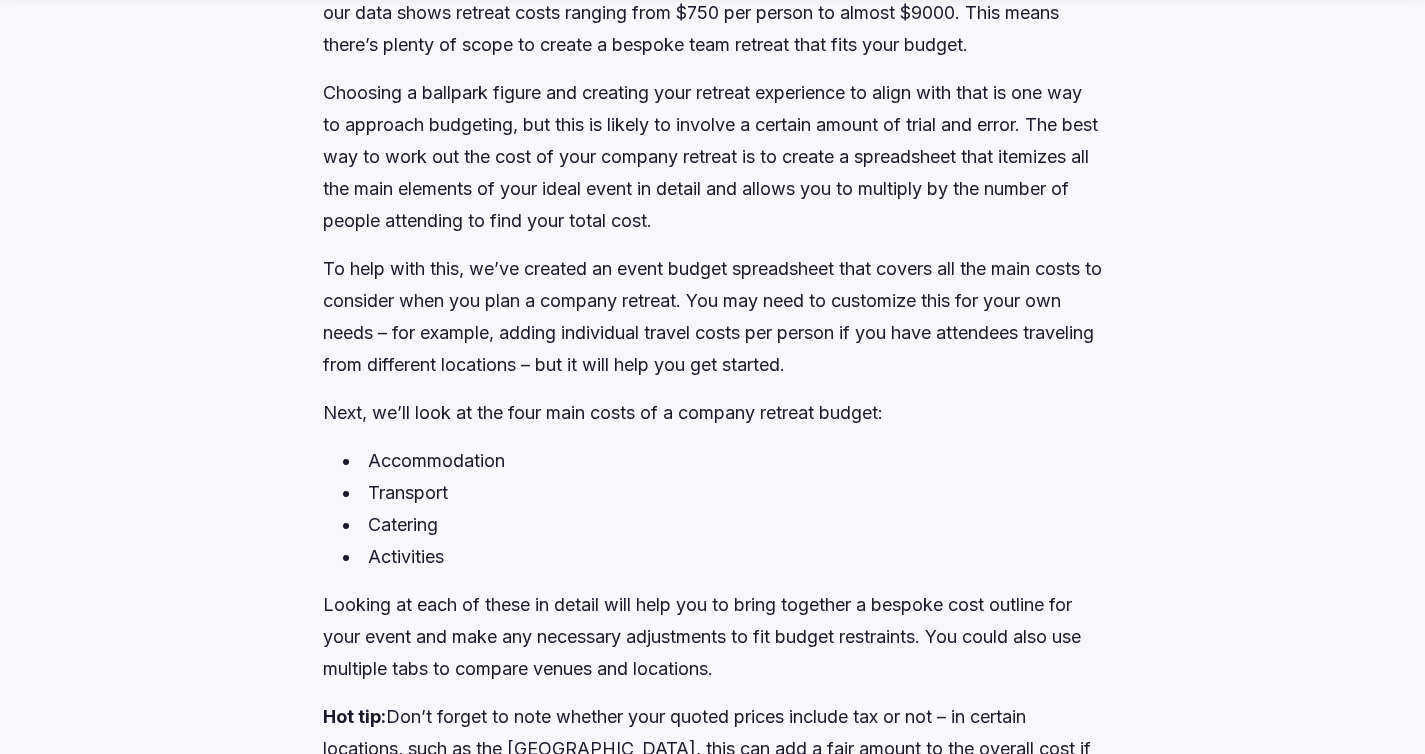 scroll, scrollTop: 2879, scrollLeft: 0, axis: vertical 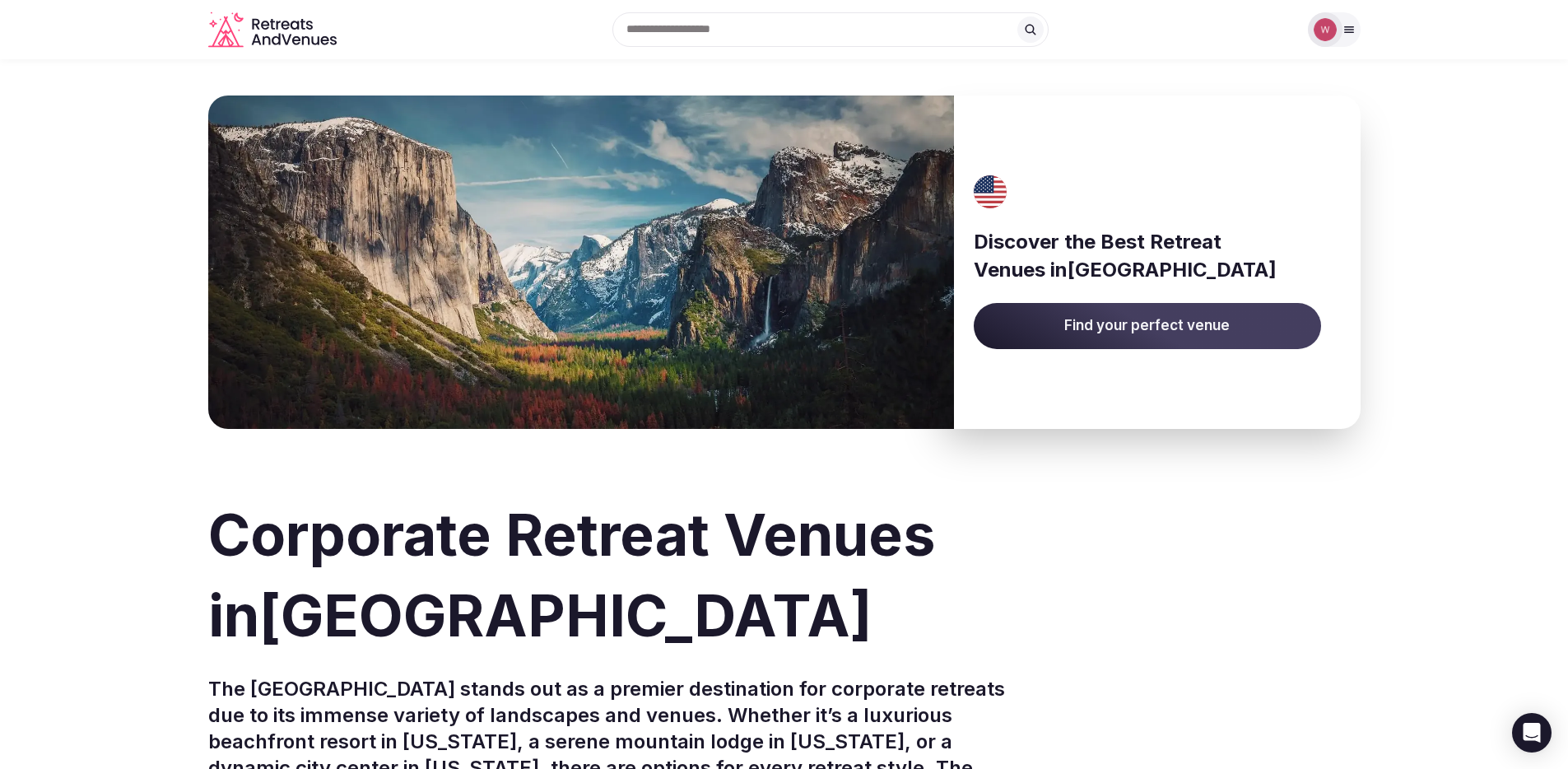 click 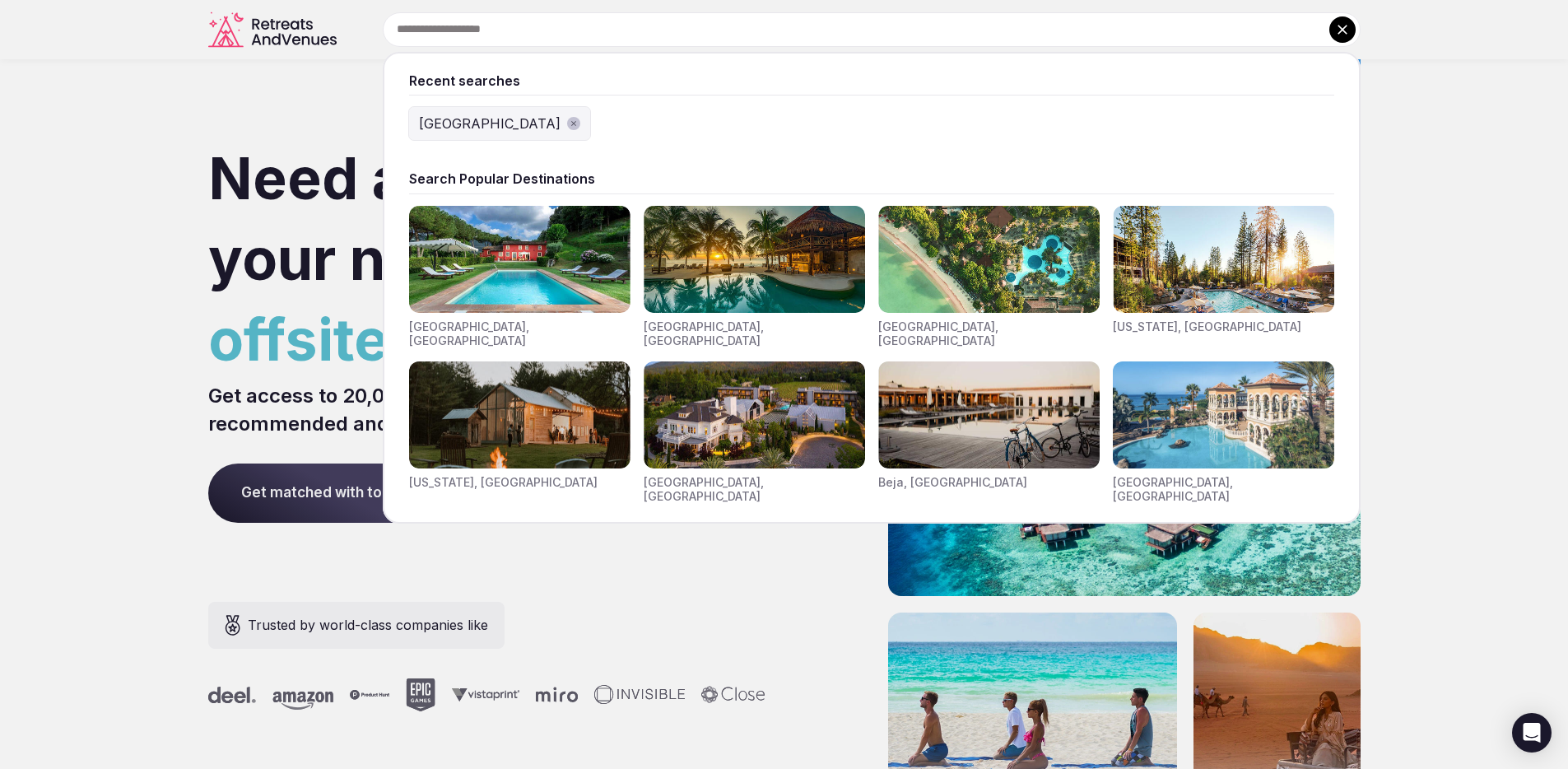 click at bounding box center [872, 30] 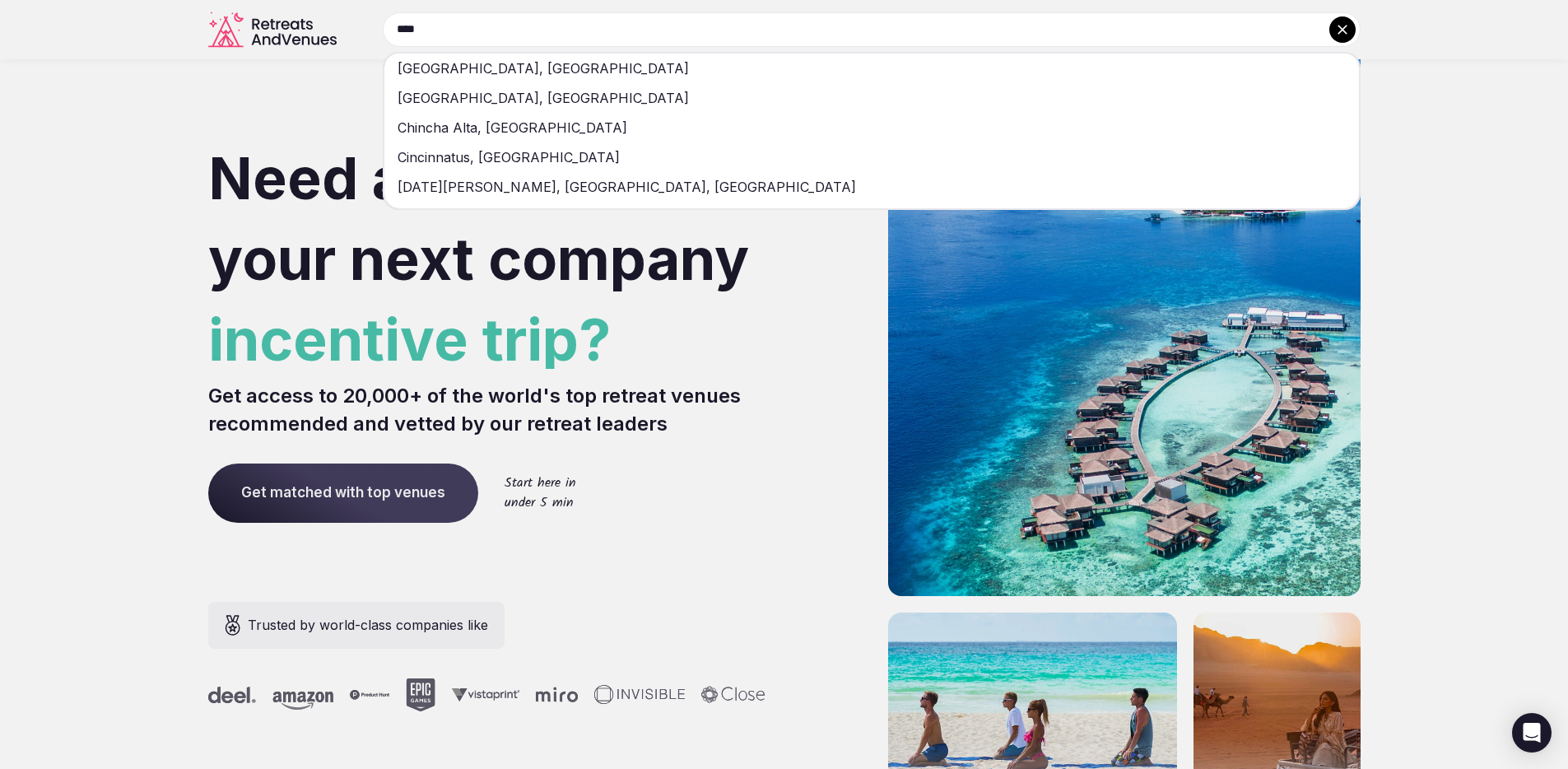 type on "****" 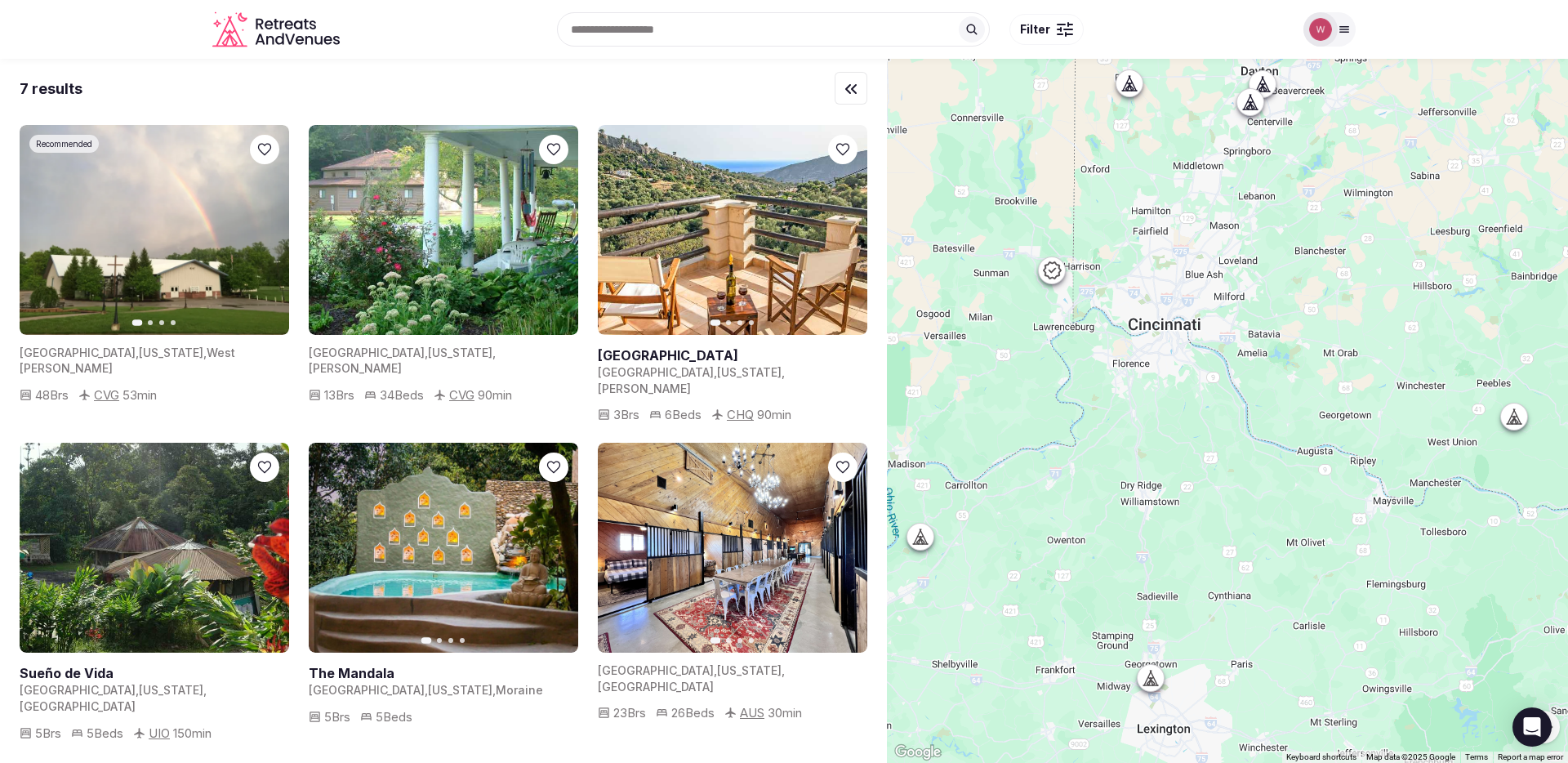 drag, startPoint x: 1140, startPoint y: 230, endPoint x: 1136, endPoint y: 266, distance: 36.221541 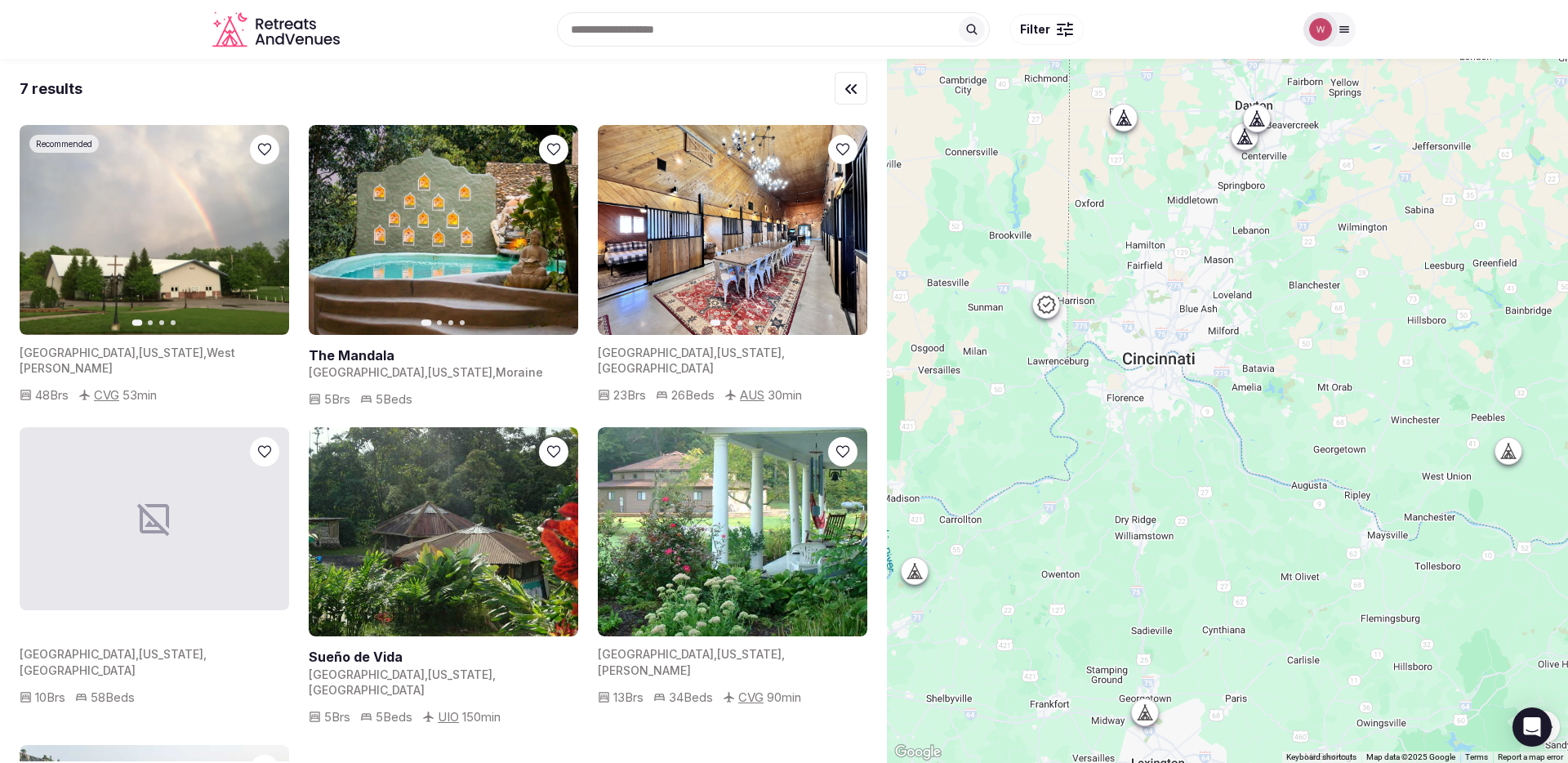 click 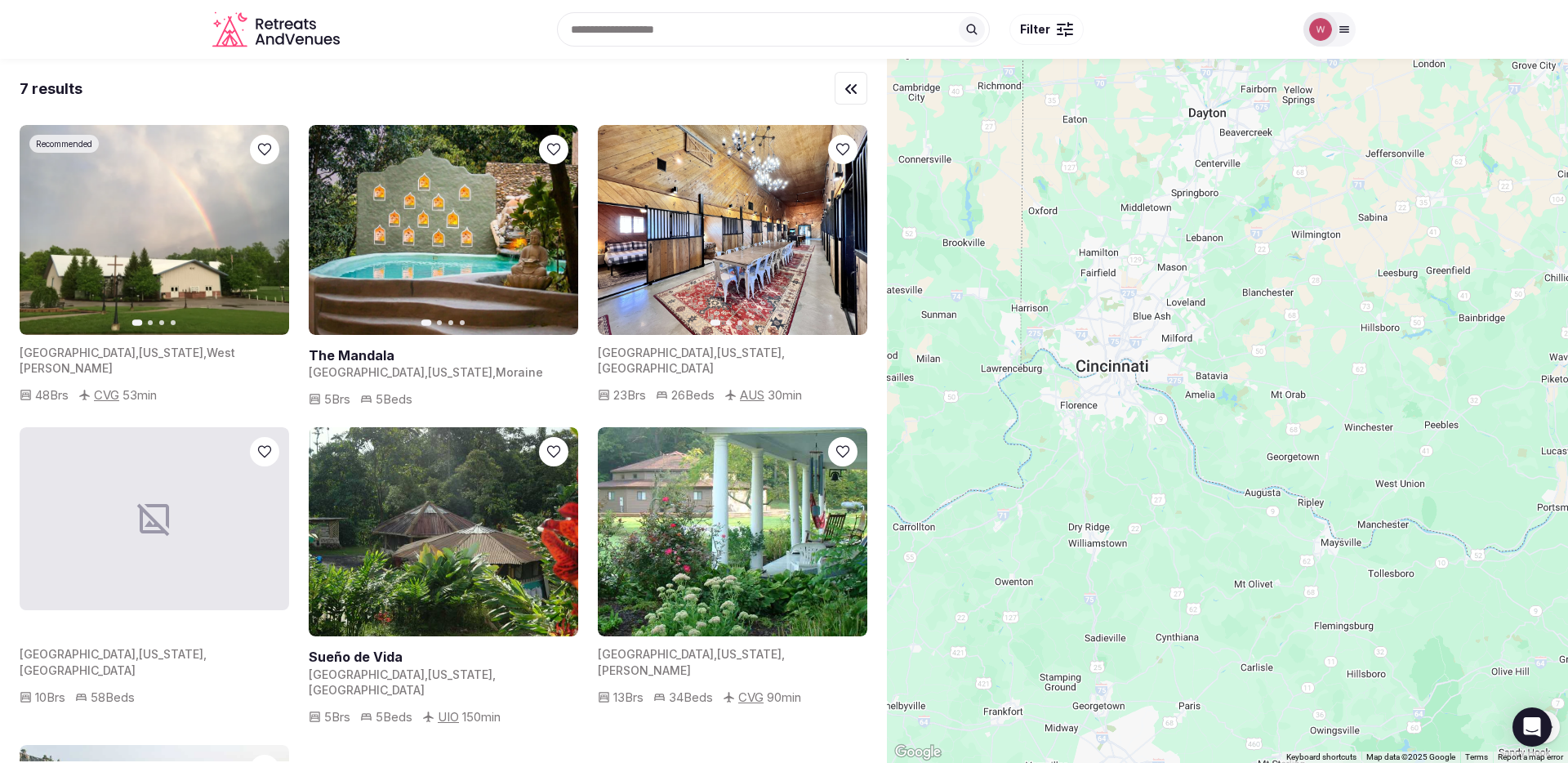 drag, startPoint x: 1240, startPoint y: 313, endPoint x: 1169, endPoint y: 328, distance: 72.56721 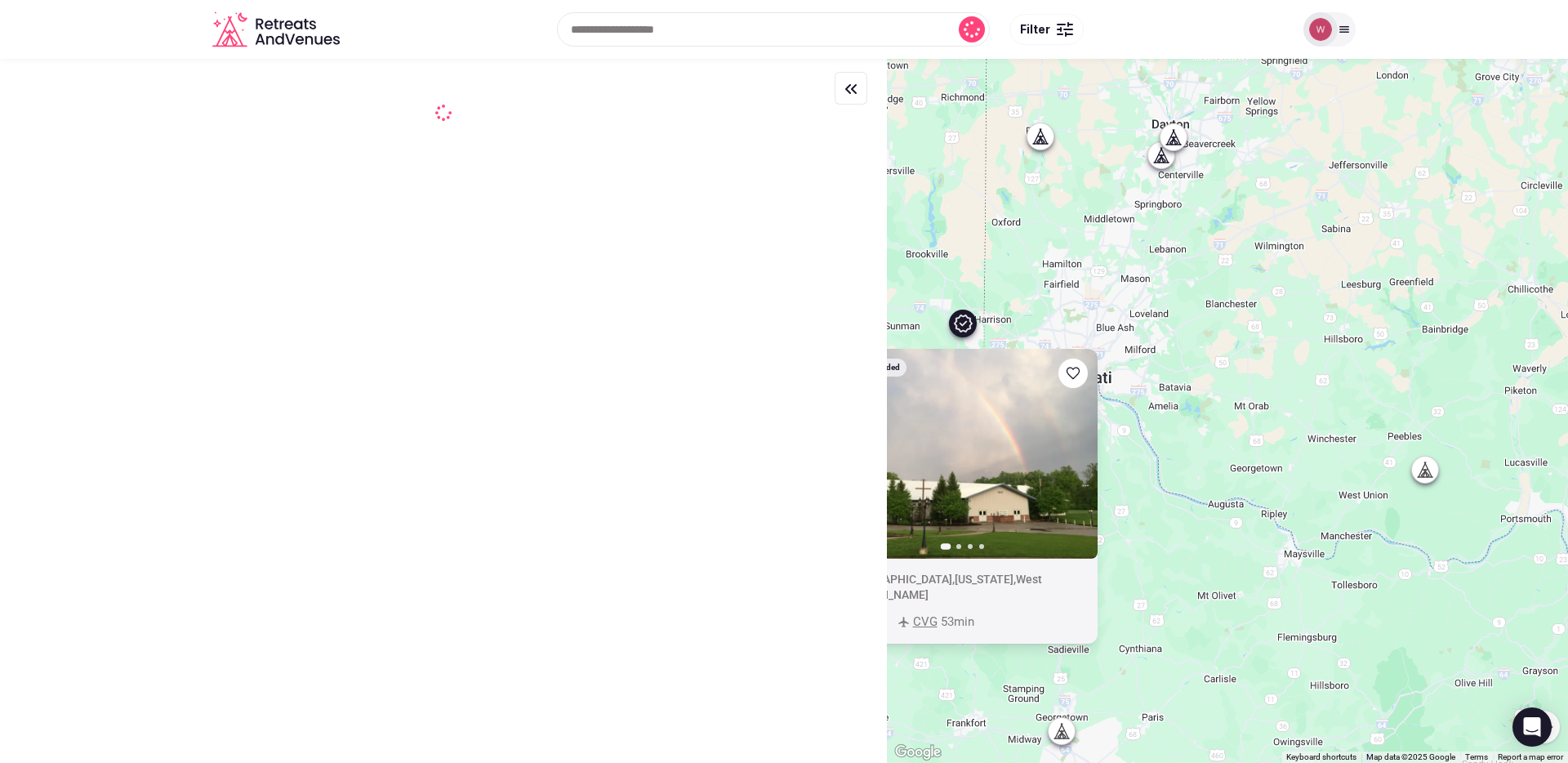 click at bounding box center [1161, 155] 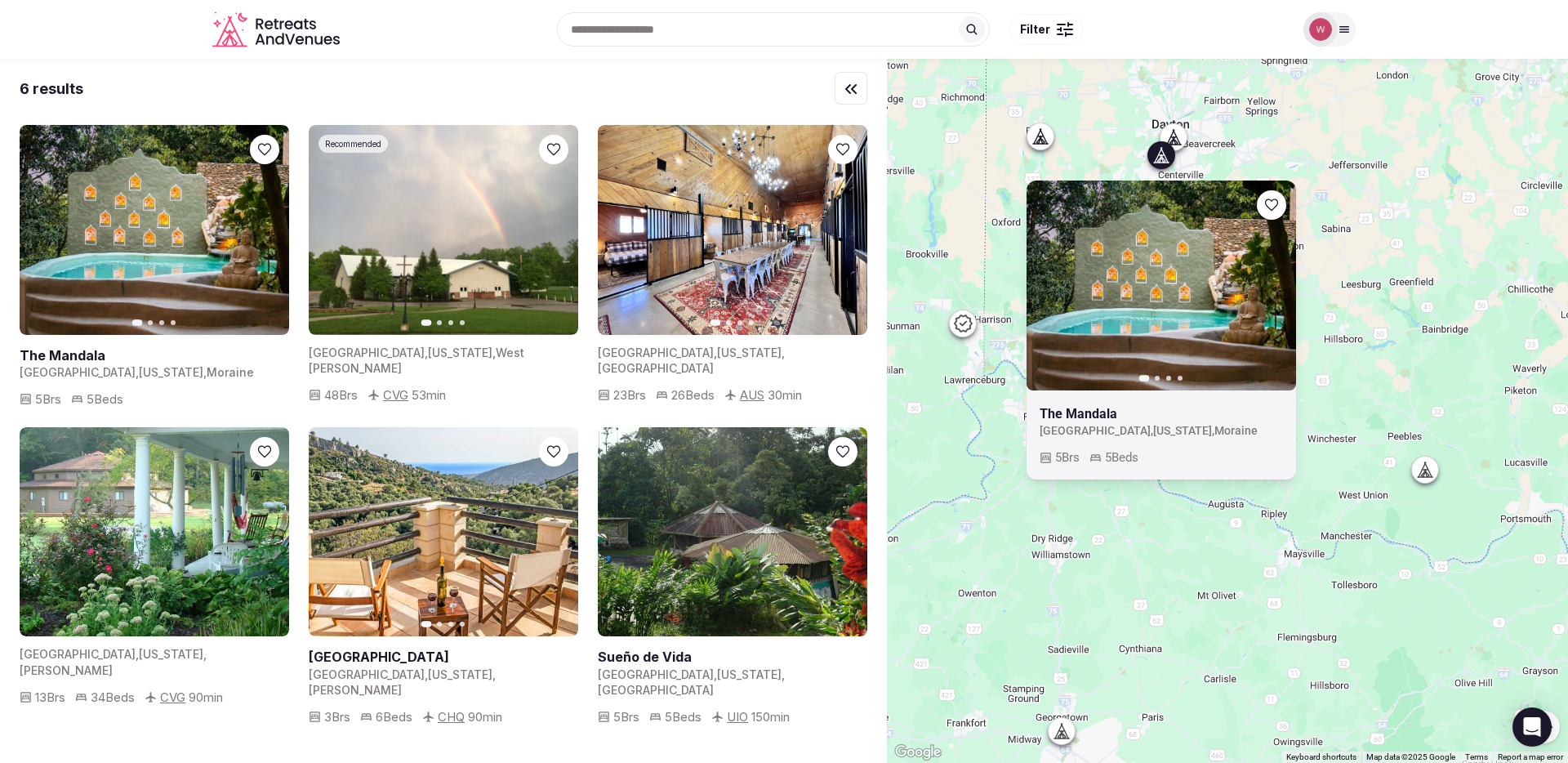 click 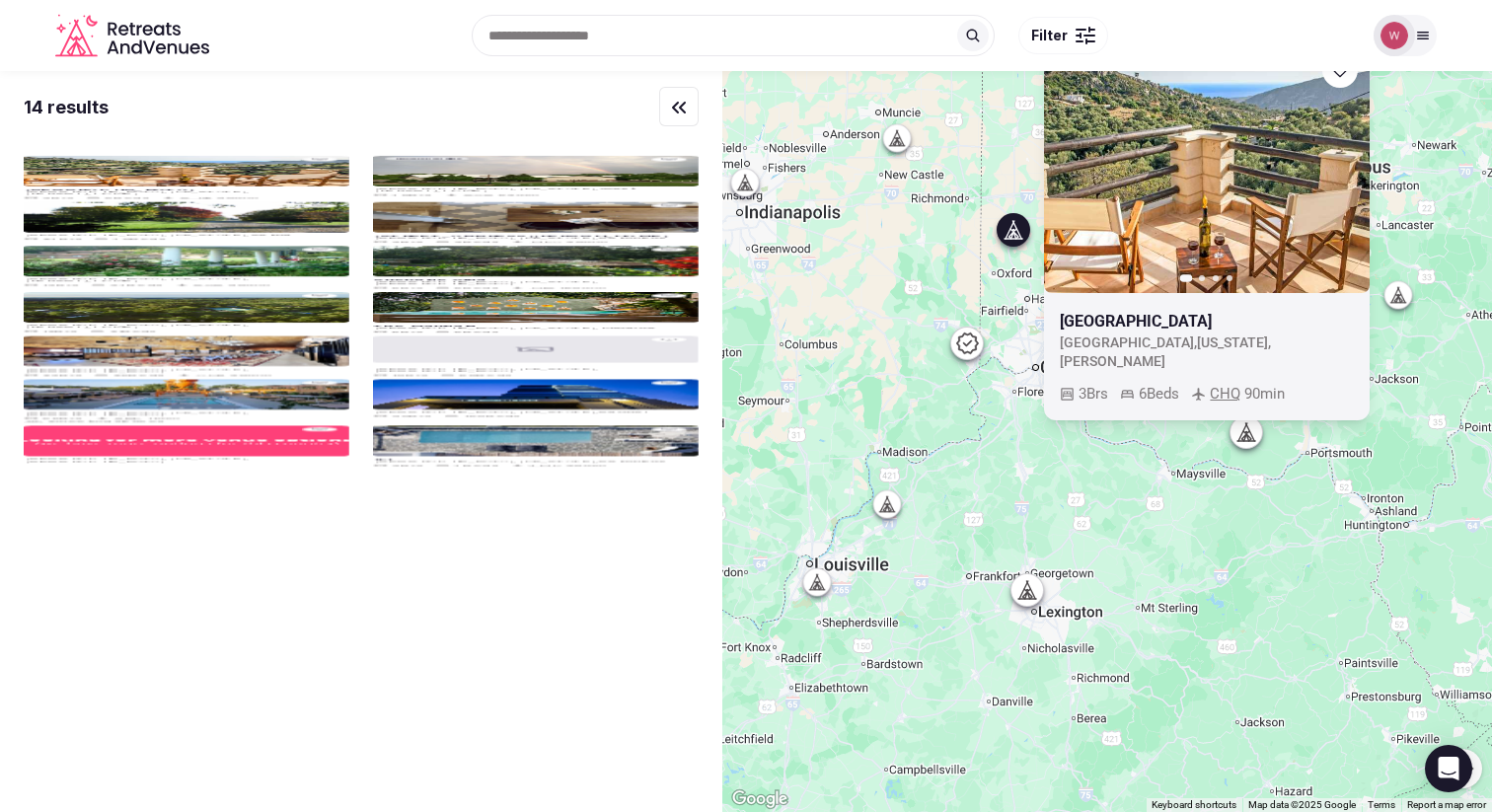 drag, startPoint x: 1064, startPoint y: 440, endPoint x: 1051, endPoint y: 436, distance: 13.601471 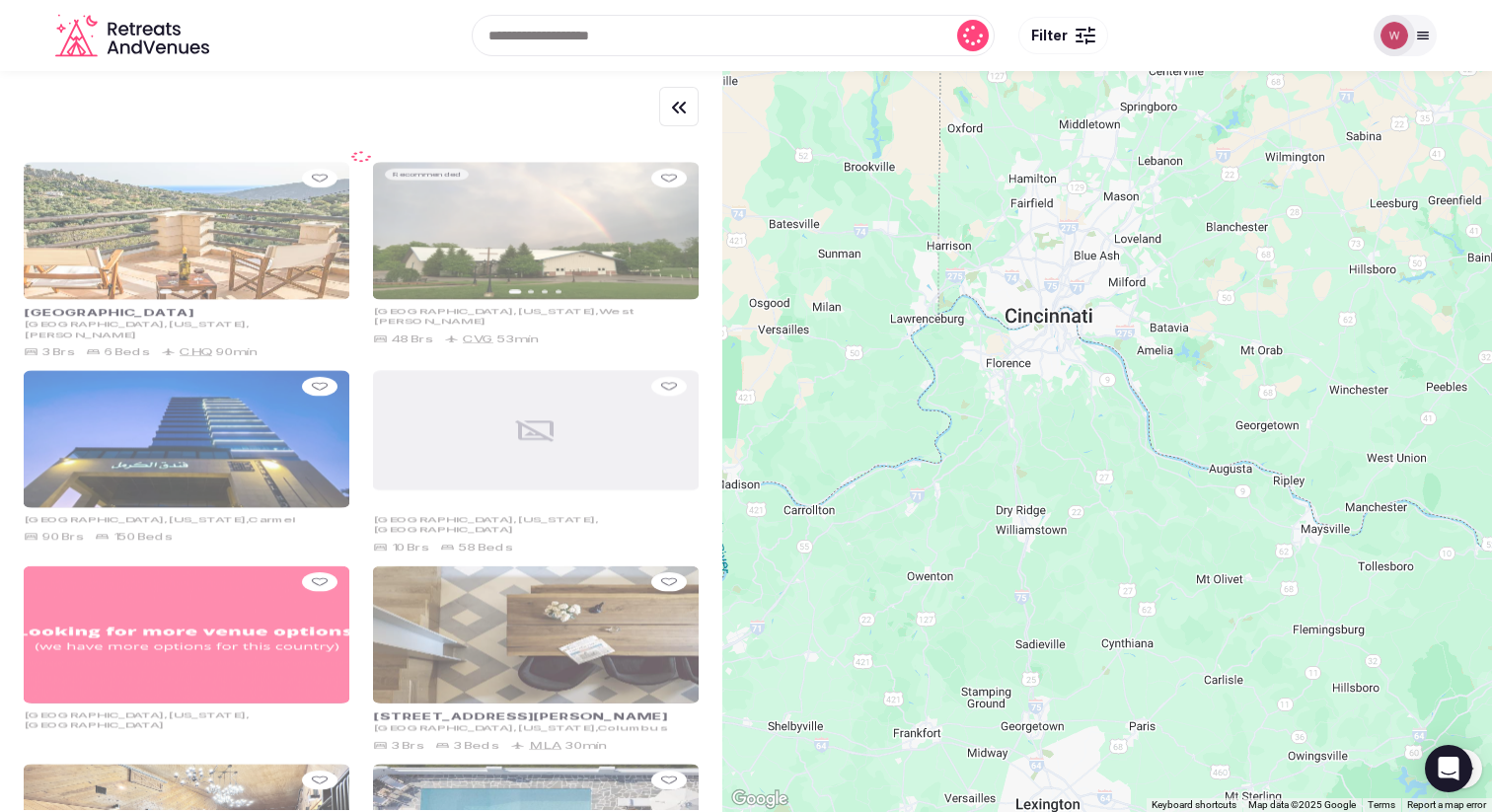 drag, startPoint x: 903, startPoint y: 431, endPoint x: 1122, endPoint y: 338, distance: 237.9286 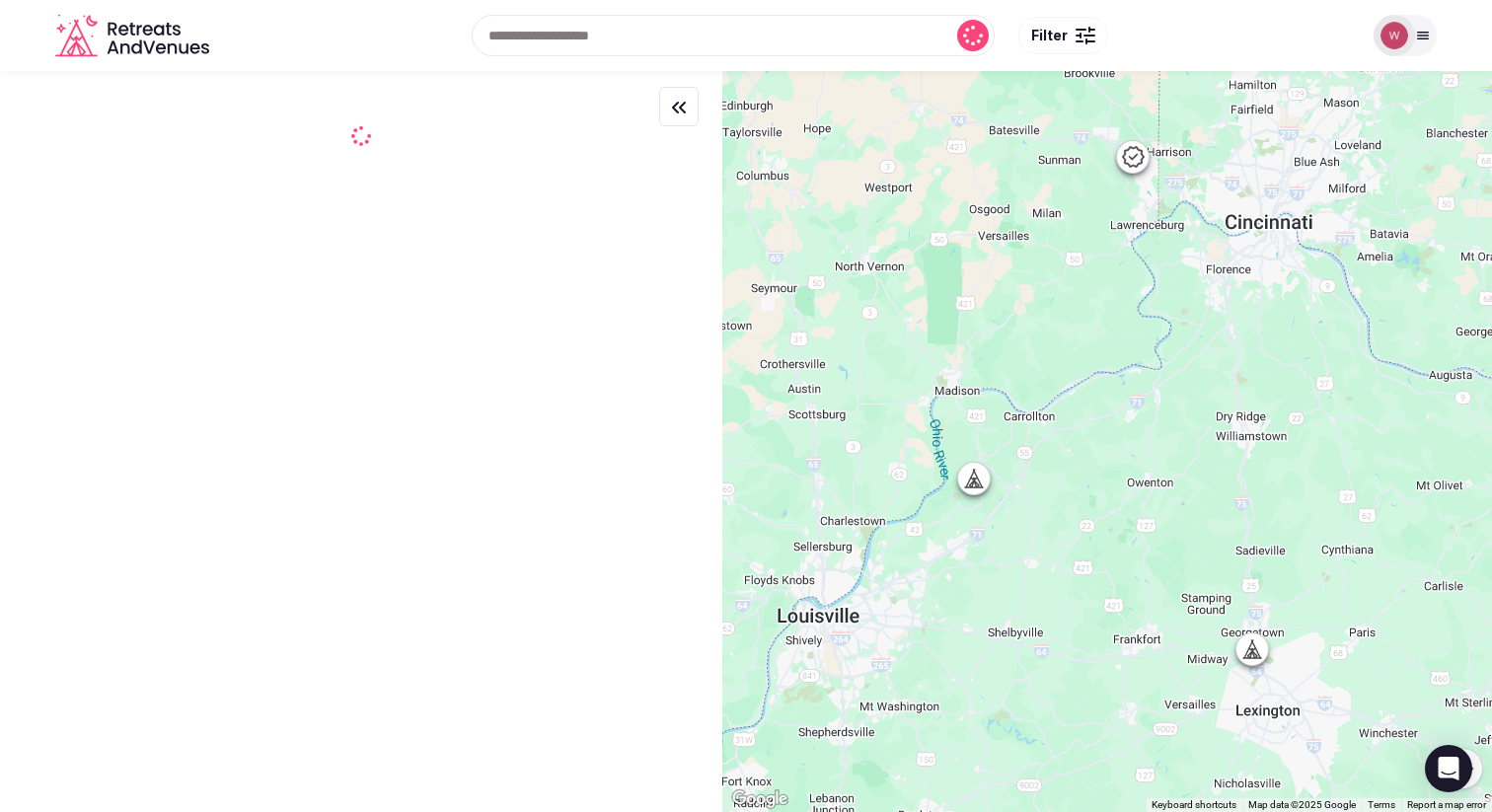 click 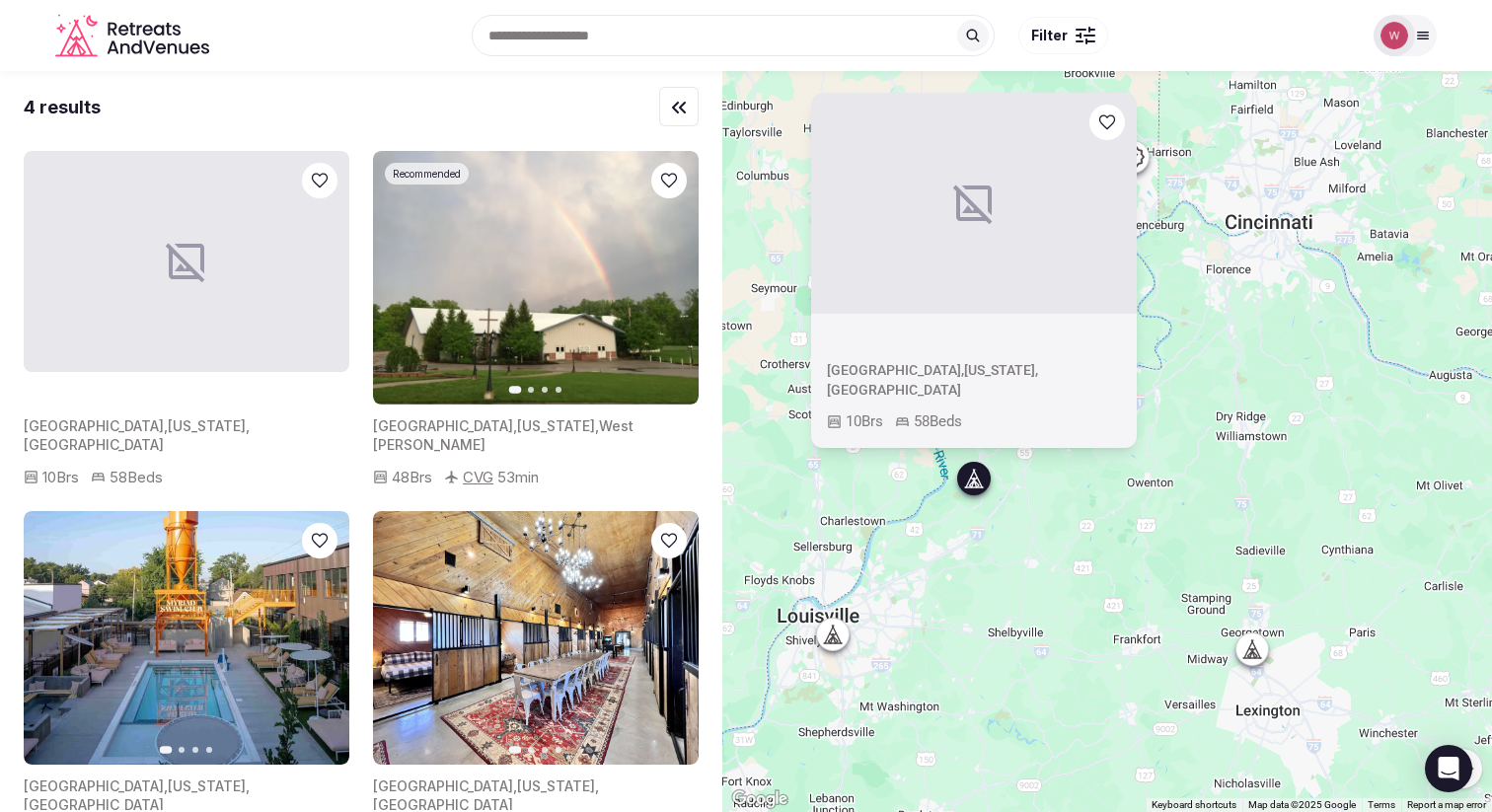 click 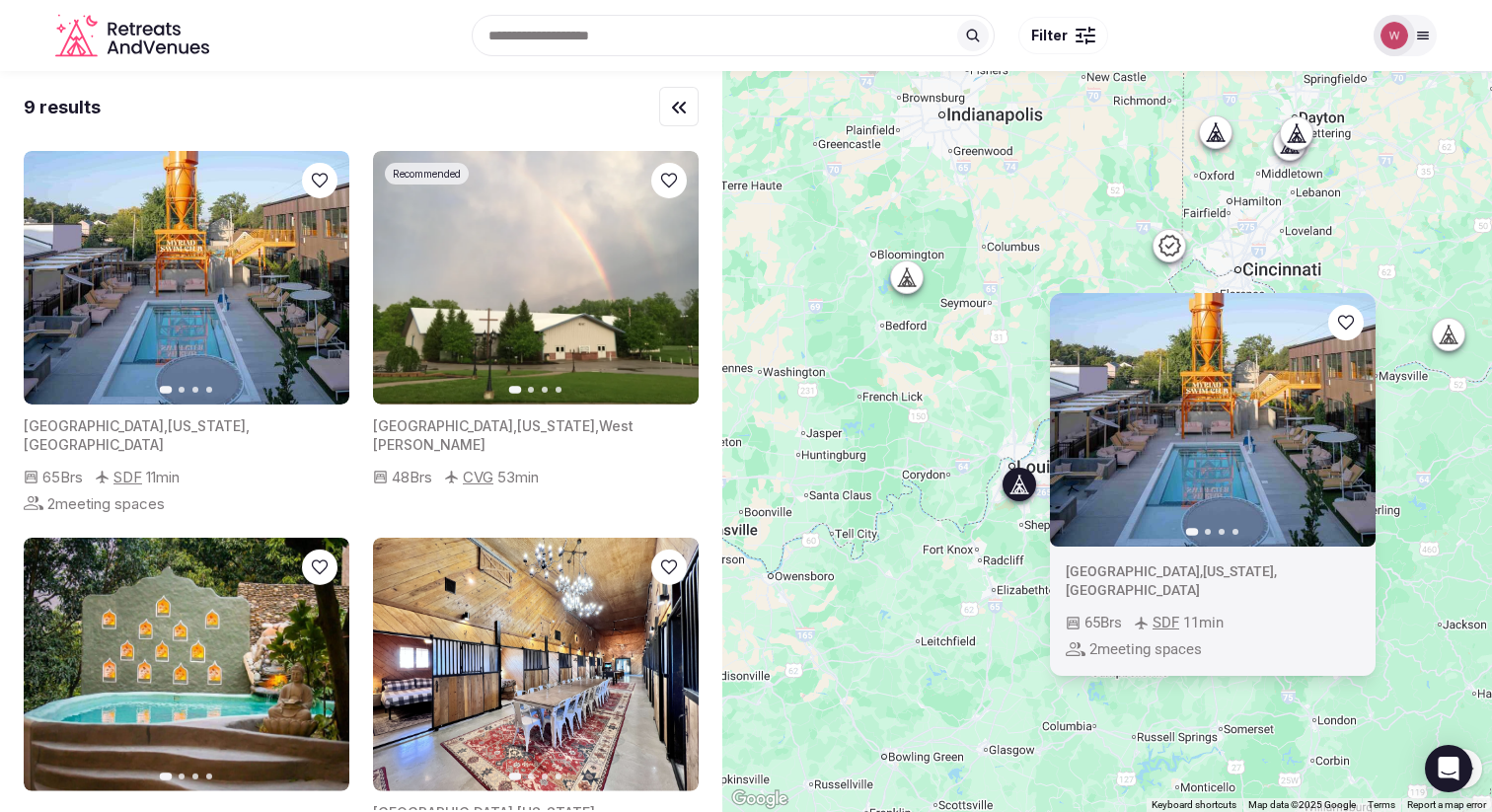 click at bounding box center [1213, 419] 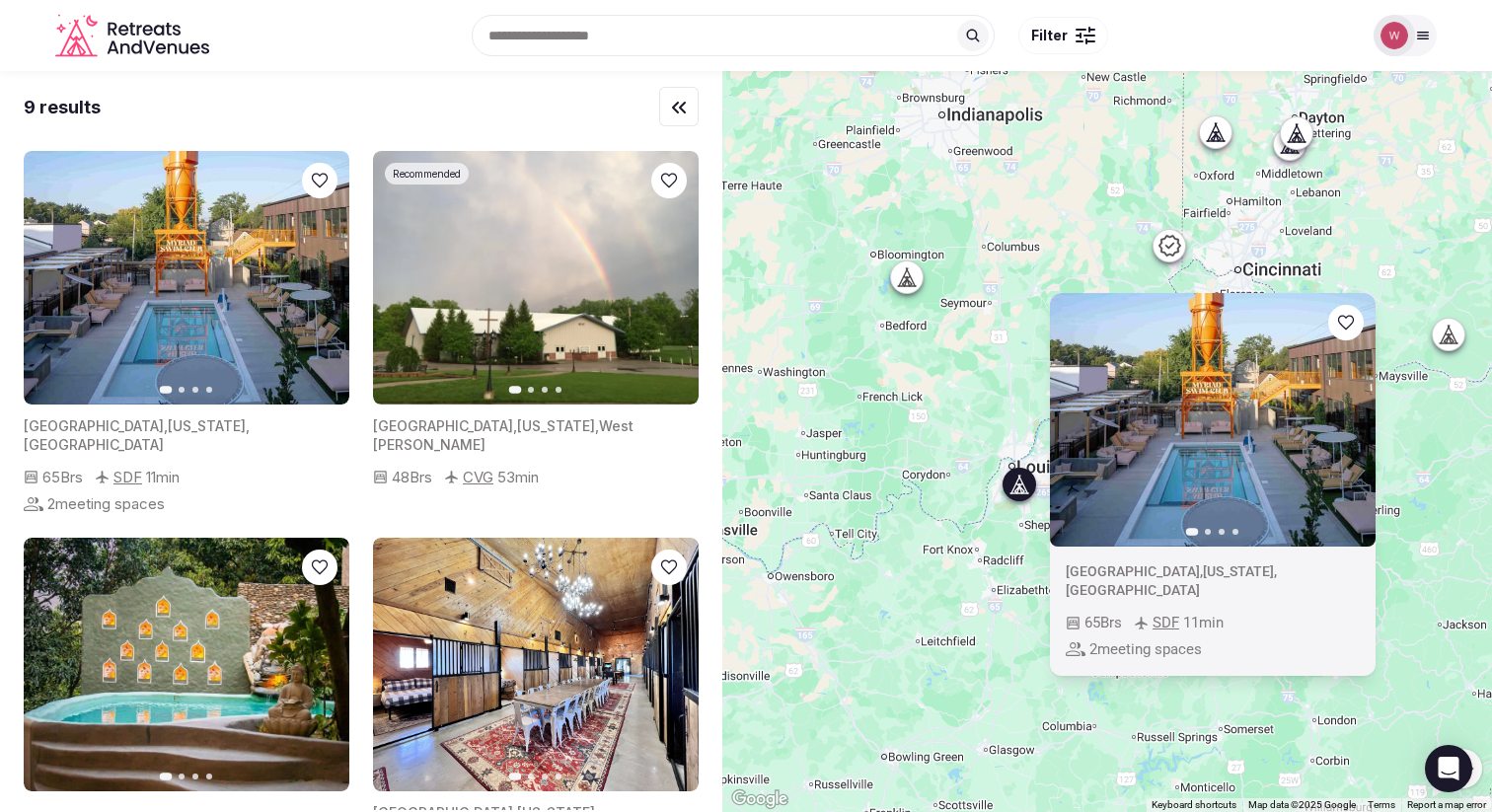 click 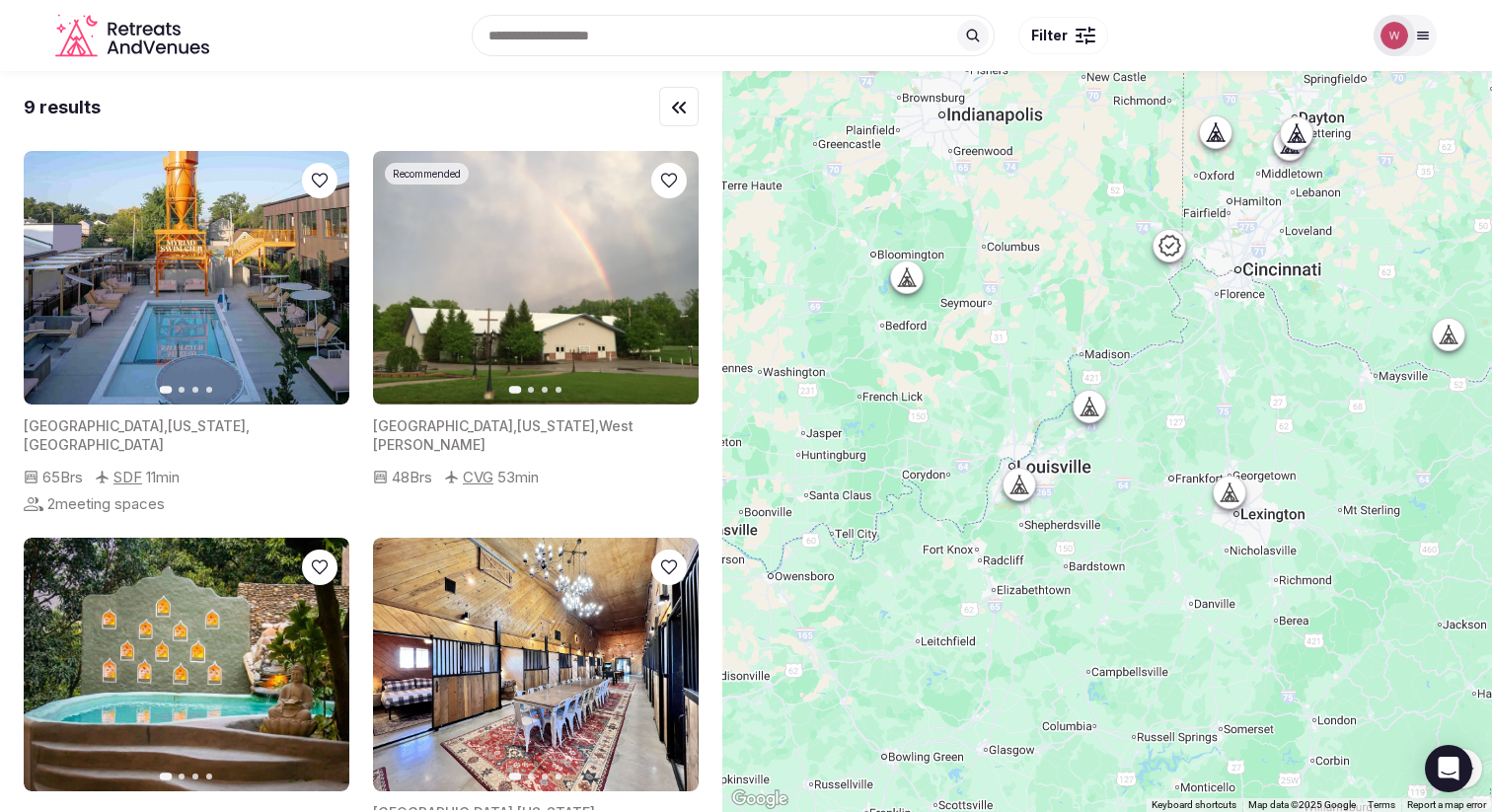 click 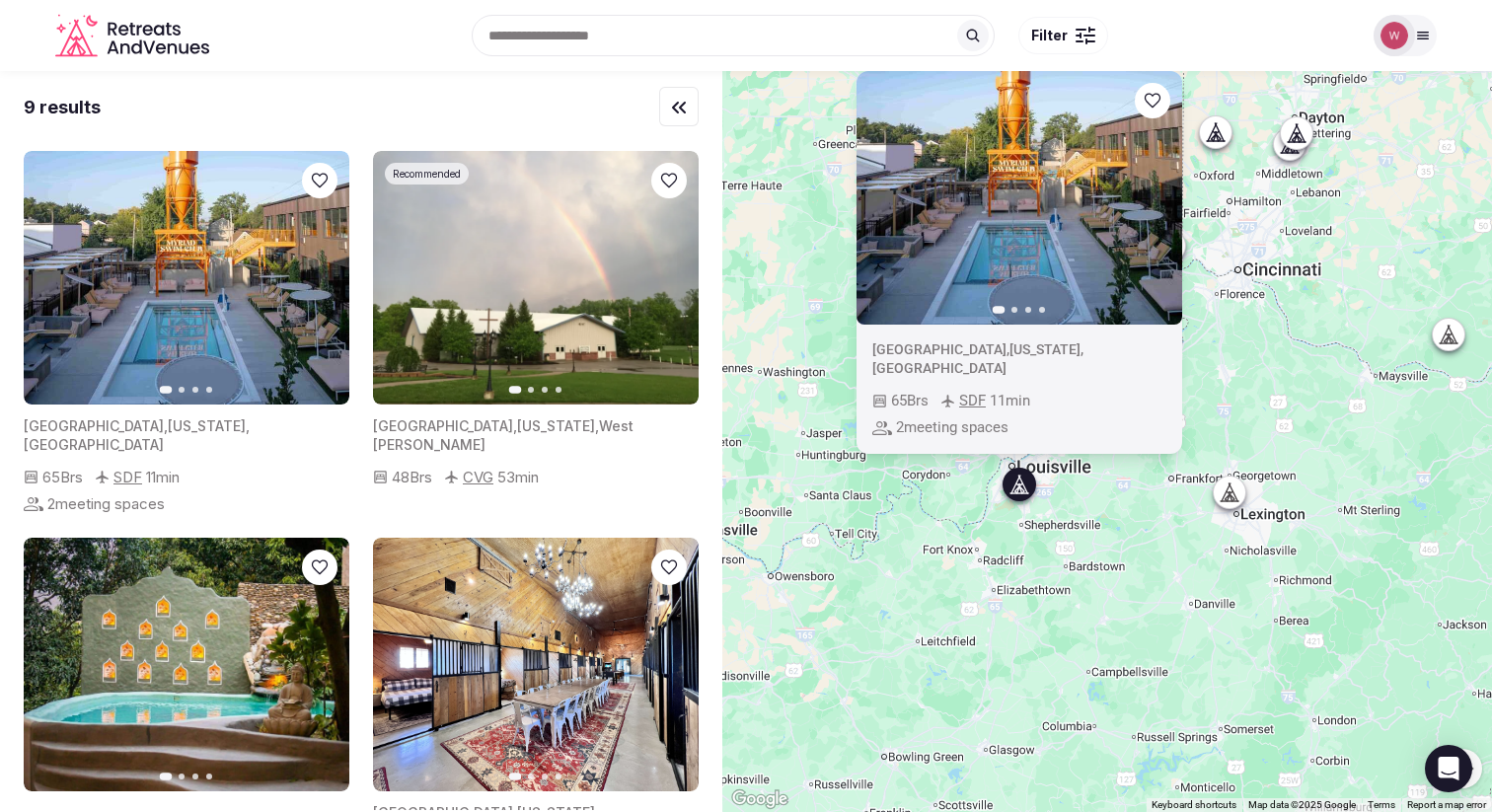 click 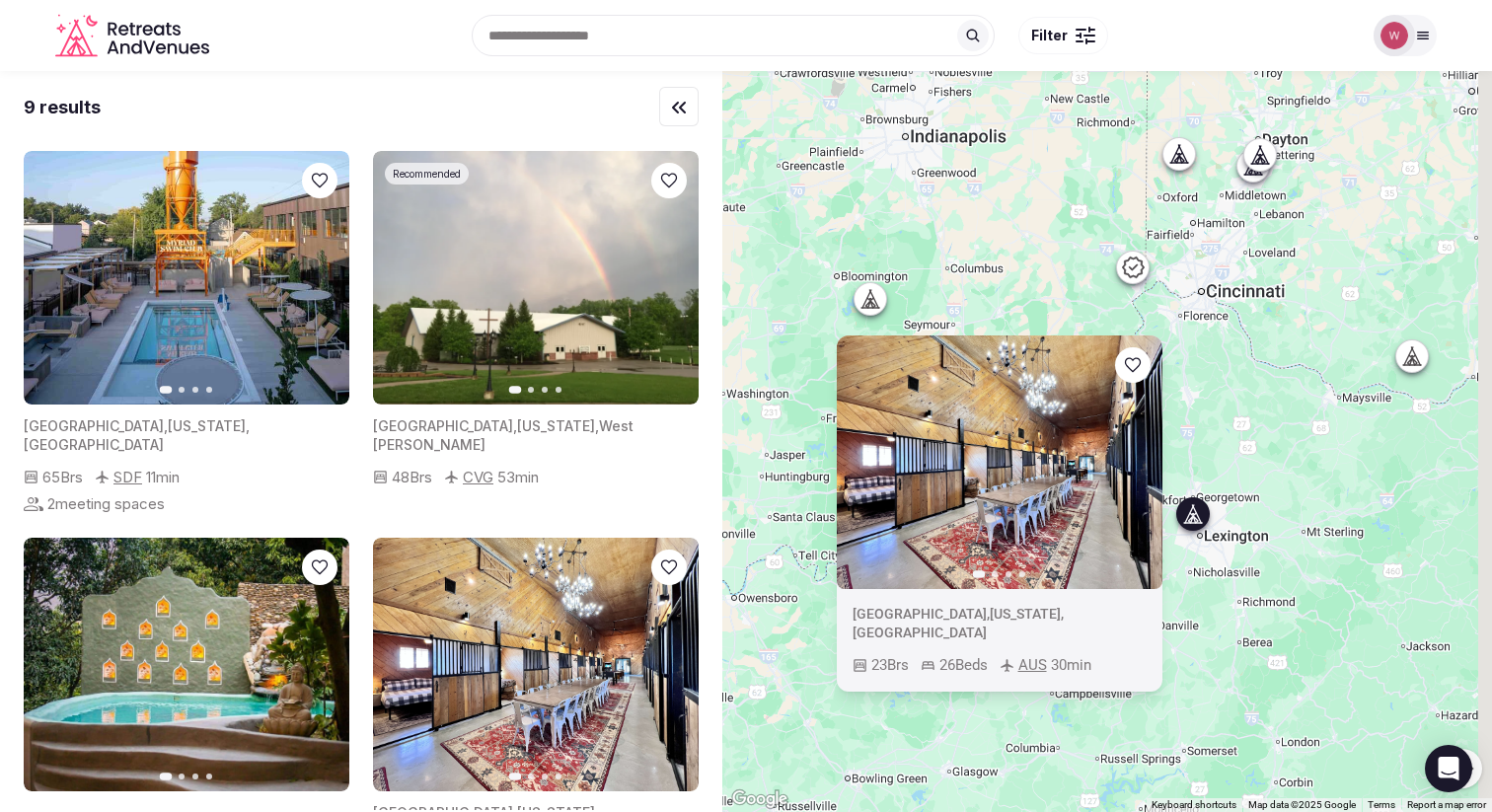 drag, startPoint x: 1304, startPoint y: 448, endPoint x: 1219, endPoint y: 489, distance: 94.371606 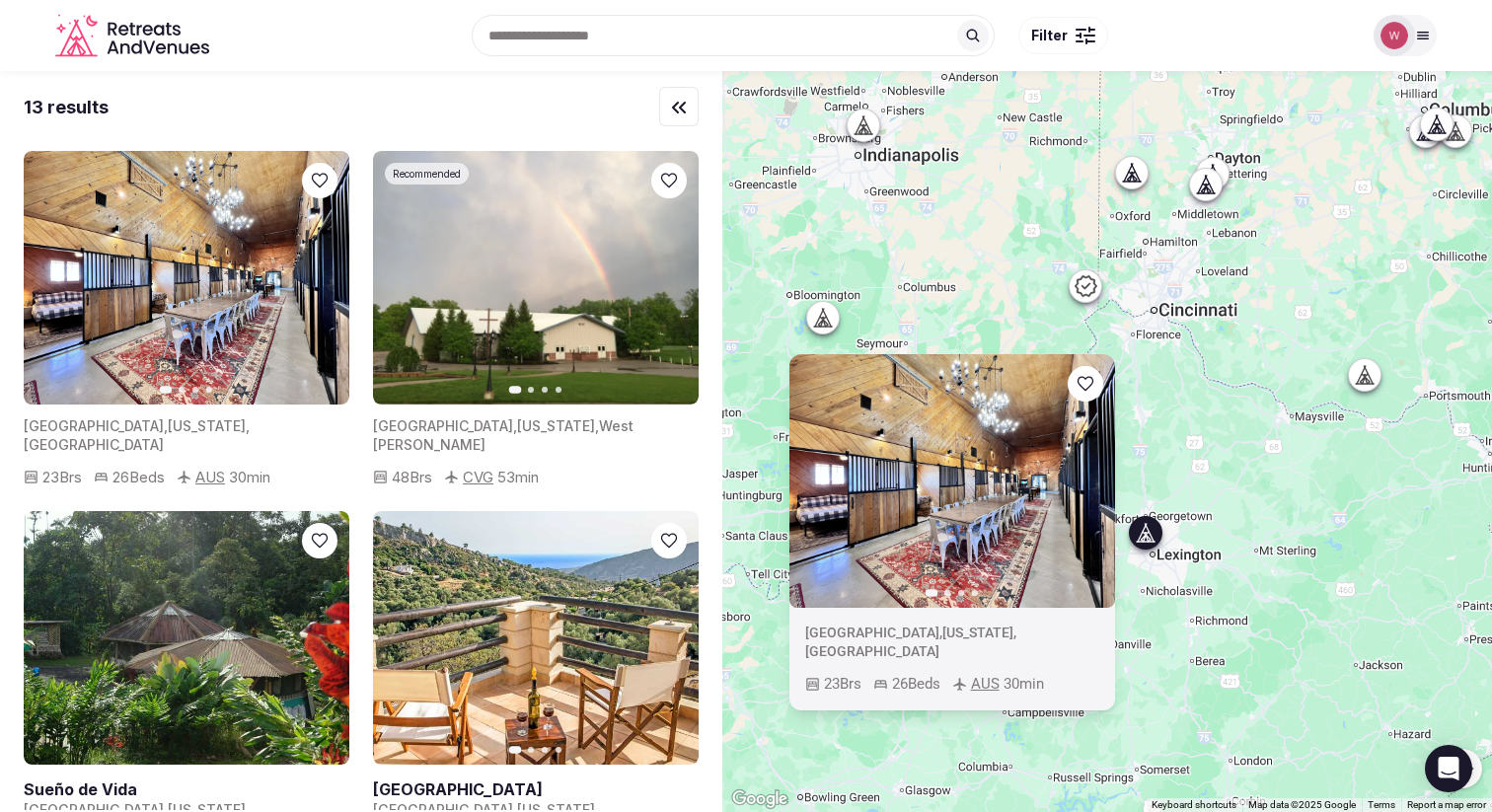 click on "To navigate, press the arrow keys. Previous slide Next slide United States ,  Kentucky ,  Georgetown 23  Brs 26  Beds AUS 30  min" at bounding box center (1107, 441) 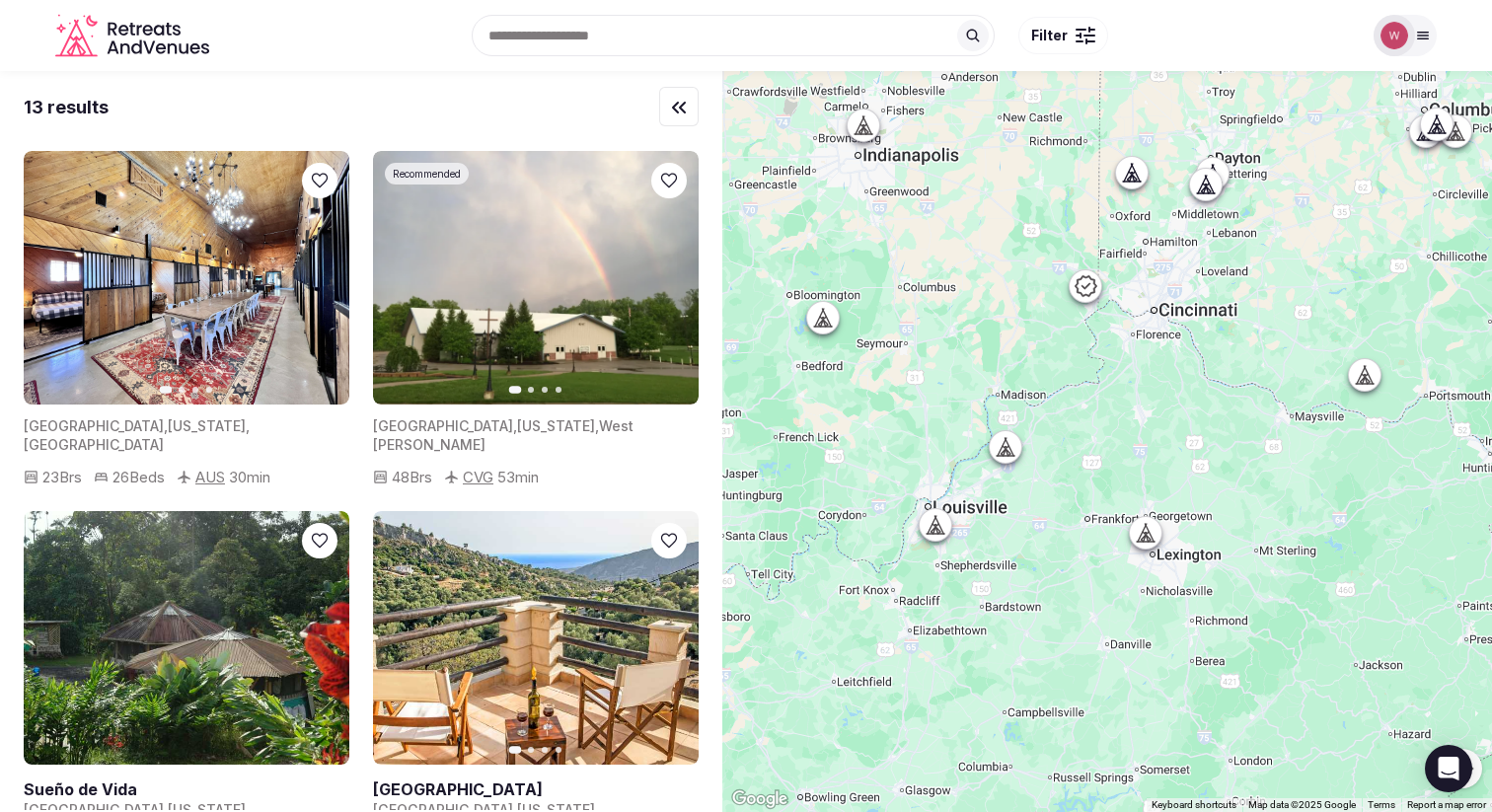 click at bounding box center (1146, 532) 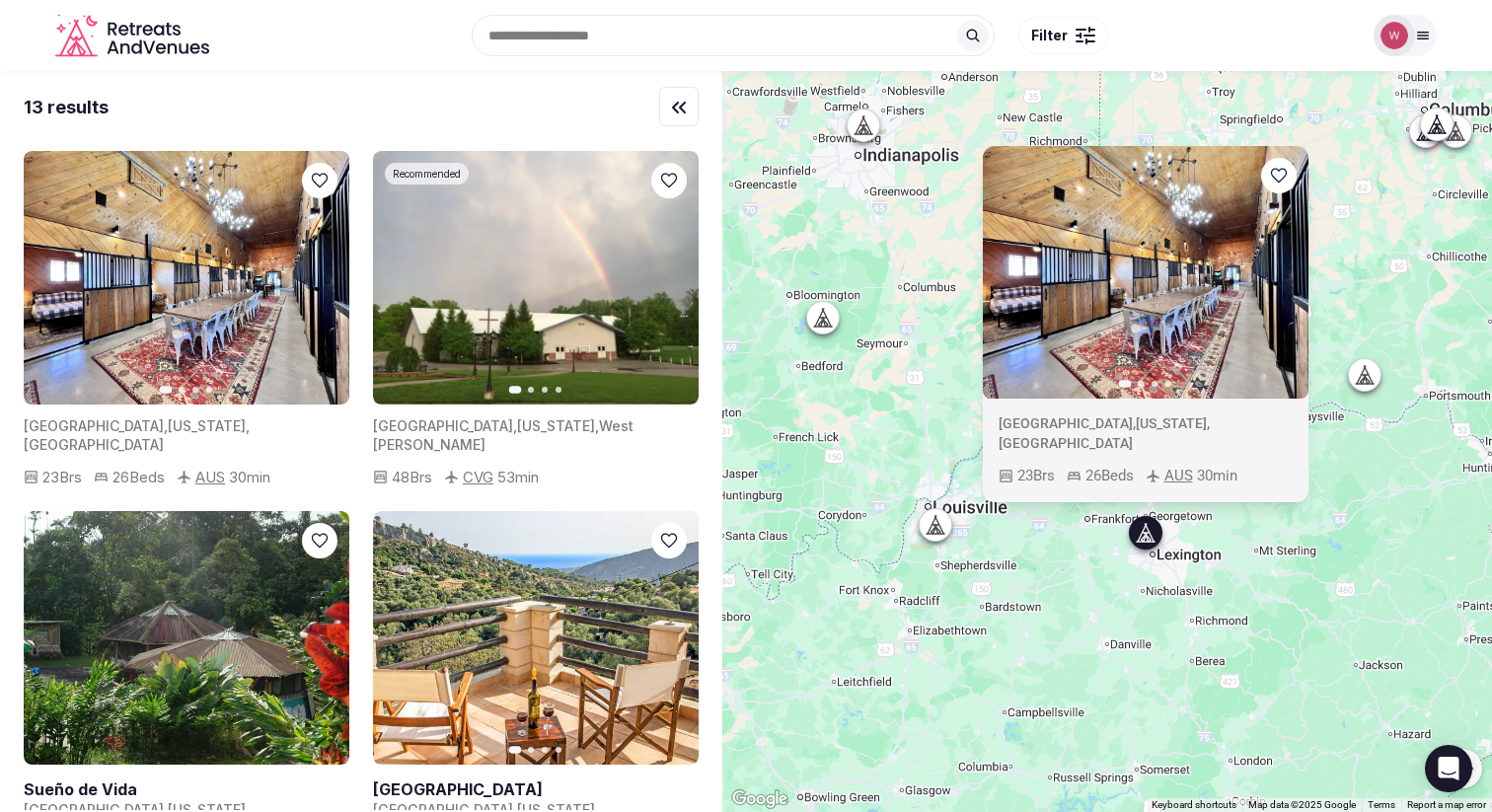 click on "To navigate, press the arrow keys. Previous slide Next slide United States ,  Kentucky ,  Georgetown 23  Brs 26  Beds AUS 30  min" at bounding box center (1107, 441) 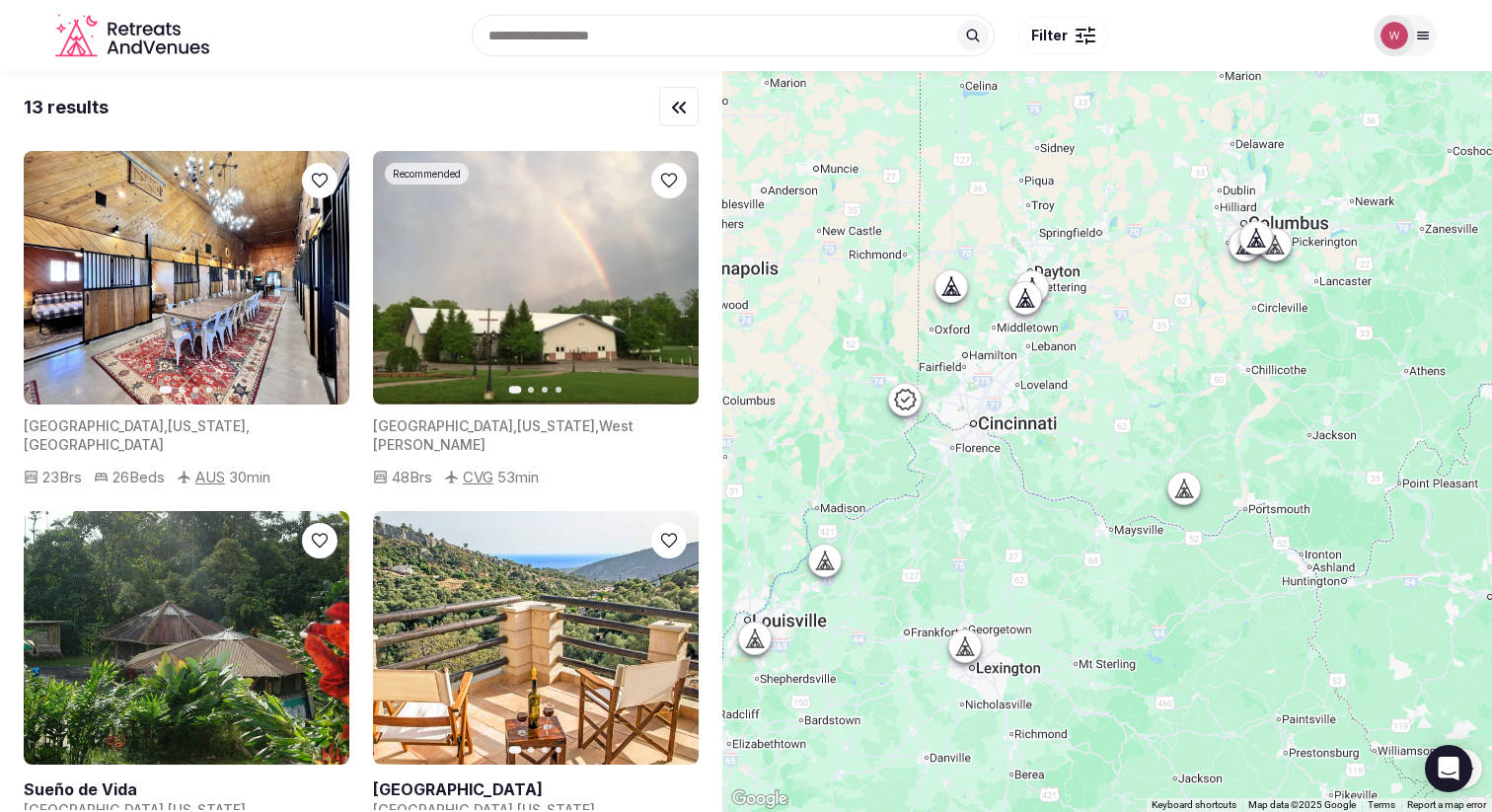 drag, startPoint x: 1358, startPoint y: 519, endPoint x: 1175, endPoint y: 634, distance: 216.13422 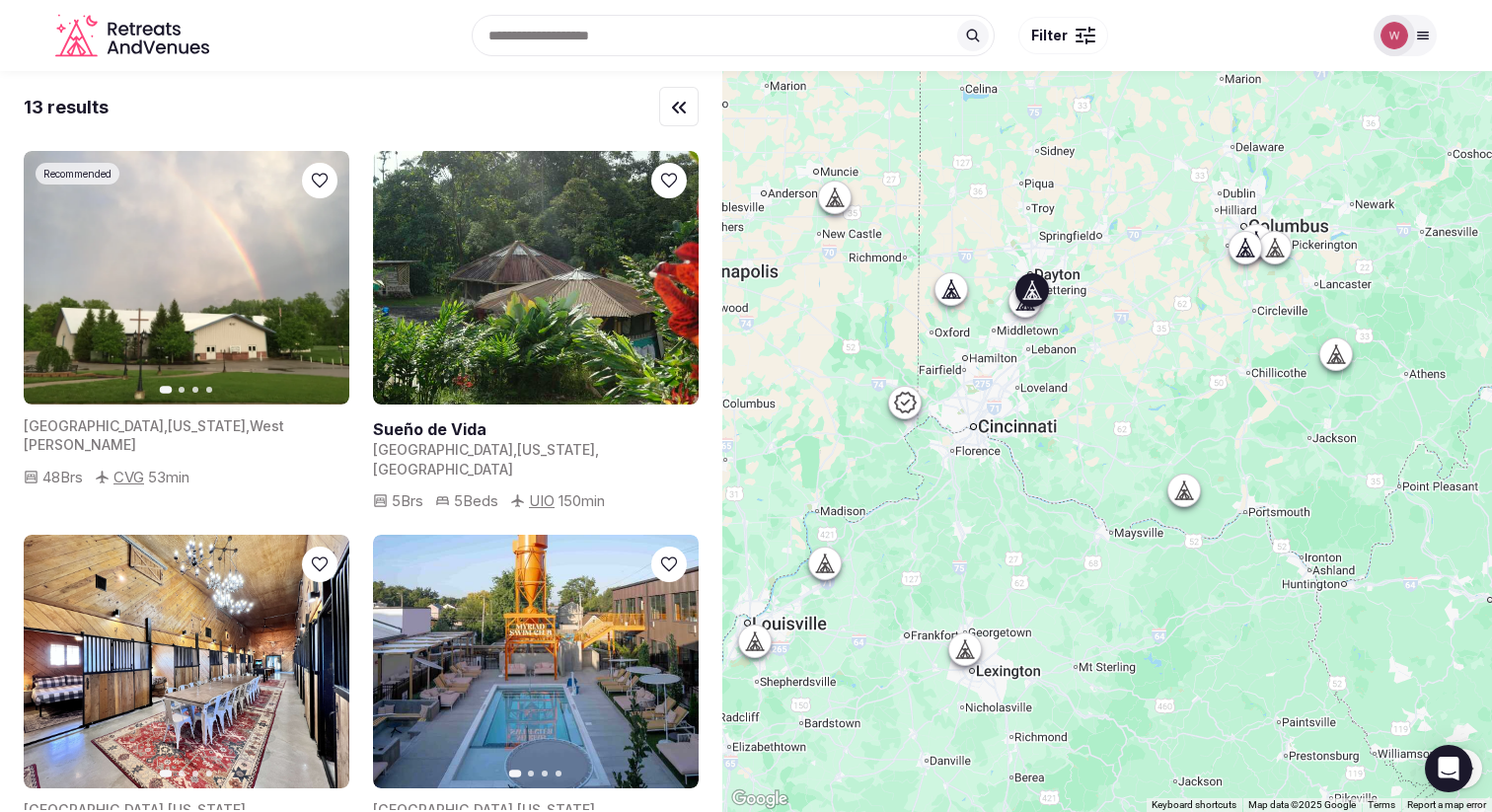 click at bounding box center [536, 277] 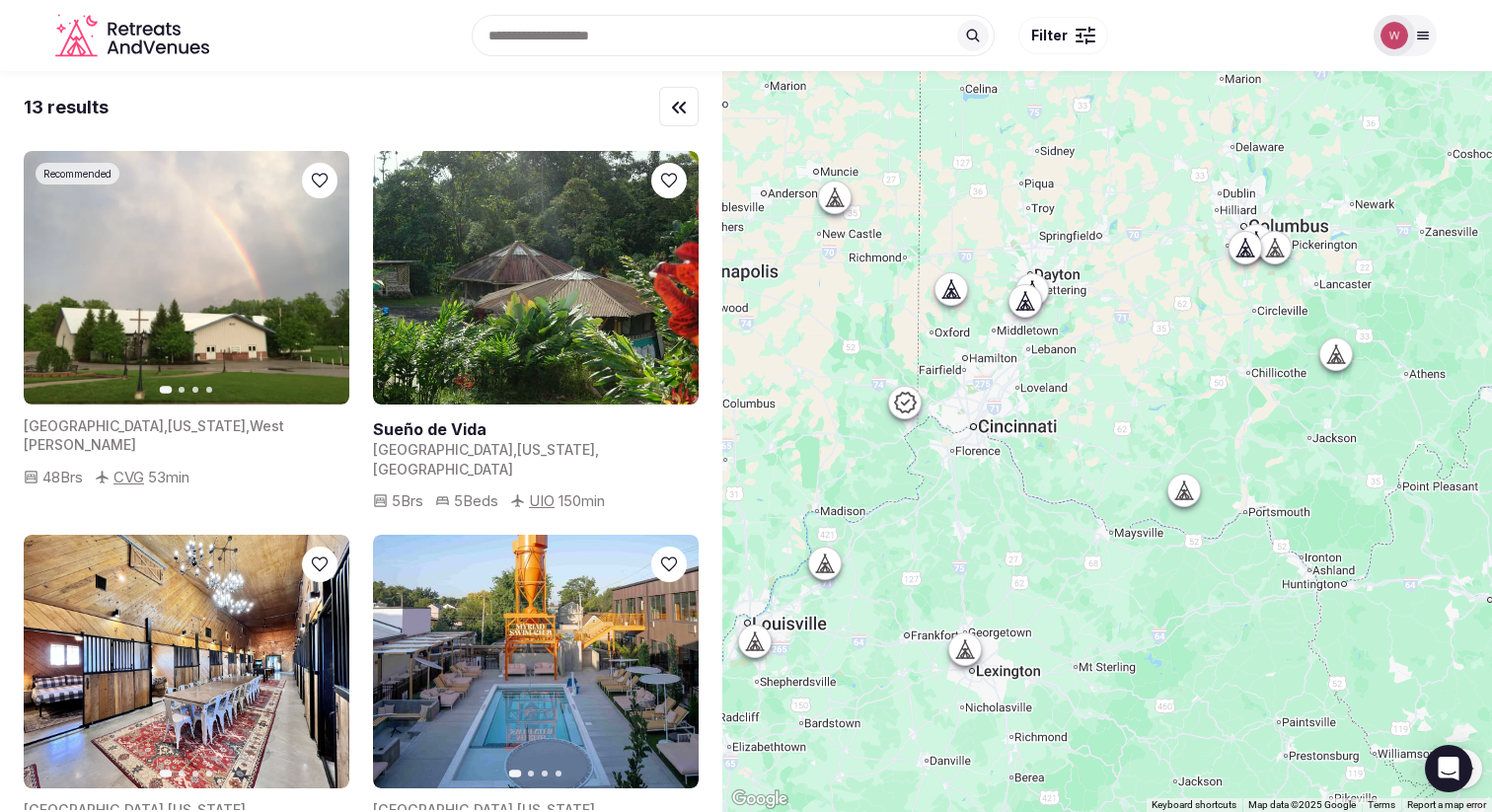 click 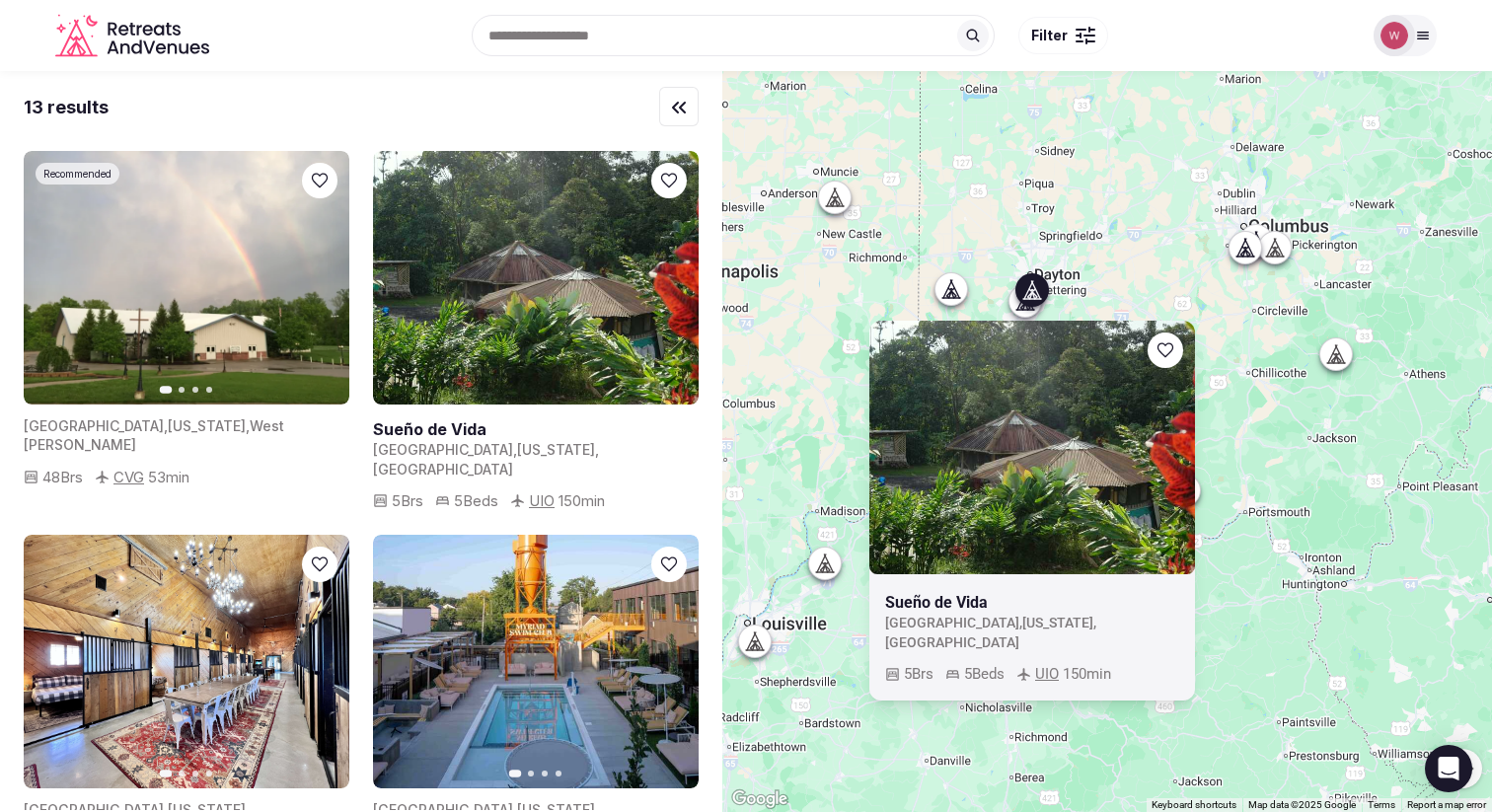 click 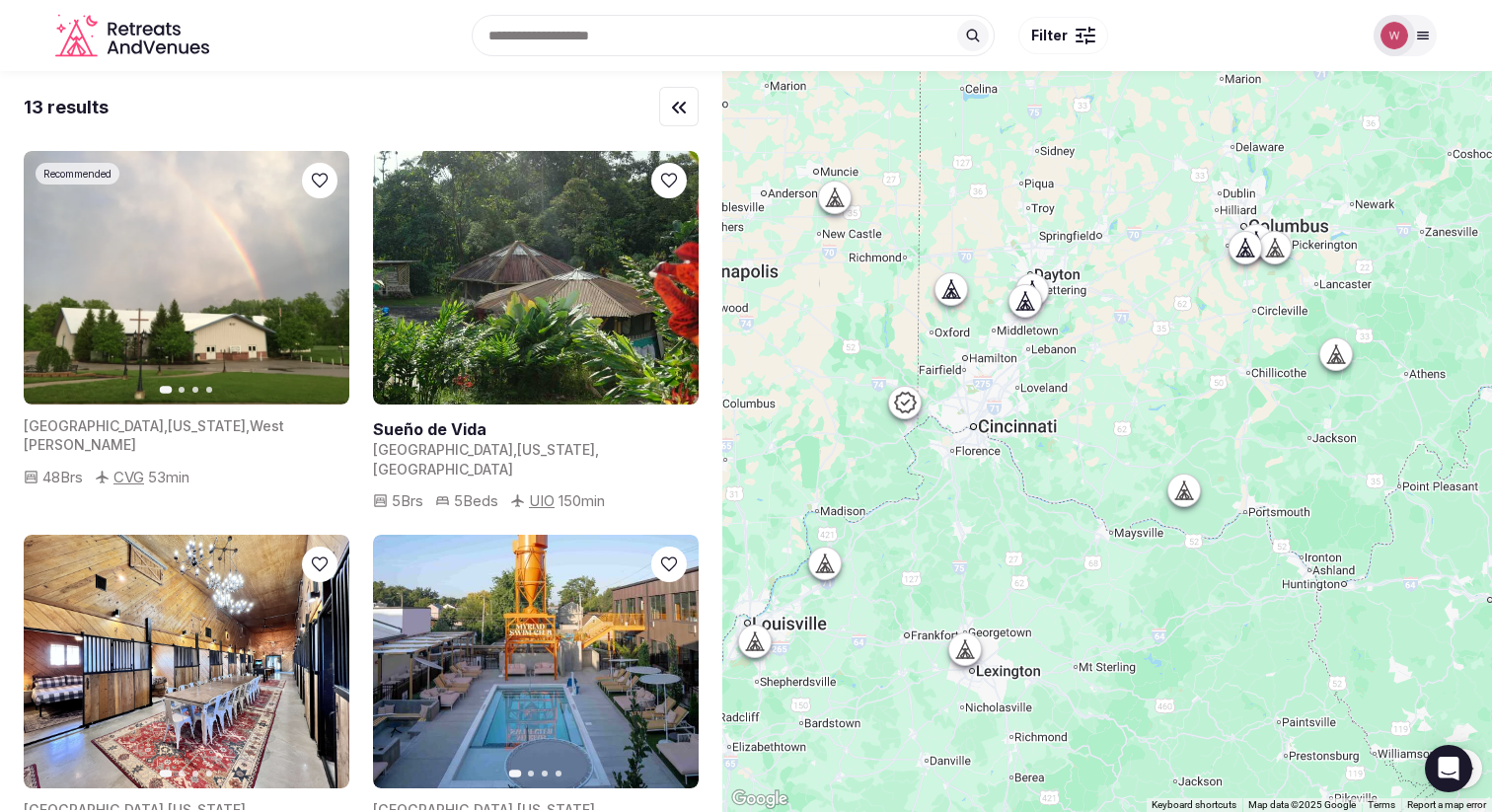 click 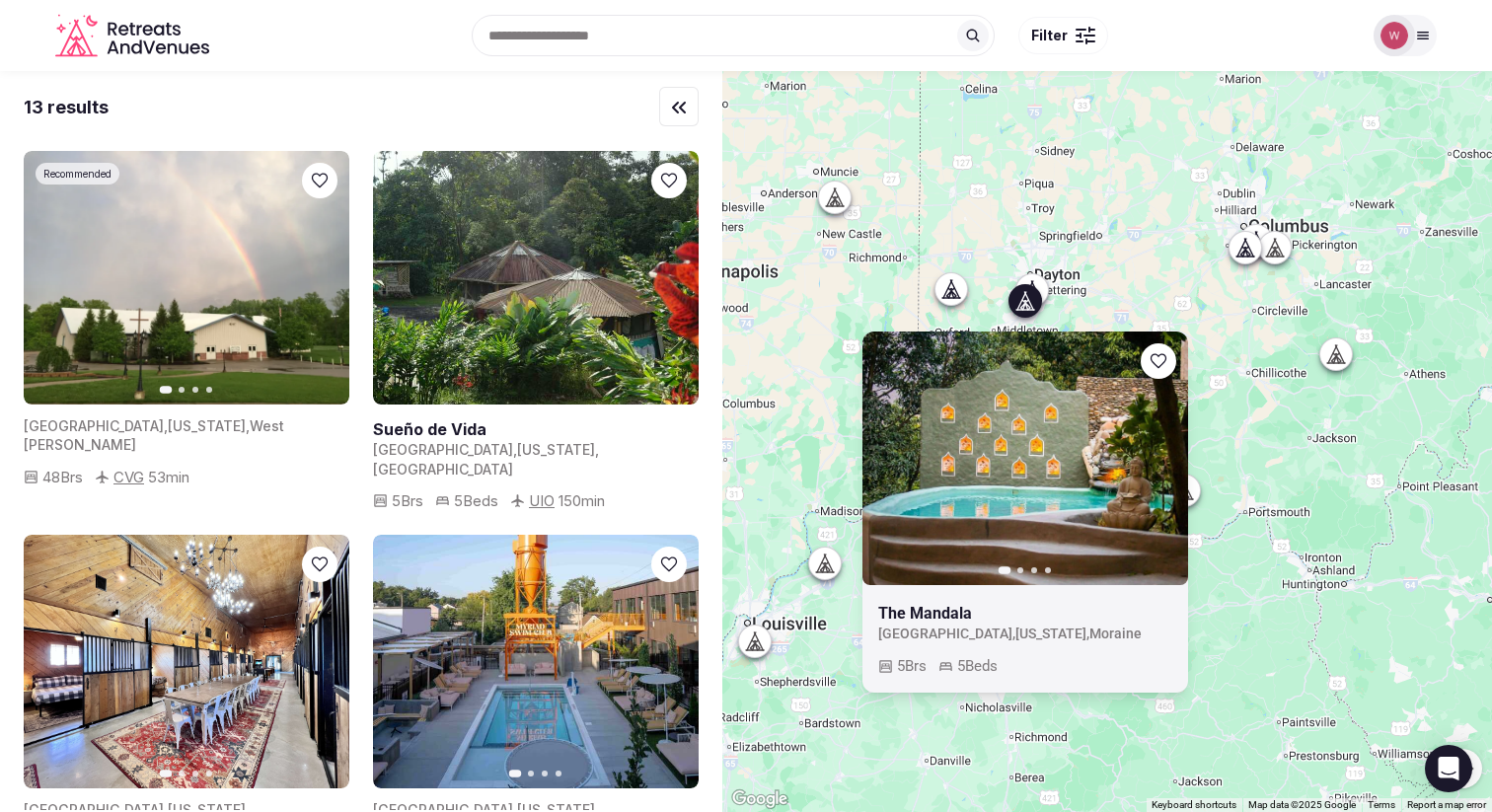 click at bounding box center (1025, 613) 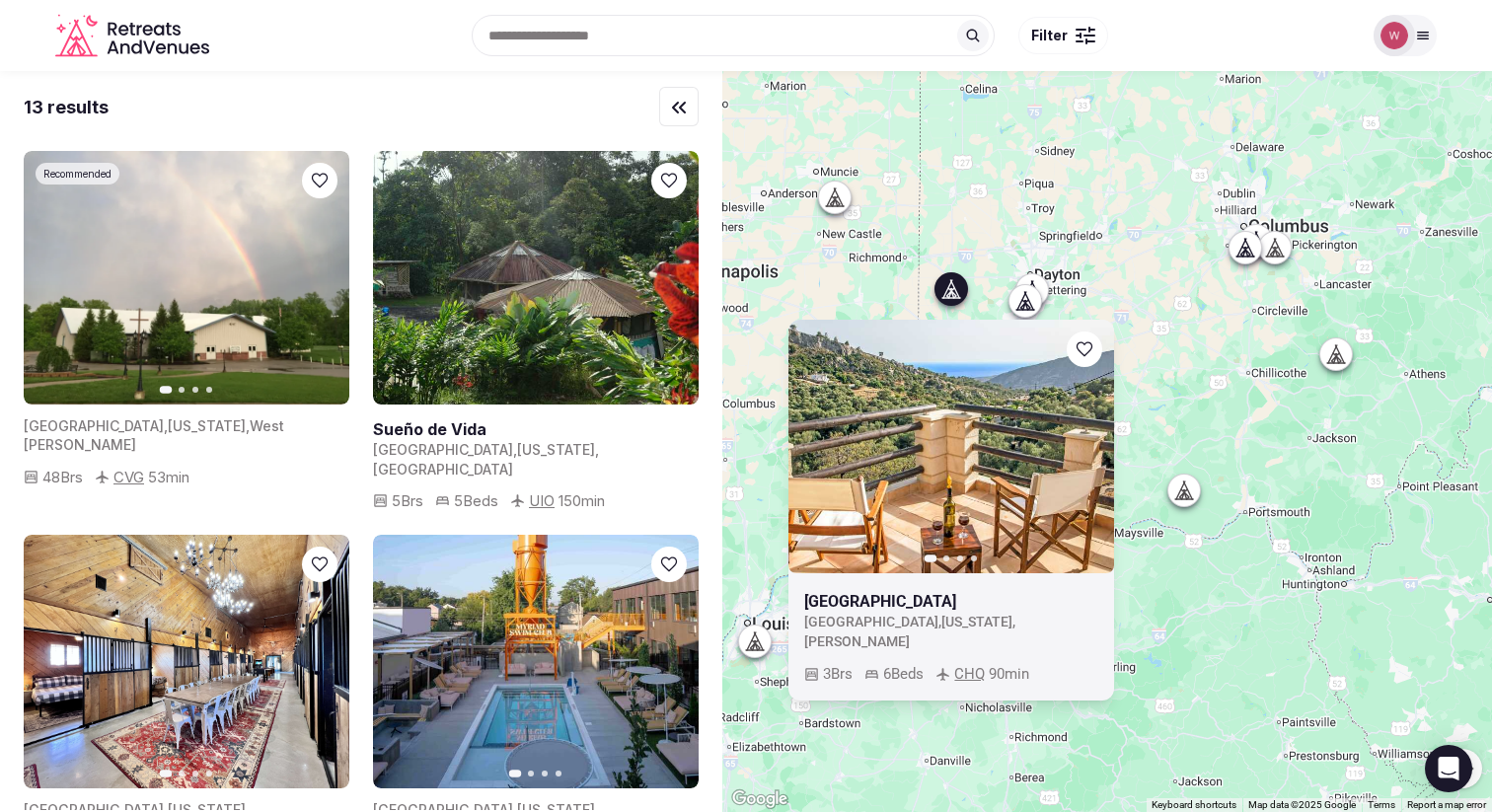 click at bounding box center [951, 446] 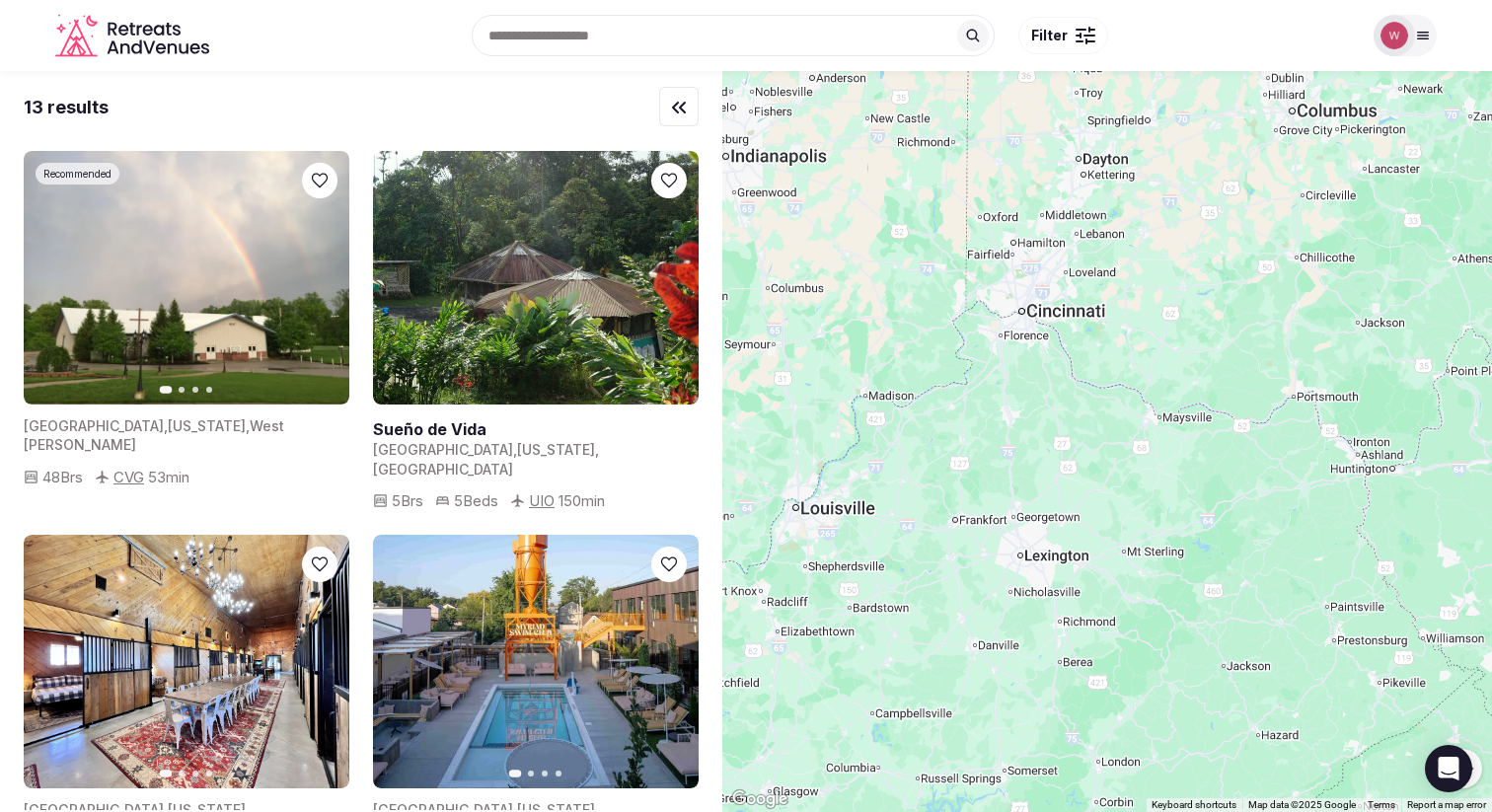 drag, startPoint x: 1212, startPoint y: 307, endPoint x: 1260, endPoint y: 189, distance: 127.38917 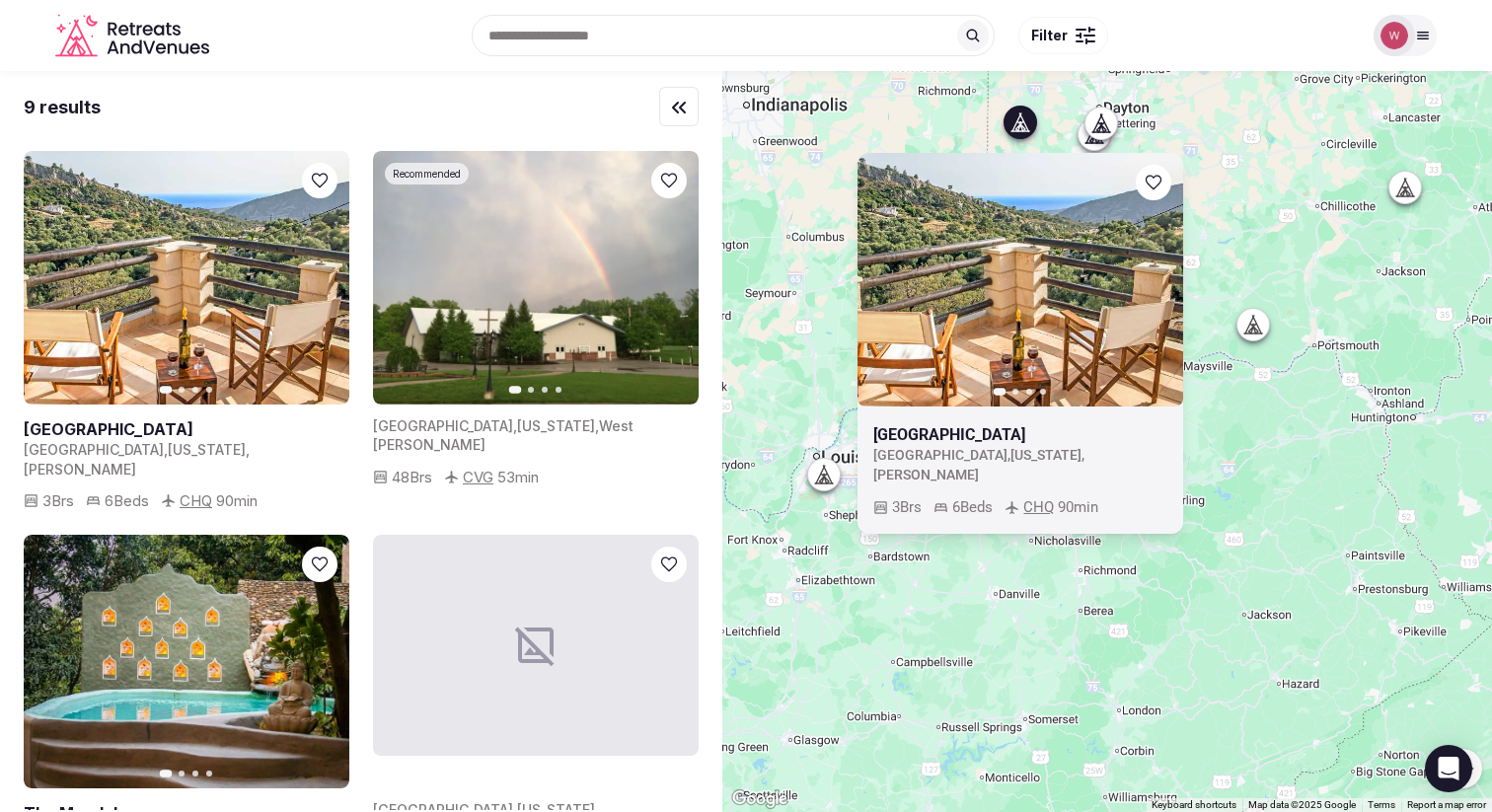 click at bounding box center [1020, 434] 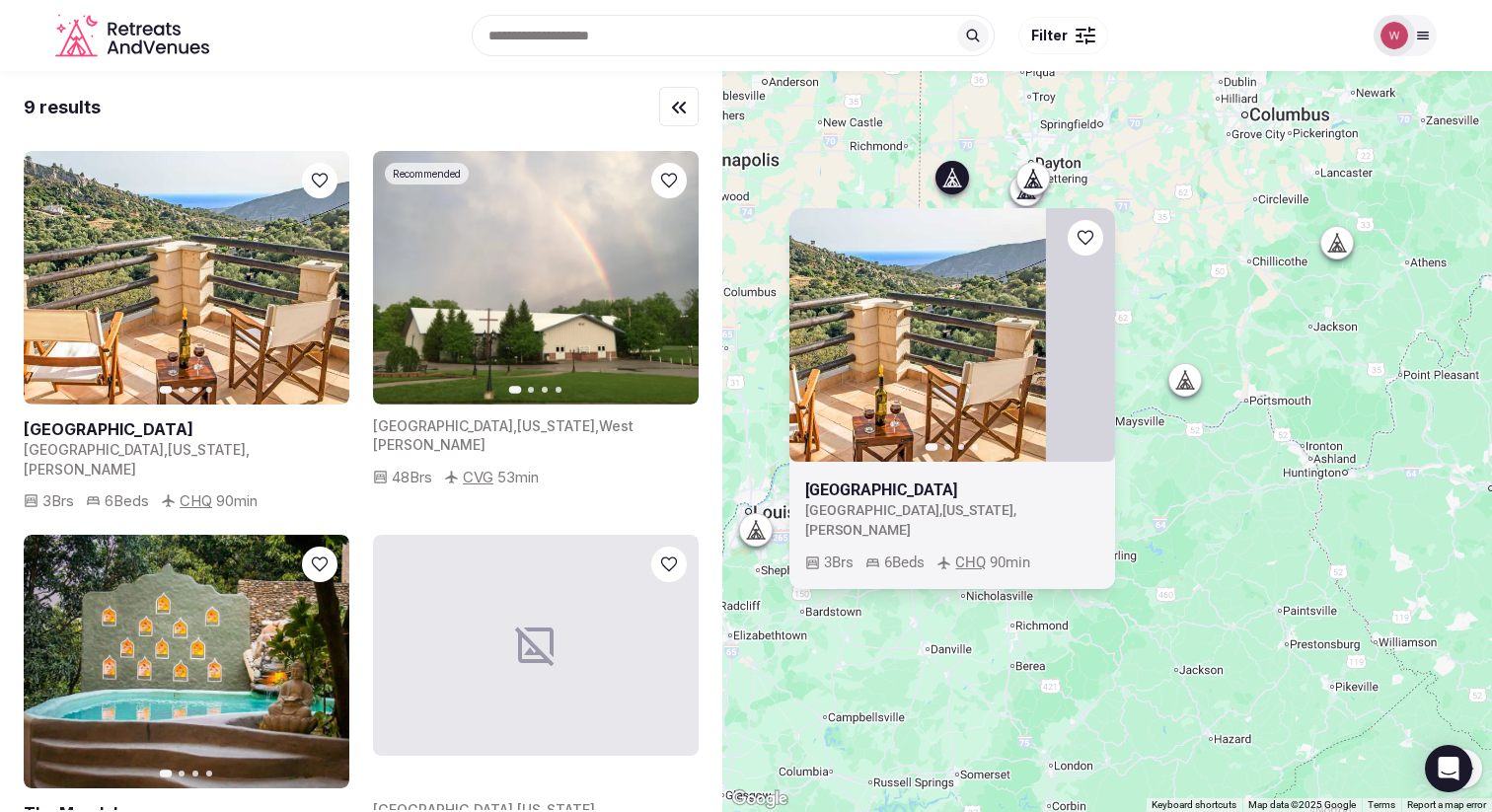 drag, startPoint x: 1091, startPoint y: 402, endPoint x: 1070, endPoint y: 576, distance: 175.26266 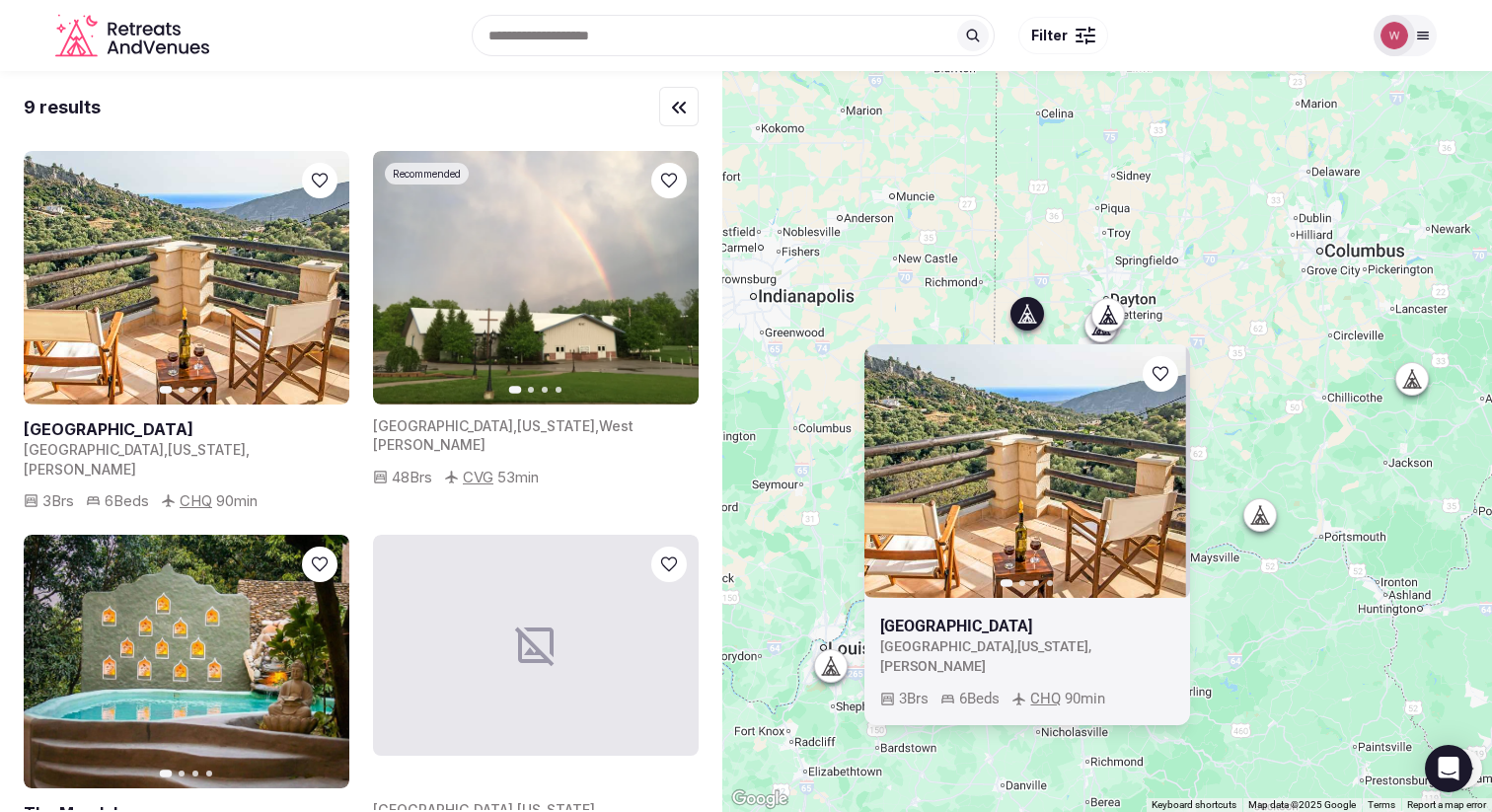 click on "To navigate, press the arrow keys. Previous slide Next slide Villa Aeton United States ,  Ohio ,  Eaton 3  Brs 6  Beds CHQ 90  min" at bounding box center [1107, 441] 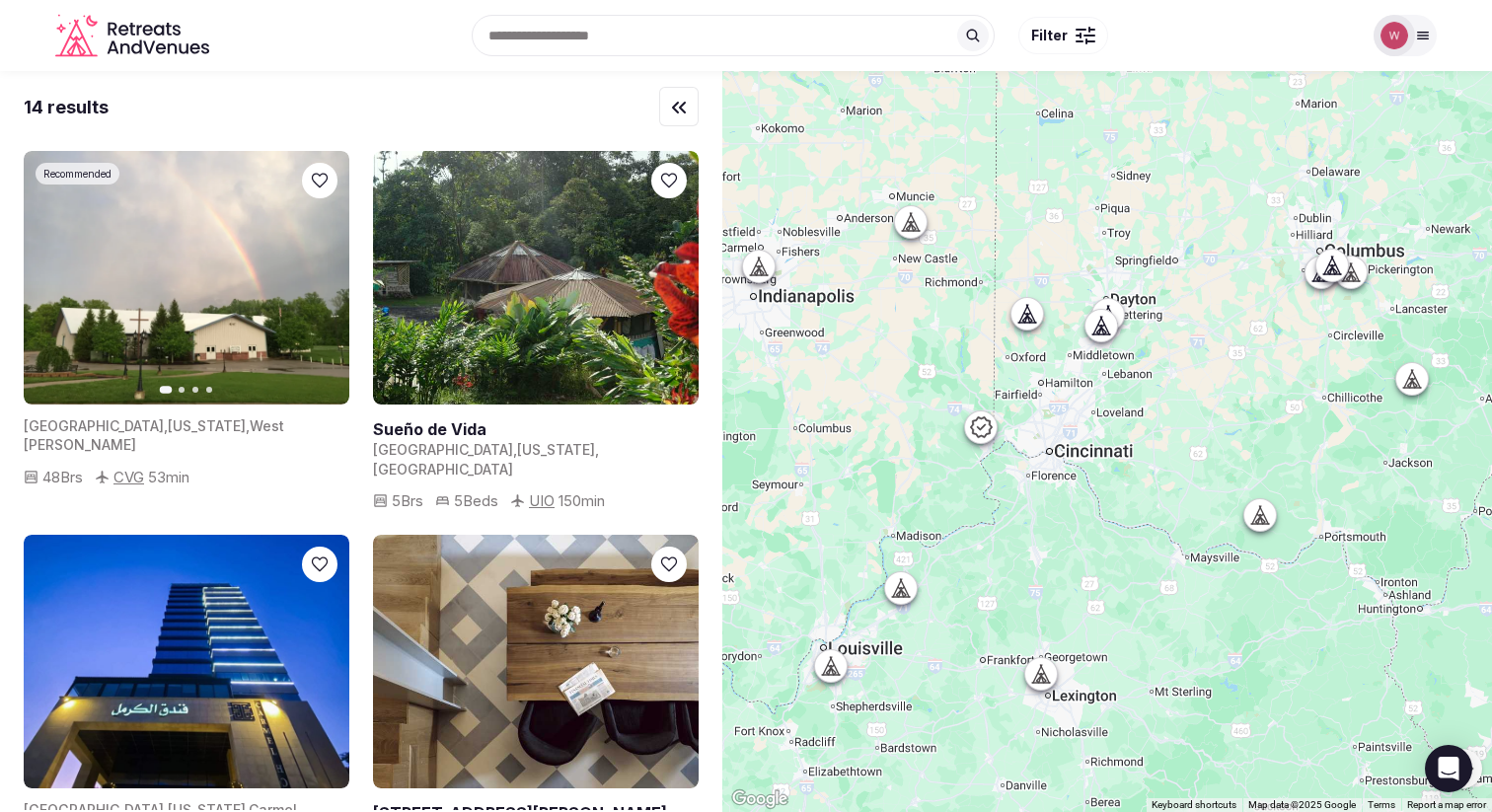 click at bounding box center [981, 427] 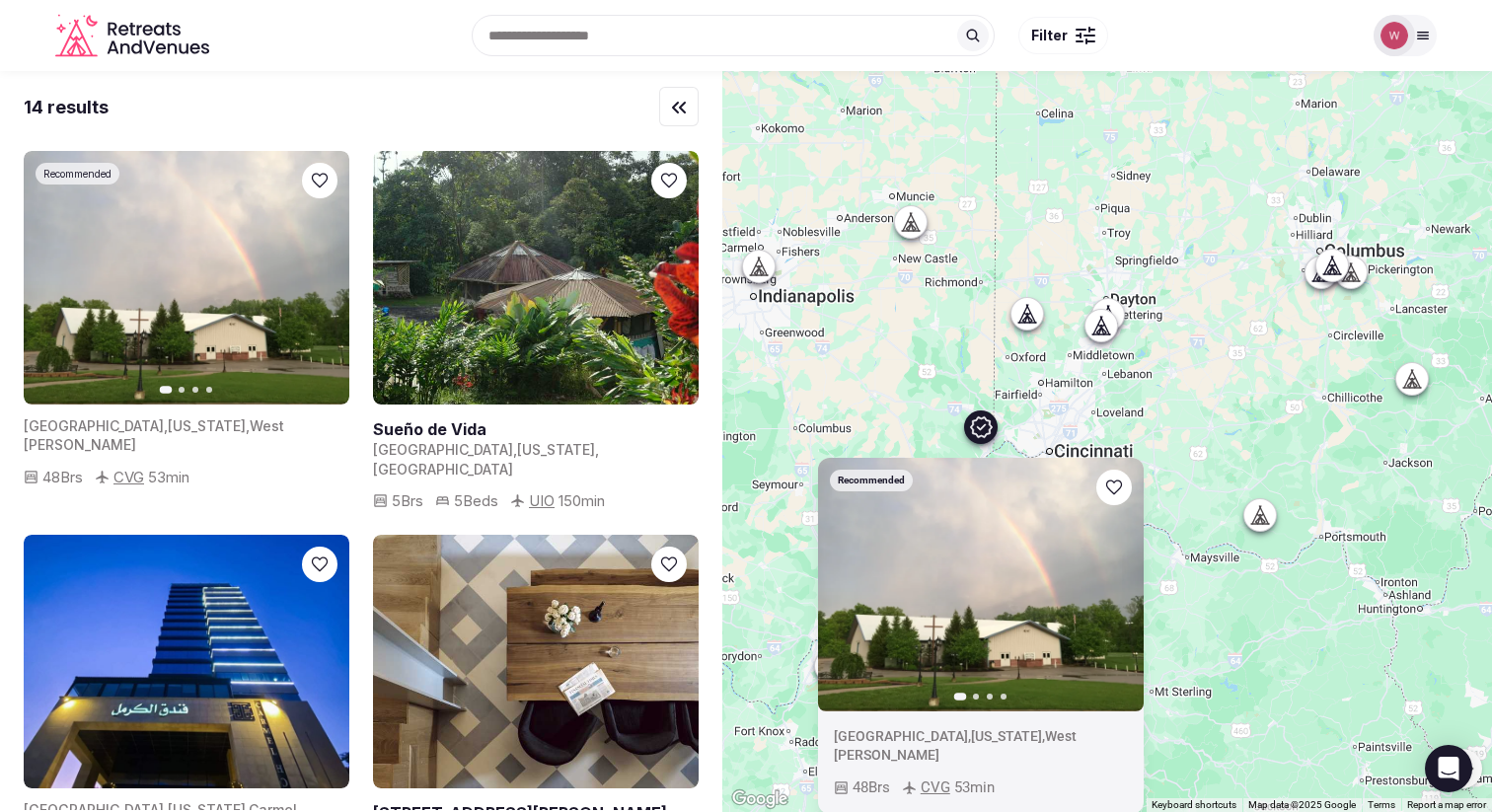 click on "To navigate, press the arrow keys. Recommended Previous slide Next slide United States ,  Indiana ,  West Harrison 48  Brs CVG 53  min" at bounding box center [1107, 441] 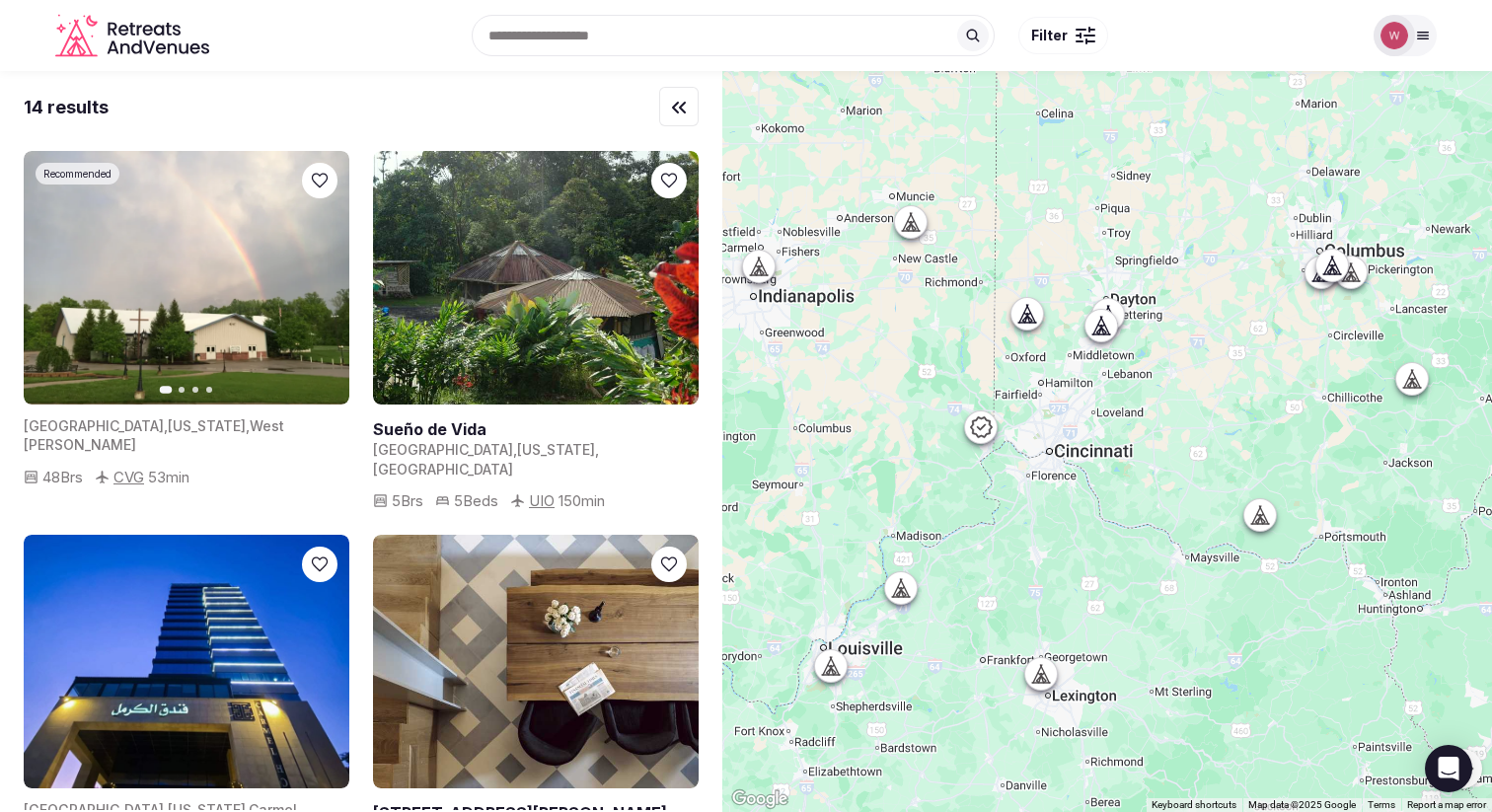 click at bounding box center (1332, 264) 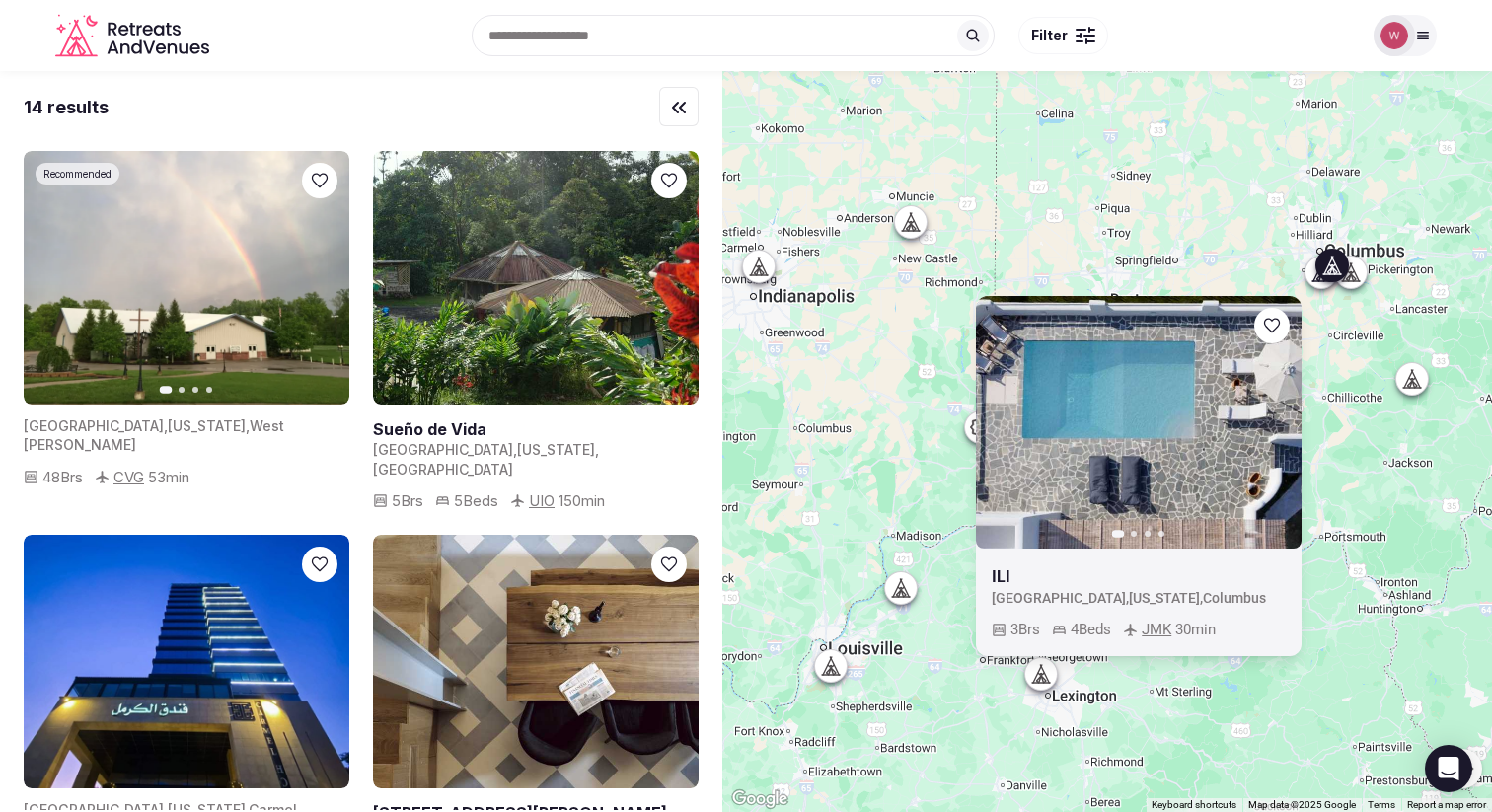 click at bounding box center (1351, 271) 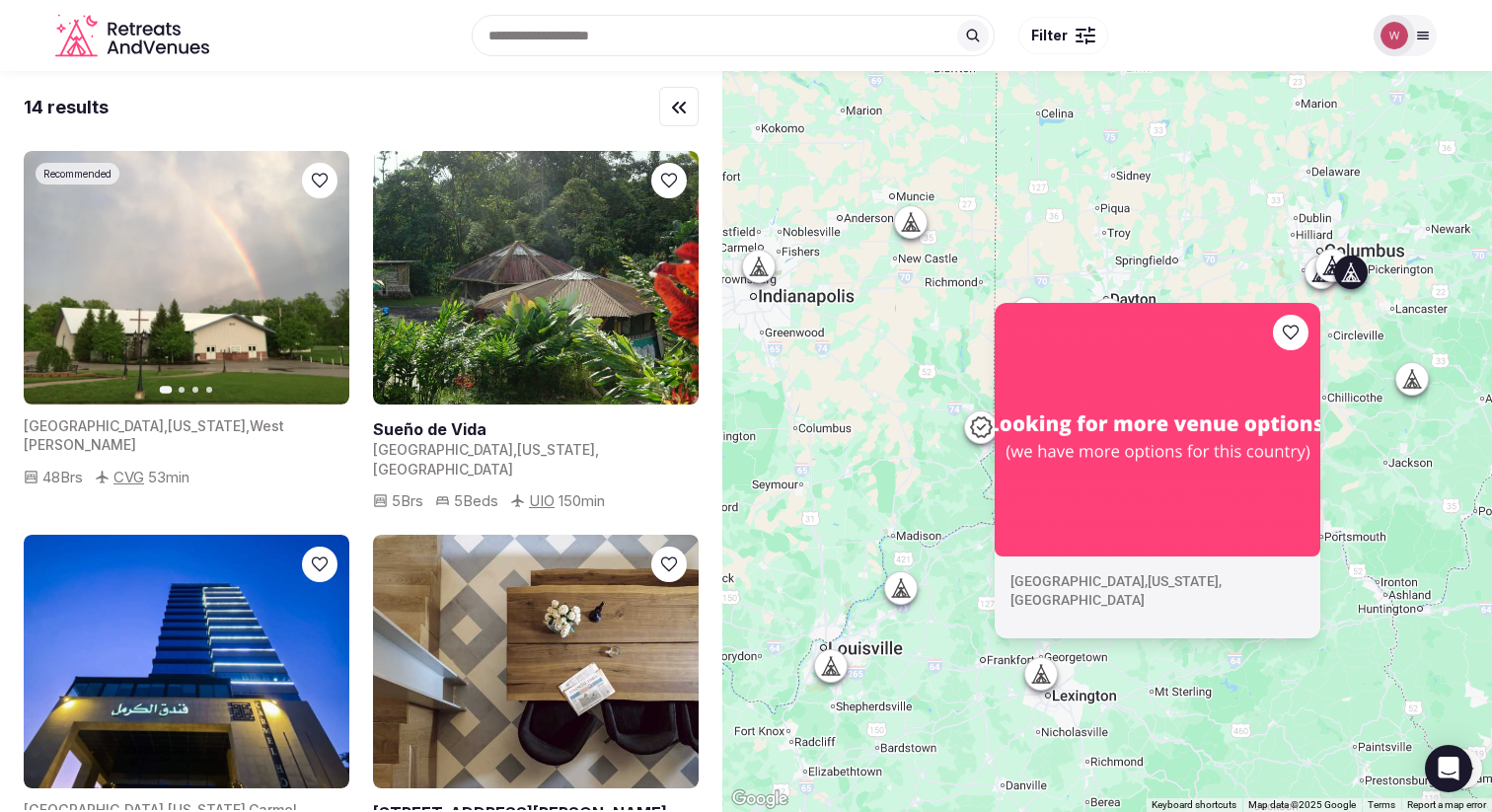click 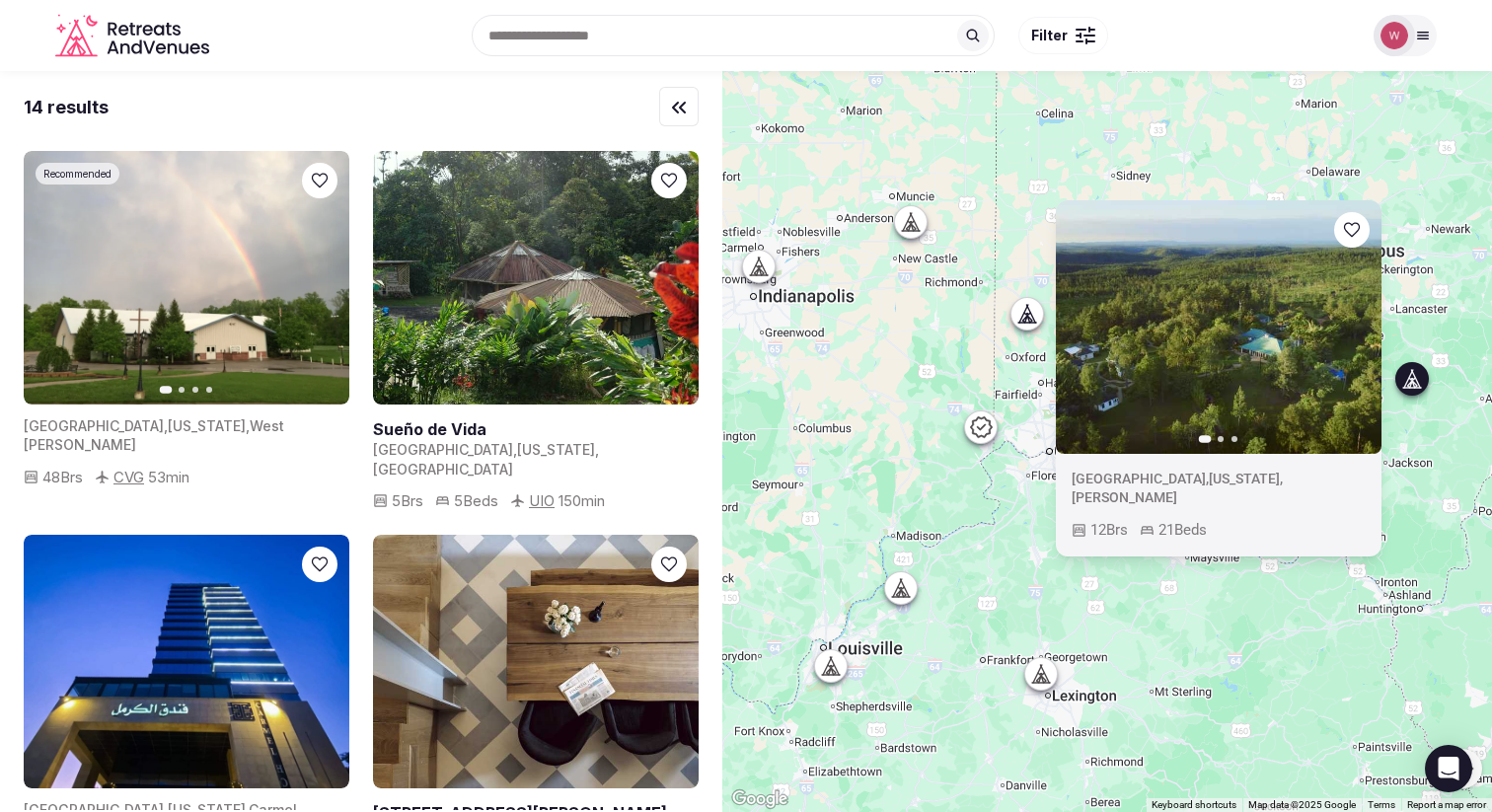 click on "To navigate, press the arrow keys. Previous slide Next slide United States ,  Ohio ,  Logan 12  Brs 21  Beds" at bounding box center [1107, 441] 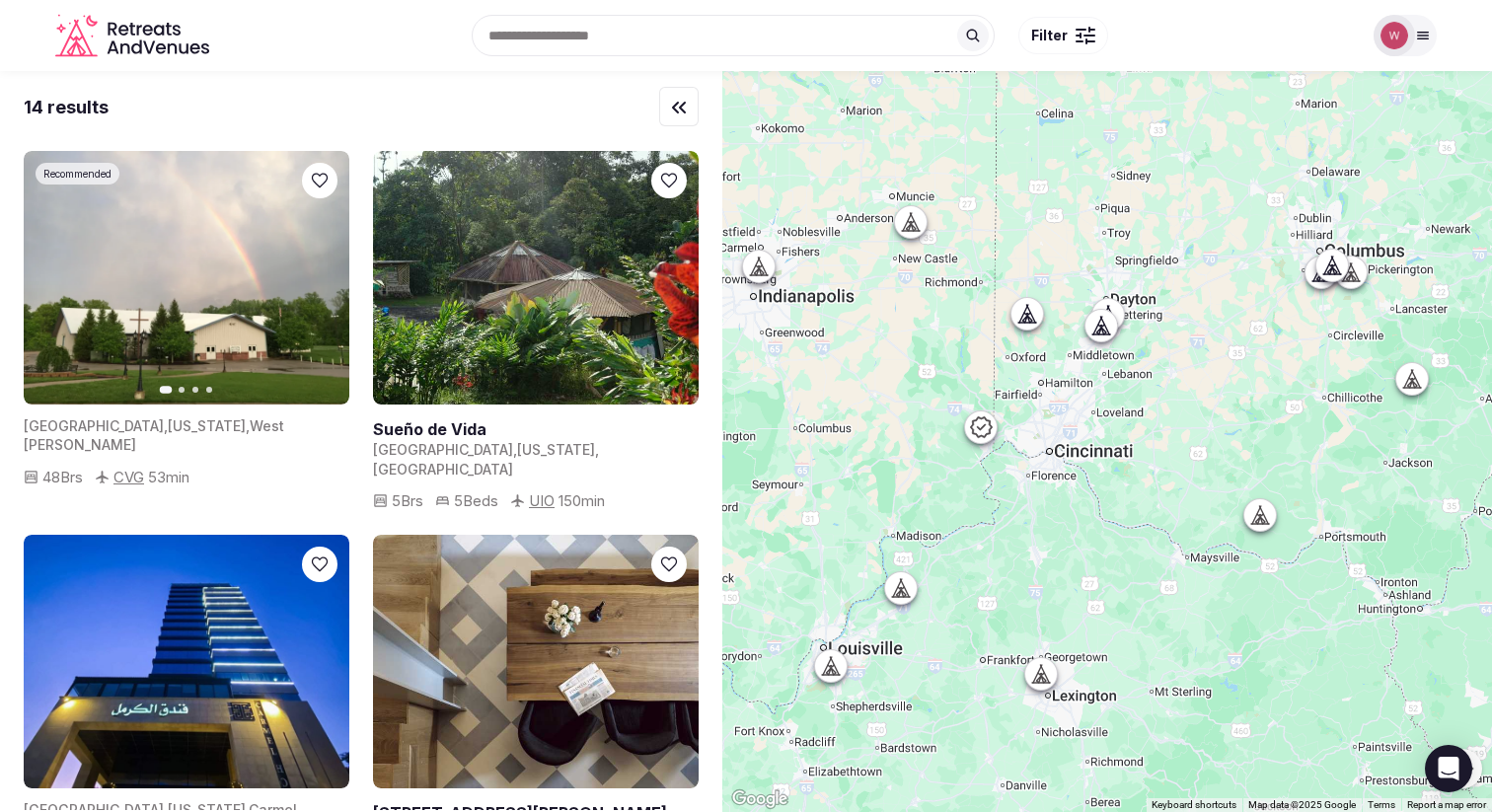 click 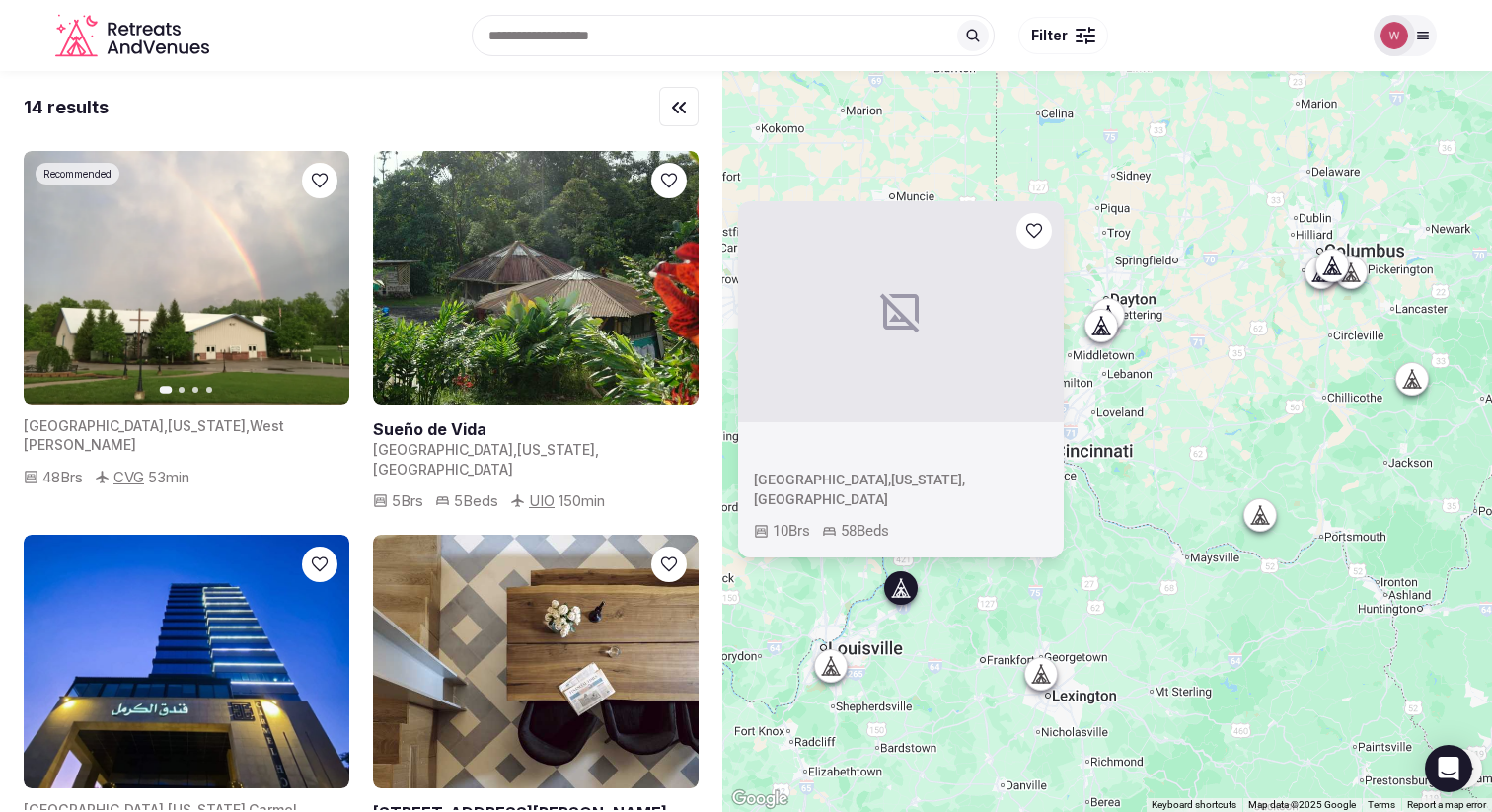 click 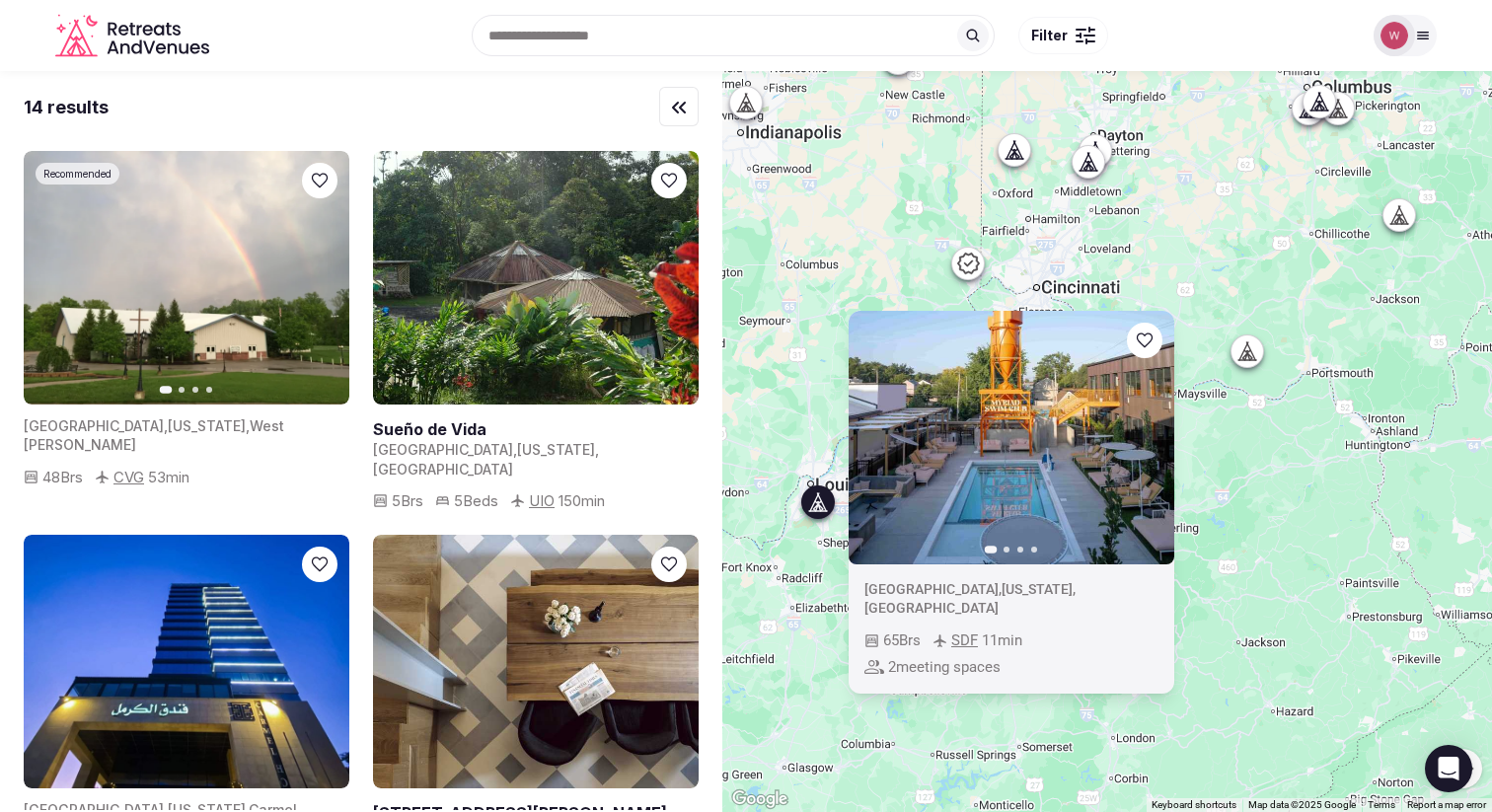 drag, startPoint x: 1280, startPoint y: 555, endPoint x: 1269, endPoint y: 442, distance: 113.53414 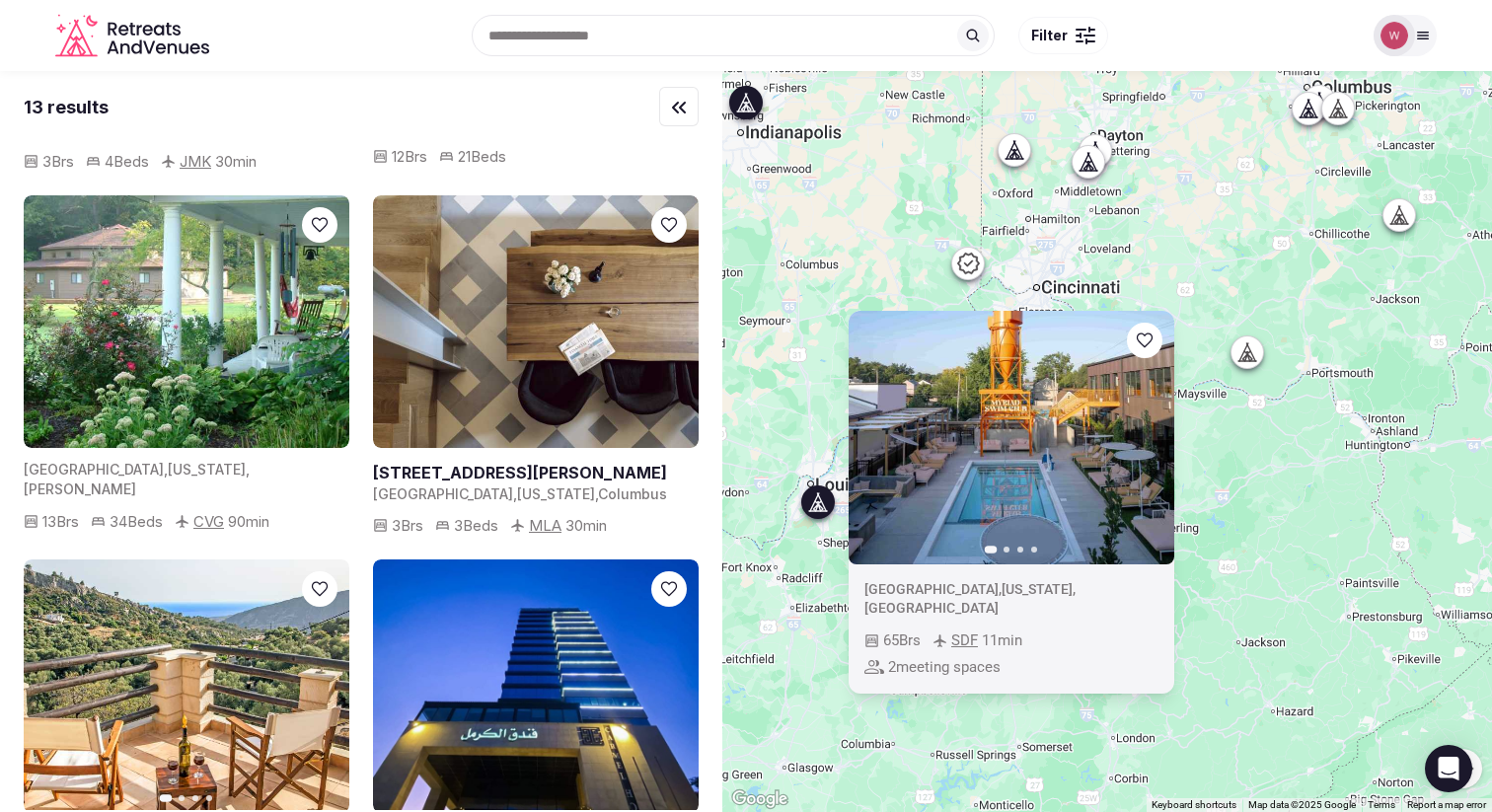 scroll, scrollTop: 627, scrollLeft: 0, axis: vertical 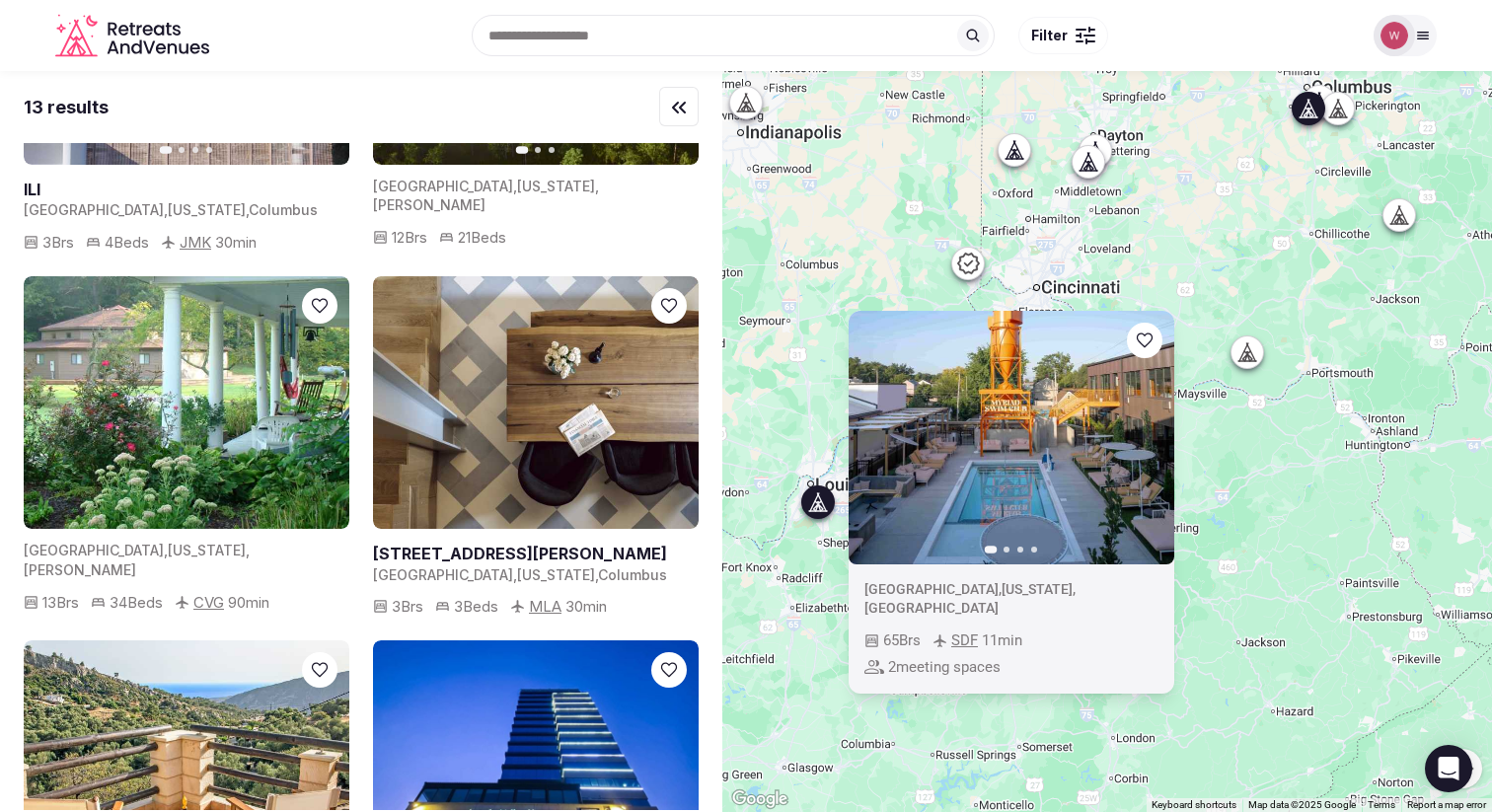 click at bounding box center (536, 554) 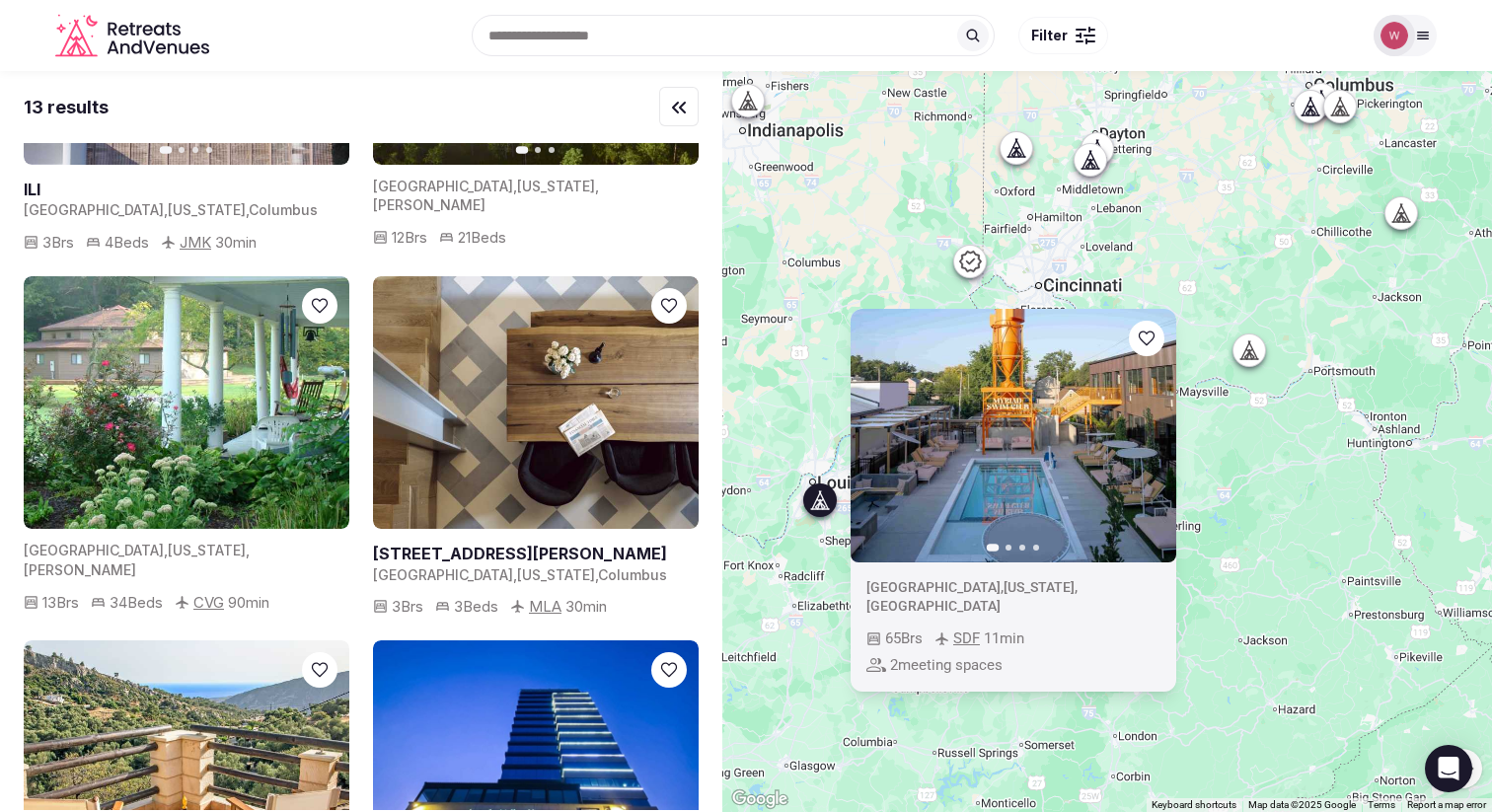 drag, startPoint x: 957, startPoint y: 309, endPoint x: 1078, endPoint y: 298, distance: 121.498971 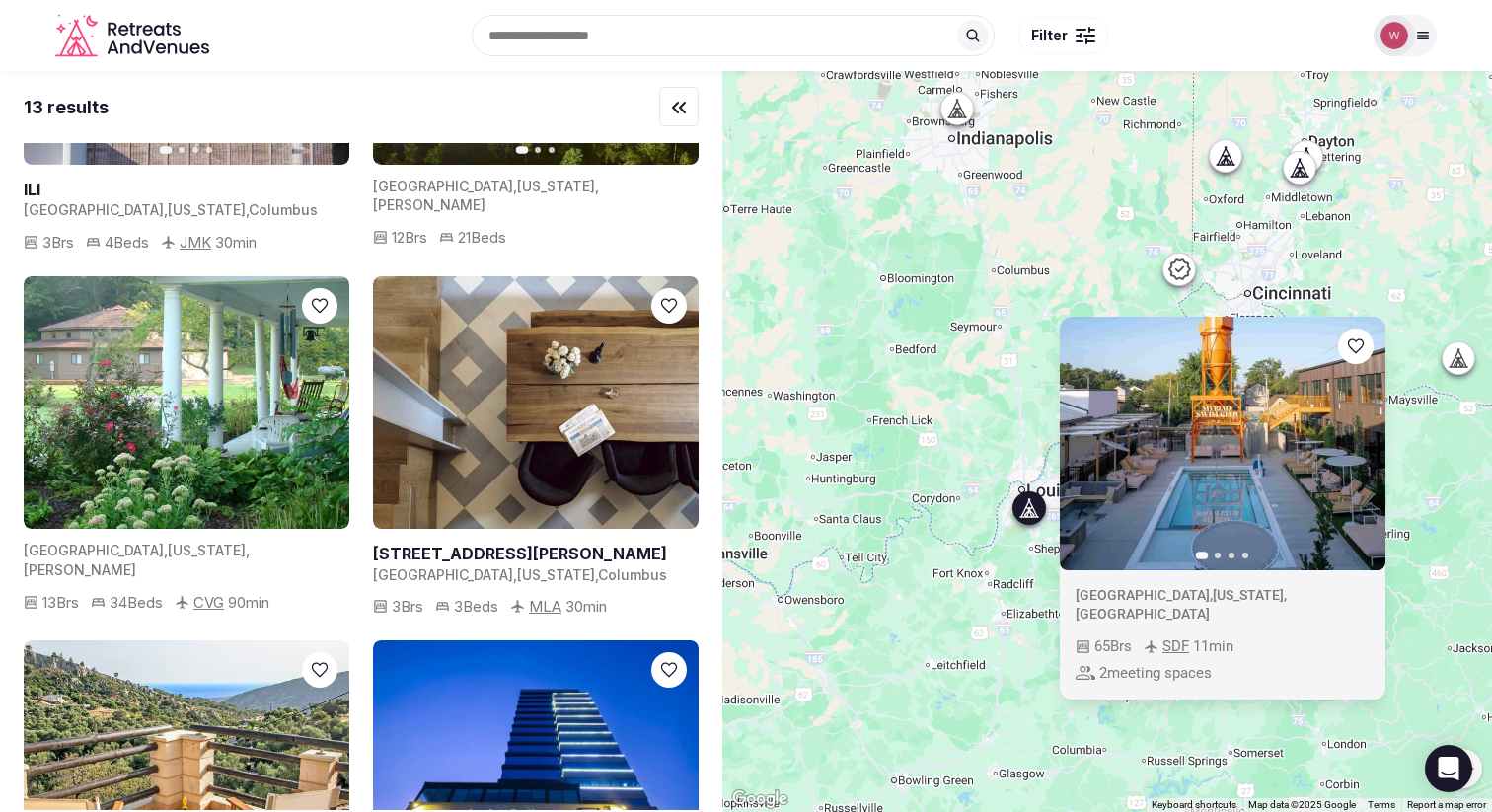 drag, startPoint x: 968, startPoint y: 152, endPoint x: 932, endPoint y: 87, distance: 74.30343 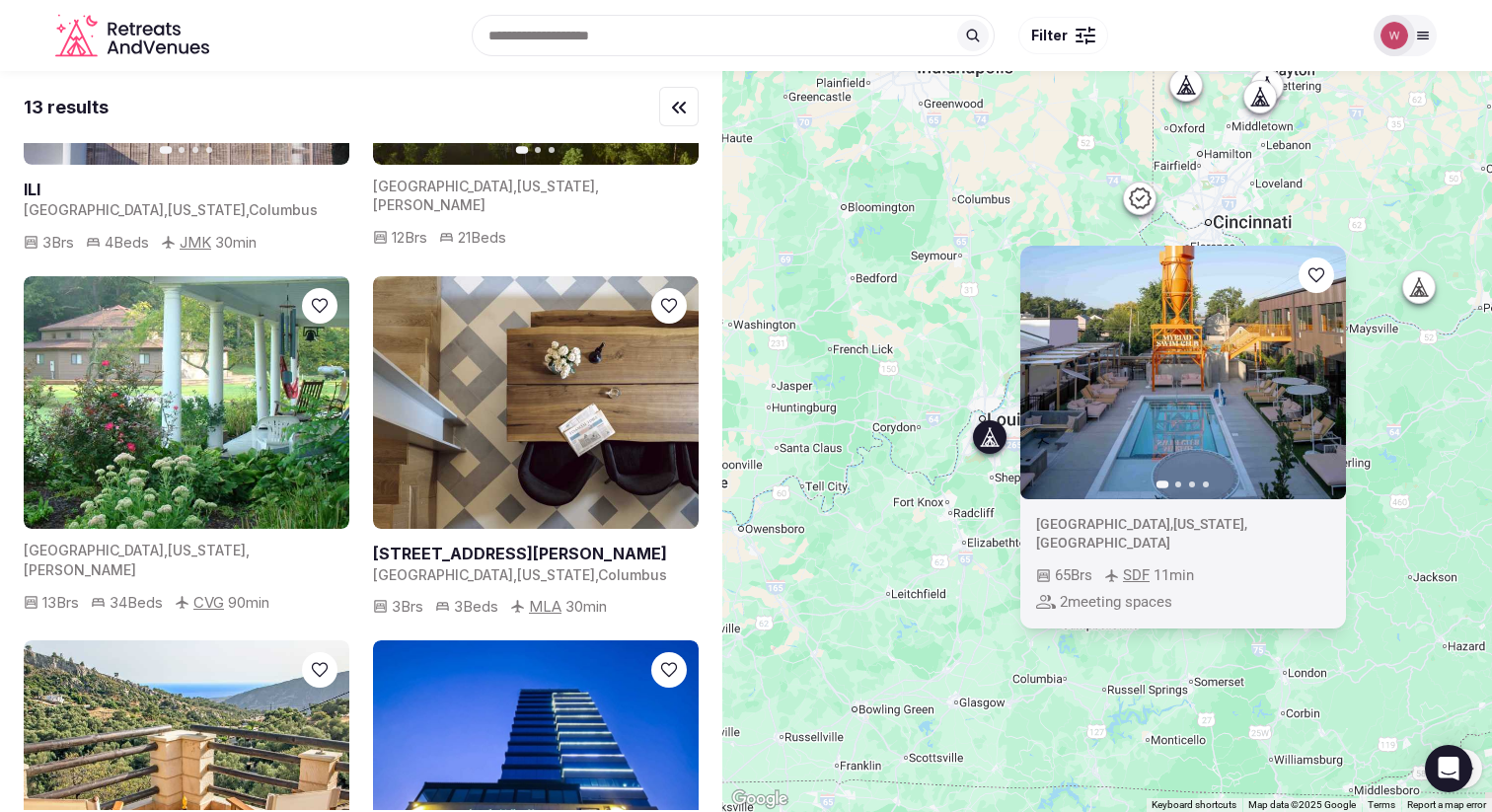 click on "To navigate, press the arrow keys. Previous slide Next slide United States ,  Kentucky ,  Louisville 65  Brs SDF 11  min 2  meeting spaces" at bounding box center (1107, 441) 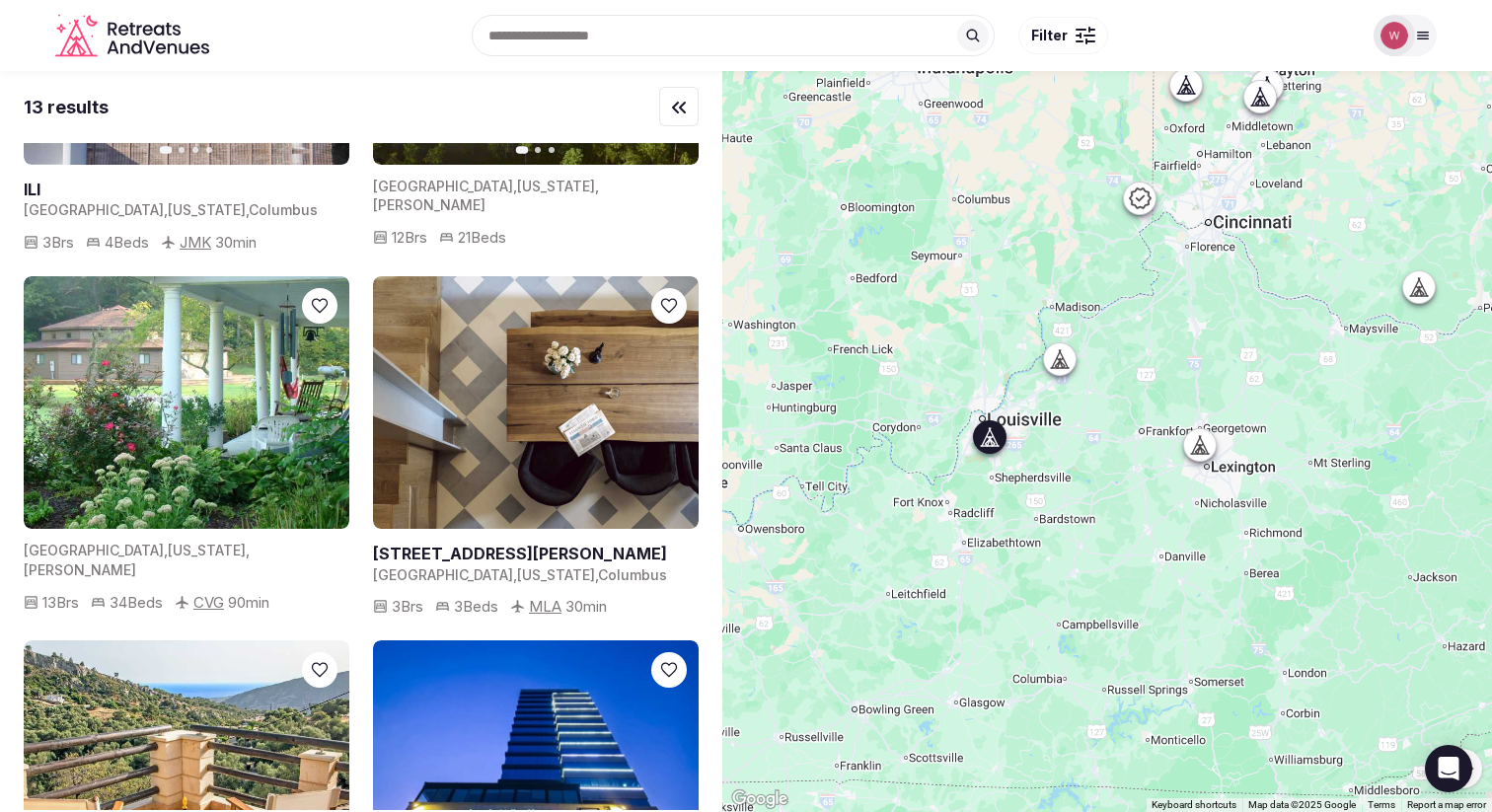 scroll, scrollTop: 0, scrollLeft: 0, axis: both 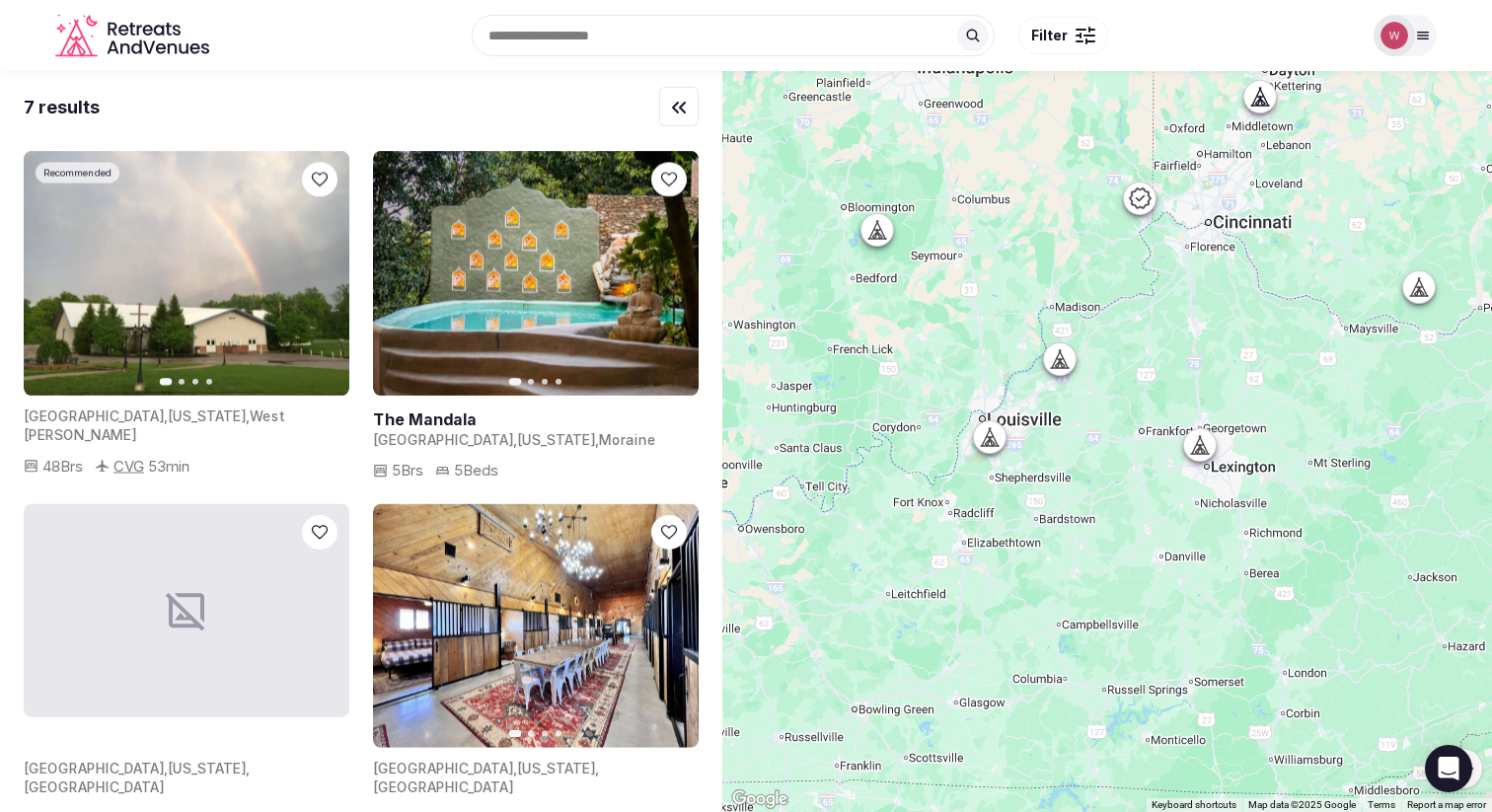 click at bounding box center [1200, 444] 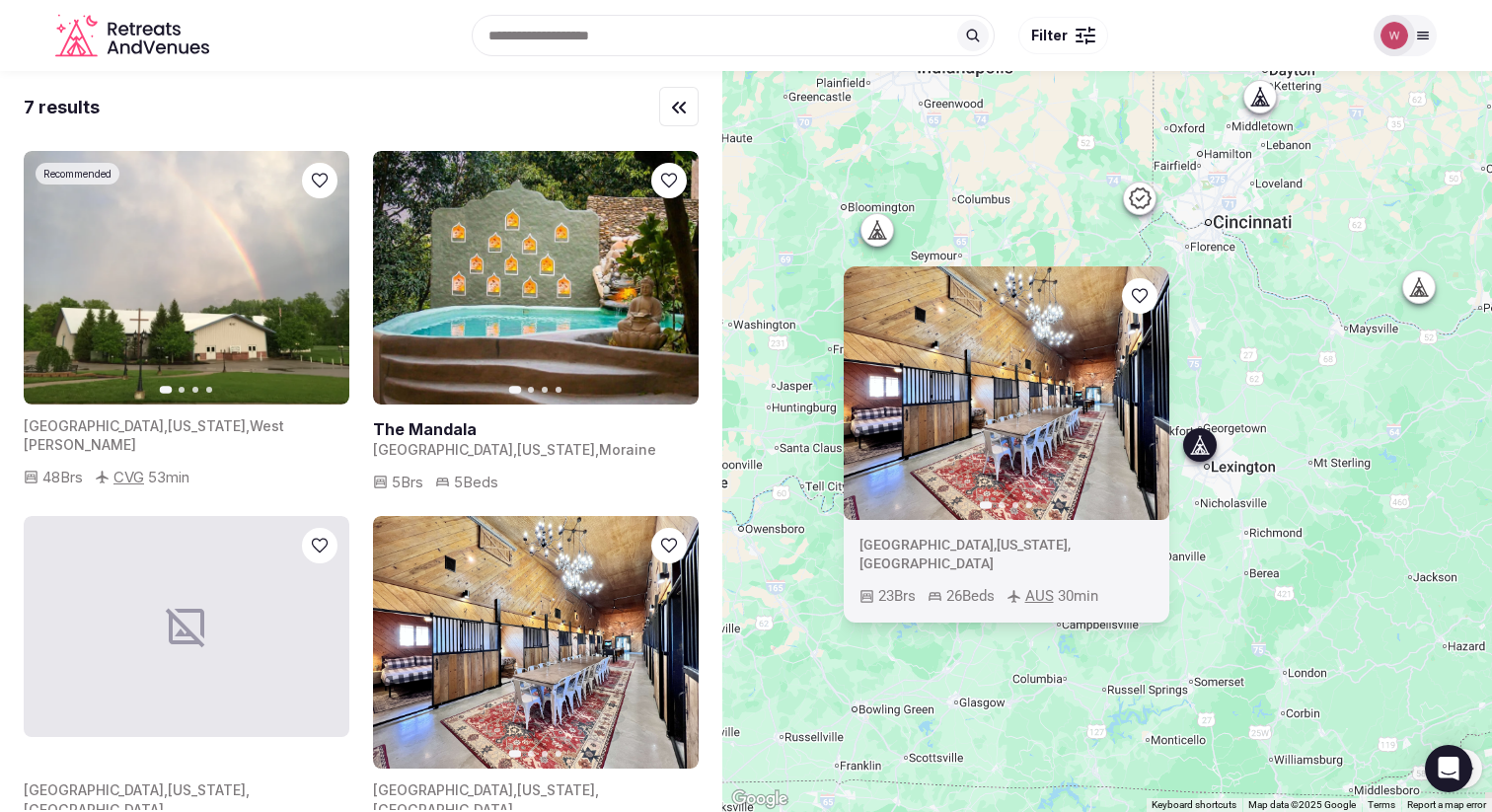 click on "To navigate, press the arrow keys. Previous slide Next slide United States ,  Kentucky ,  Georgetown 23  Brs 26  Beds AUS 30  min" at bounding box center (1107, 441) 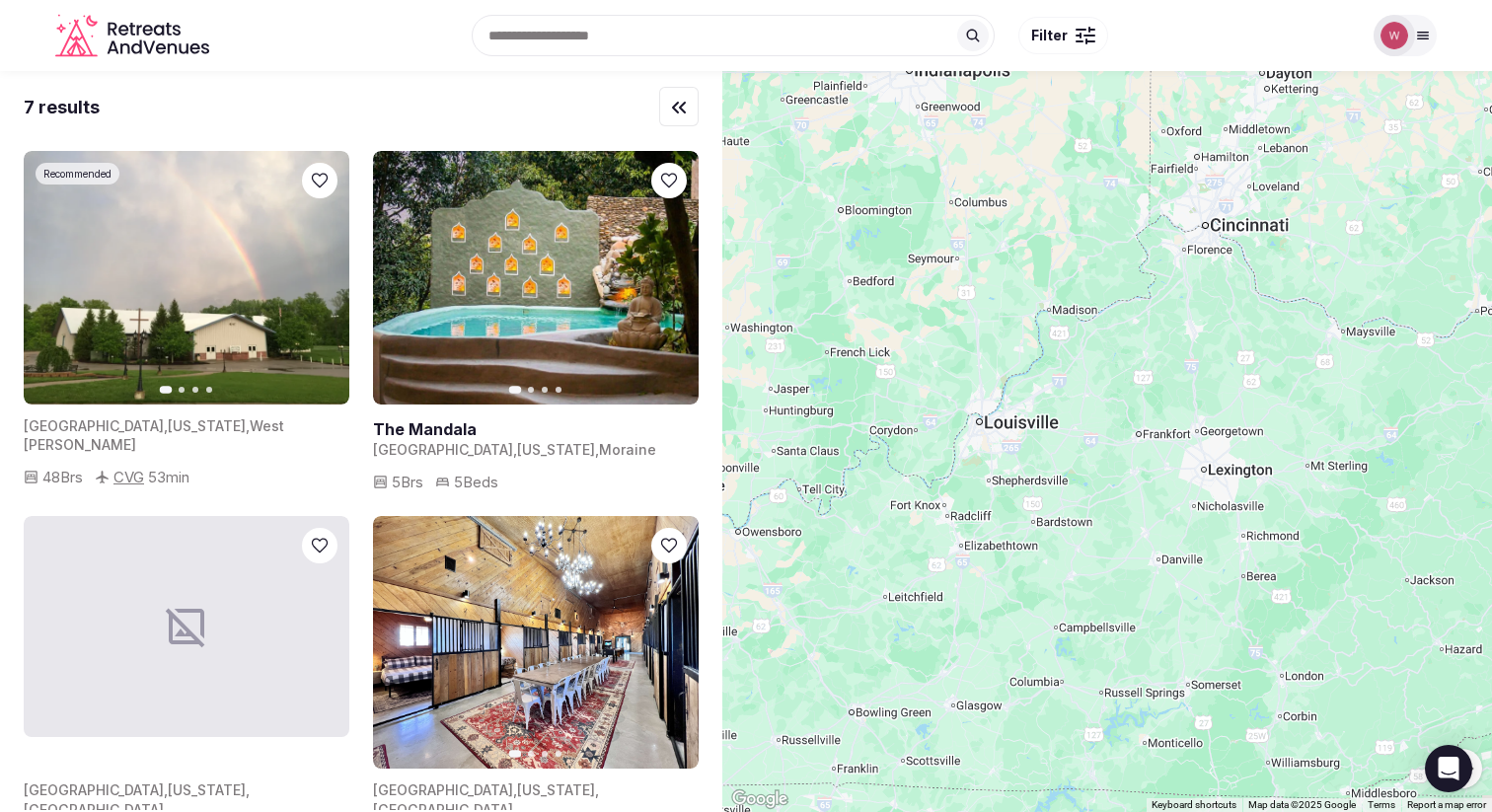 click on "To navigate, press the arrow keys." at bounding box center (1107, 441) 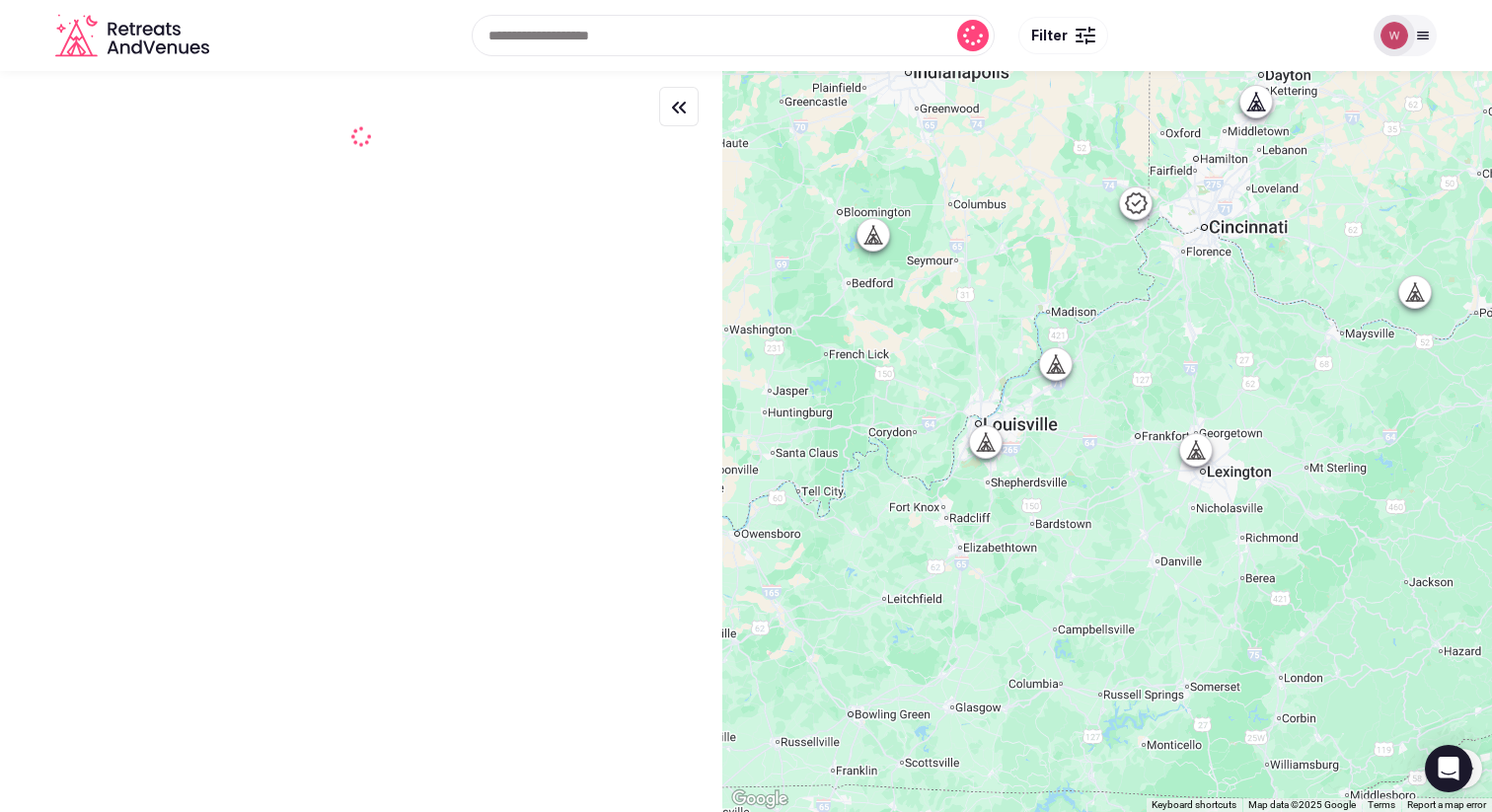 click on "To navigate, press the arrow keys." at bounding box center [1107, 441] 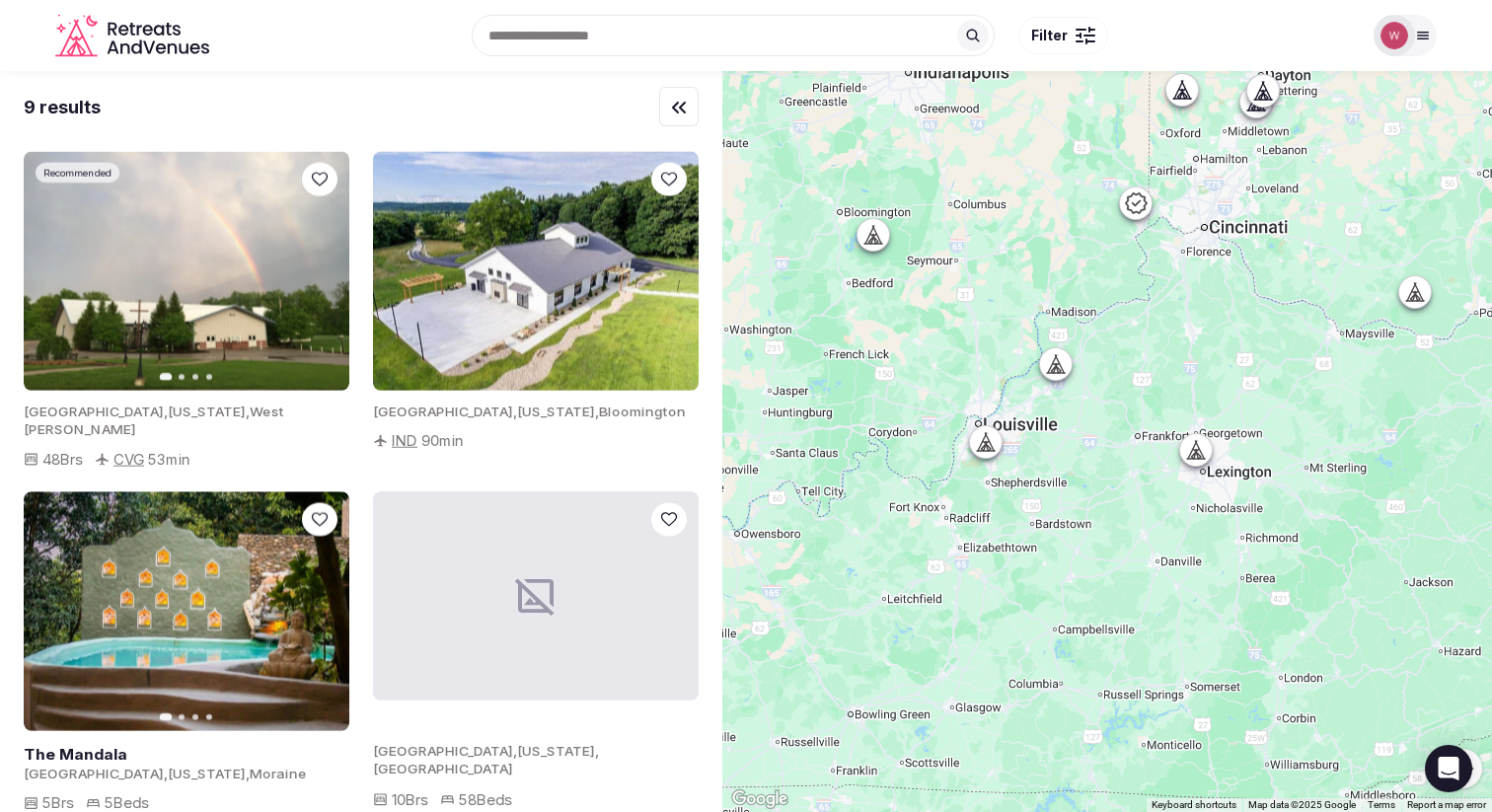 click at bounding box center (1056, 364) 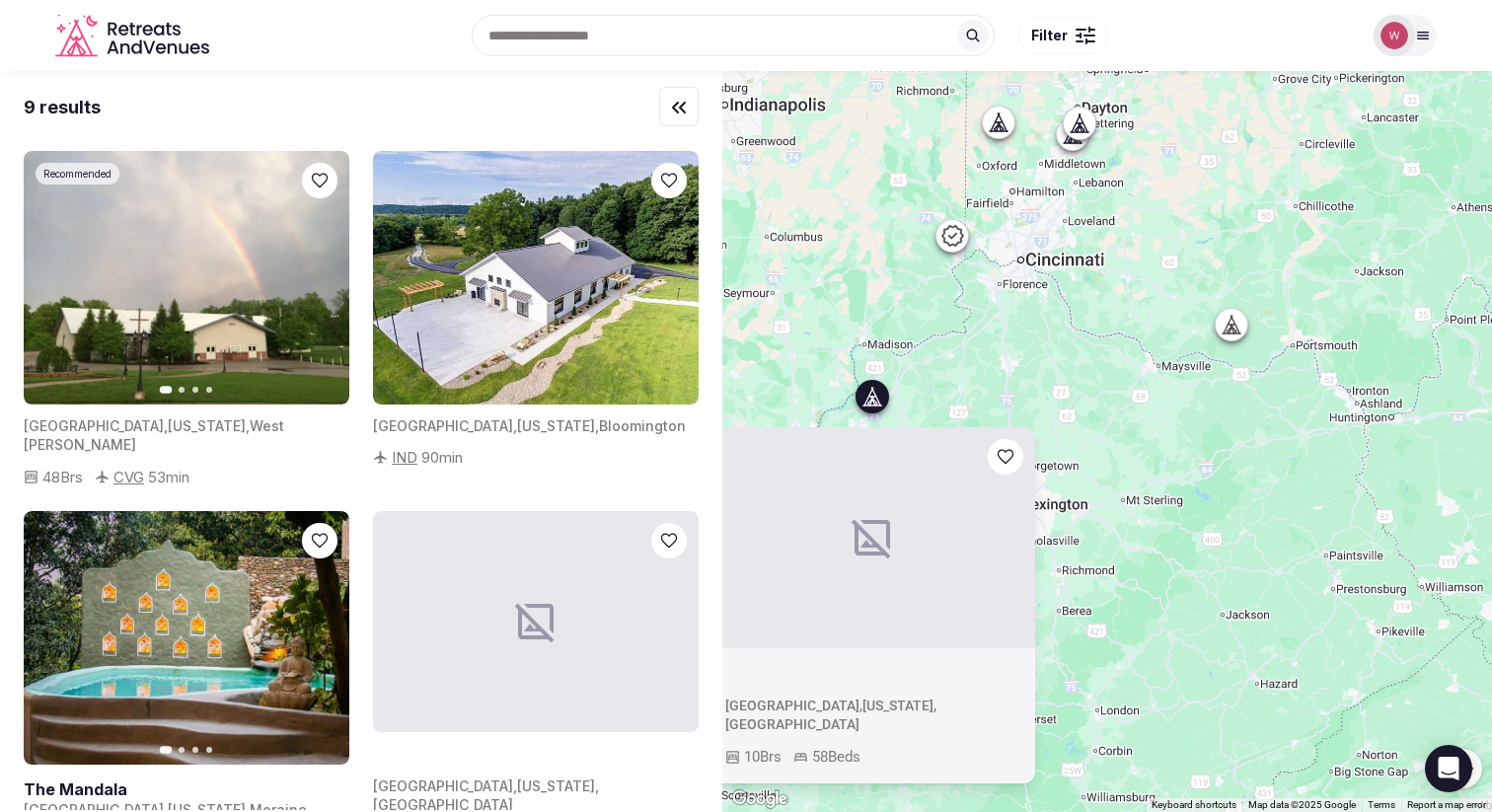 drag, startPoint x: 1204, startPoint y: 349, endPoint x: 1020, endPoint y: 370, distance: 185.19449 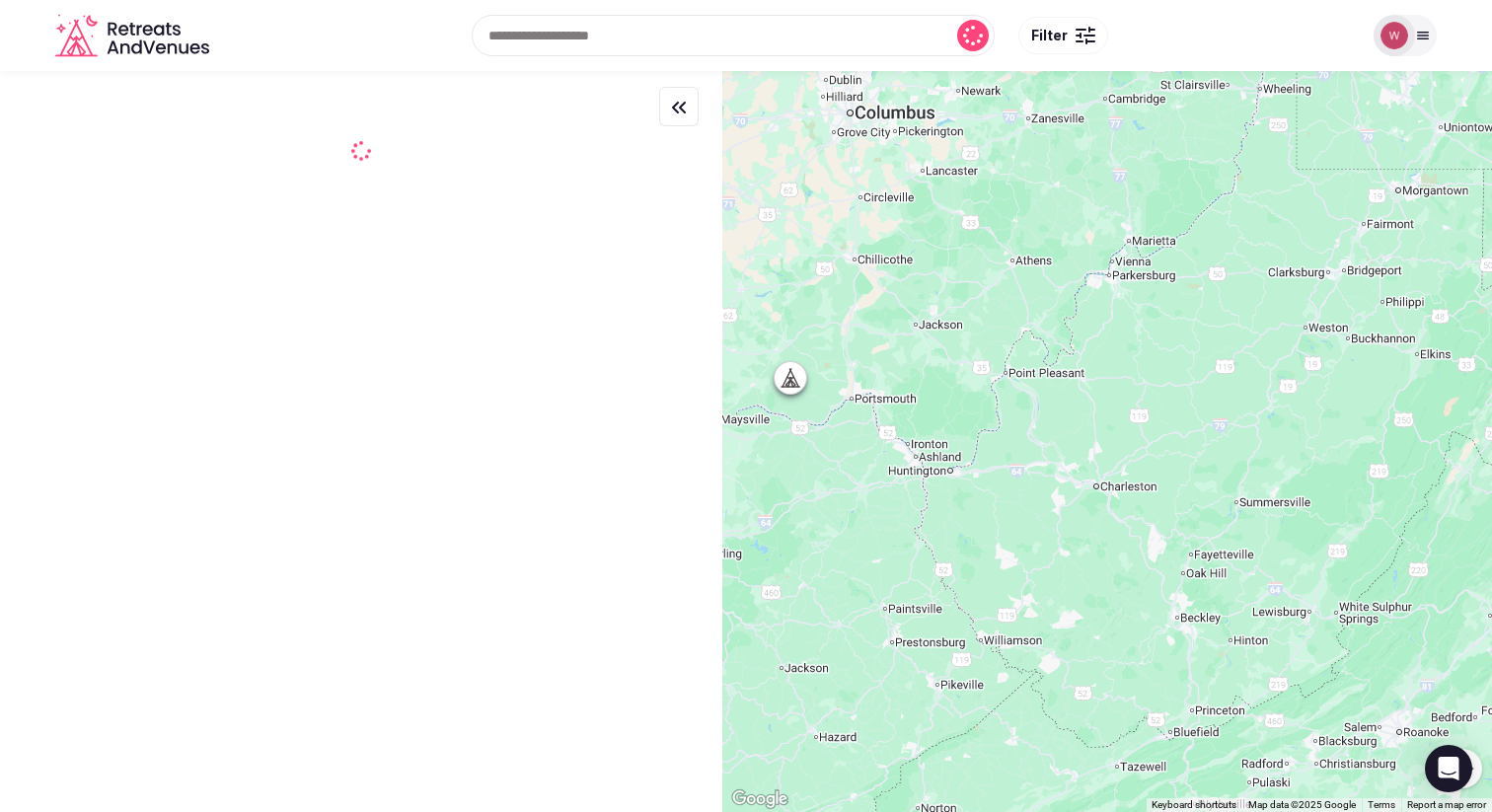 drag, startPoint x: 929, startPoint y: 384, endPoint x: 1098, endPoint y: 381, distance: 169.02663 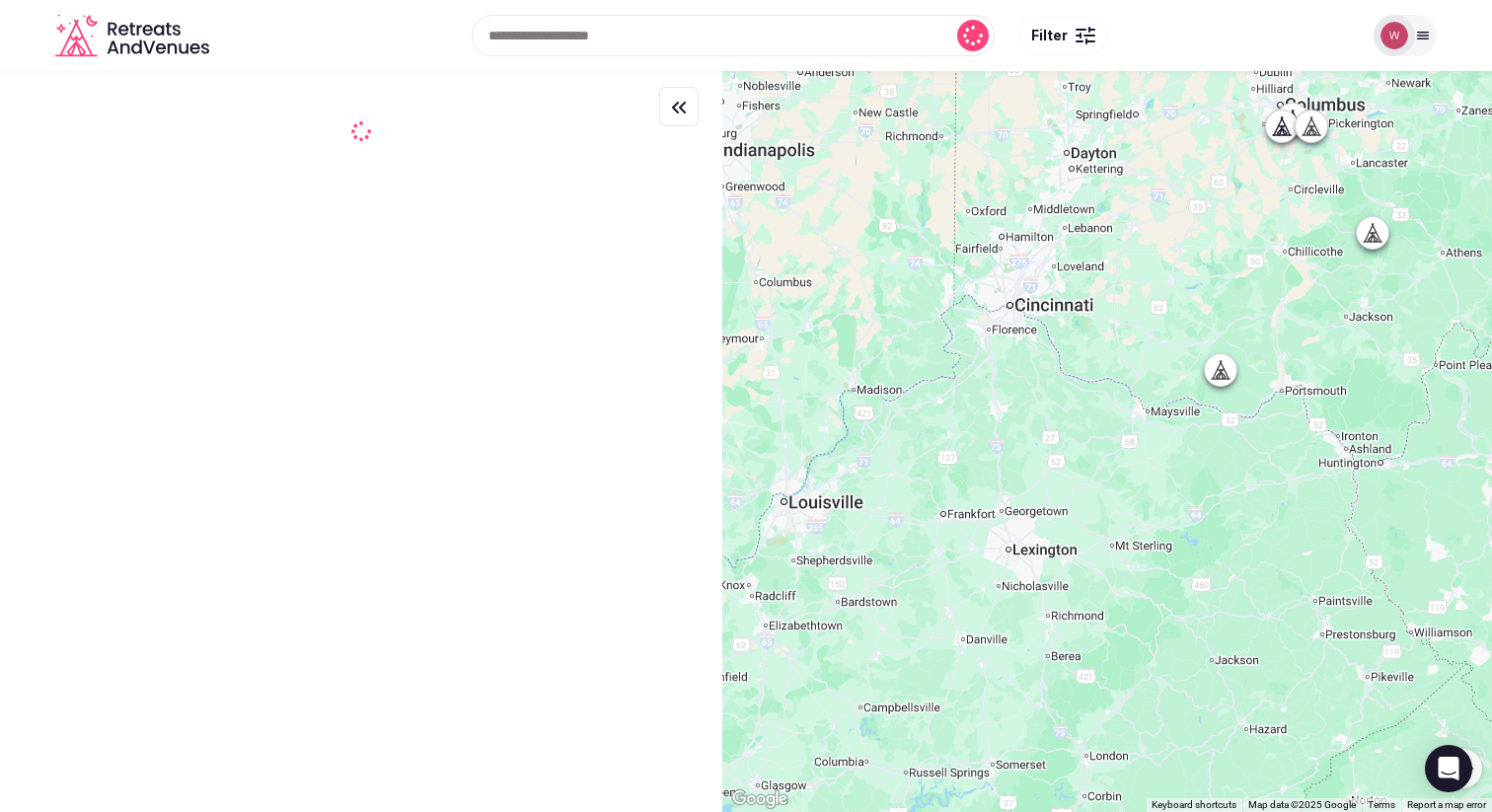 click at bounding box center [1221, 369] 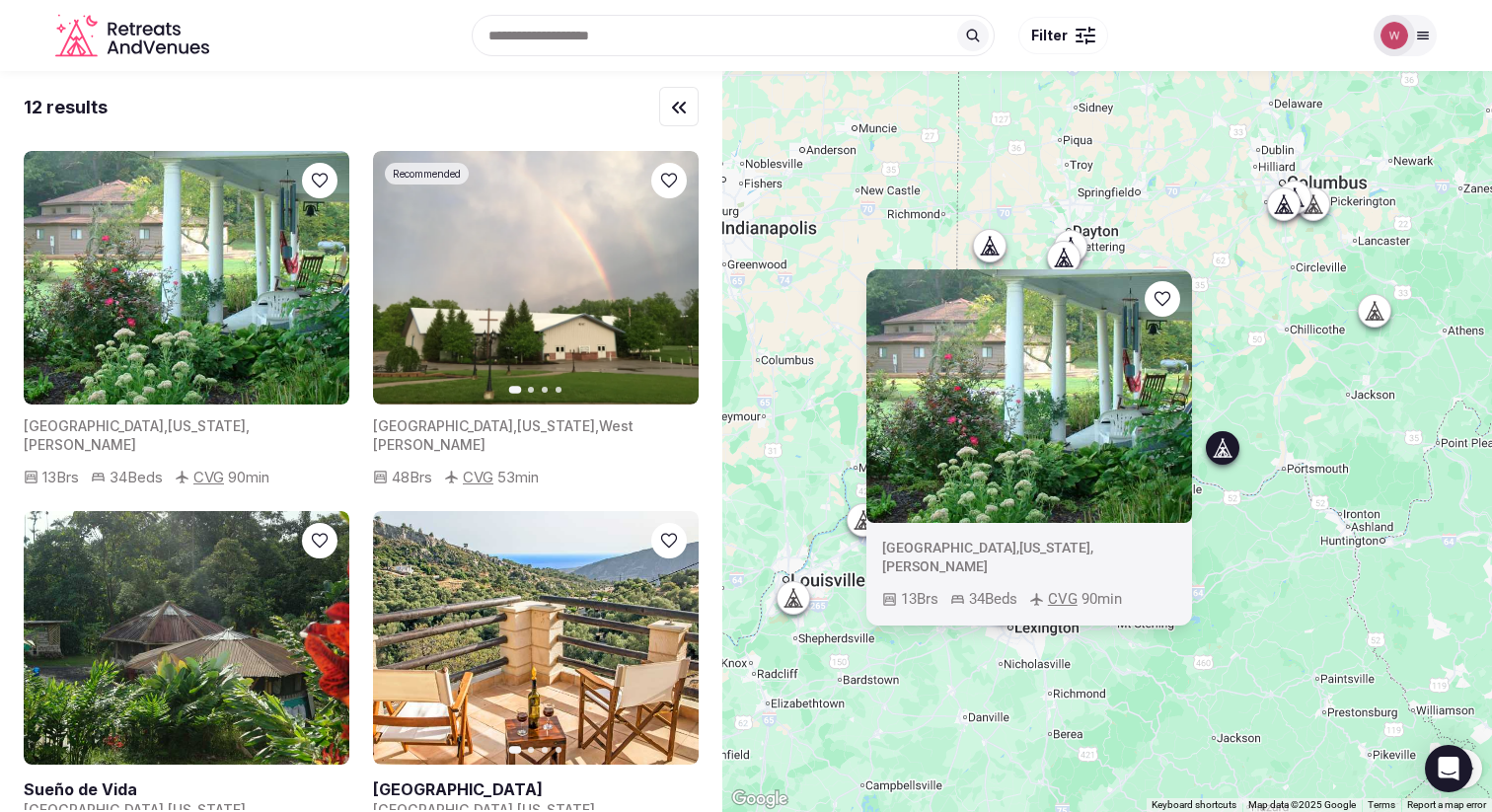 drag, startPoint x: 1242, startPoint y: 329, endPoint x: 1244, endPoint y: 408, distance: 79.02531 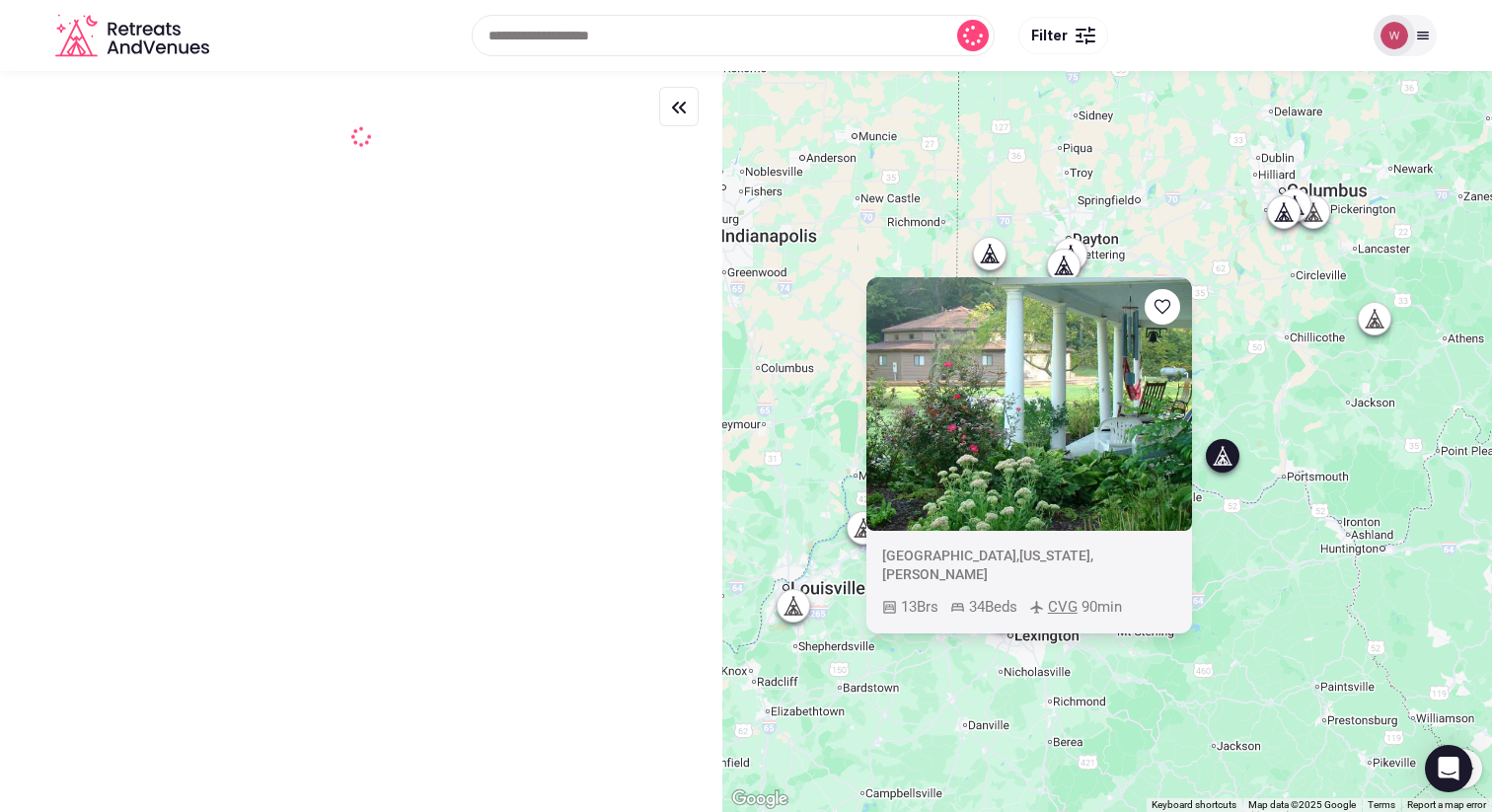 click on "To navigate, press the arrow keys. United States ,  Ohio ,  Peebles 13  Brs 34  Beds CVG 90  min" at bounding box center [1107, 441] 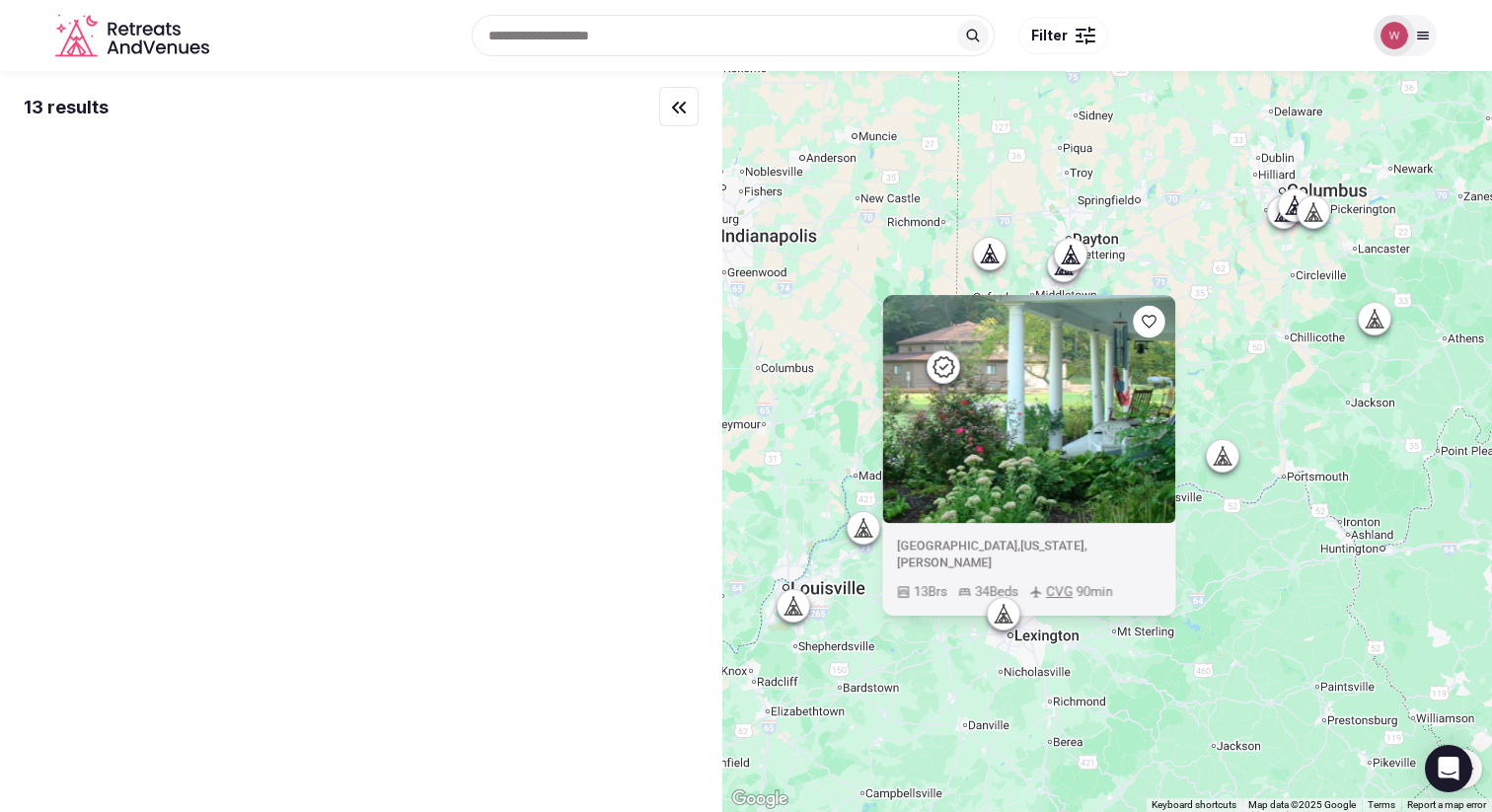 click 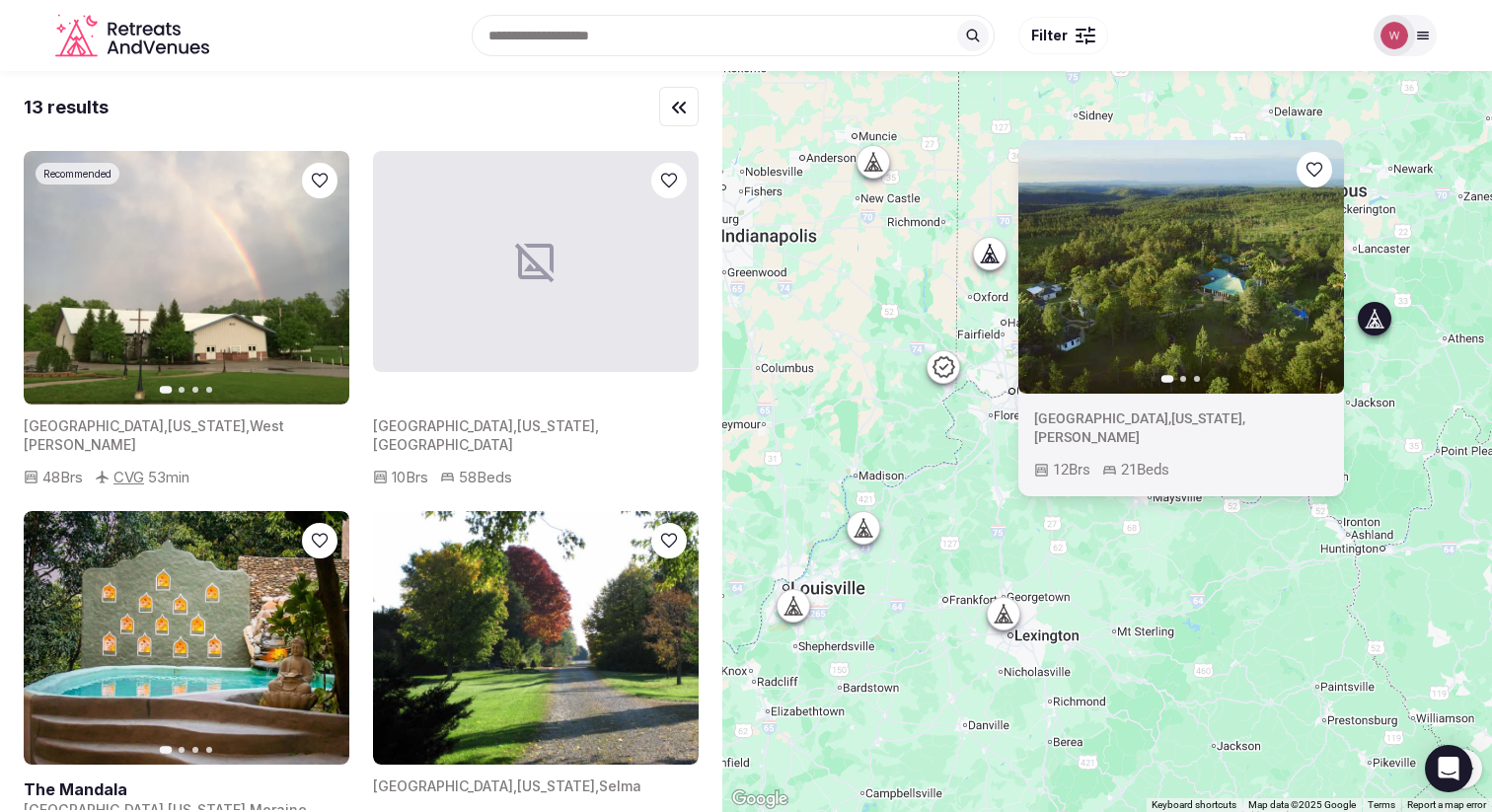 drag, startPoint x: 1380, startPoint y: 291, endPoint x: 1382, endPoint y: 338, distance: 47.04253 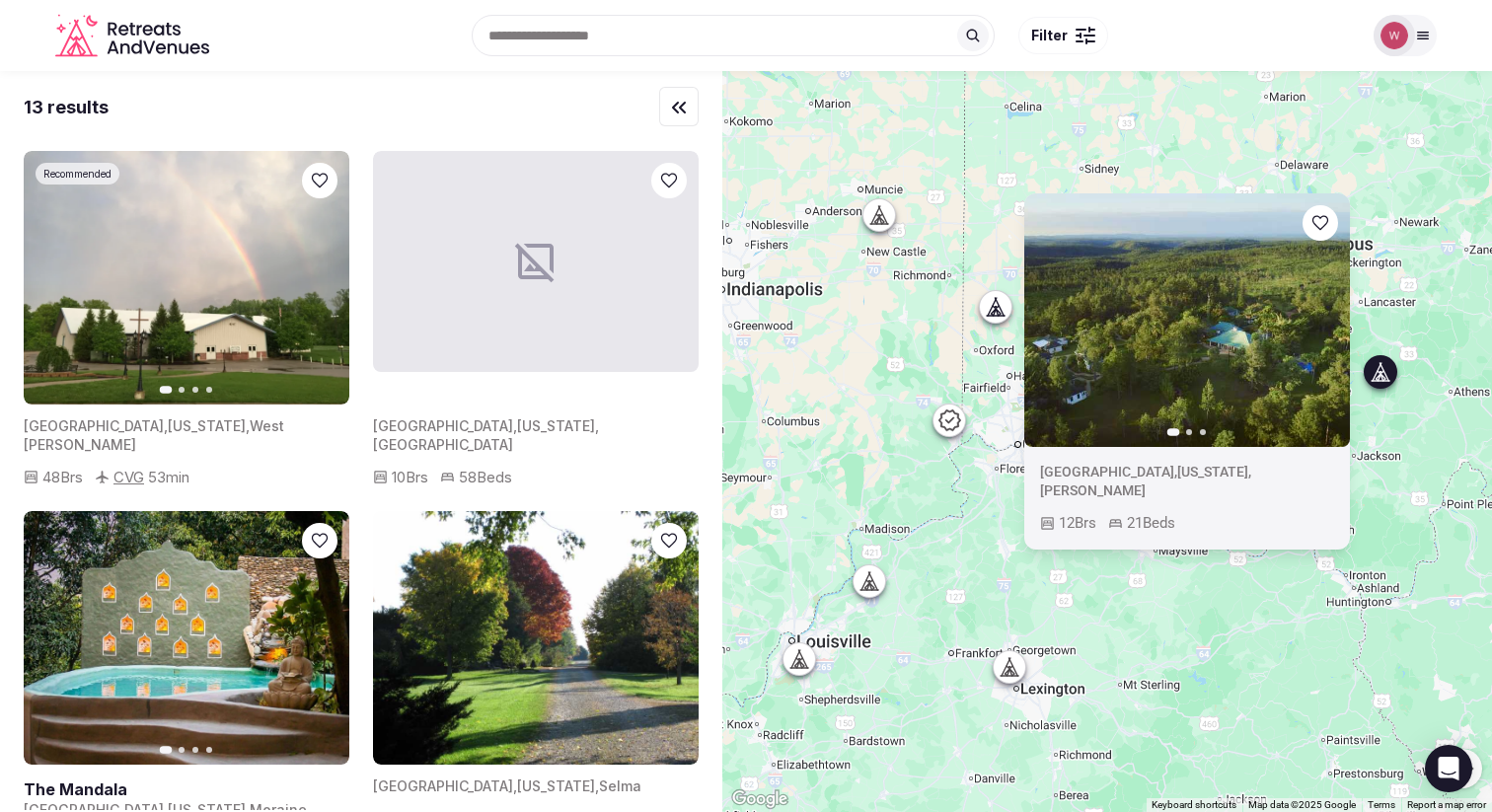 click on "To navigate, press the arrow keys. Previous slide Next slide United States ,  Ohio ,  Logan 12  Brs 21  Beds" at bounding box center (1107, 441) 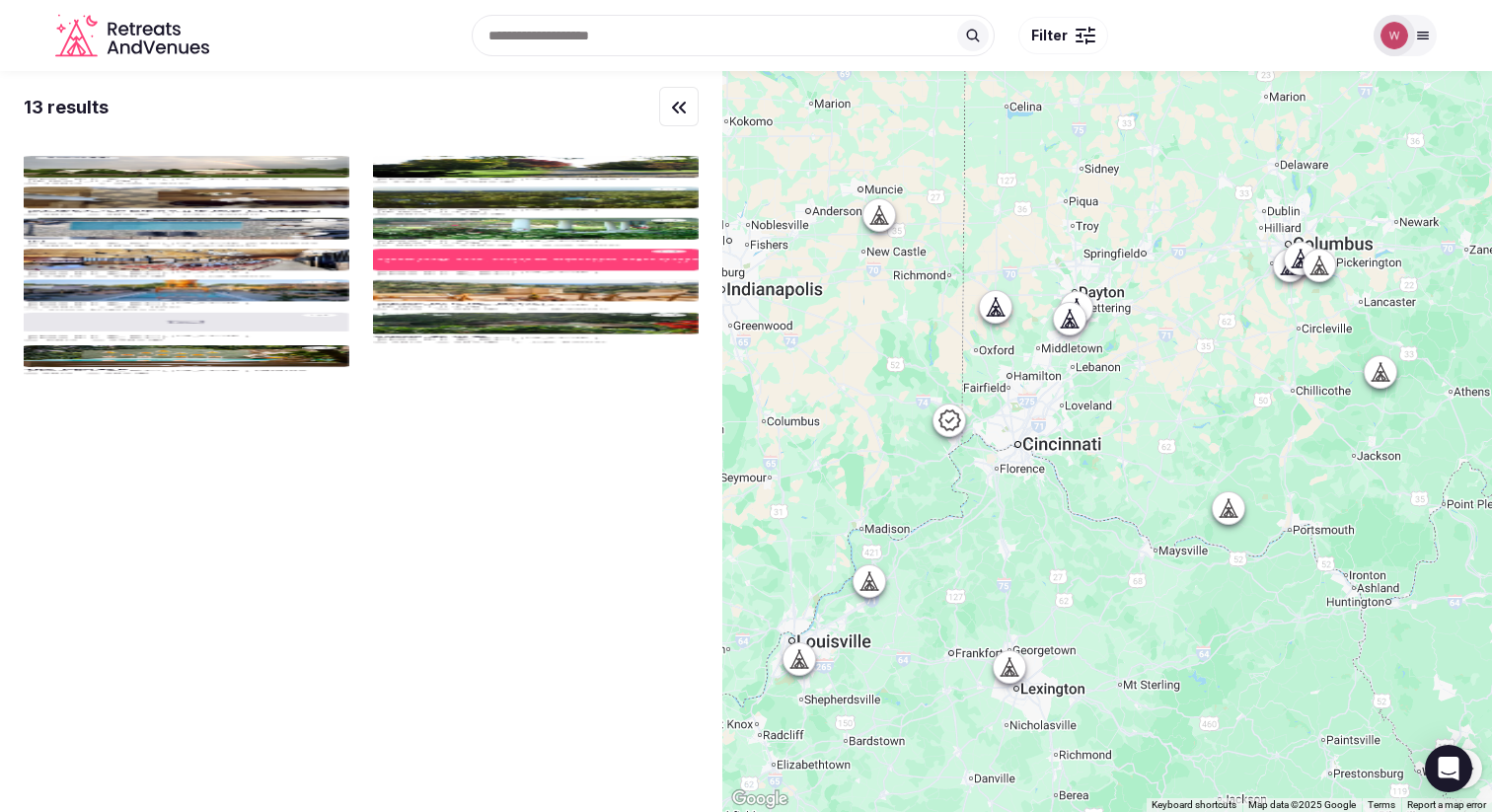 click at bounding box center (1336, 264) 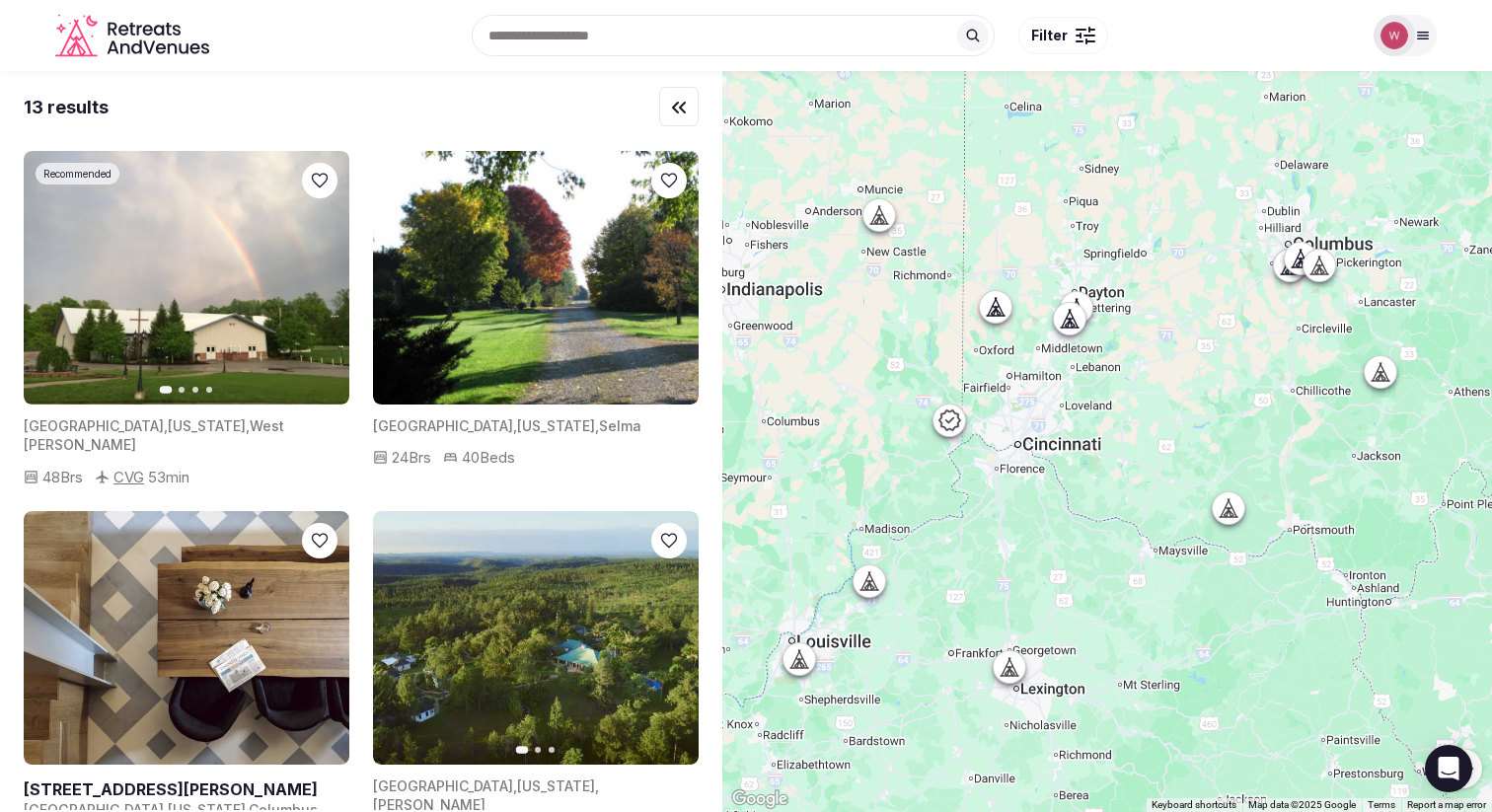 click at bounding box center (1319, 264) 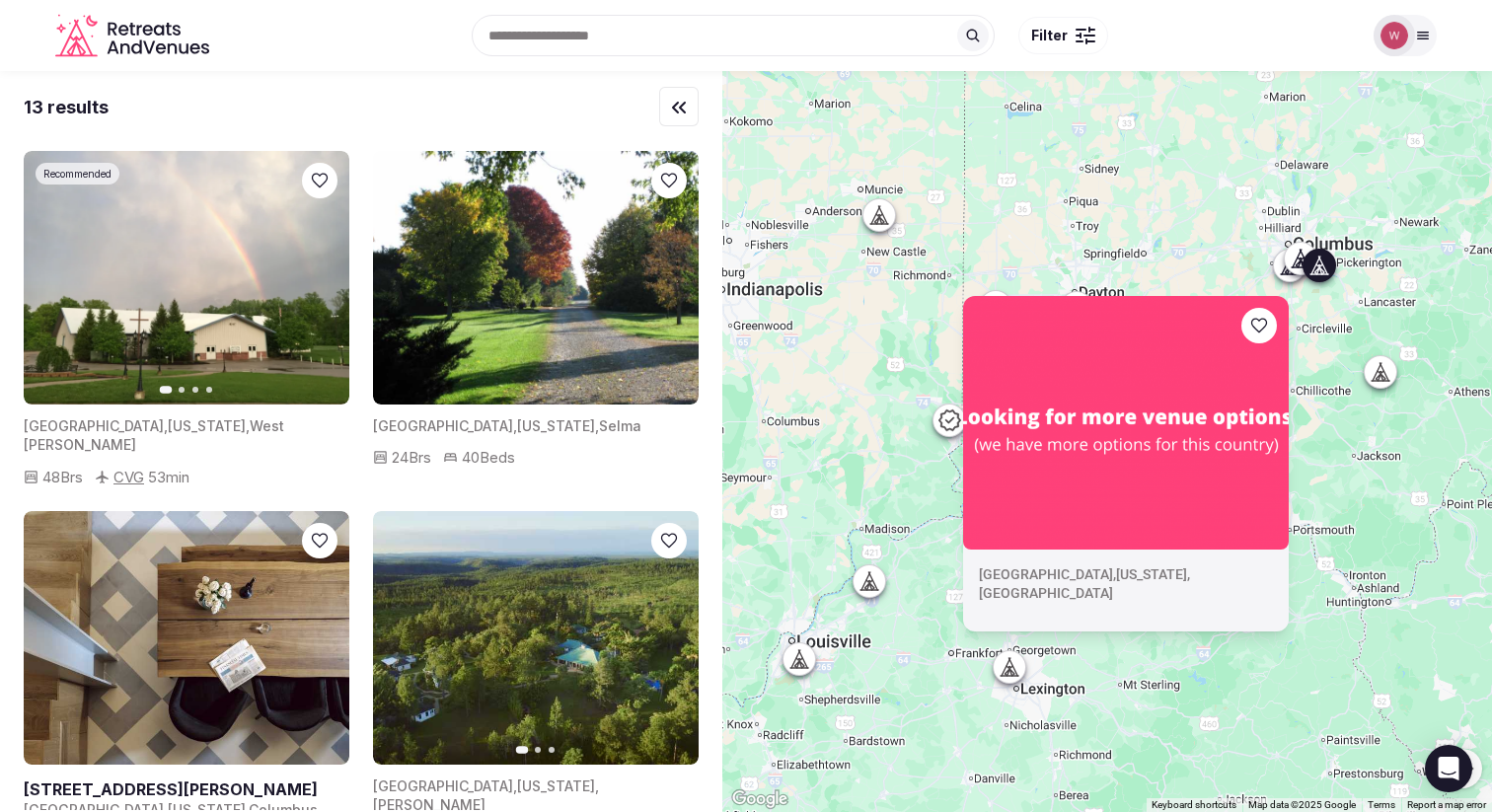 click 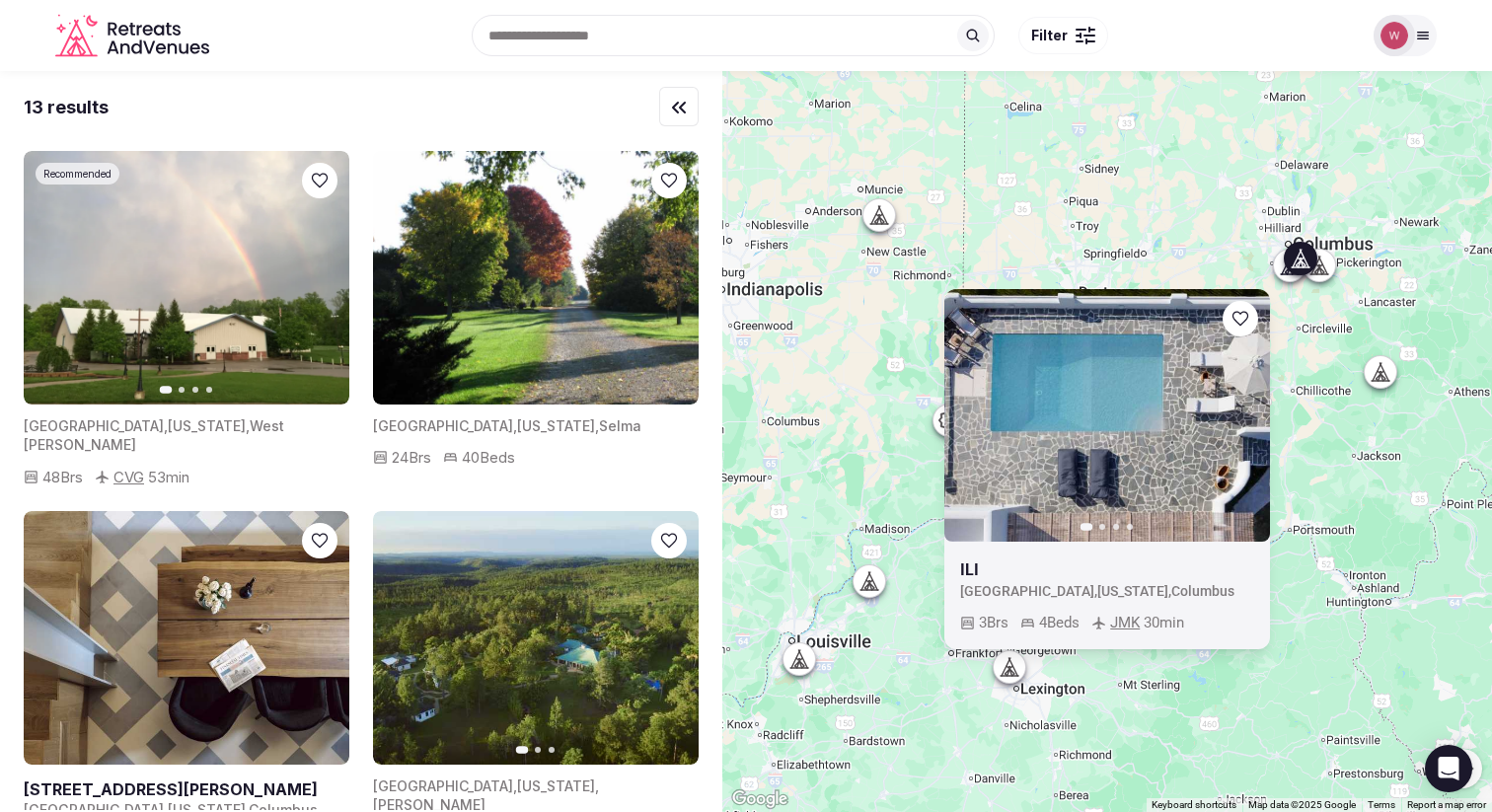 click at bounding box center (1107, 570) 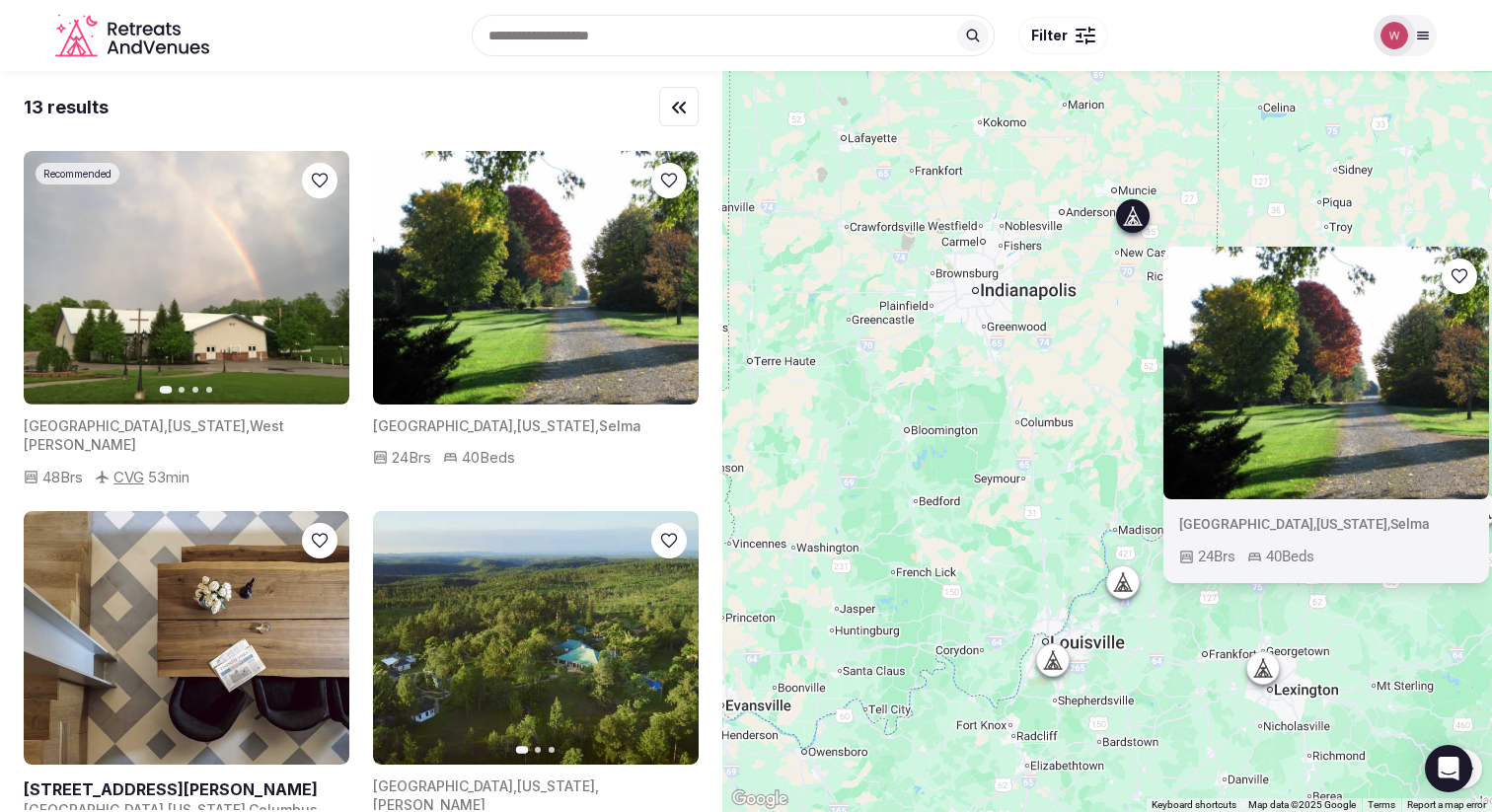 drag, startPoint x: 837, startPoint y: 370, endPoint x: 1093, endPoint y: 371, distance: 256.00195 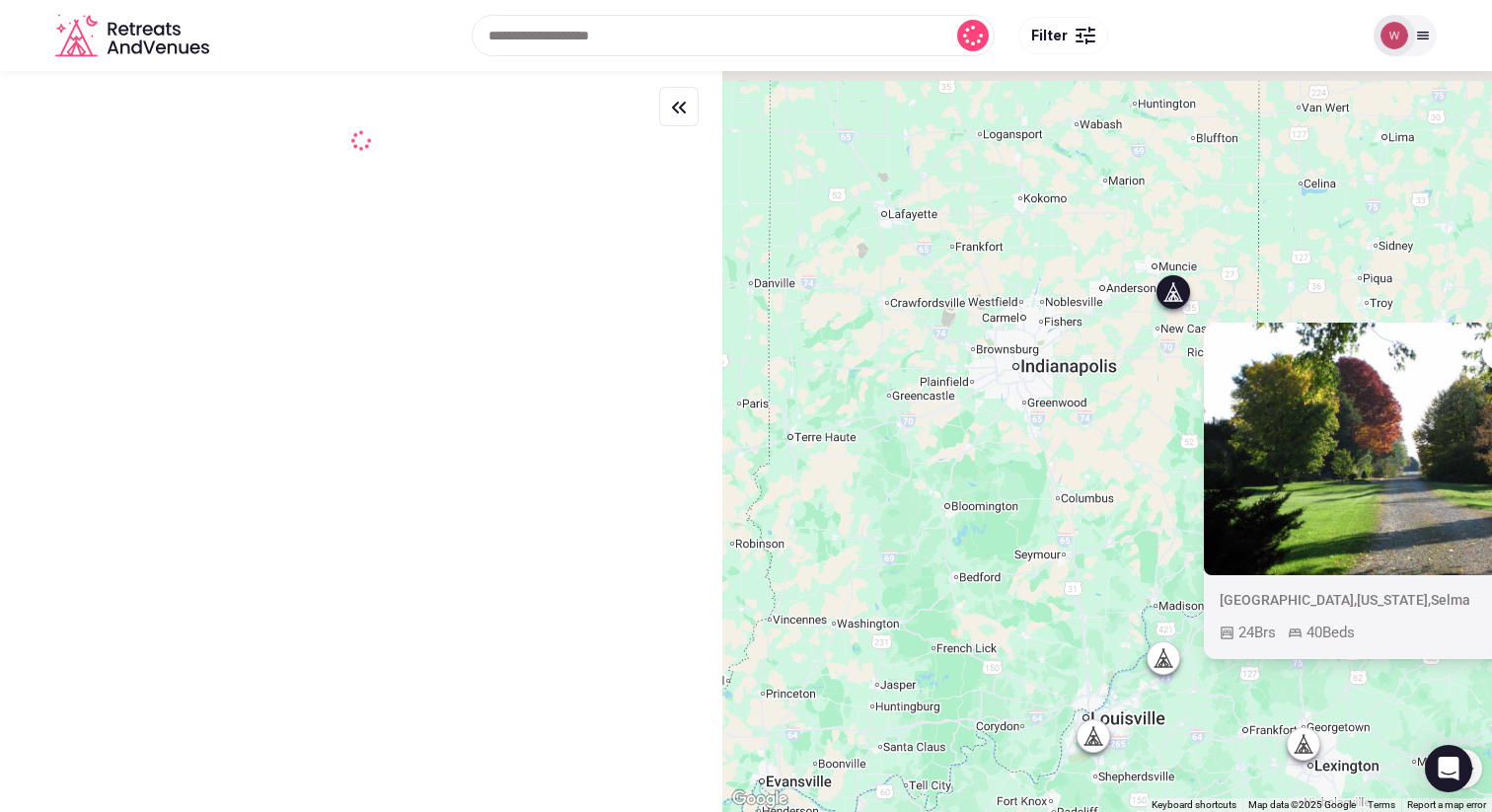drag, startPoint x: 1043, startPoint y: 401, endPoint x: 1051, endPoint y: 416, distance: 17 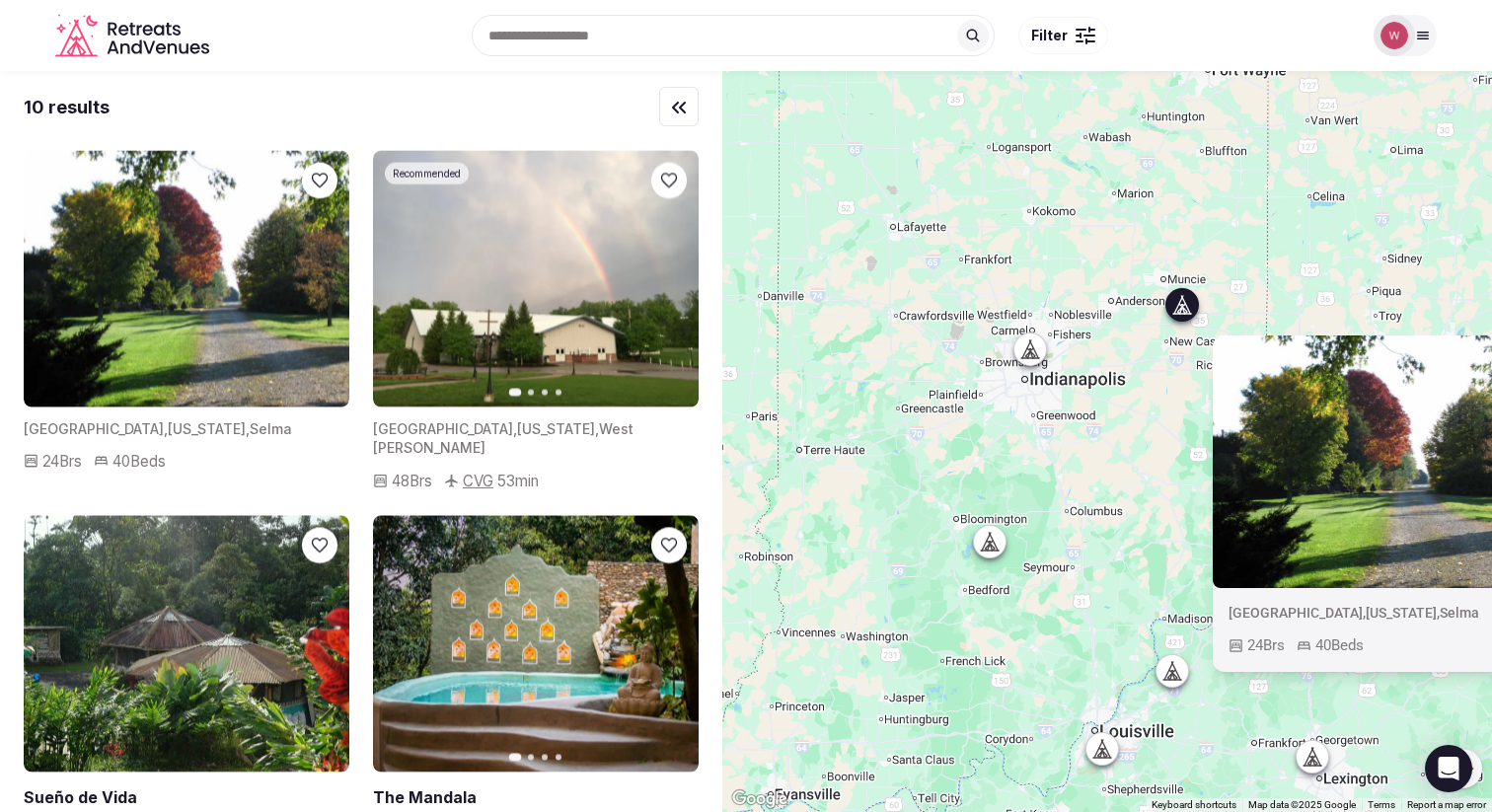 click at bounding box center [1030, 348] 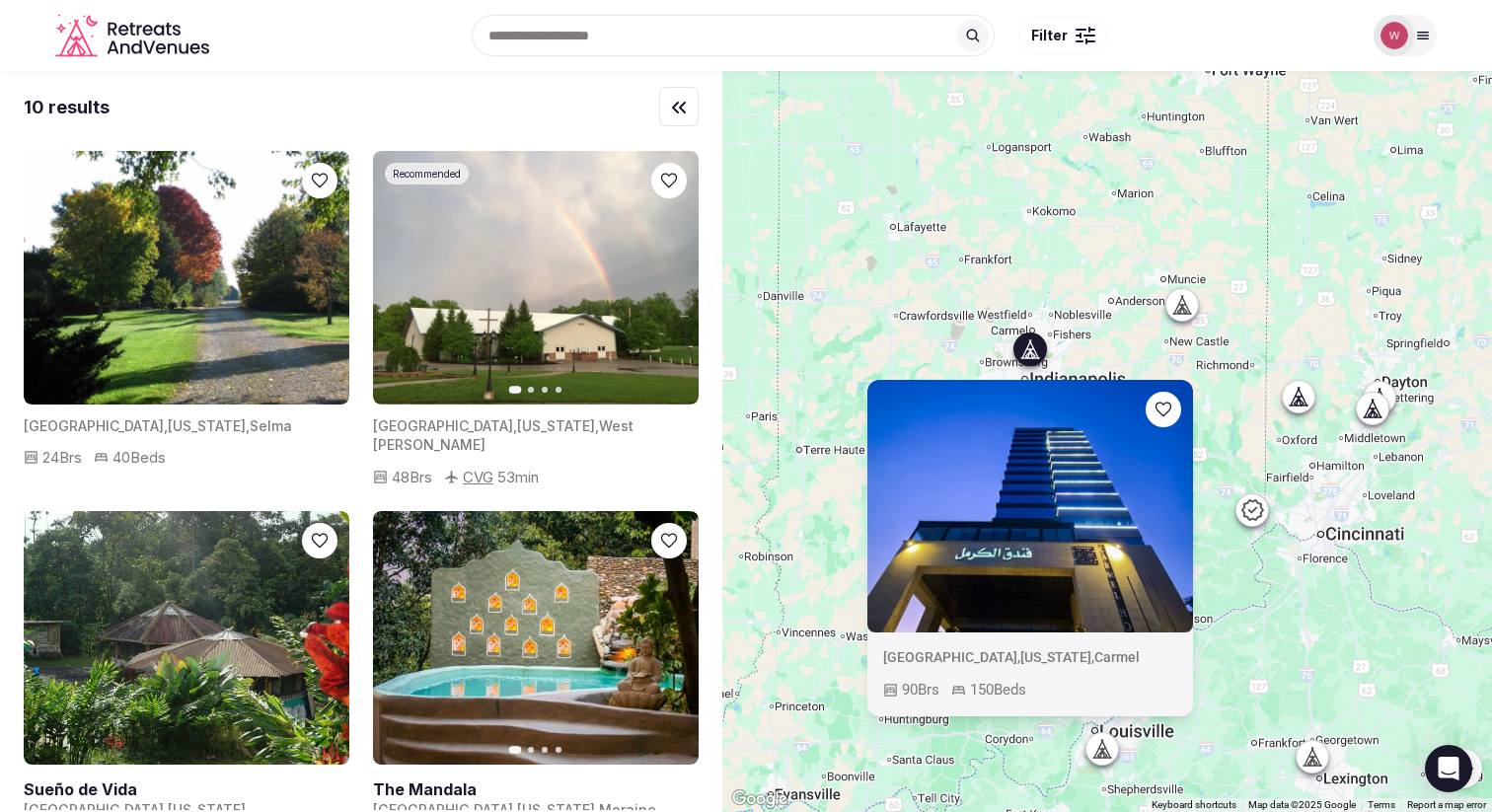 click on "To navigate, press the arrow keys. United States ,  Indiana ,  Carmel 90  Brs 150  Beds" at bounding box center (1107, 441) 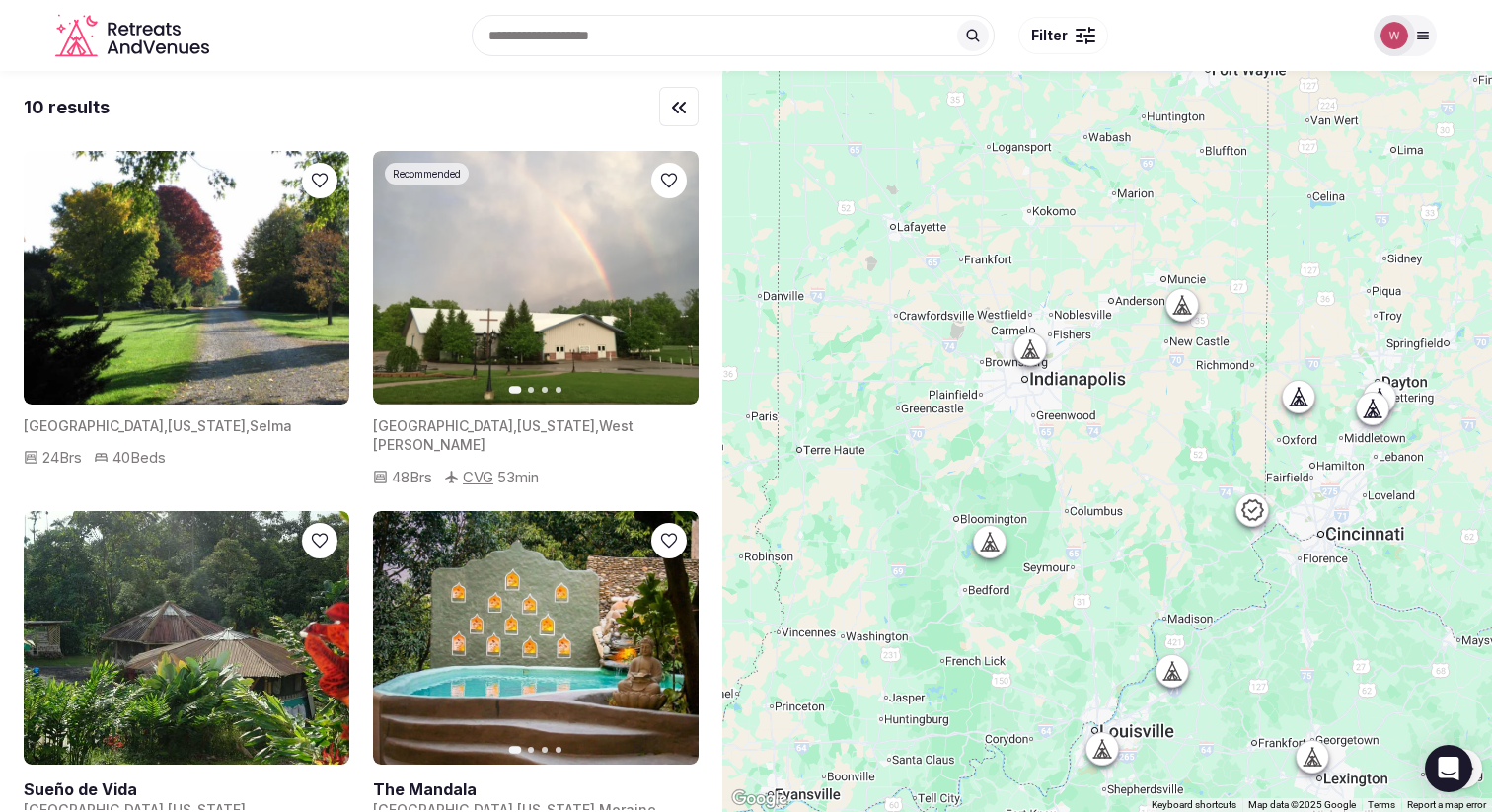 click 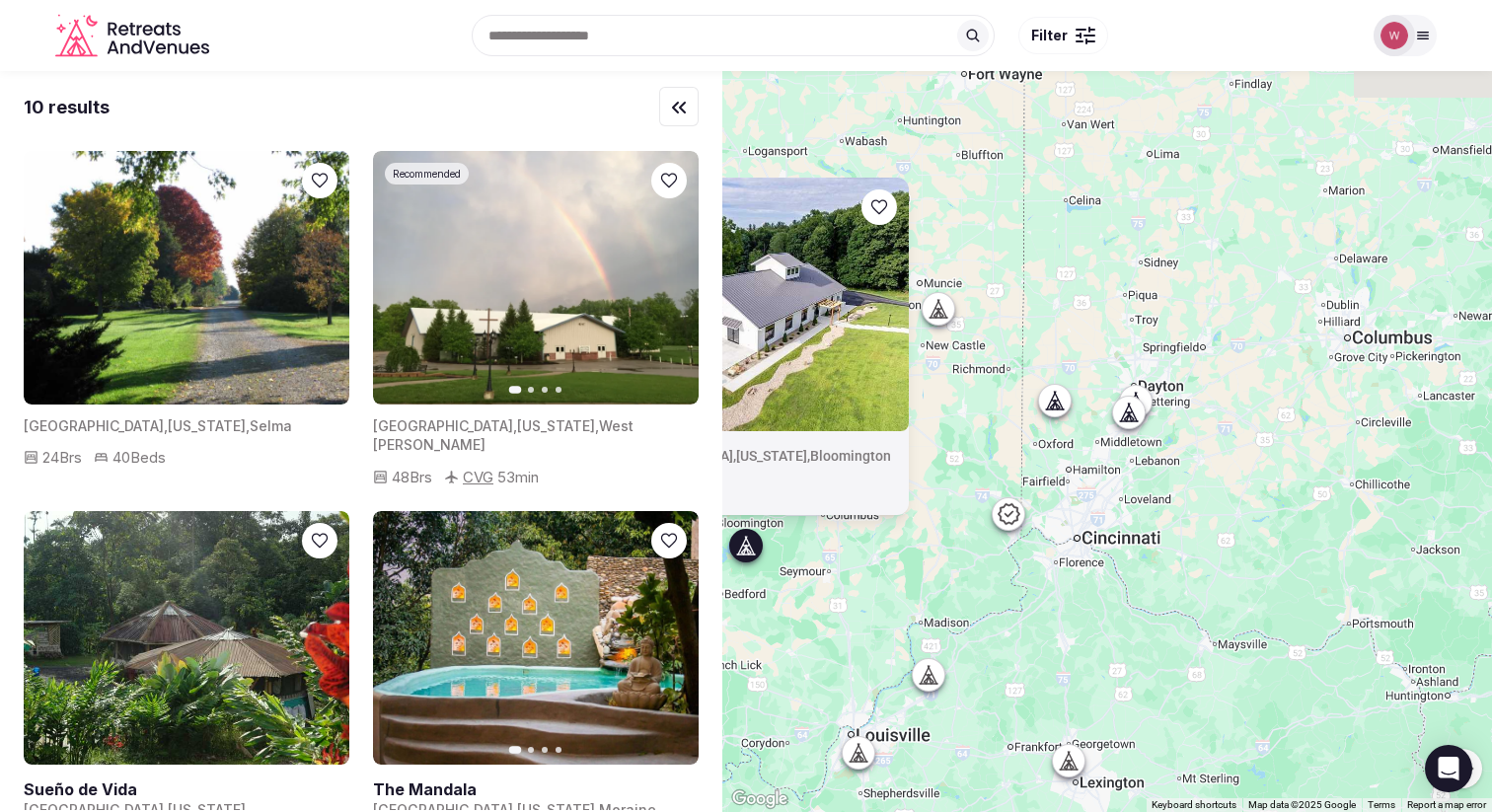 drag, startPoint x: 1231, startPoint y: 433, endPoint x: 827, endPoint y: 438, distance: 404.0309 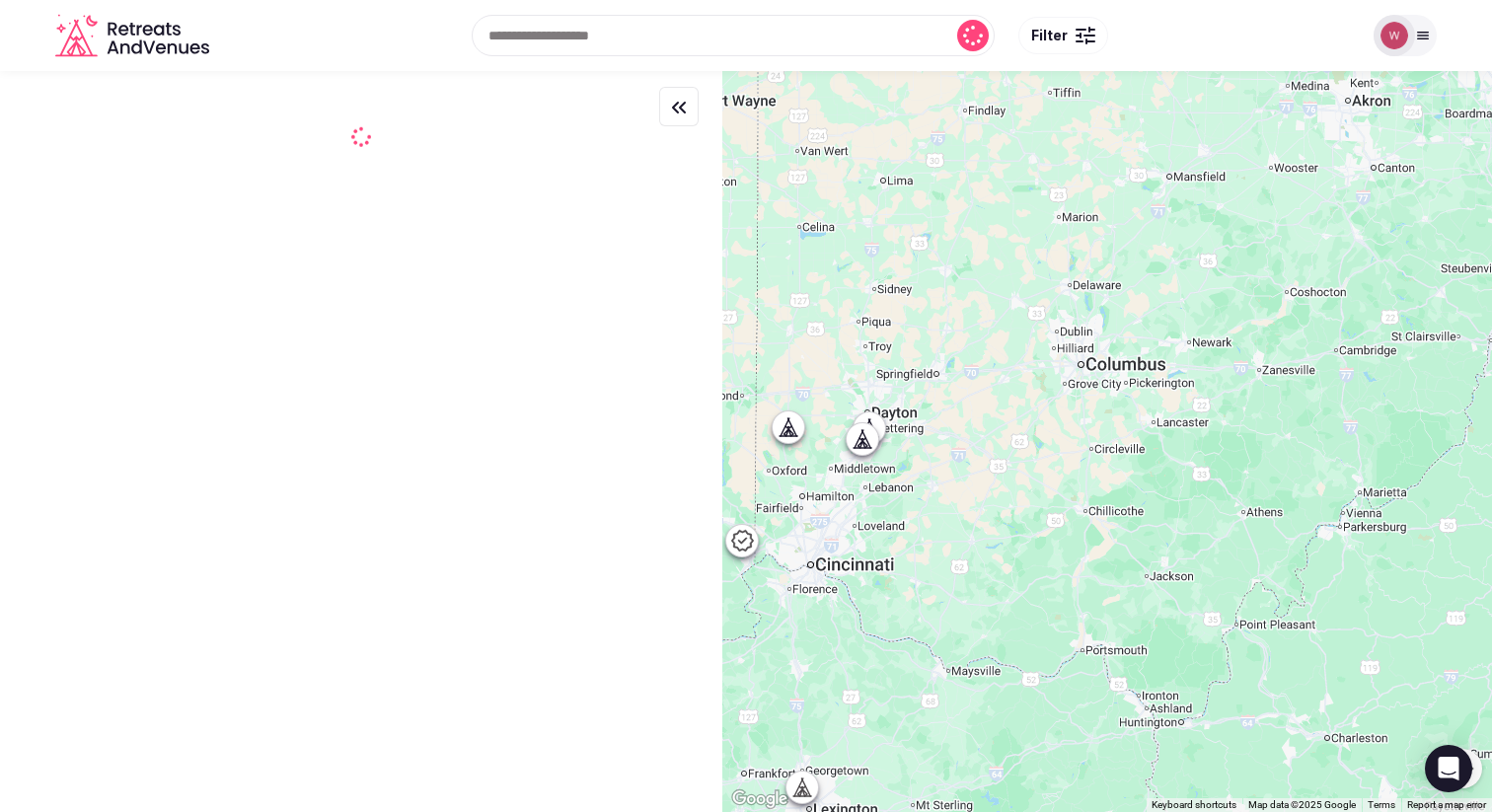 click on "To navigate, press the arrow keys. United States ,  Indiana ,  Bloomington IND 90  min" at bounding box center (1107, 441) 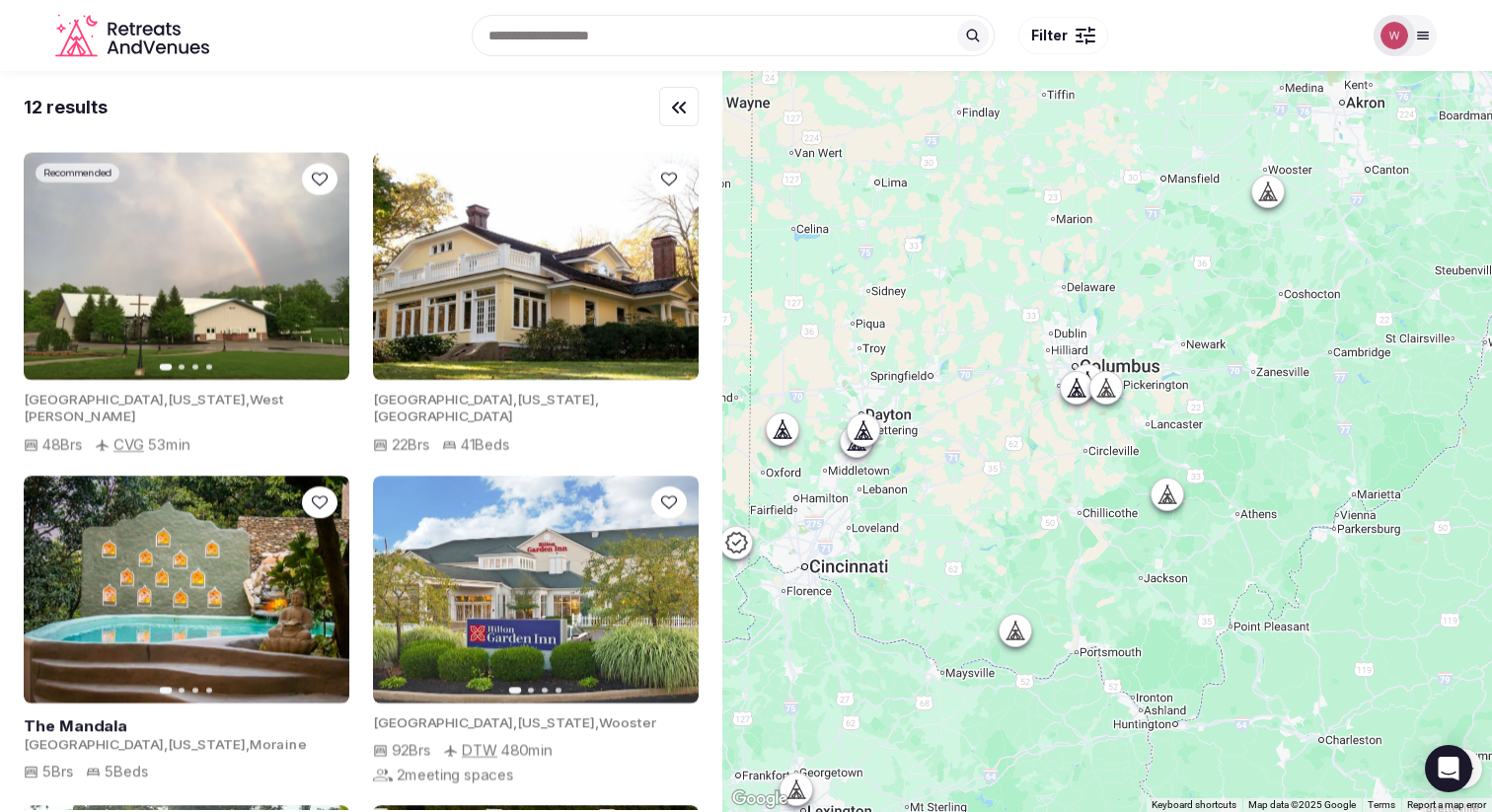 click 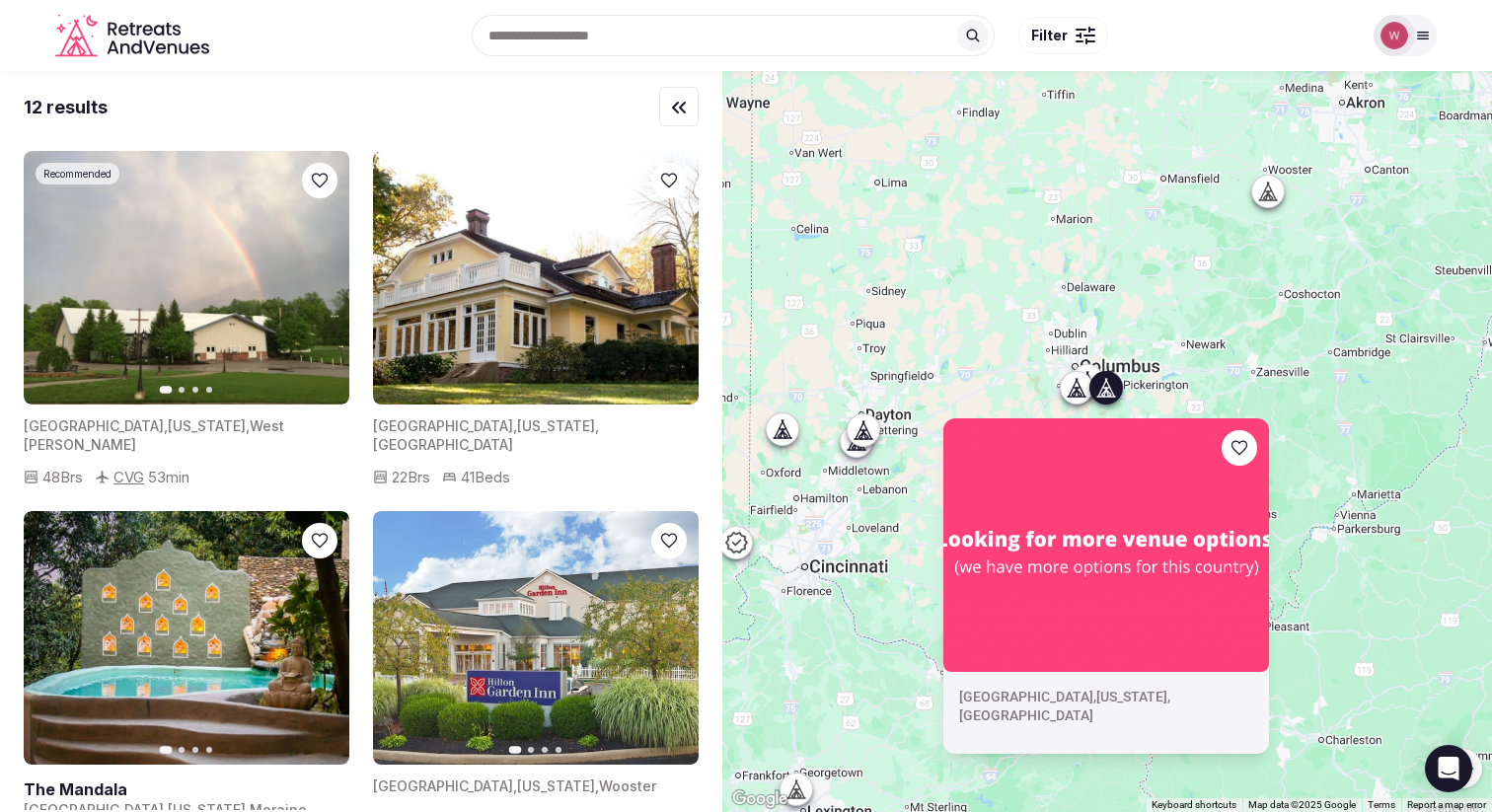 click 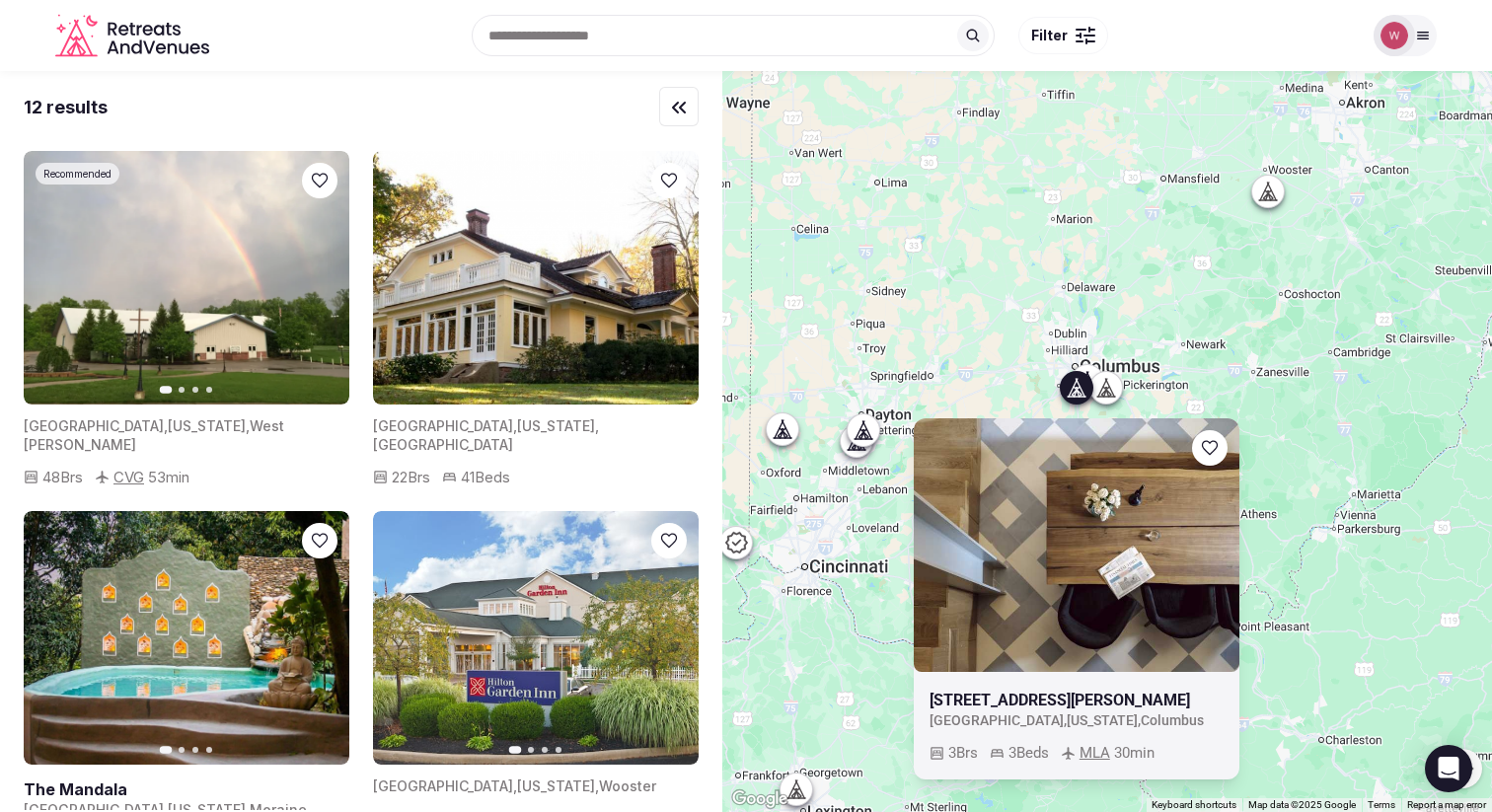 click 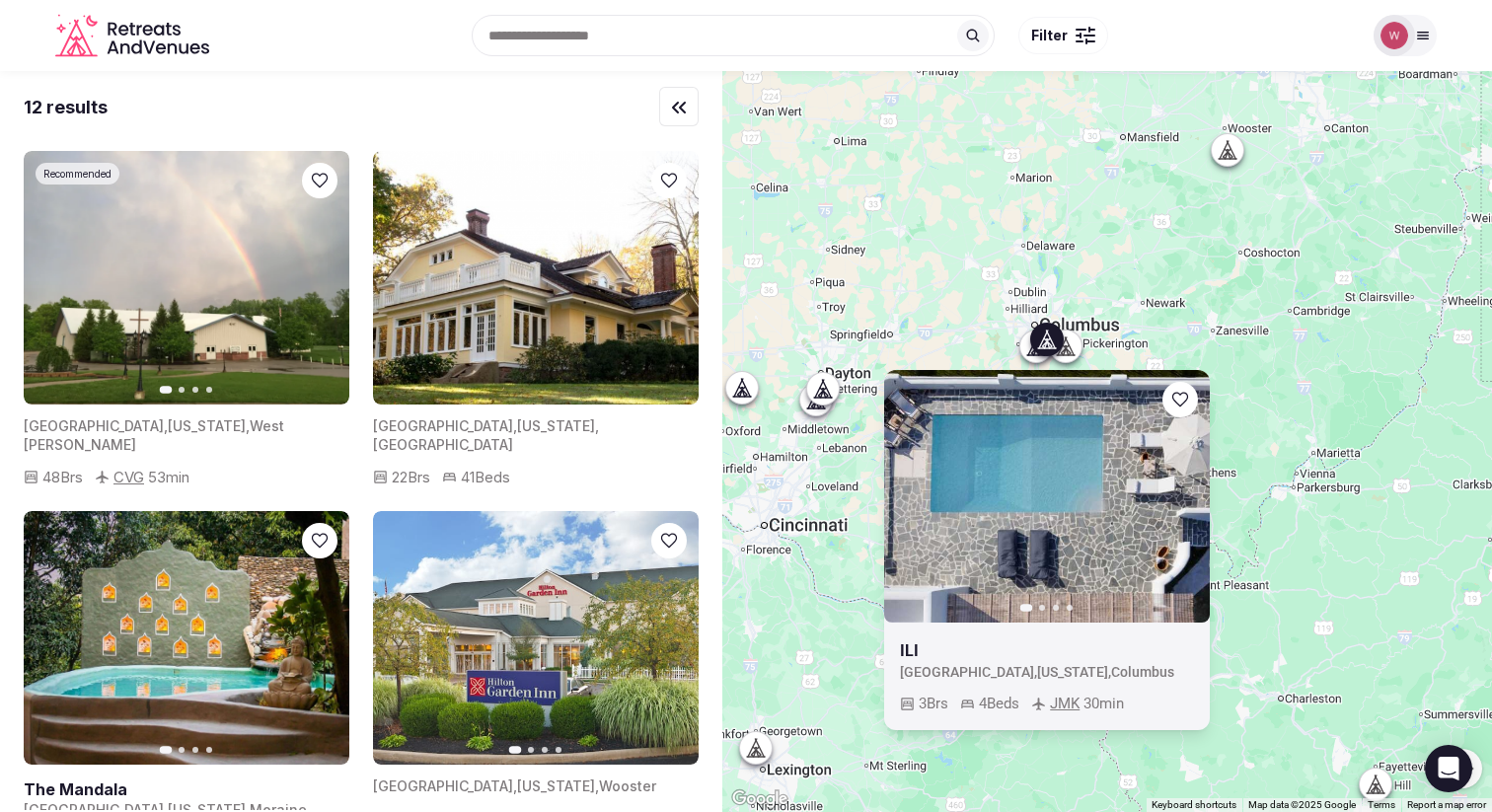 drag, startPoint x: 1323, startPoint y: 377, endPoint x: 1286, endPoint y: 342, distance: 50.931326 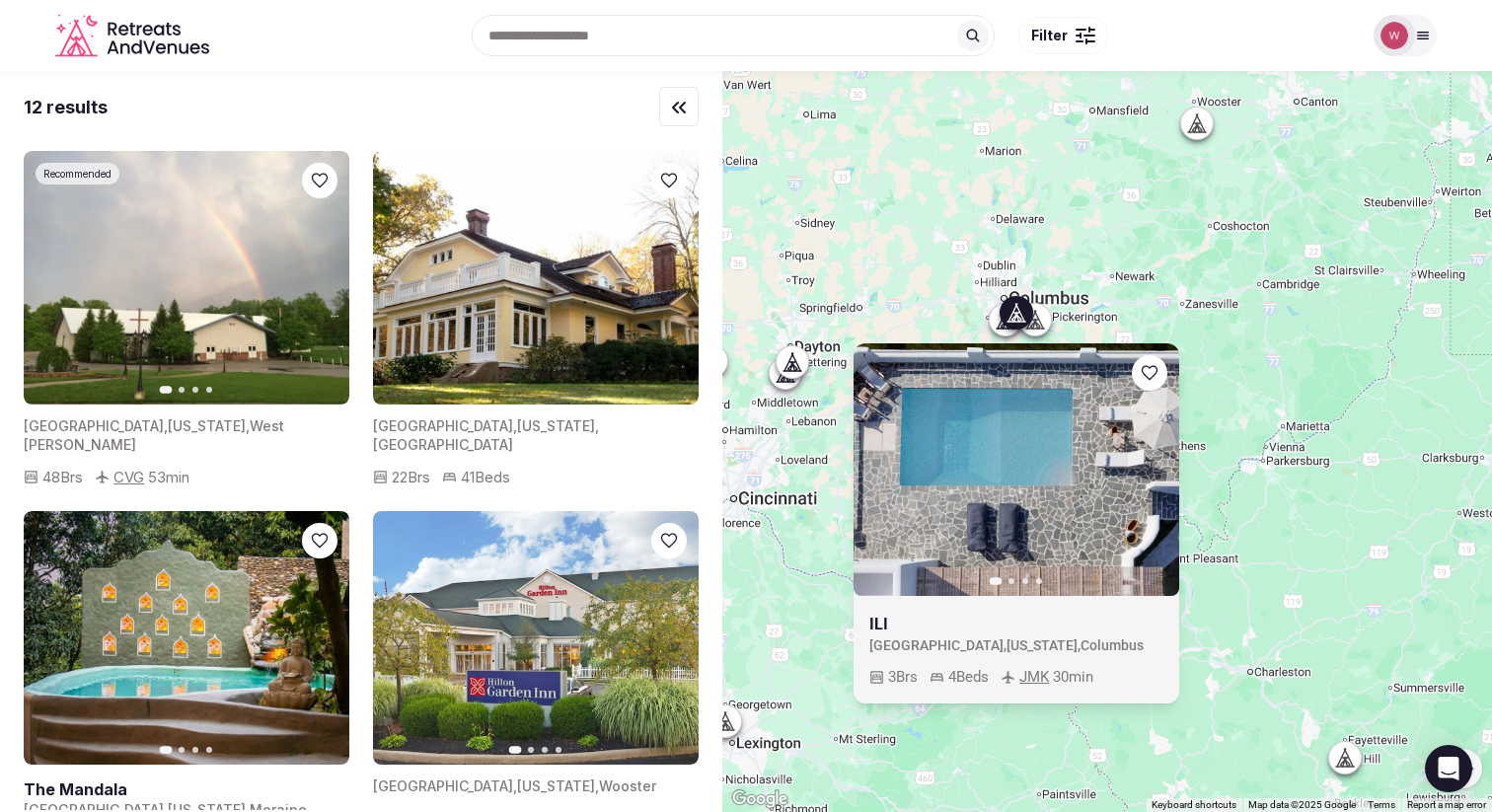 click on "To navigate, press the arrow keys. Previous slide Next slide ILI United States ,  Ohio ,  Columbus 3  Brs 4  Beds JMK 30  min" at bounding box center (1107, 441) 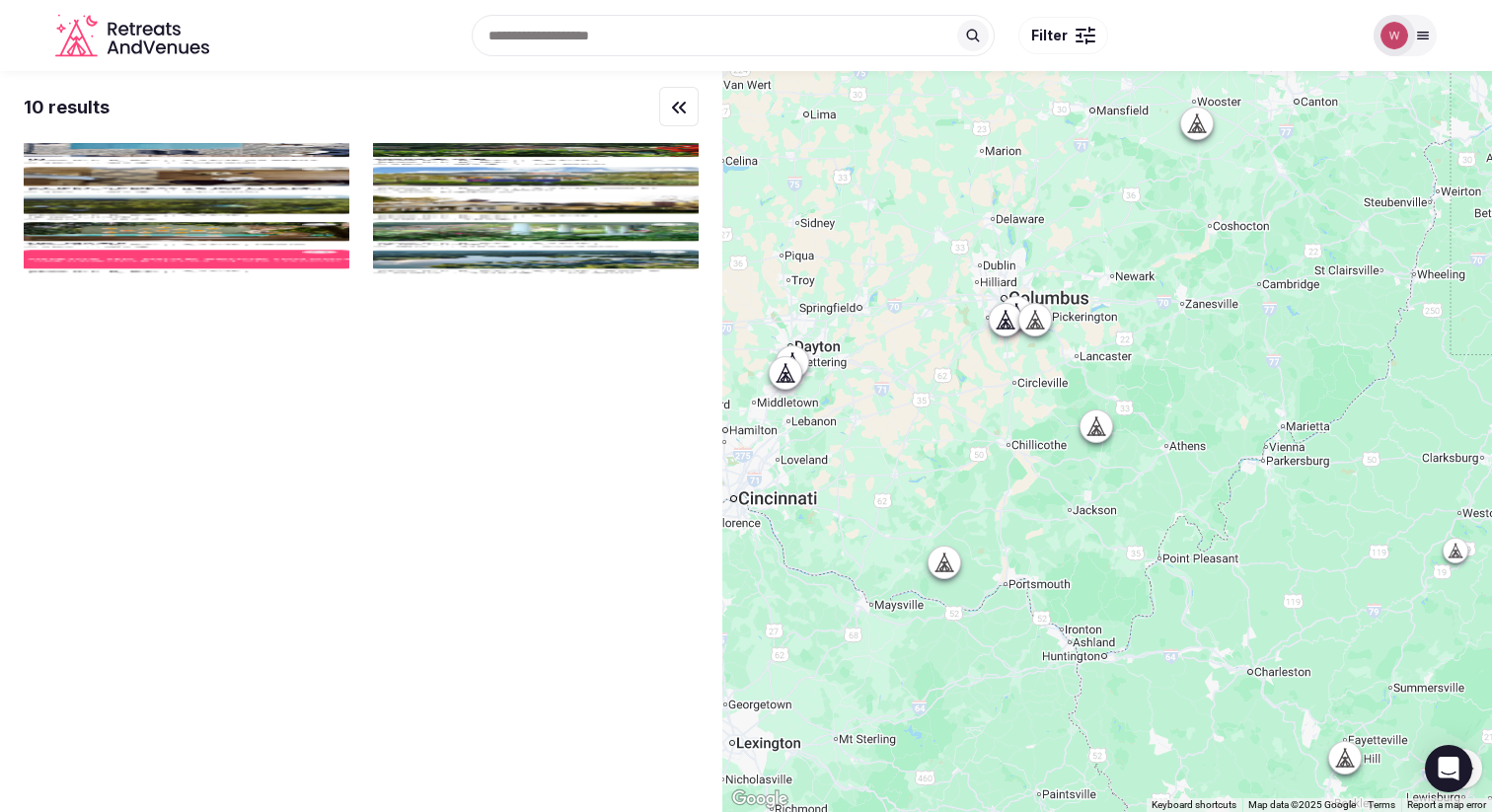 click on "To navigate, press the arrow keys." at bounding box center (1107, 441) 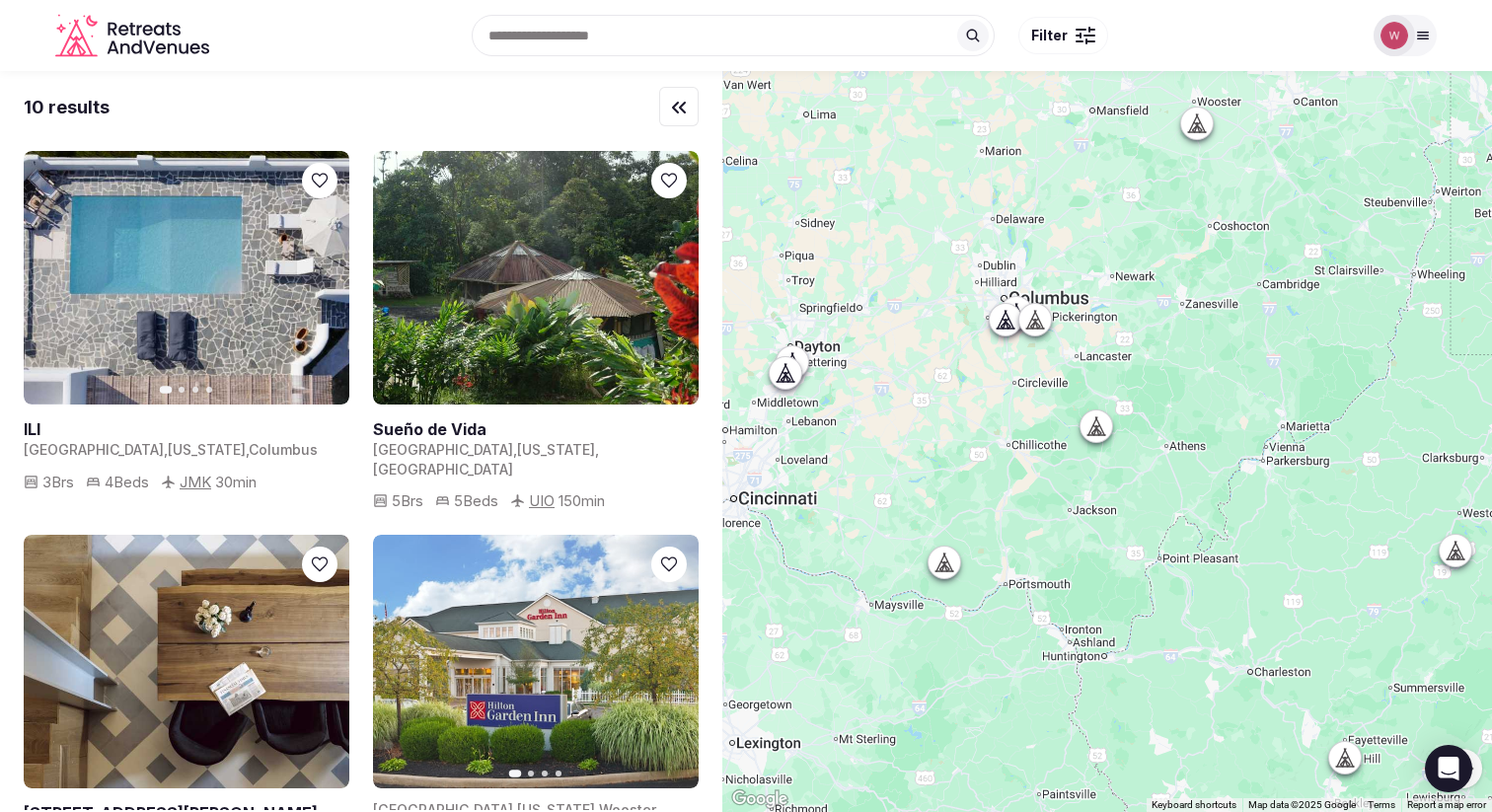 click 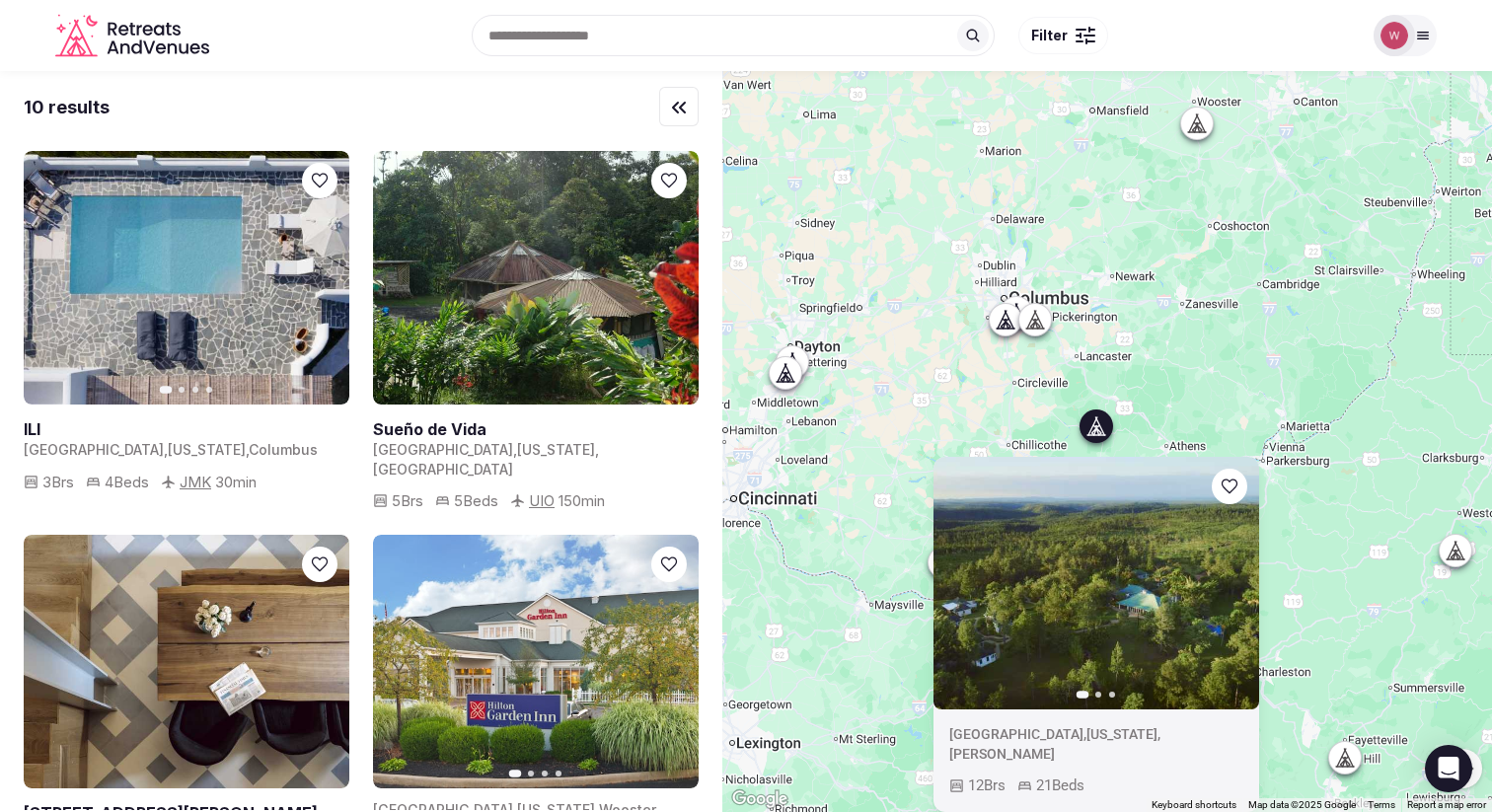 click at bounding box center [1455, 551] 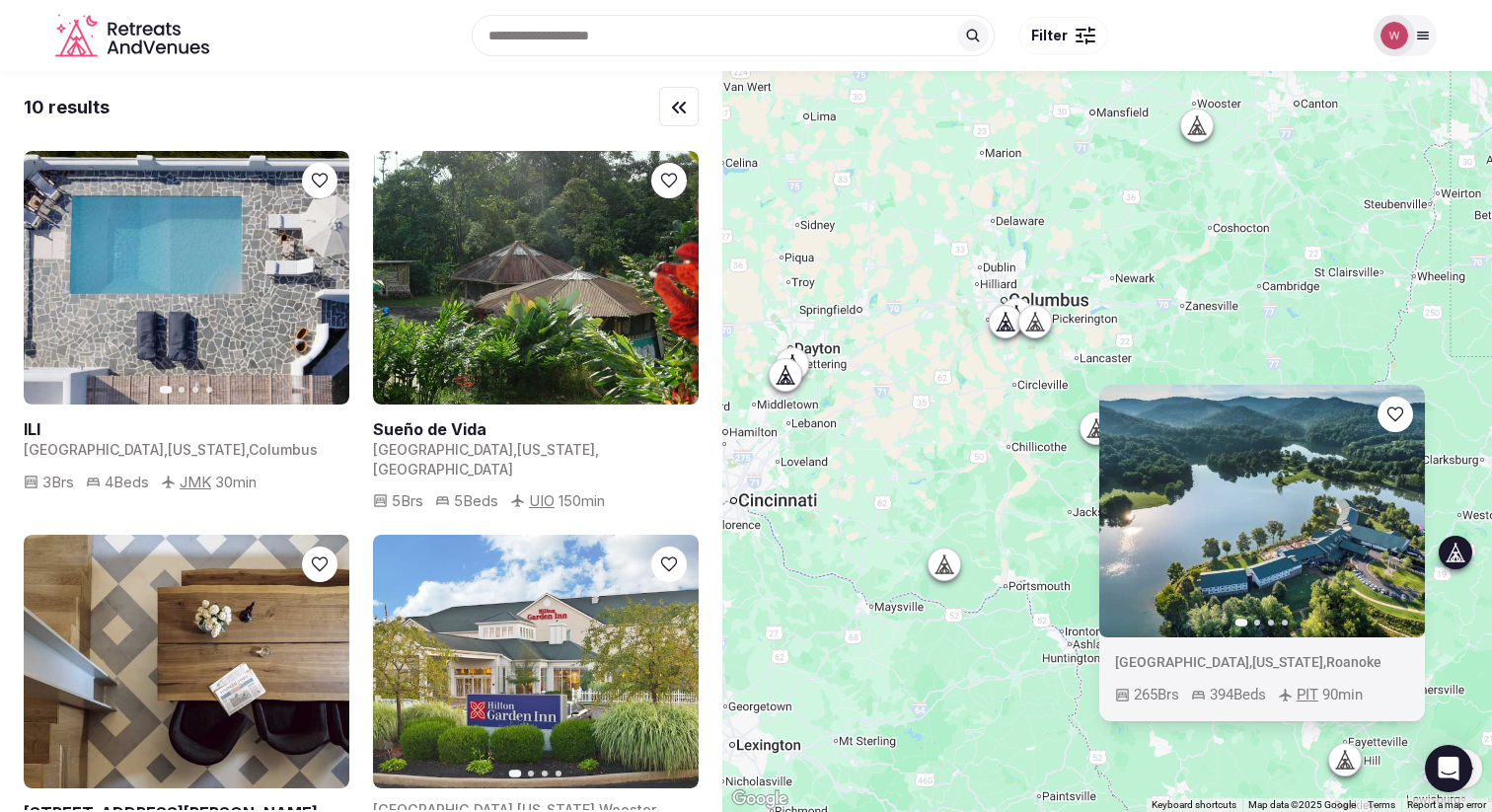 click 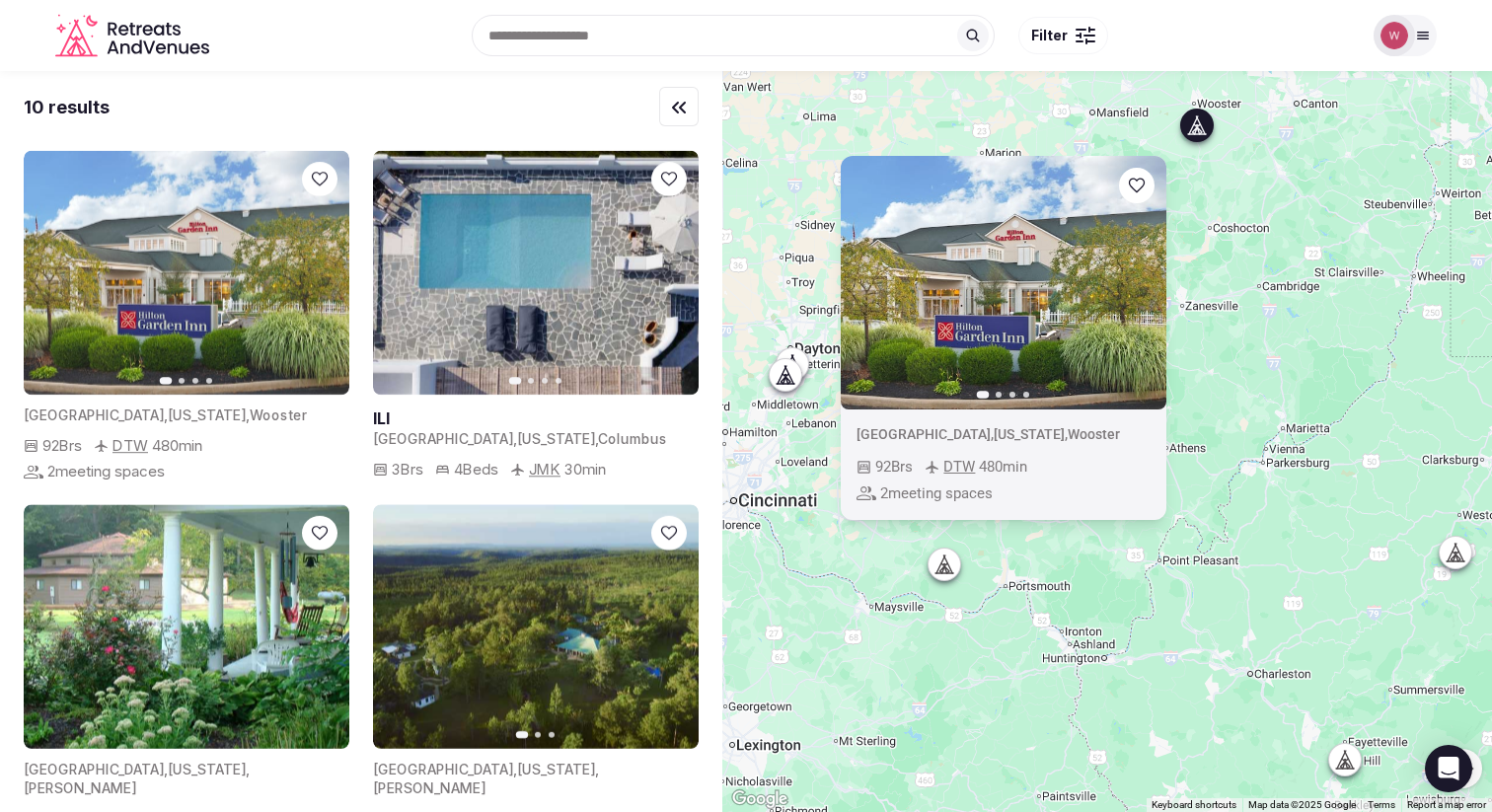 click on "To navigate, press the arrow keys. Previous slide Next slide United States ,  Ohio ,  Wooster 92  Brs DTW 480  min 2  meeting spaces" at bounding box center (1107, 441) 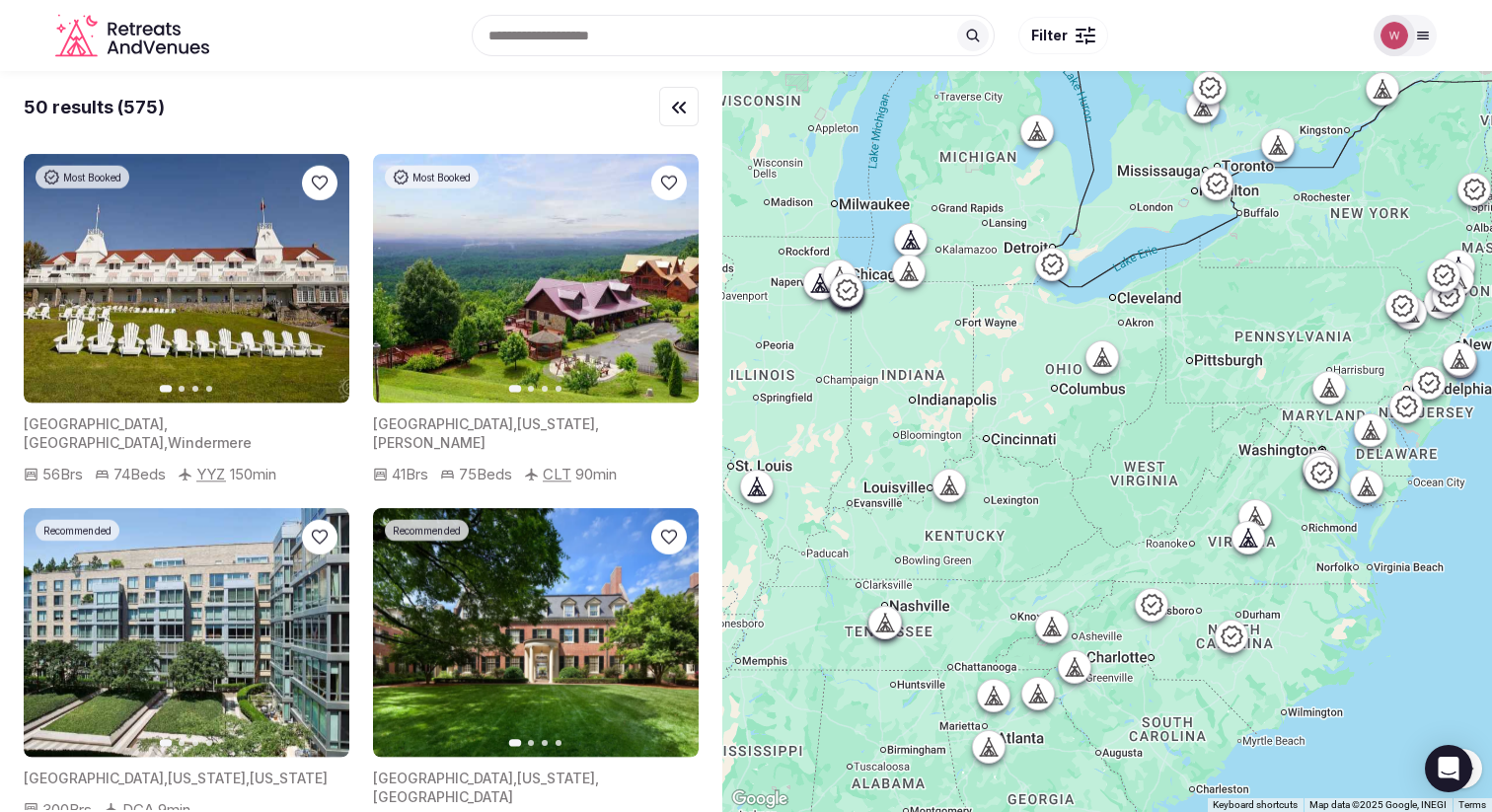 click on "Recent searches Cincinnati, OH United States Search Popular Destinations Toscana, Italy Riviera Maya, Mexico Indonesia, Bali California, USA New York, USA Napa Valley, USA Beja, Portugal Canarias, Spain Filter" at bounding box center (793, 36) 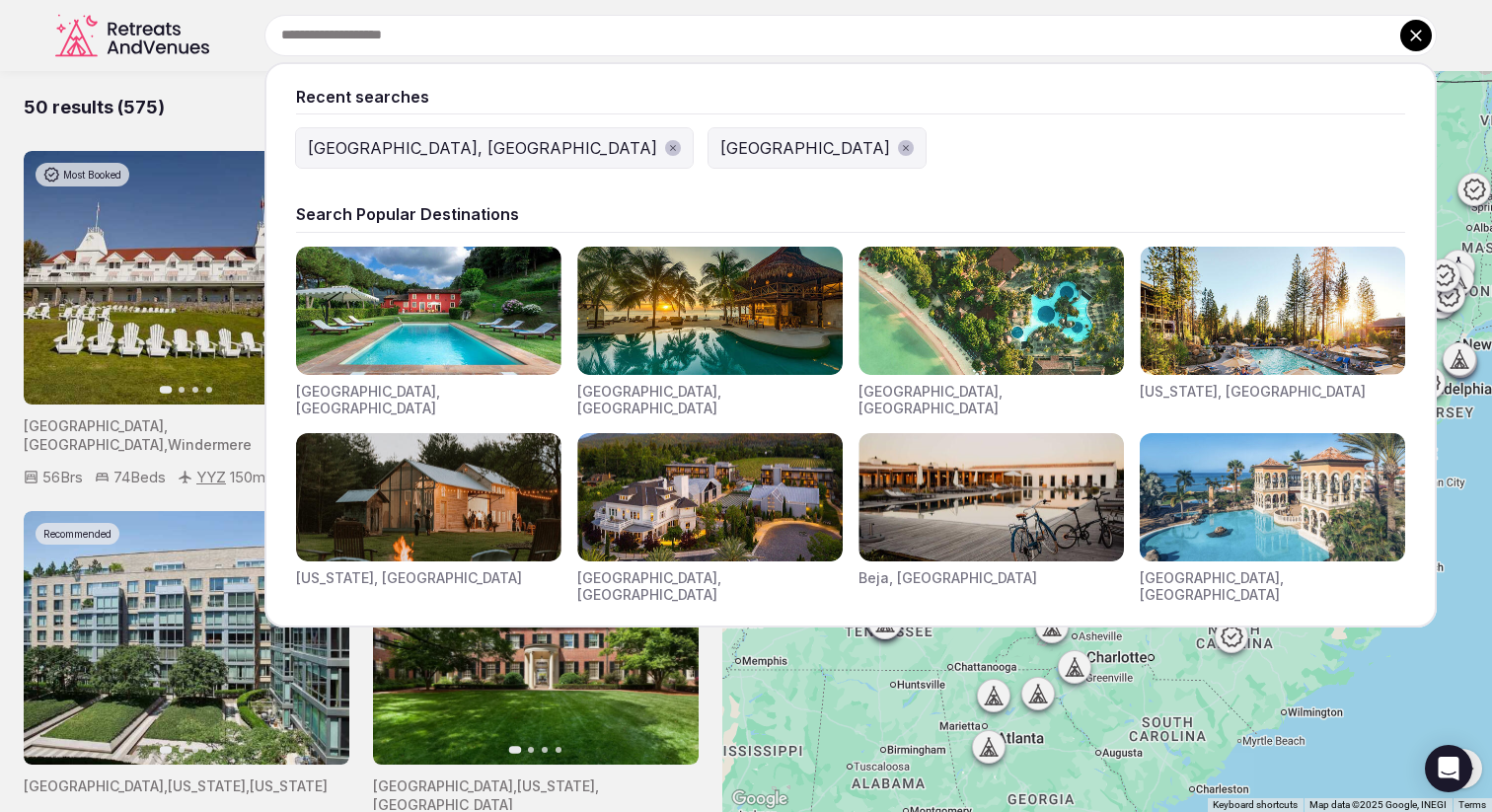 click at bounding box center (851, 36) 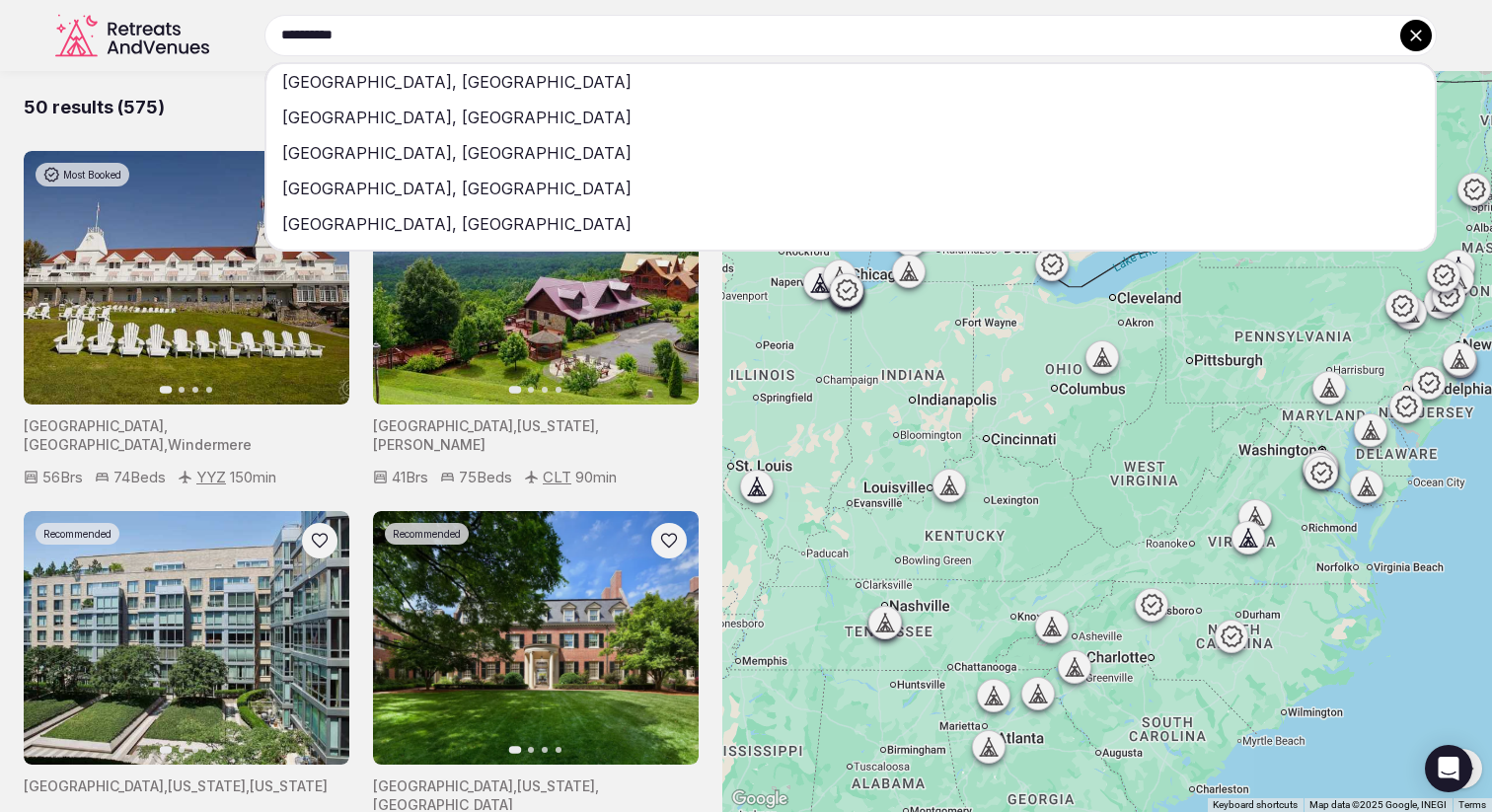 type on "**********" 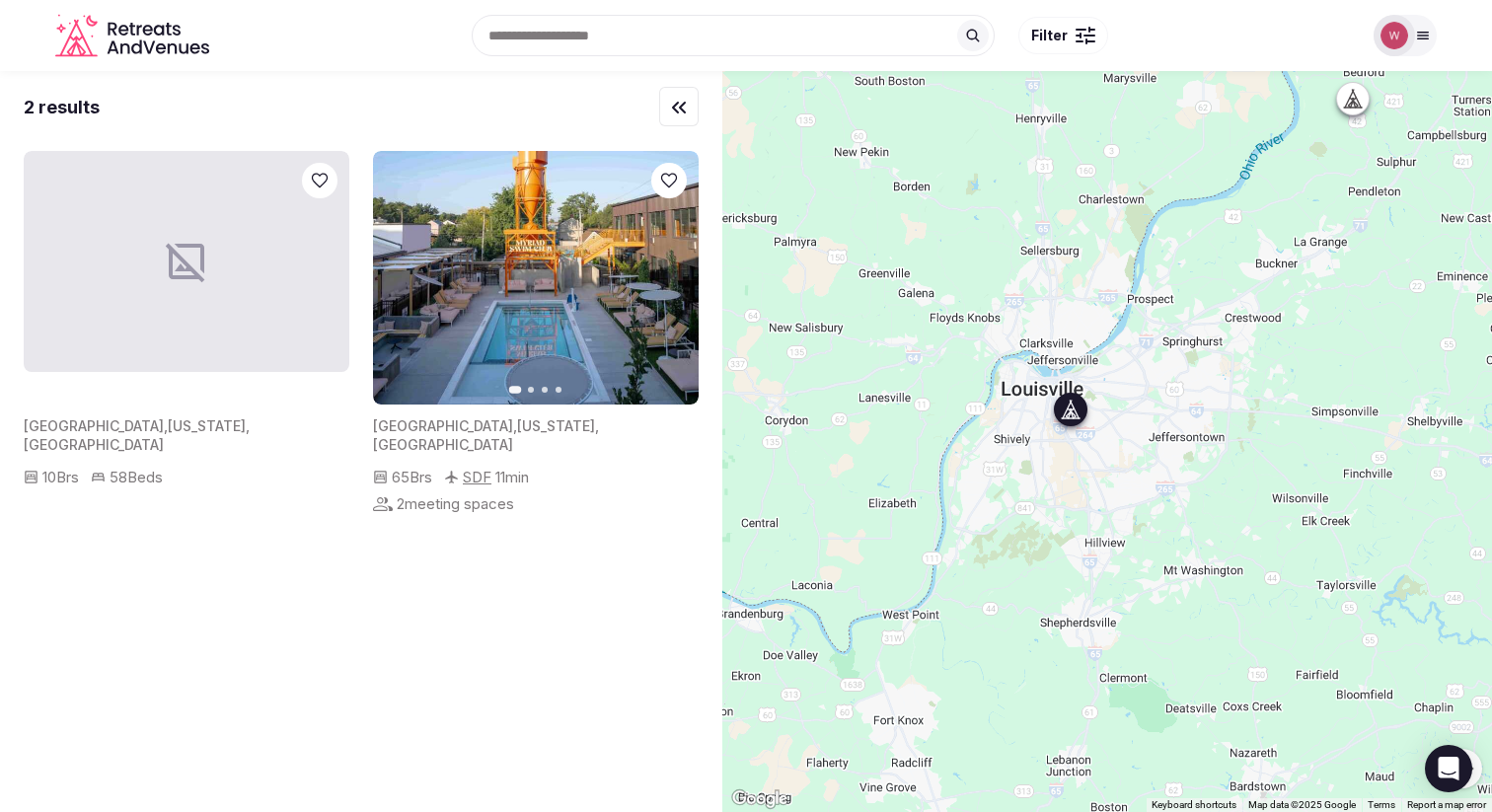 click at bounding box center (536, 277) 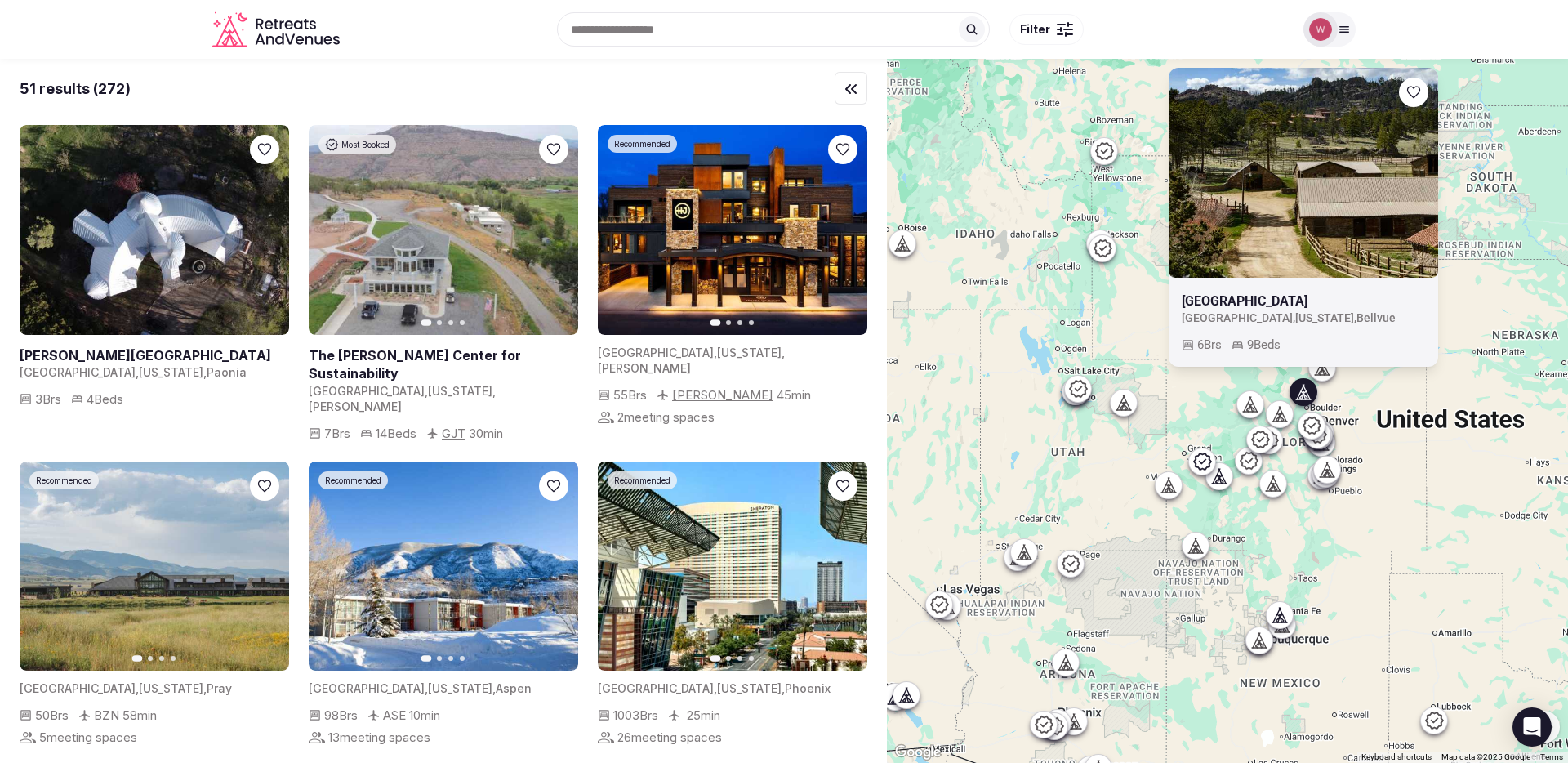 scroll, scrollTop: 0, scrollLeft: 0, axis: both 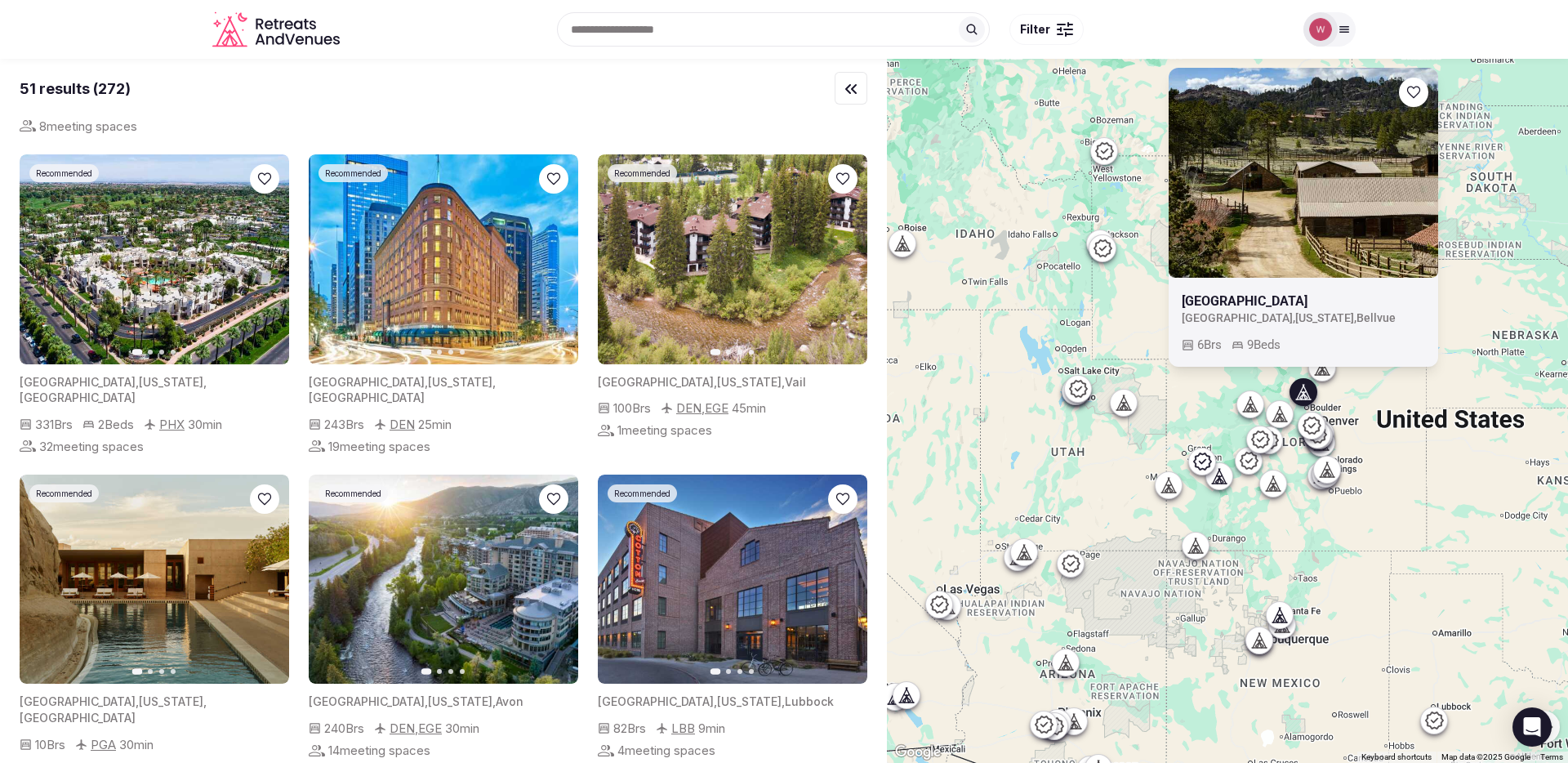 click at bounding box center (773, 29) 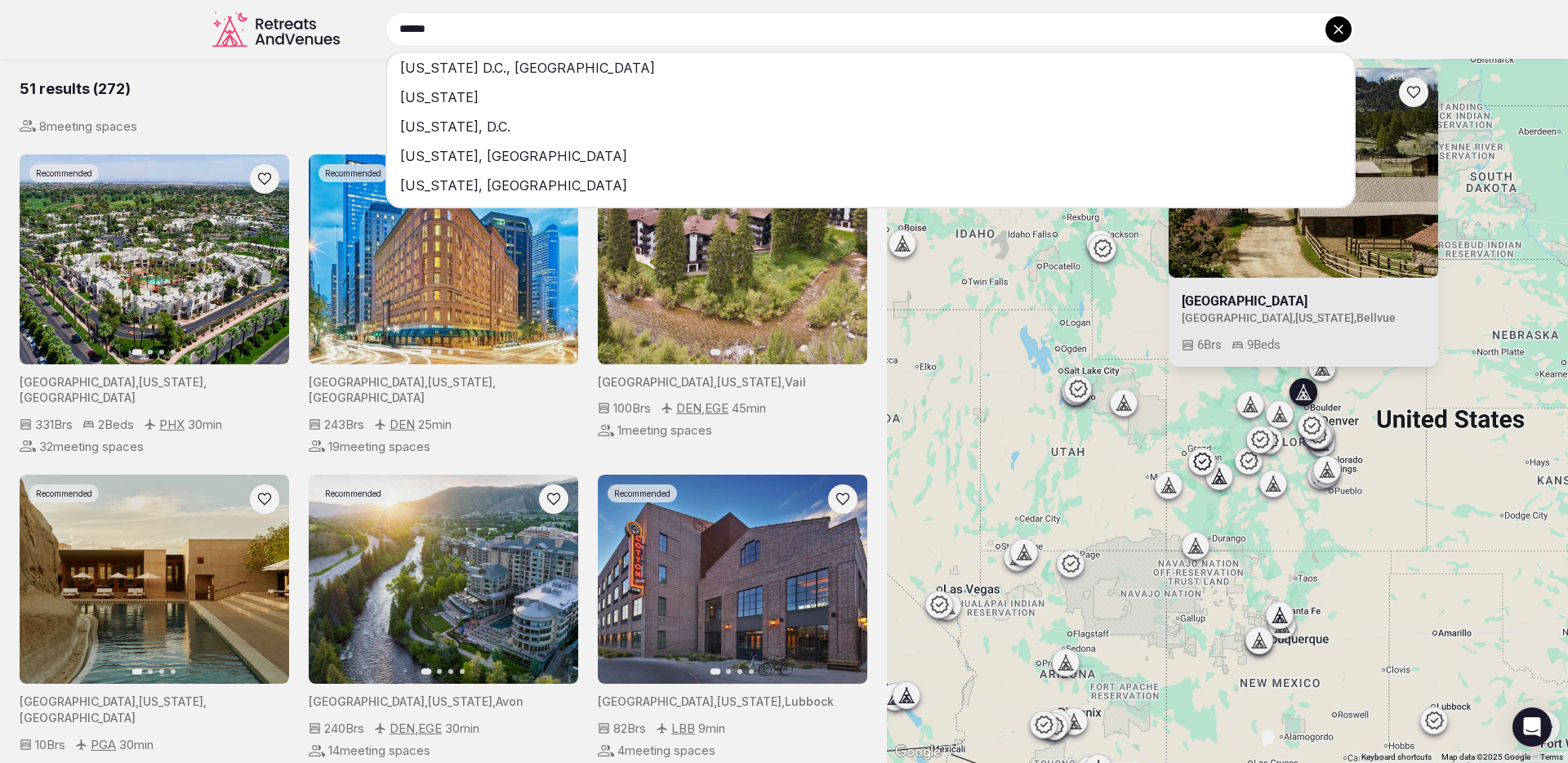 type on "******" 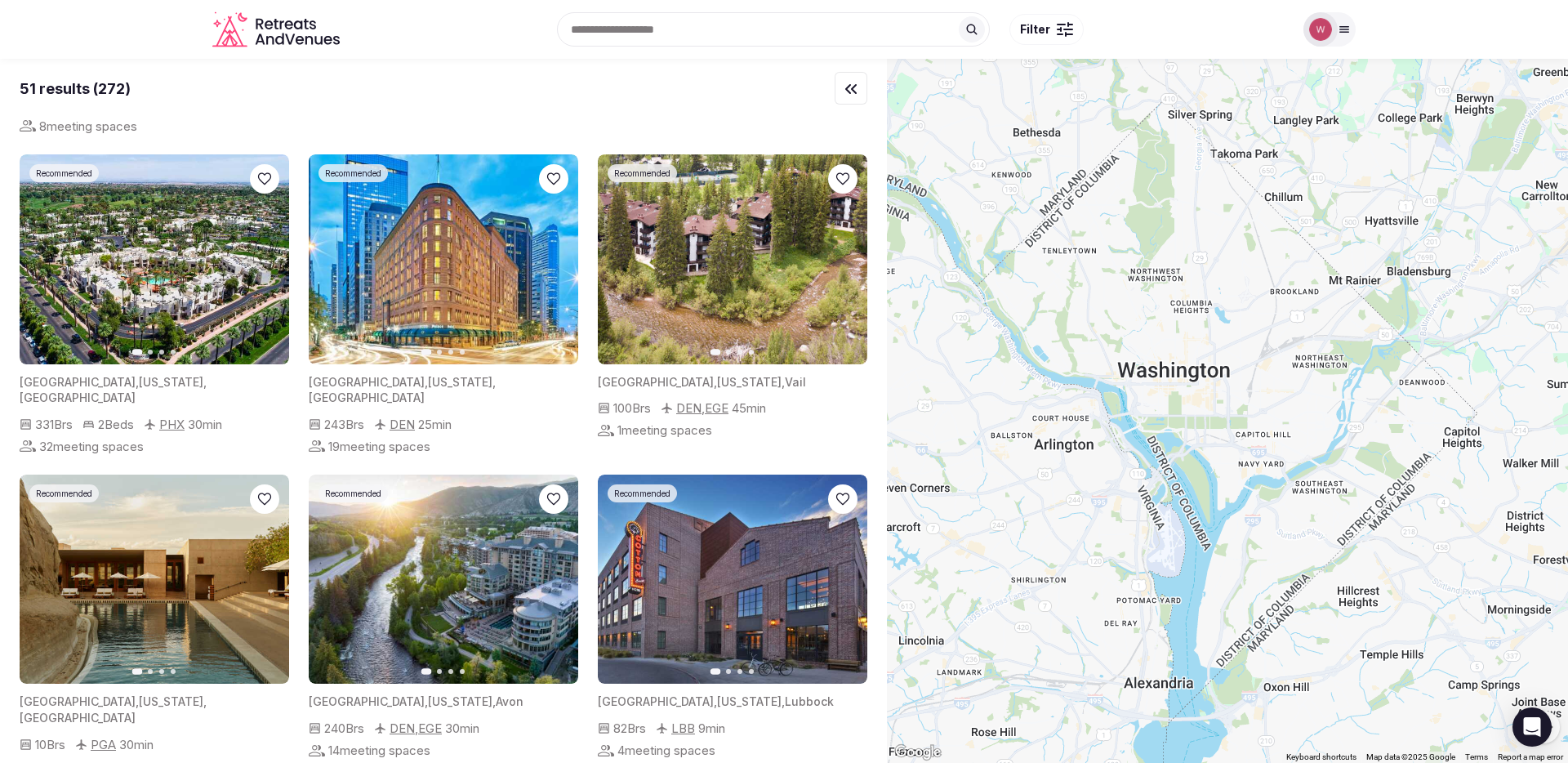 scroll, scrollTop: 0, scrollLeft: 0, axis: both 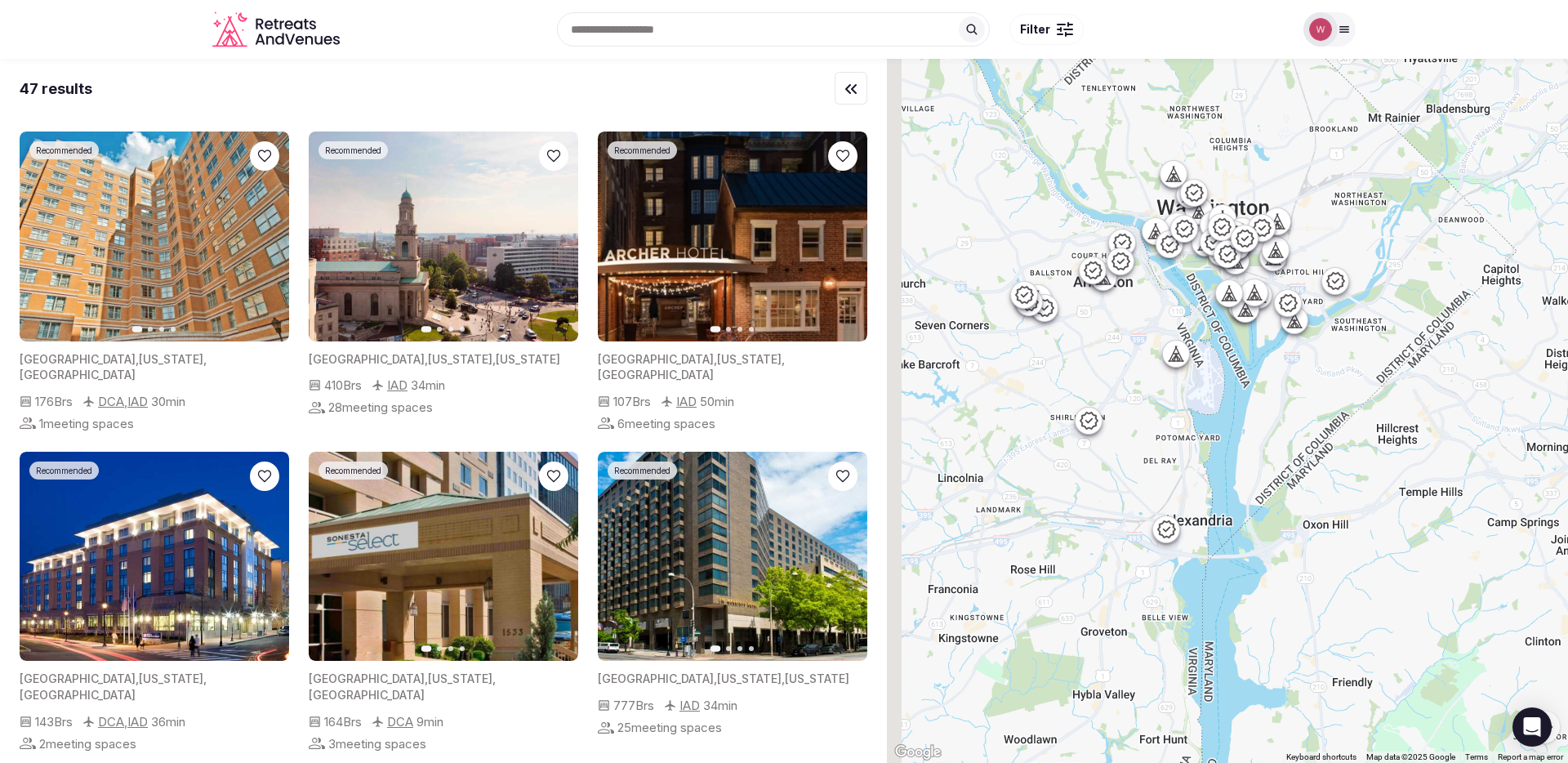 drag, startPoint x: 1210, startPoint y: 537, endPoint x: 1247, endPoint y: 321, distance: 219.14607 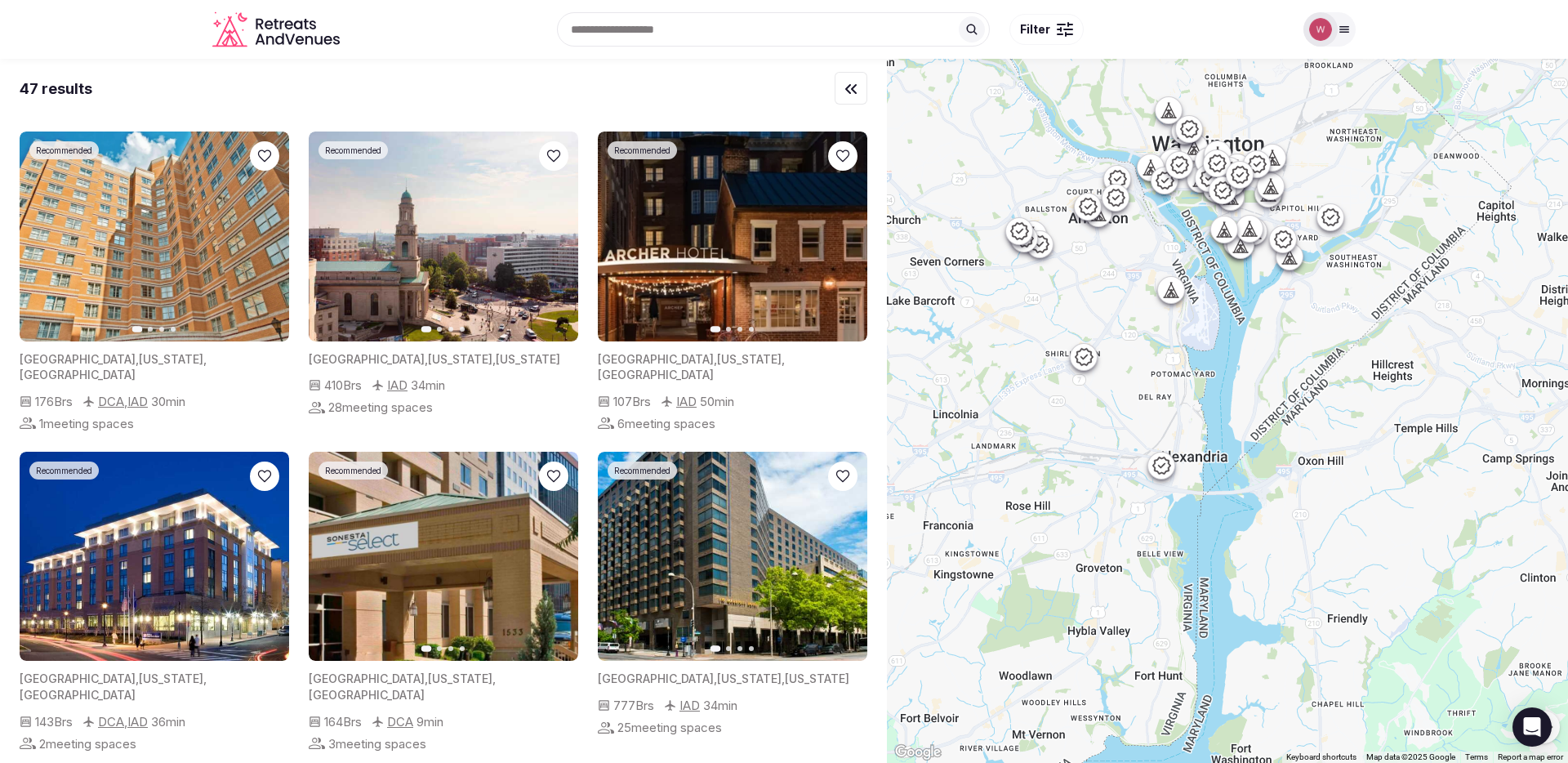 scroll, scrollTop: 0, scrollLeft: 0, axis: both 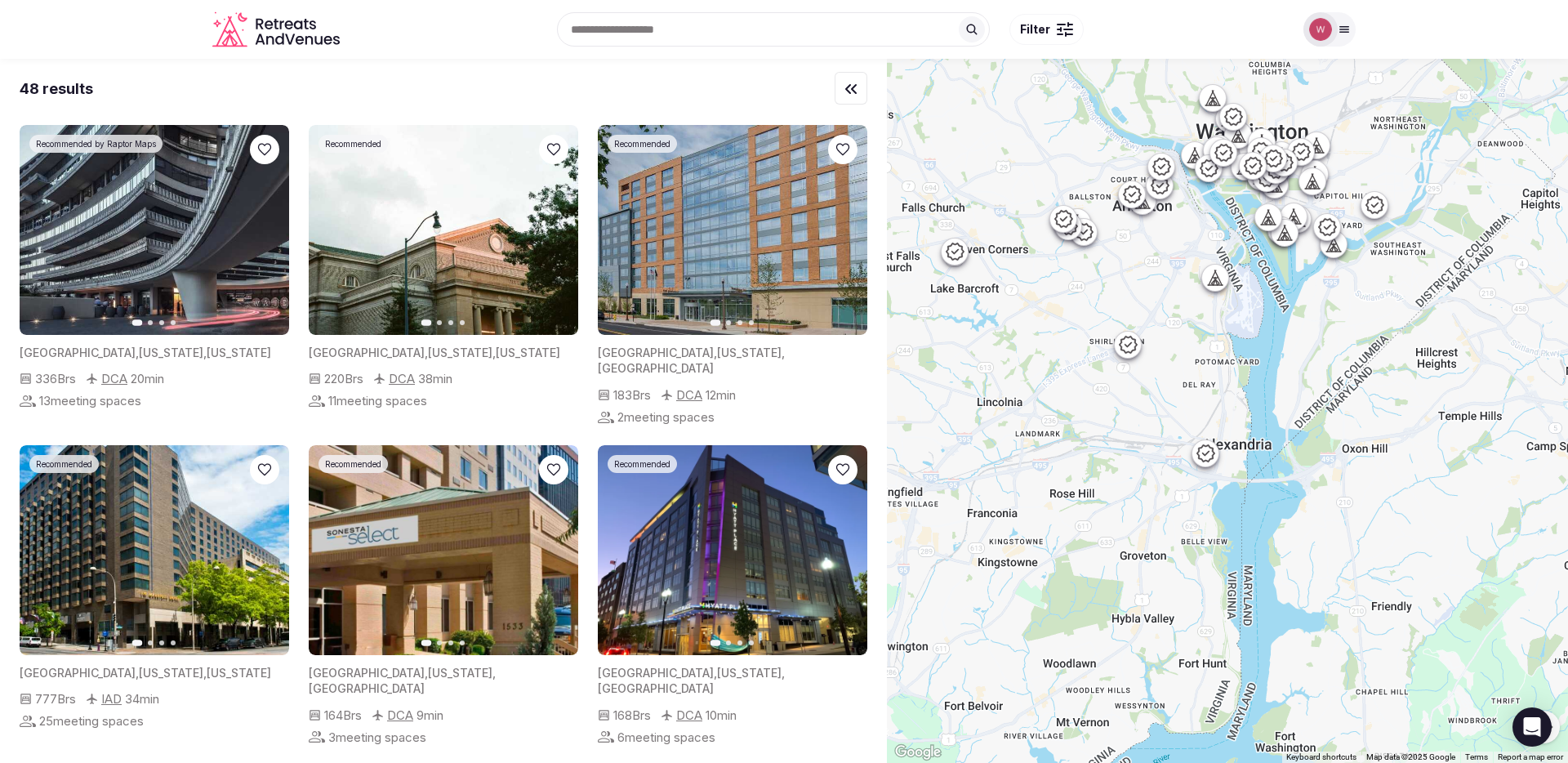 drag, startPoint x: 1148, startPoint y: 411, endPoint x: 1194, endPoint y: 397, distance: 48.0833 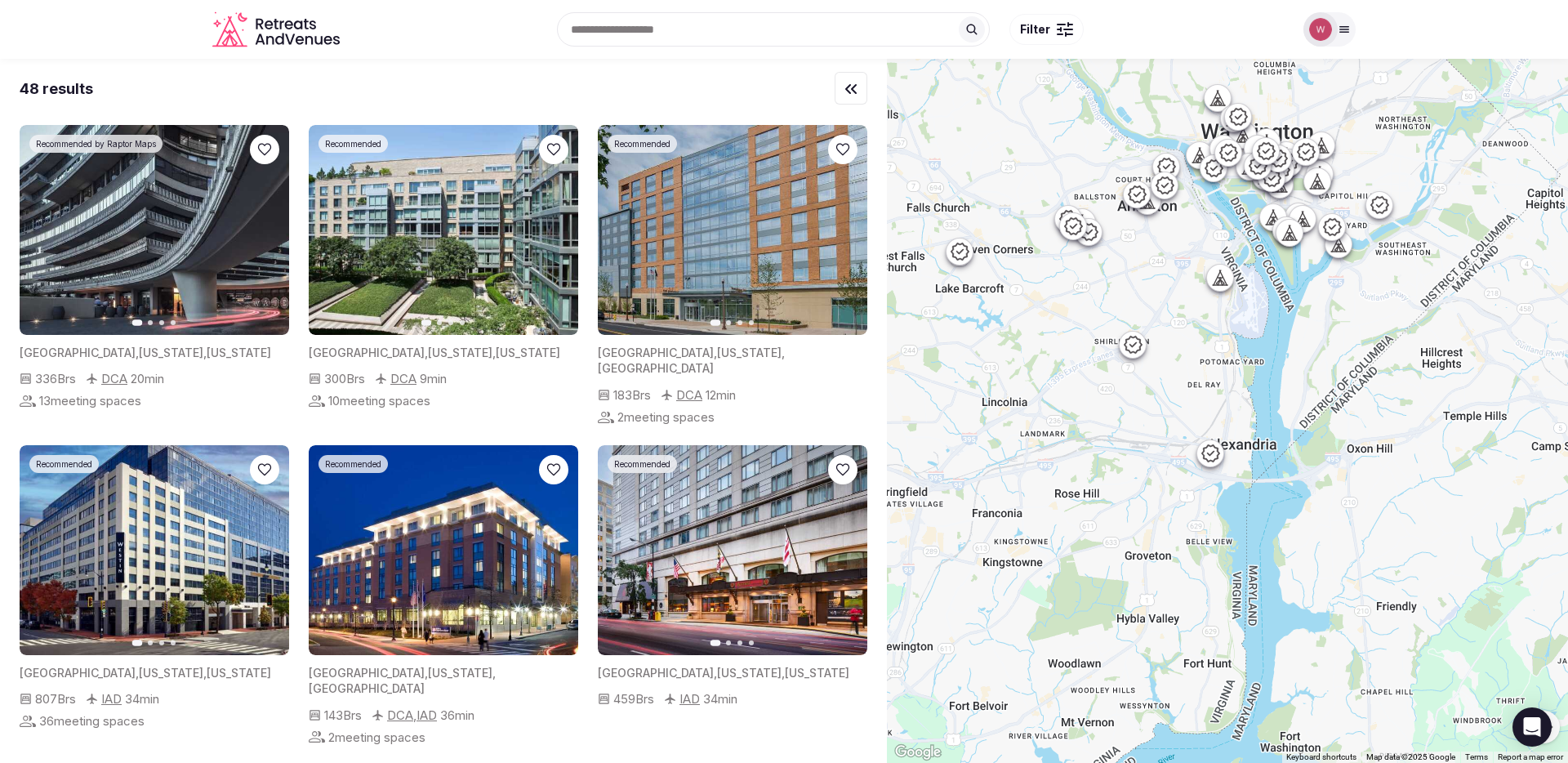 click 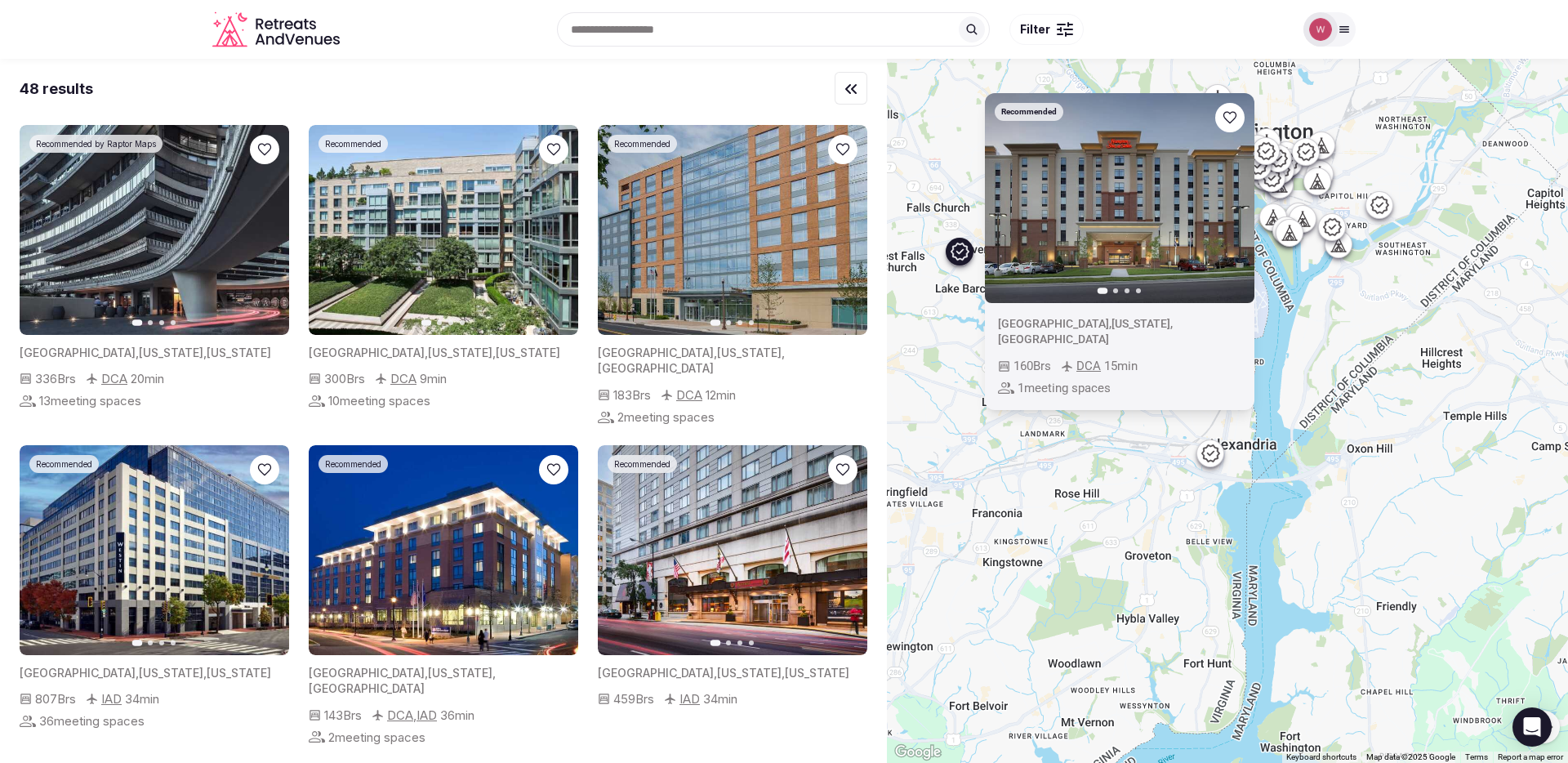 click 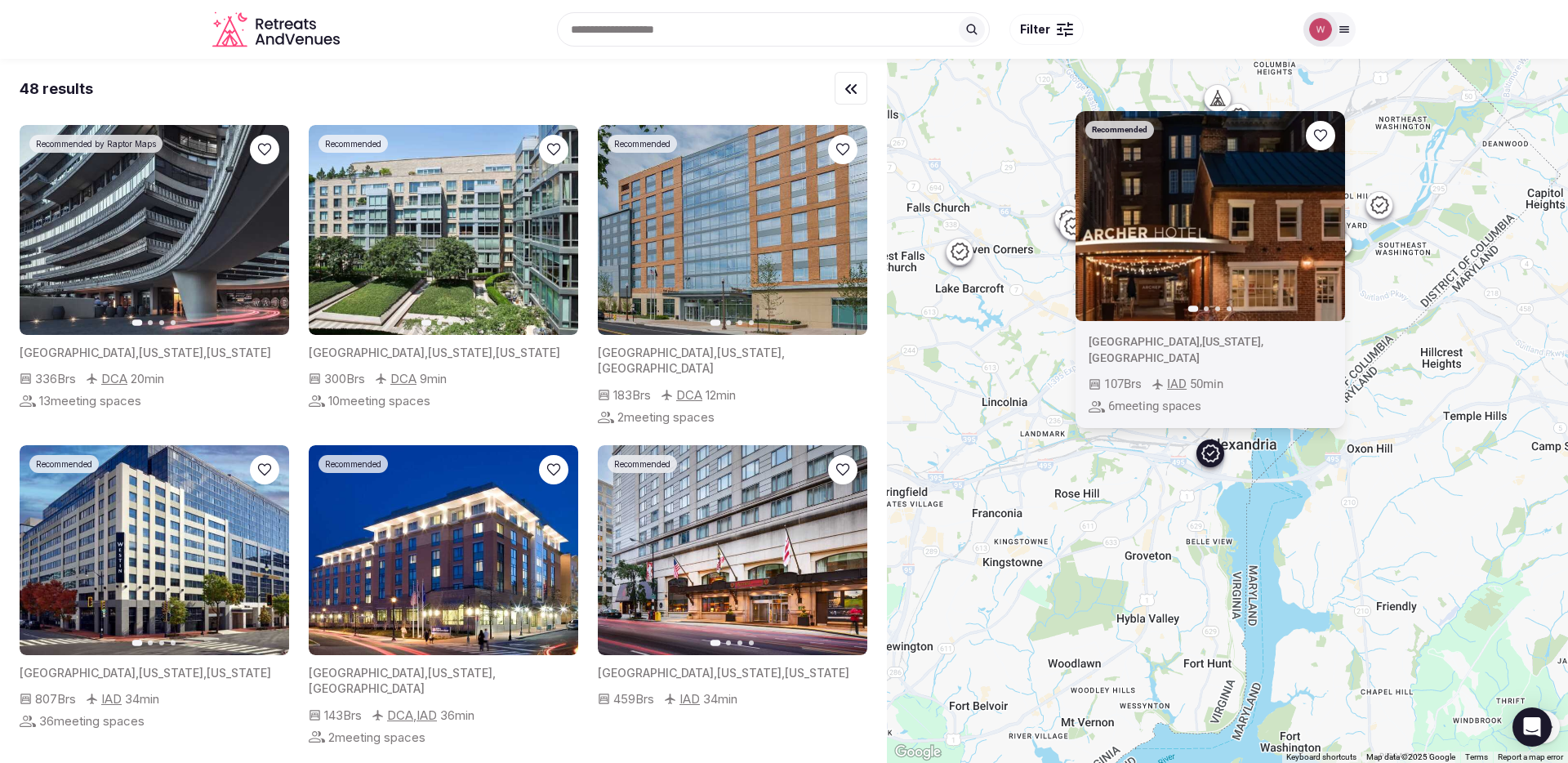 click on "To navigate, press the arrow keys. Recommended Previous slide Next slide United States ,  Virginia ,  Alexandria 107  Brs IAD 50  min 6  meeting spaces" at bounding box center (1227, 411) 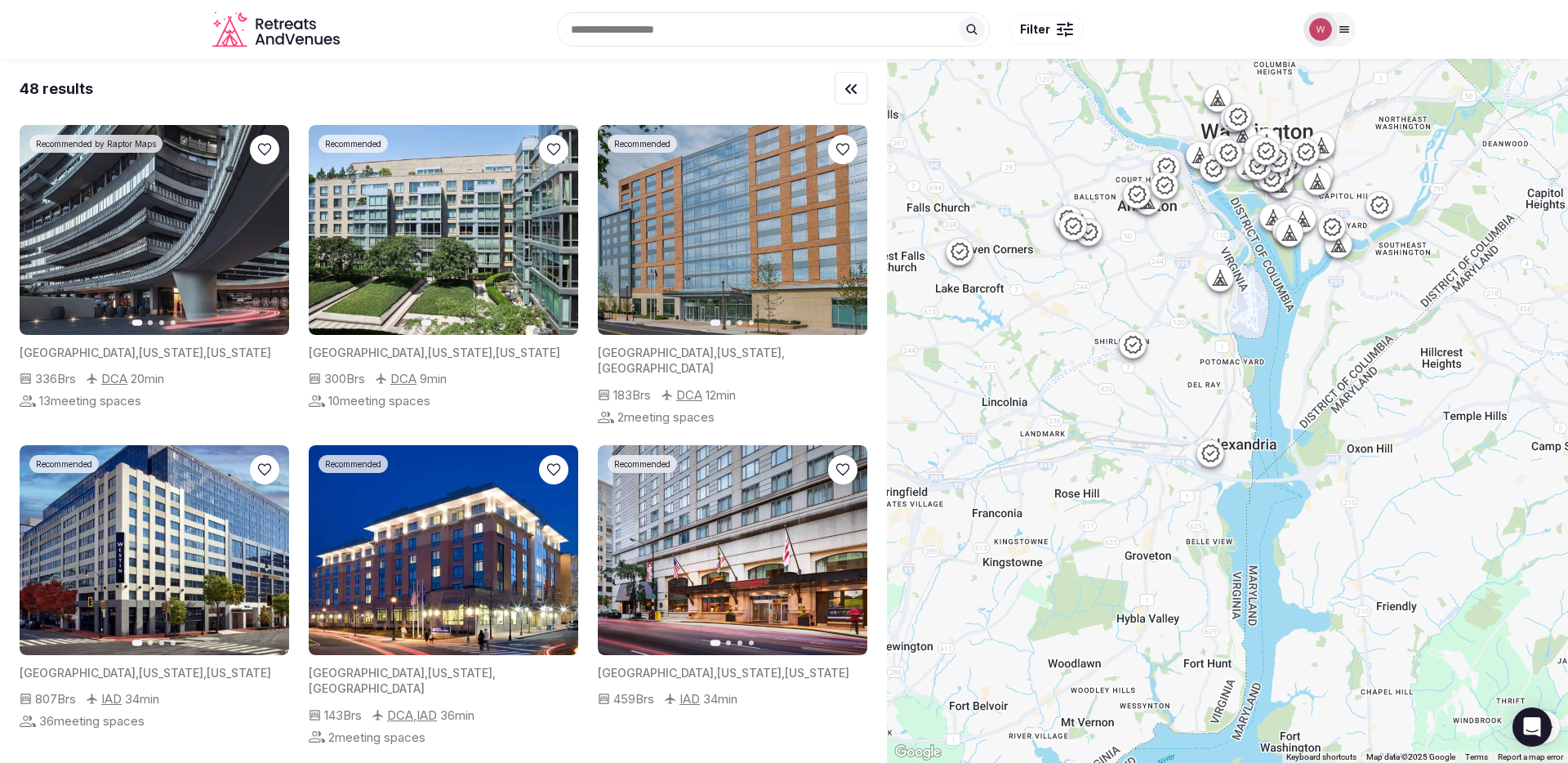 click at bounding box center (1133, 345) 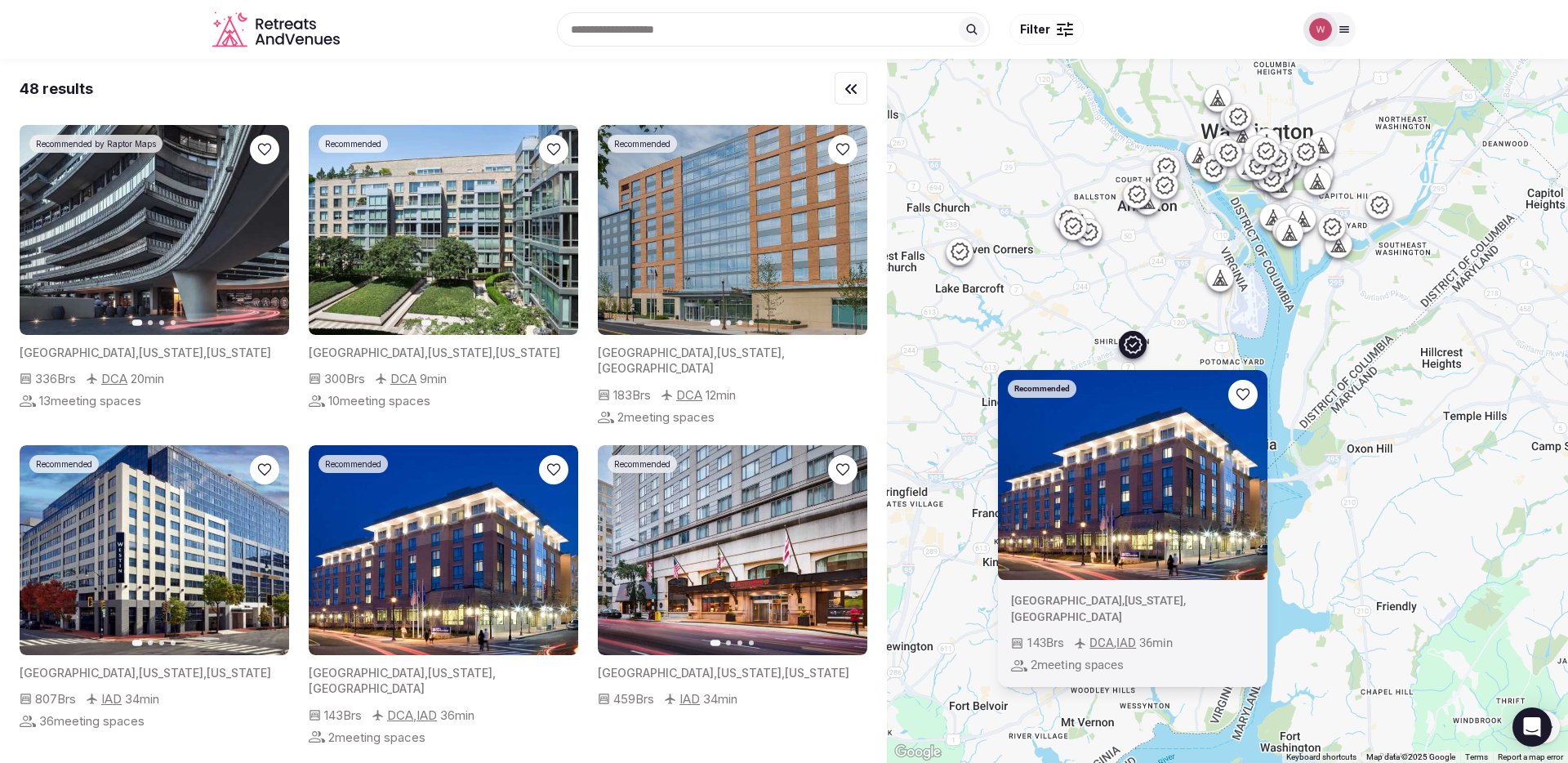click on "To navigate, press the arrow keys. Recommended United States ,  Virginia ,  Arlington 143  Brs DCA ,  IAD 36  min 2  meeting spaces" at bounding box center [1227, 411] 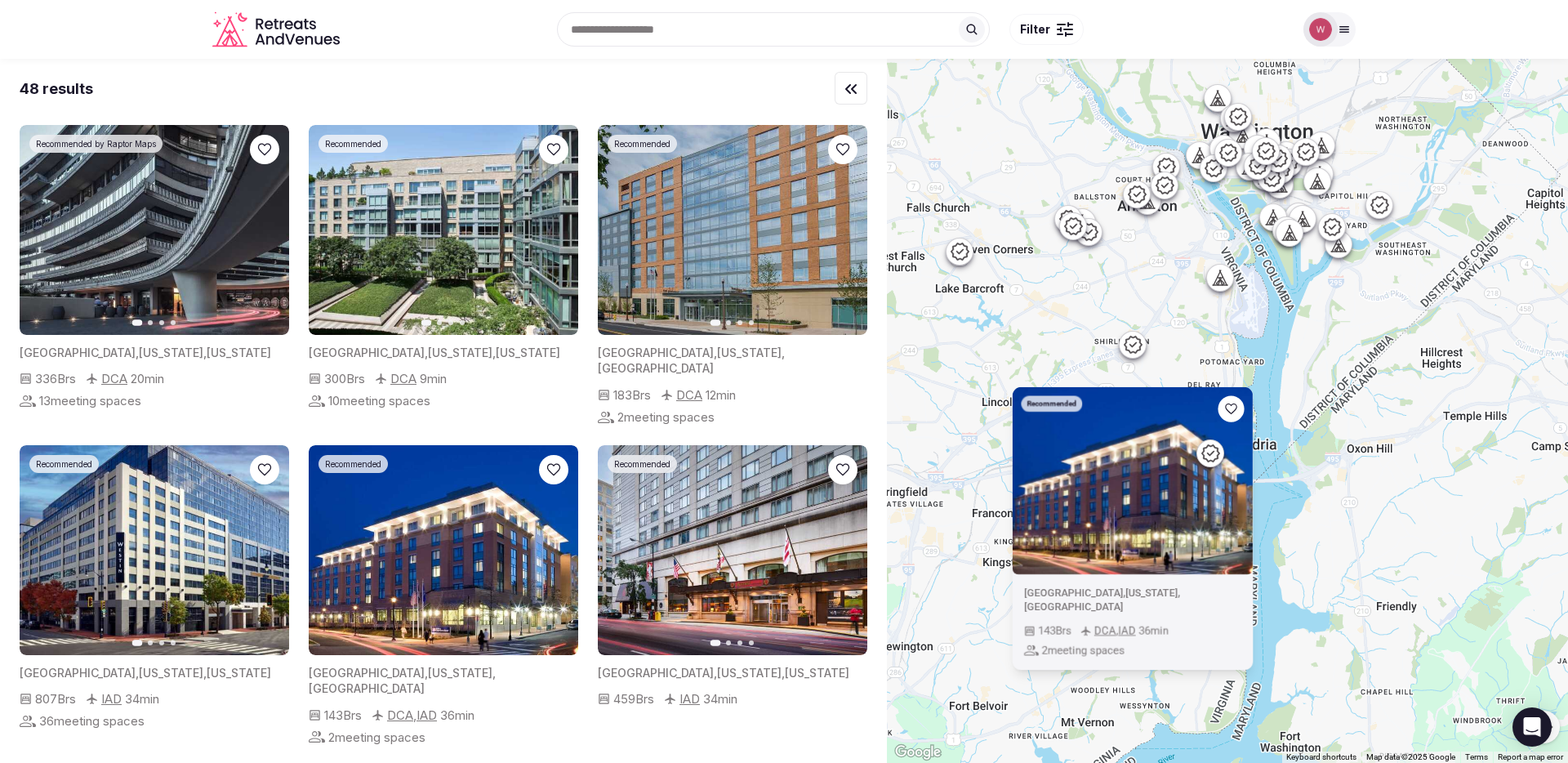 click 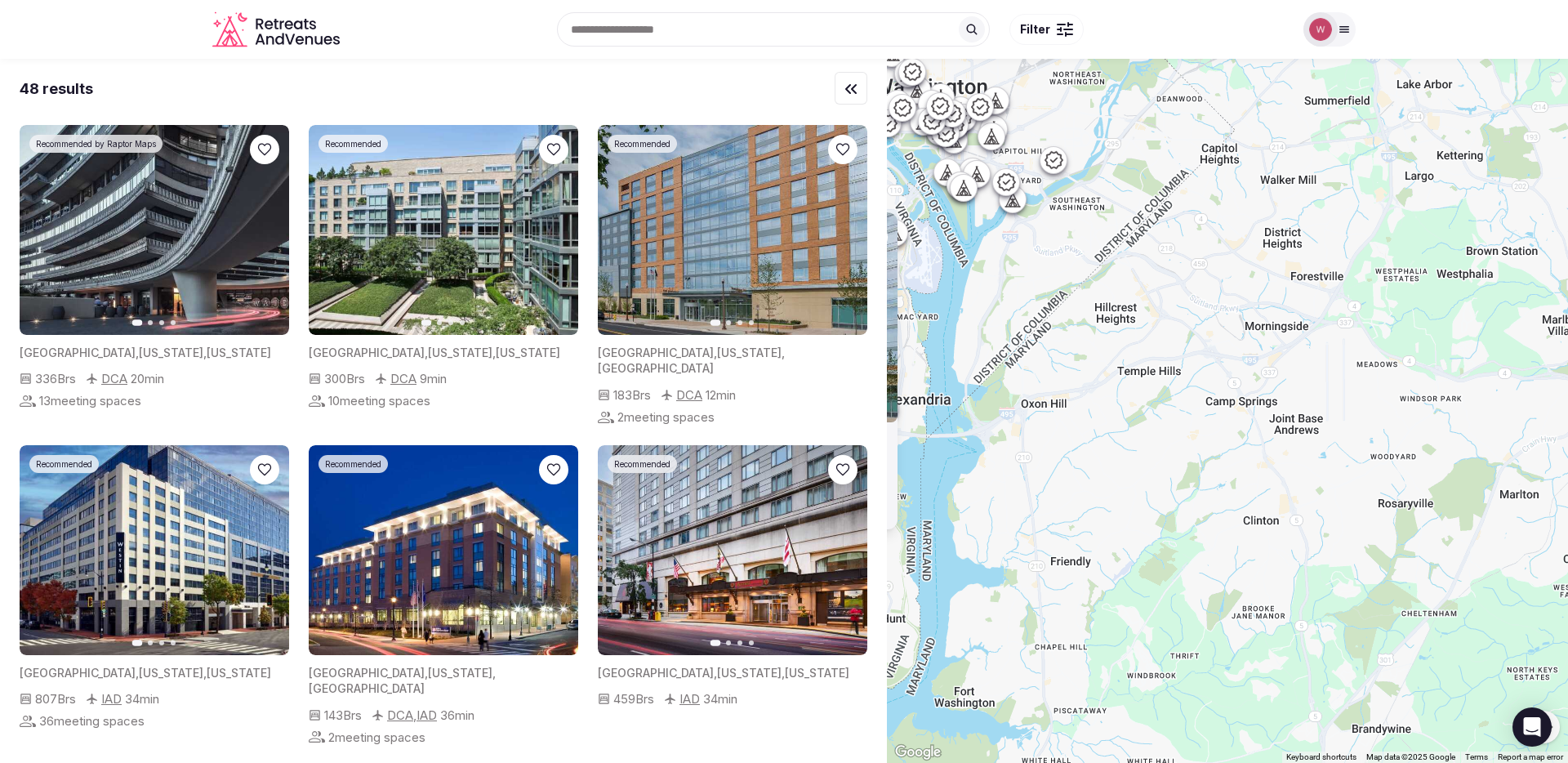 drag, startPoint x: 1388, startPoint y: 377, endPoint x: 1044, endPoint y: 346, distance: 345.394 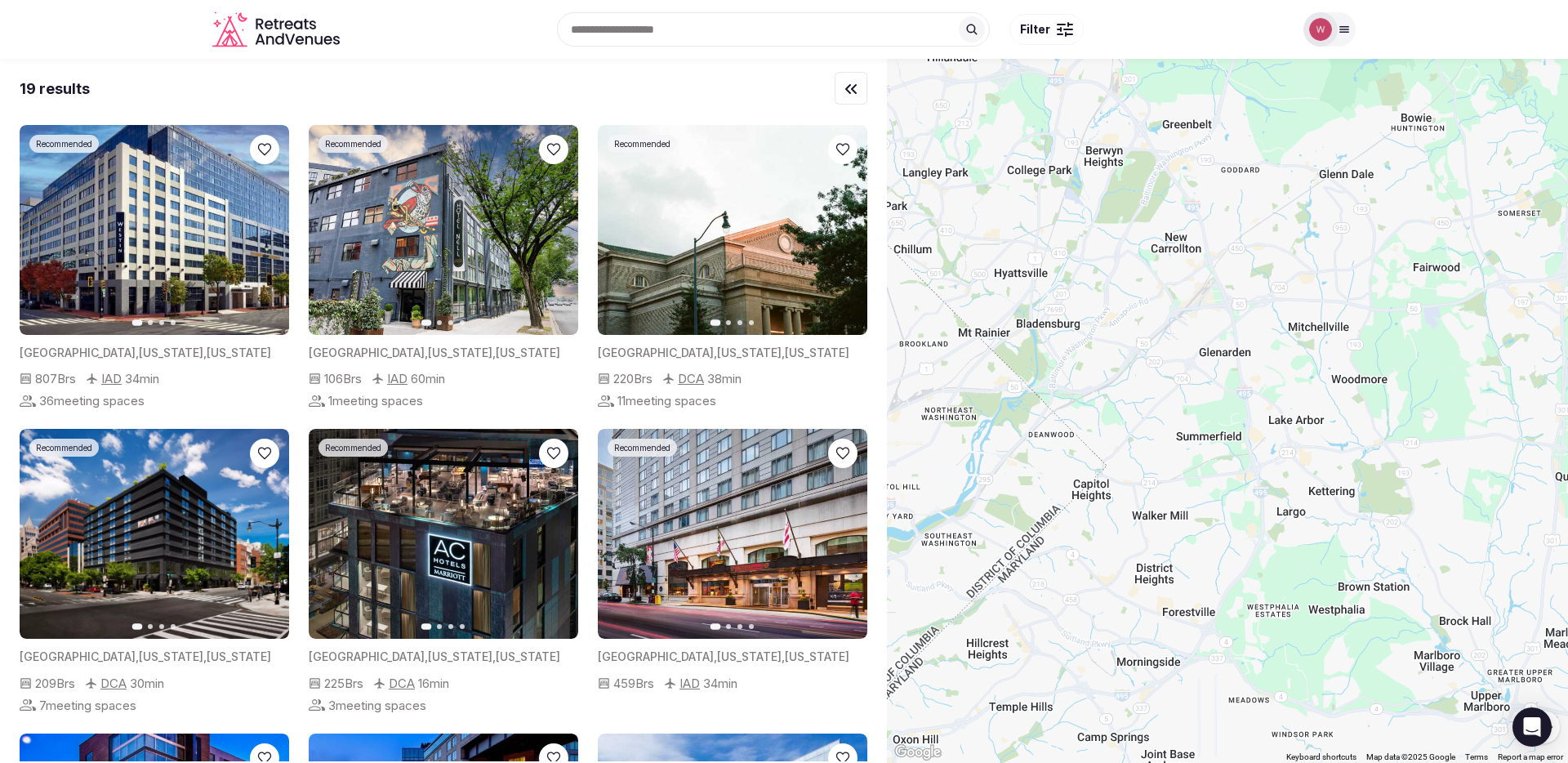 drag, startPoint x: 1139, startPoint y: 354, endPoint x: 1071, endPoint y: 653, distance: 306.635 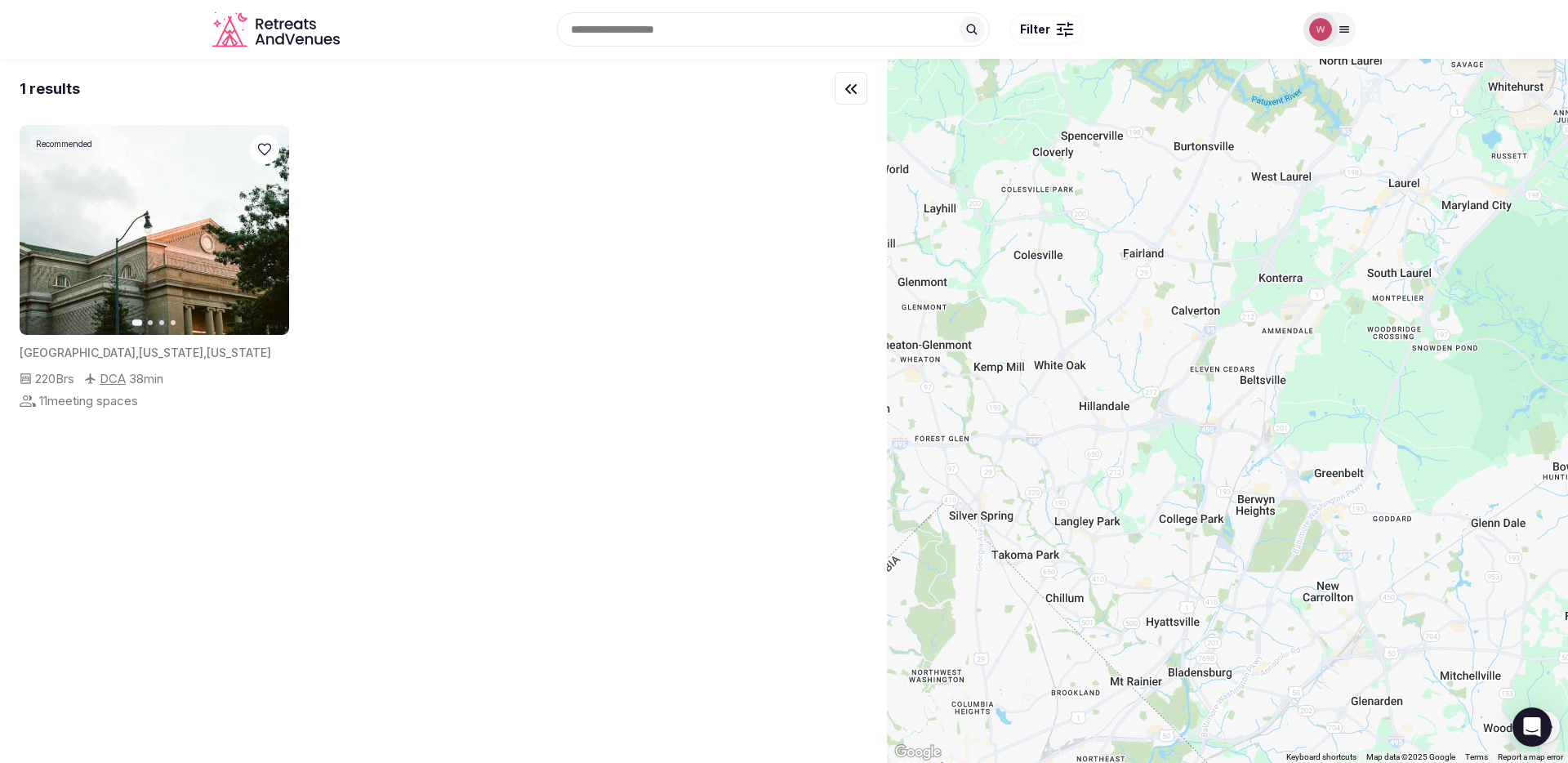 drag, startPoint x: 1090, startPoint y: 468, endPoint x: 1245, endPoint y: 762, distance: 332.35674 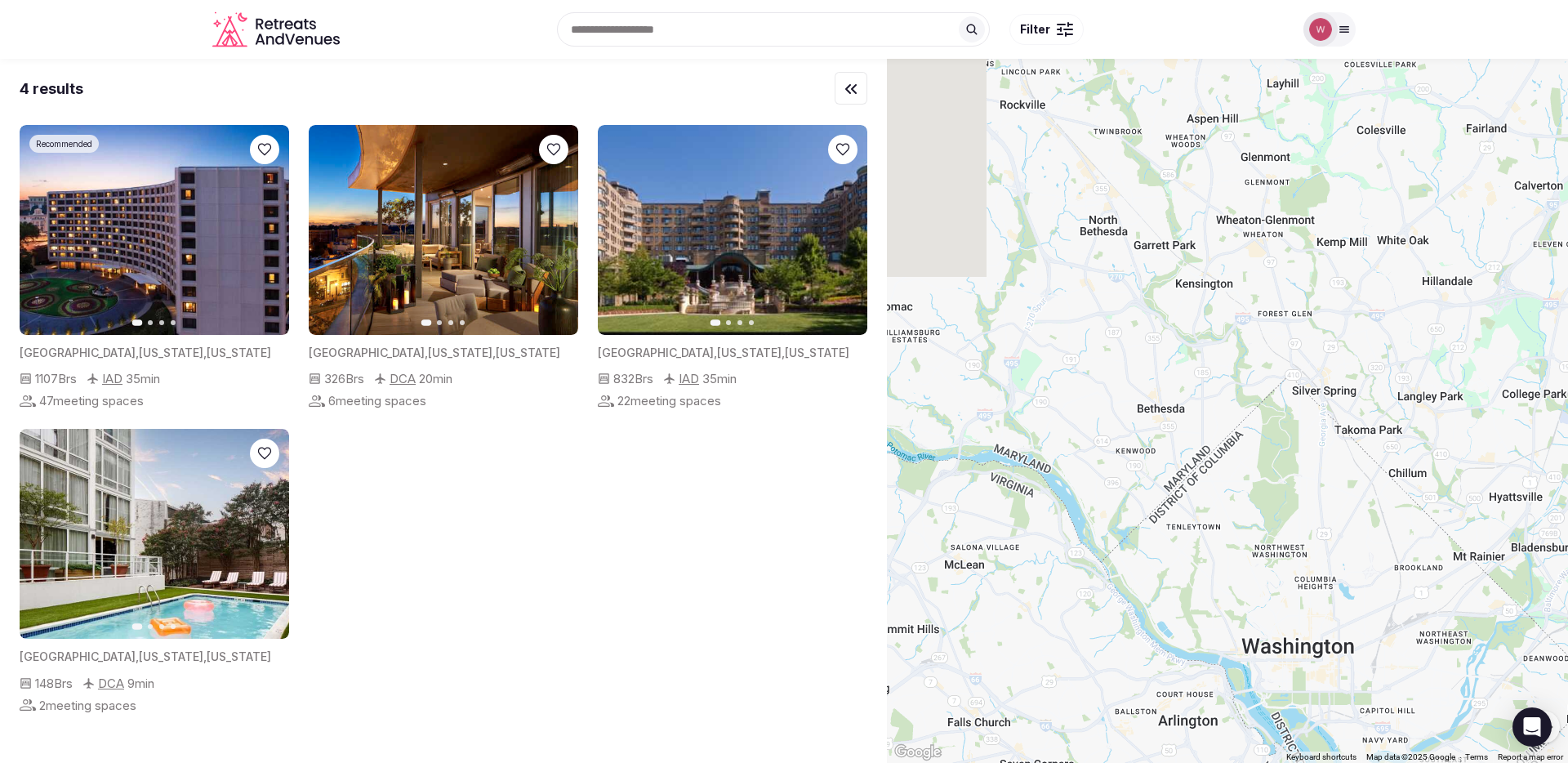 drag, startPoint x: 1114, startPoint y: 647, endPoint x: 1477, endPoint y: 506, distance: 389.42265 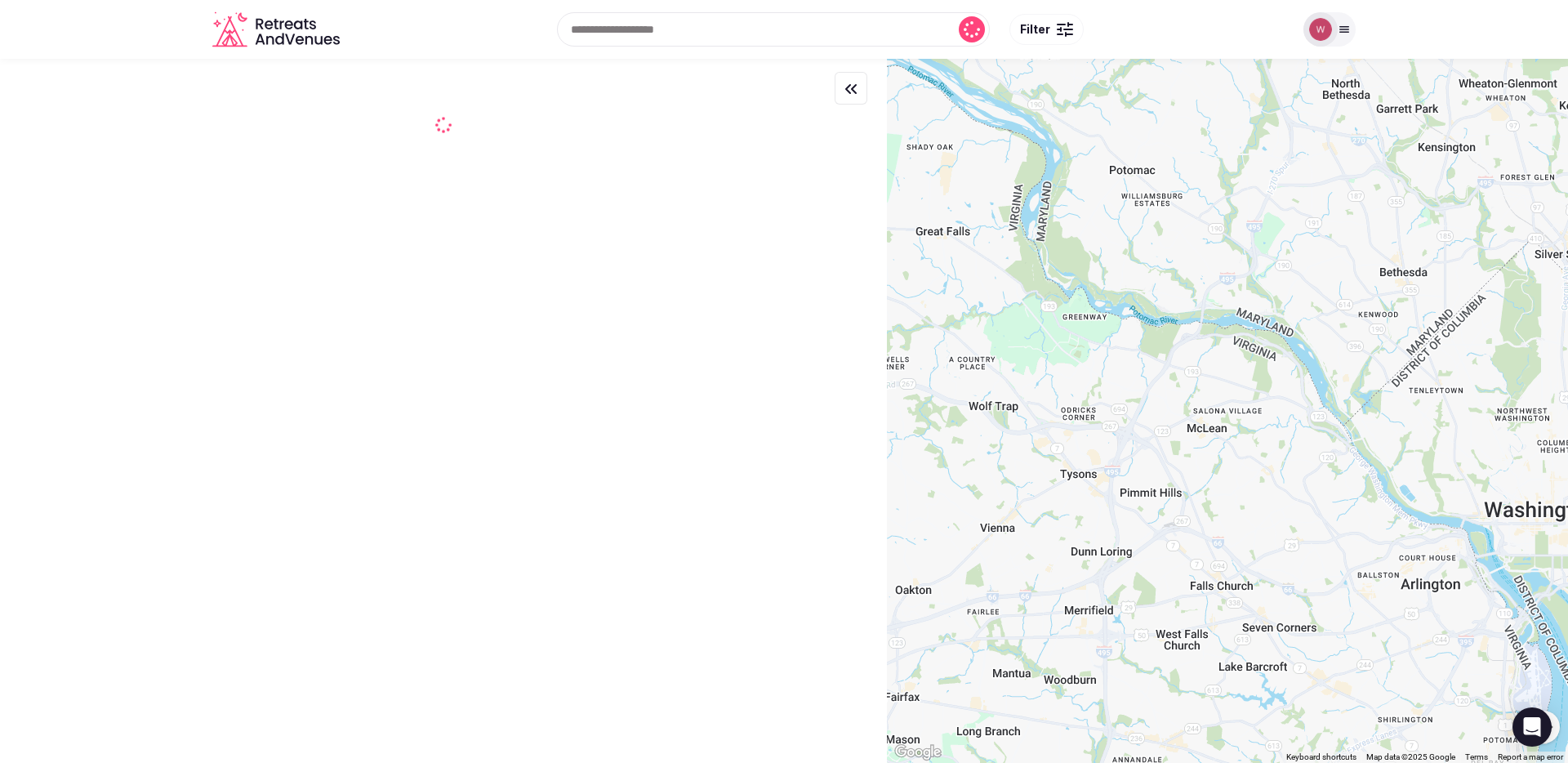 drag, startPoint x: 1256, startPoint y: 553, endPoint x: 1151, endPoint y: 383, distance: 199.81241 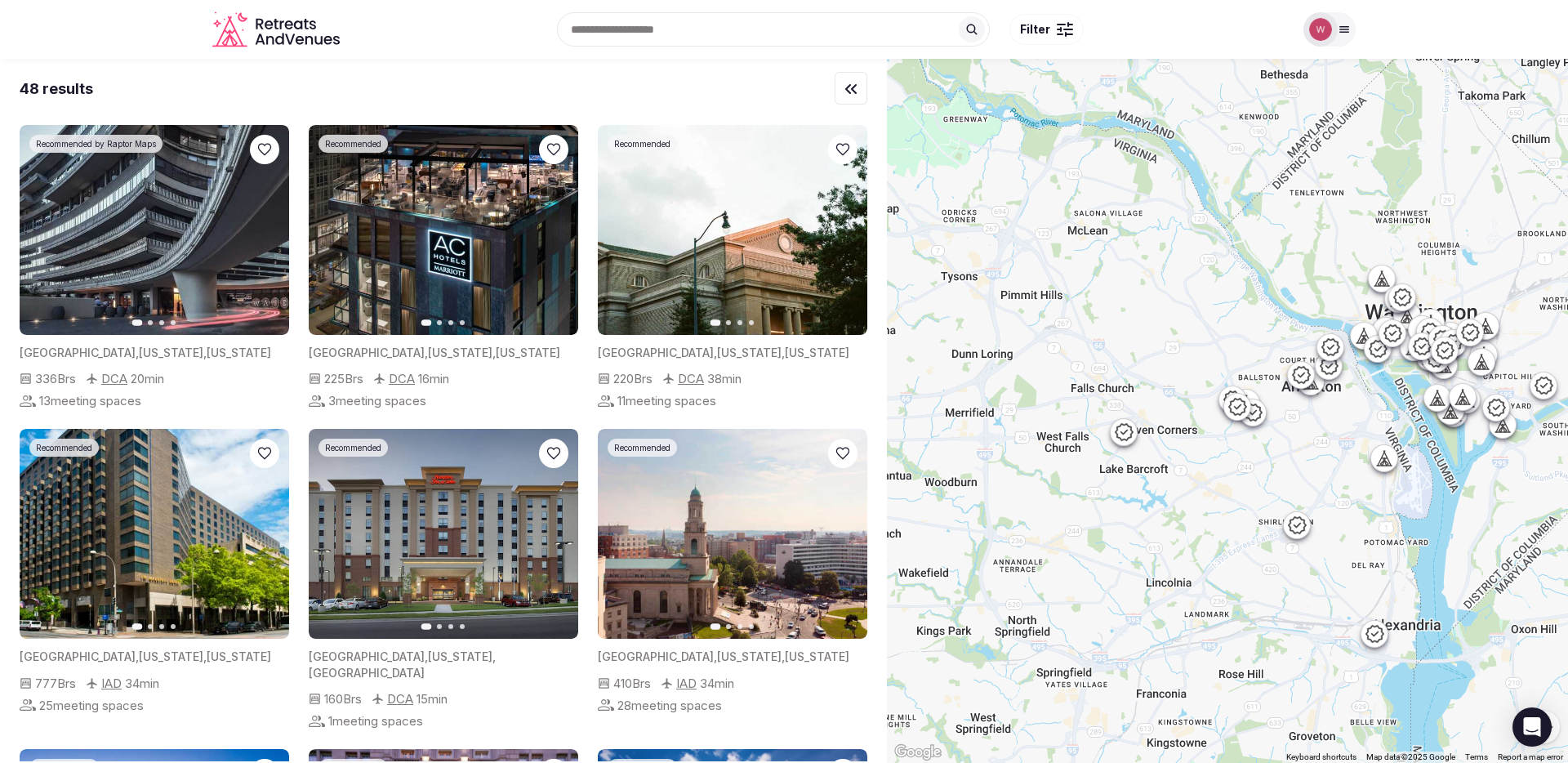 click 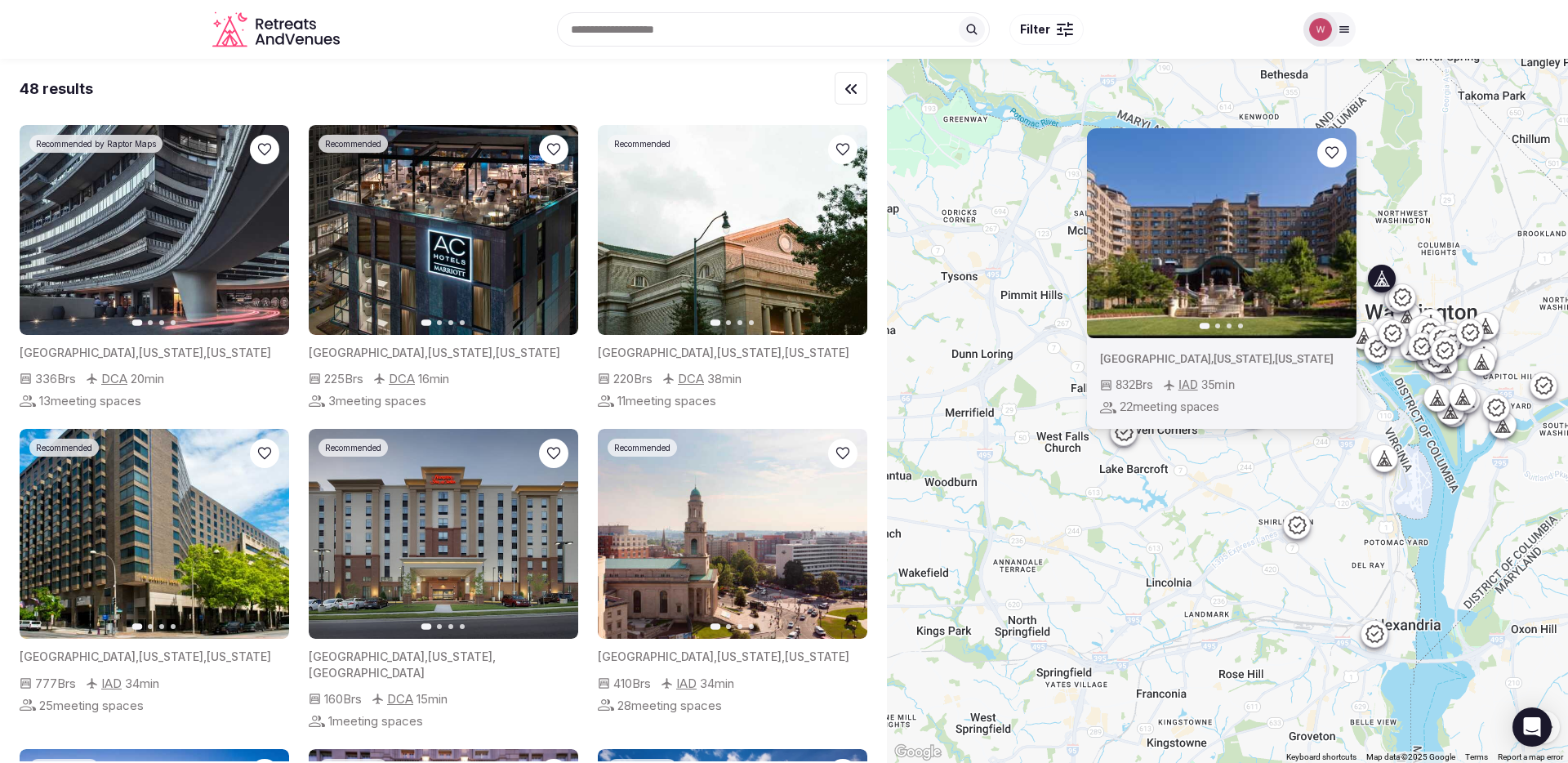 click at bounding box center [1398, 299] 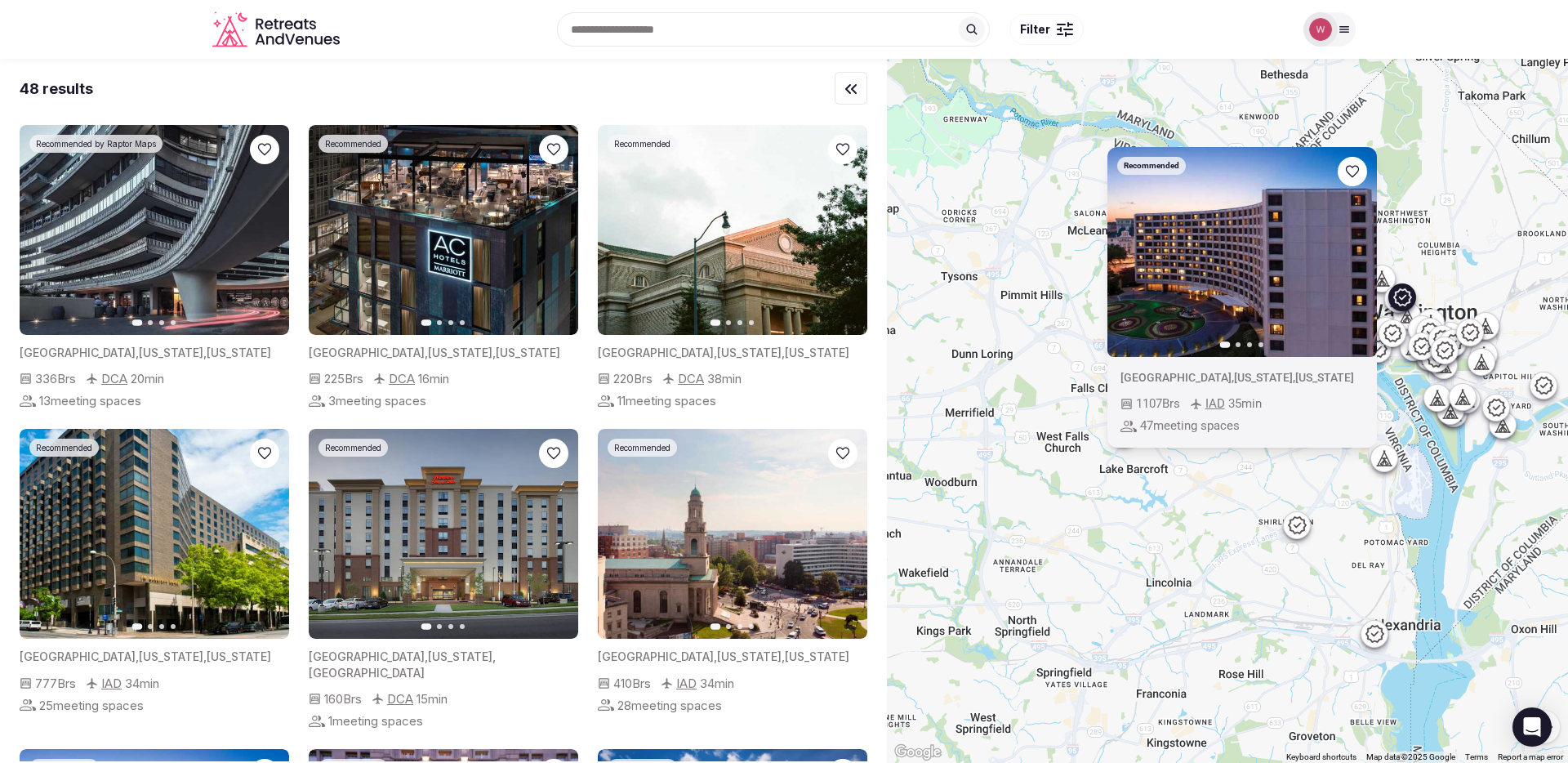 click at bounding box center [1470, 332] 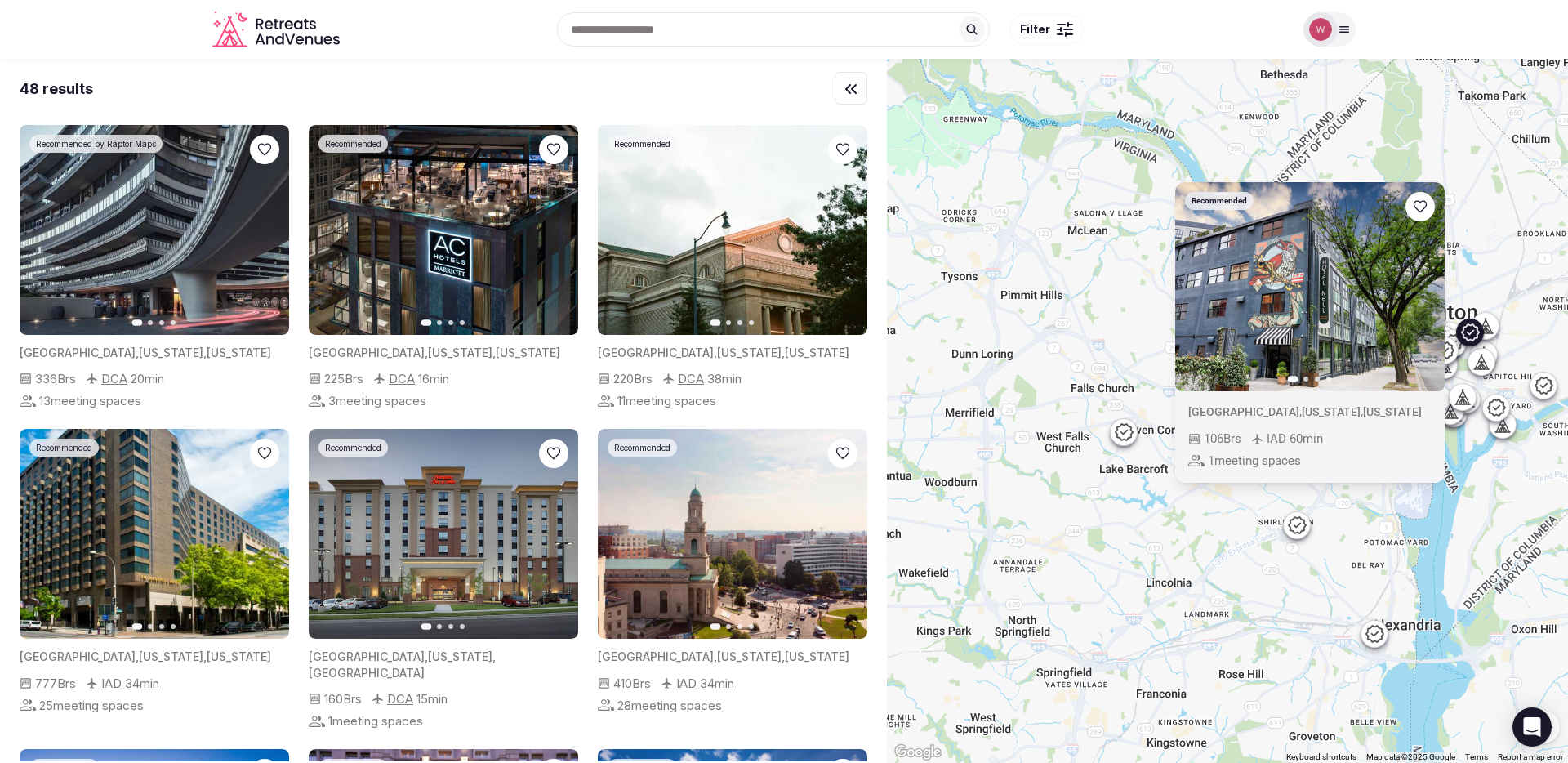 click 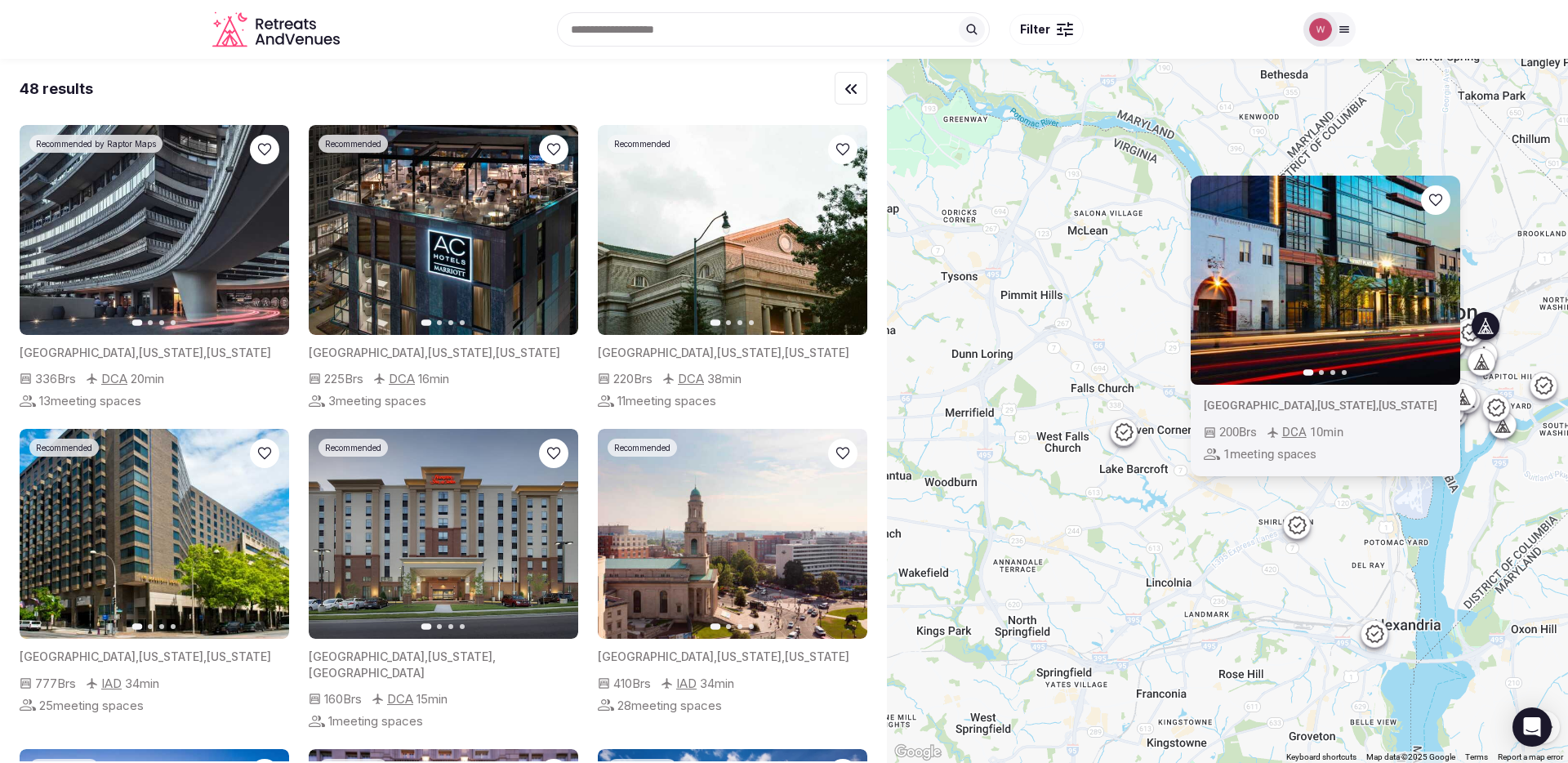 click at bounding box center (1486, 326) 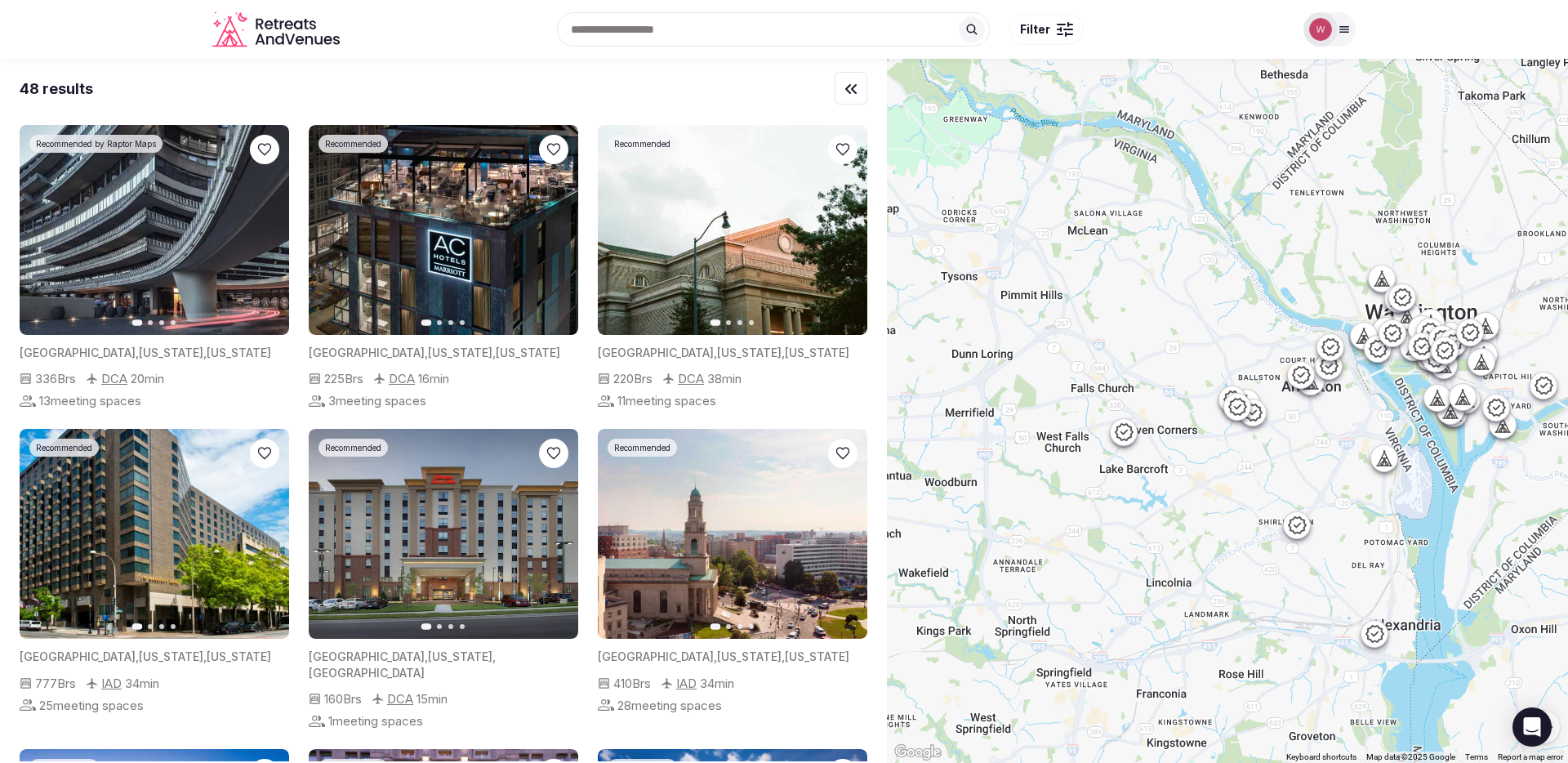 click 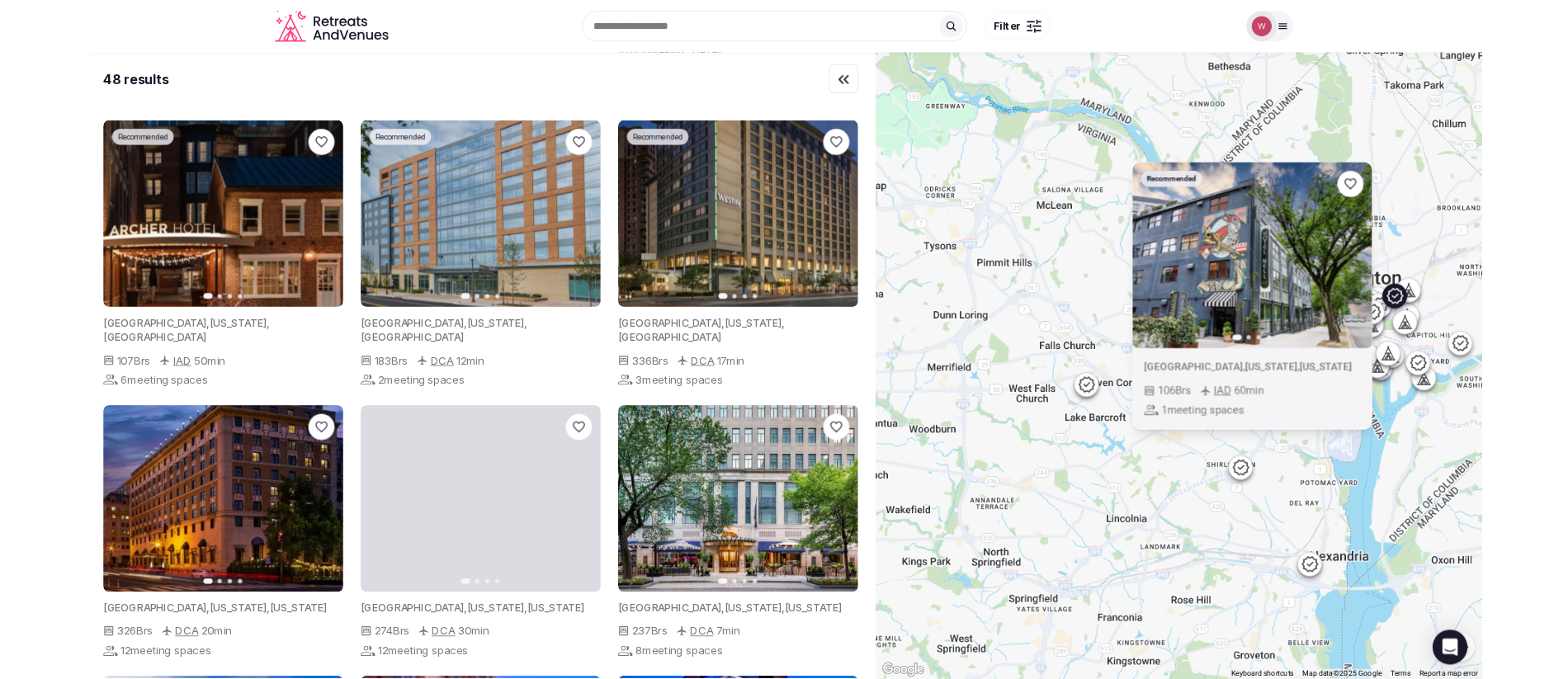 scroll, scrollTop: 1865, scrollLeft: 0, axis: vertical 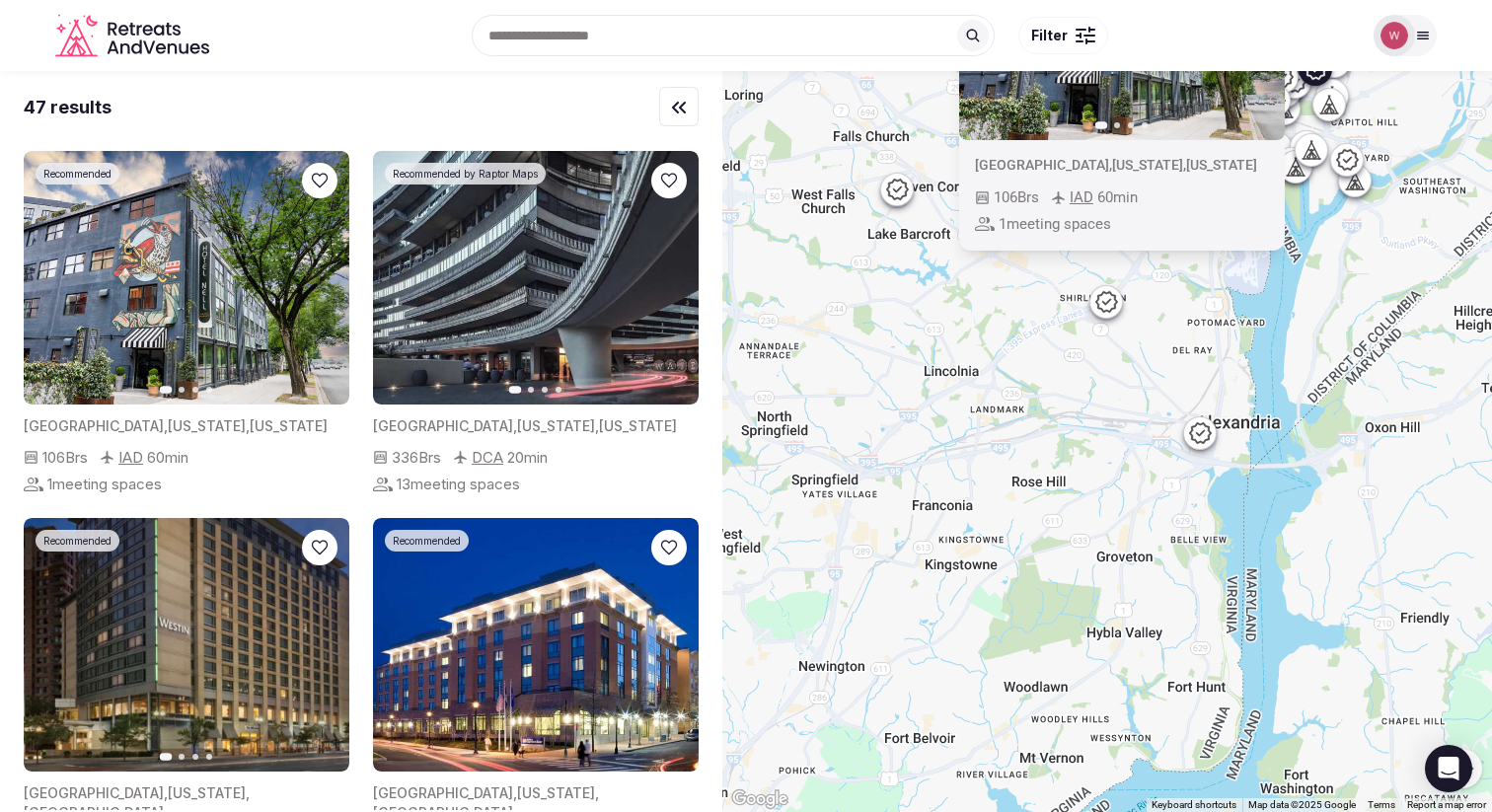 drag, startPoint x: 1001, startPoint y: 494, endPoint x: 914, endPoint y: 203, distance: 303.72685 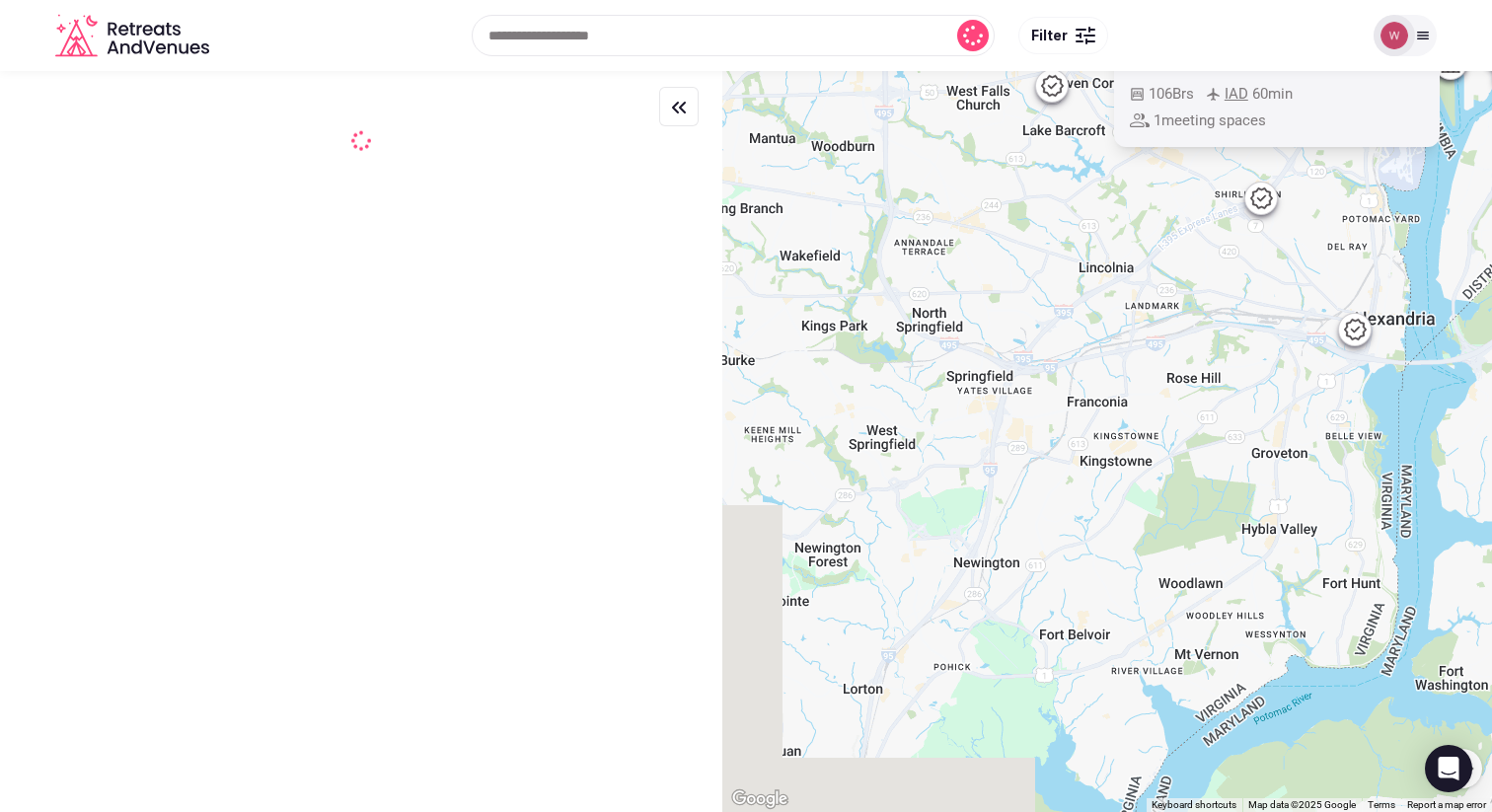 drag, startPoint x: 1007, startPoint y: 485, endPoint x: 1189, endPoint y: 382, distance: 209.12436 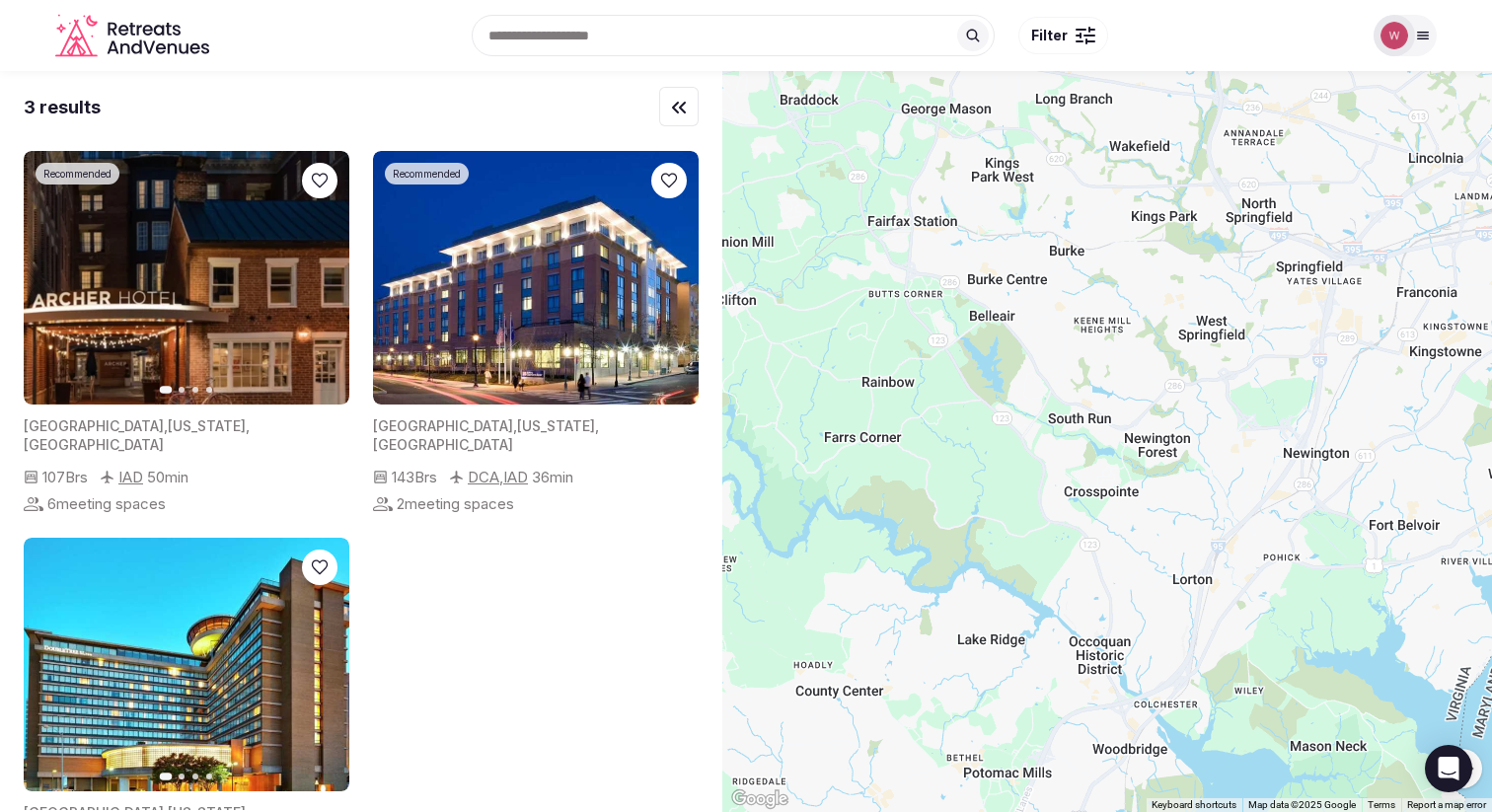 drag, startPoint x: 1087, startPoint y: 353, endPoint x: 1345, endPoint y: 268, distance: 271.64131 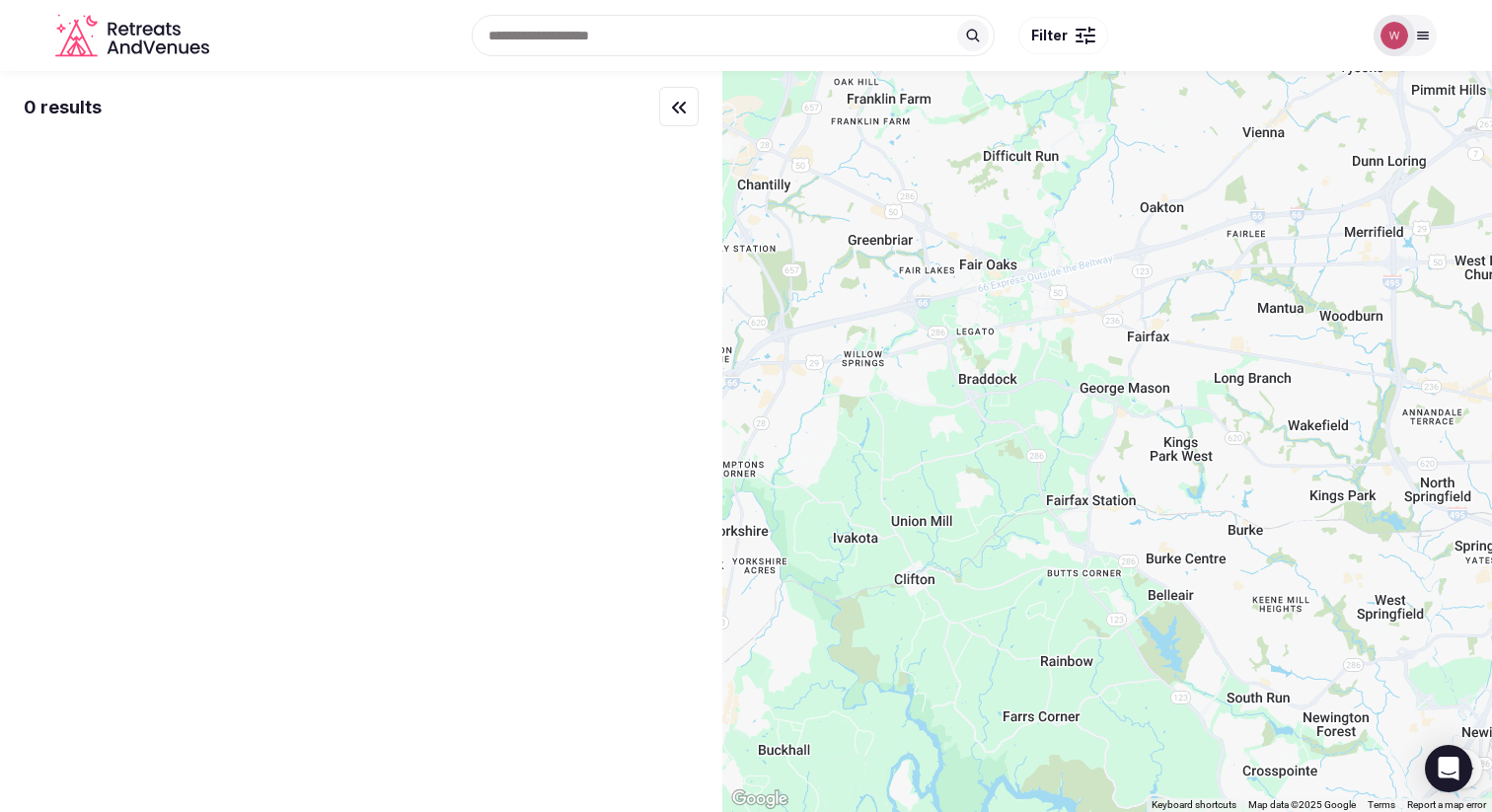 drag, startPoint x: 1169, startPoint y: 285, endPoint x: 1247, endPoint y: 605, distance: 329.36909 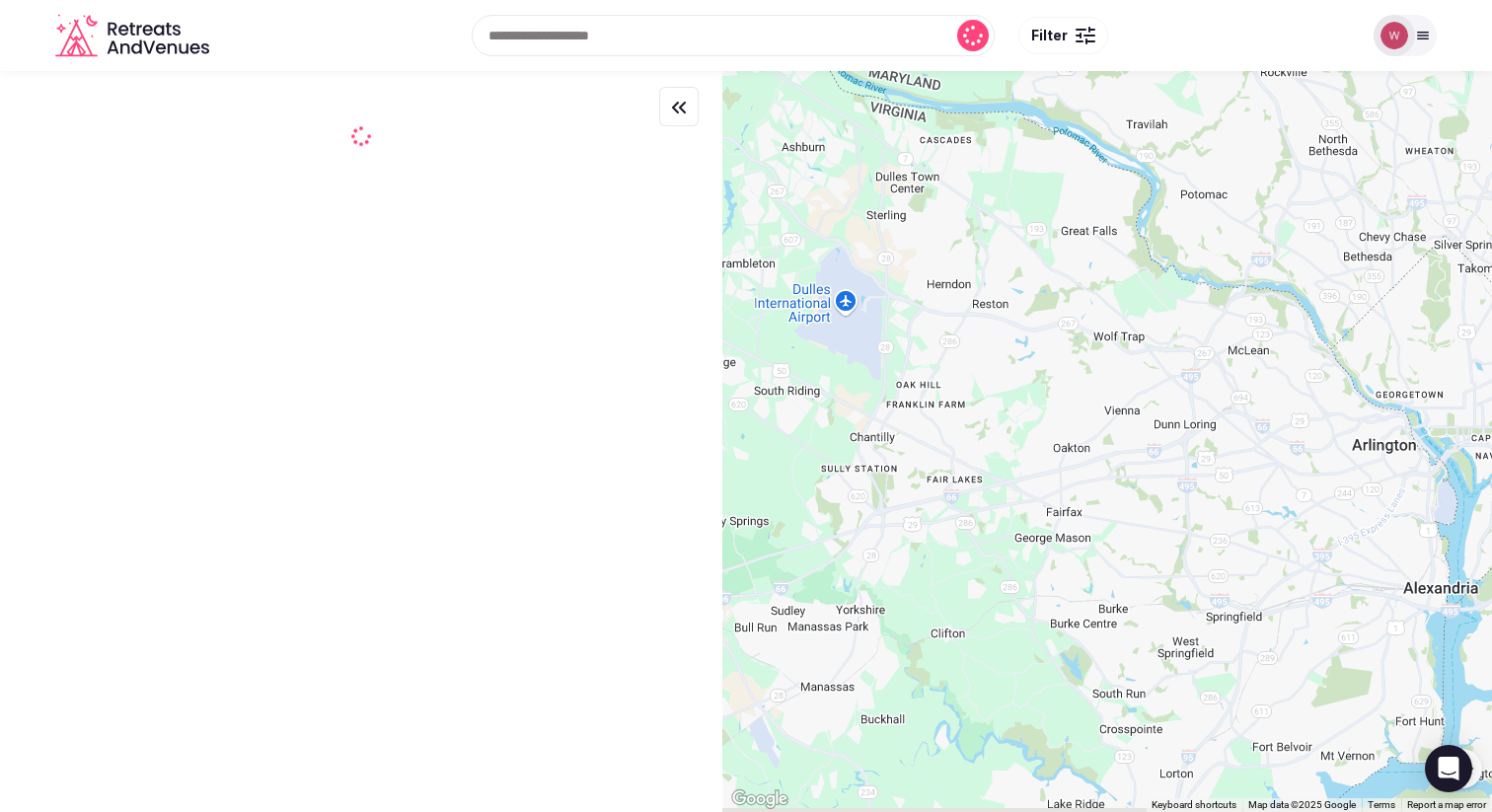 drag, startPoint x: 1083, startPoint y: 577, endPoint x: 1082, endPoint y: 490, distance: 87.00575 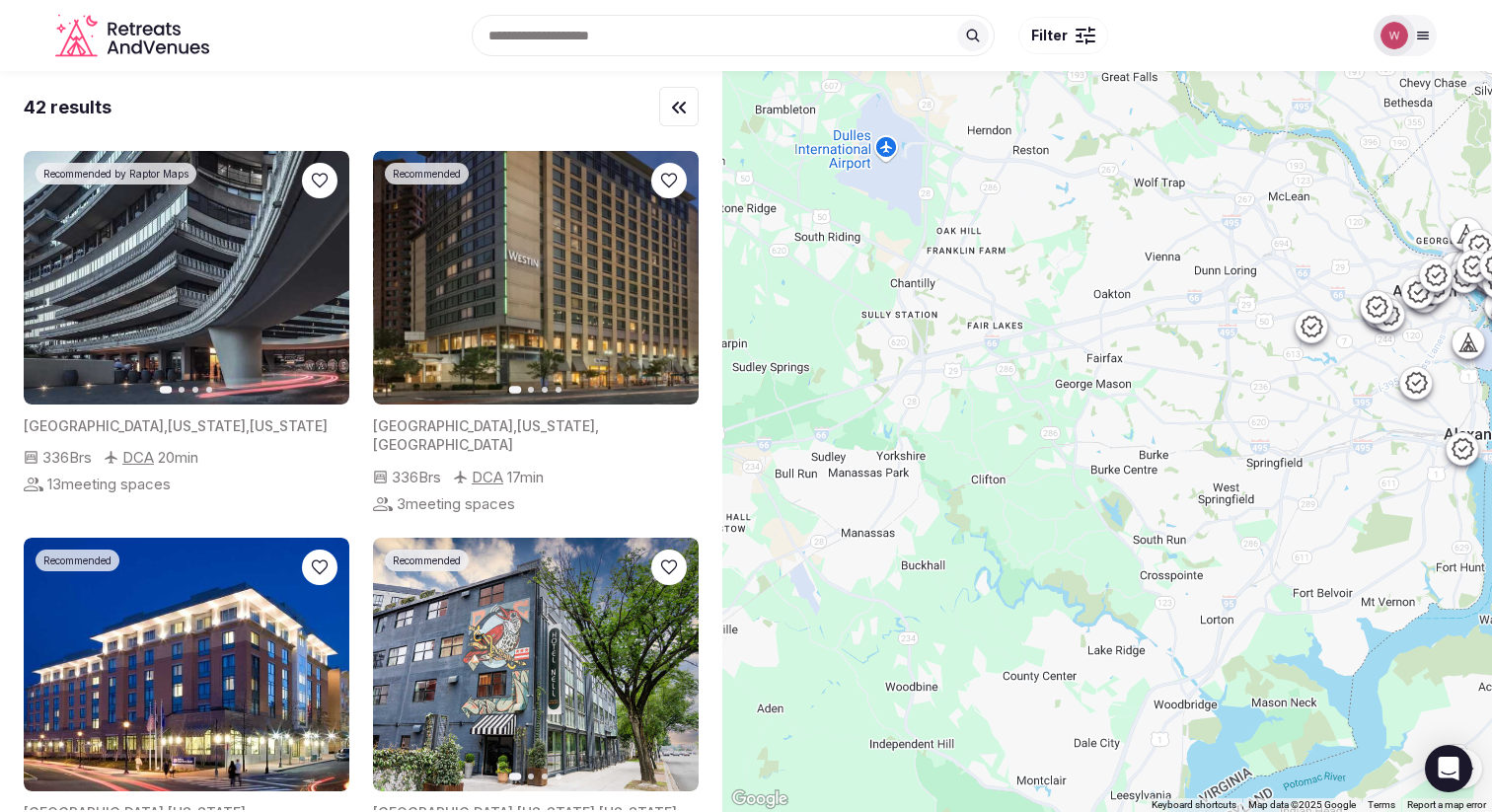 drag, startPoint x: 1088, startPoint y: 549, endPoint x: 1133, endPoint y: 430, distance: 127.22421 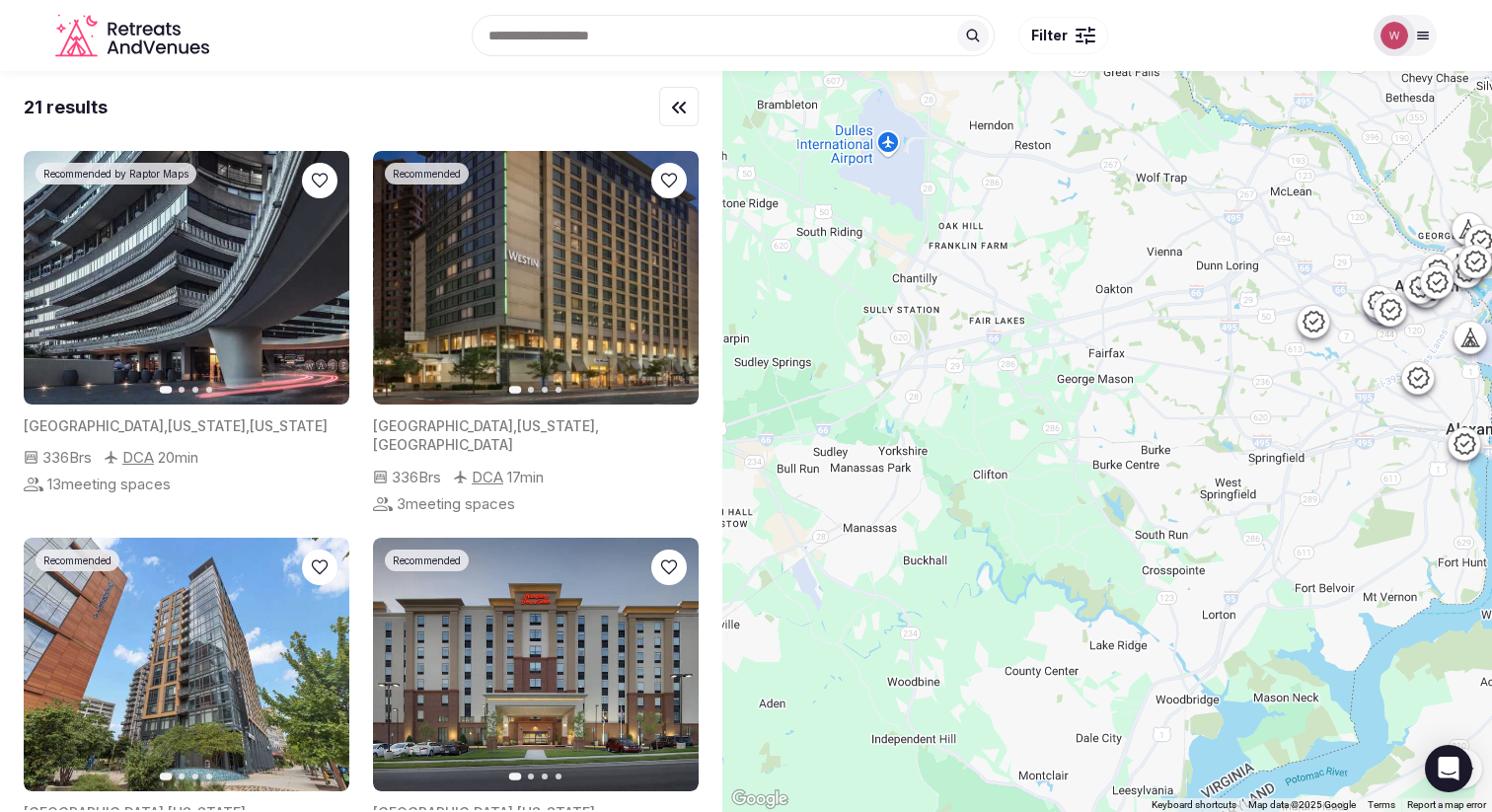 click 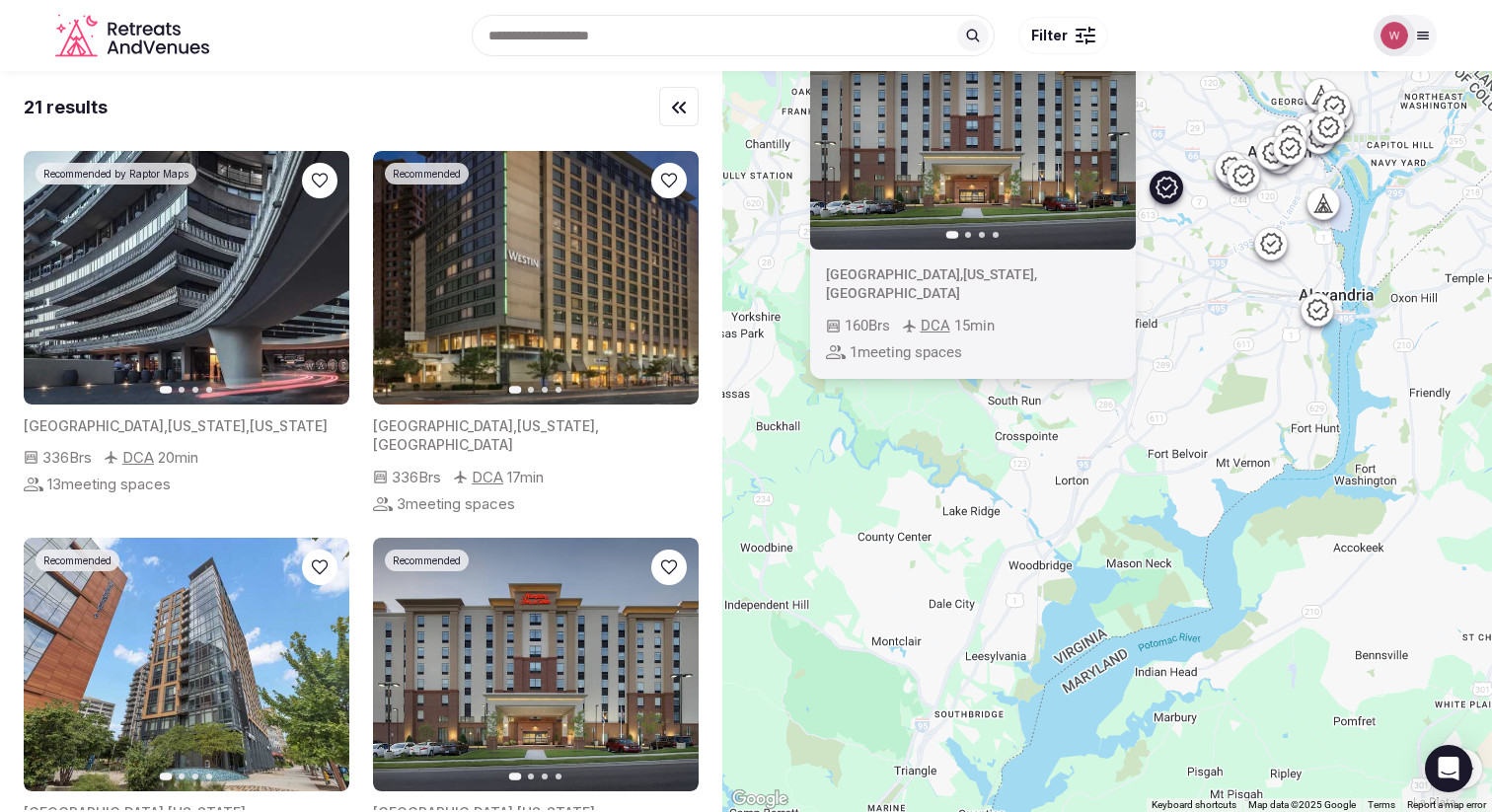 drag, startPoint x: 1342, startPoint y: 408, endPoint x: 1186, endPoint y: 257, distance: 217.11057 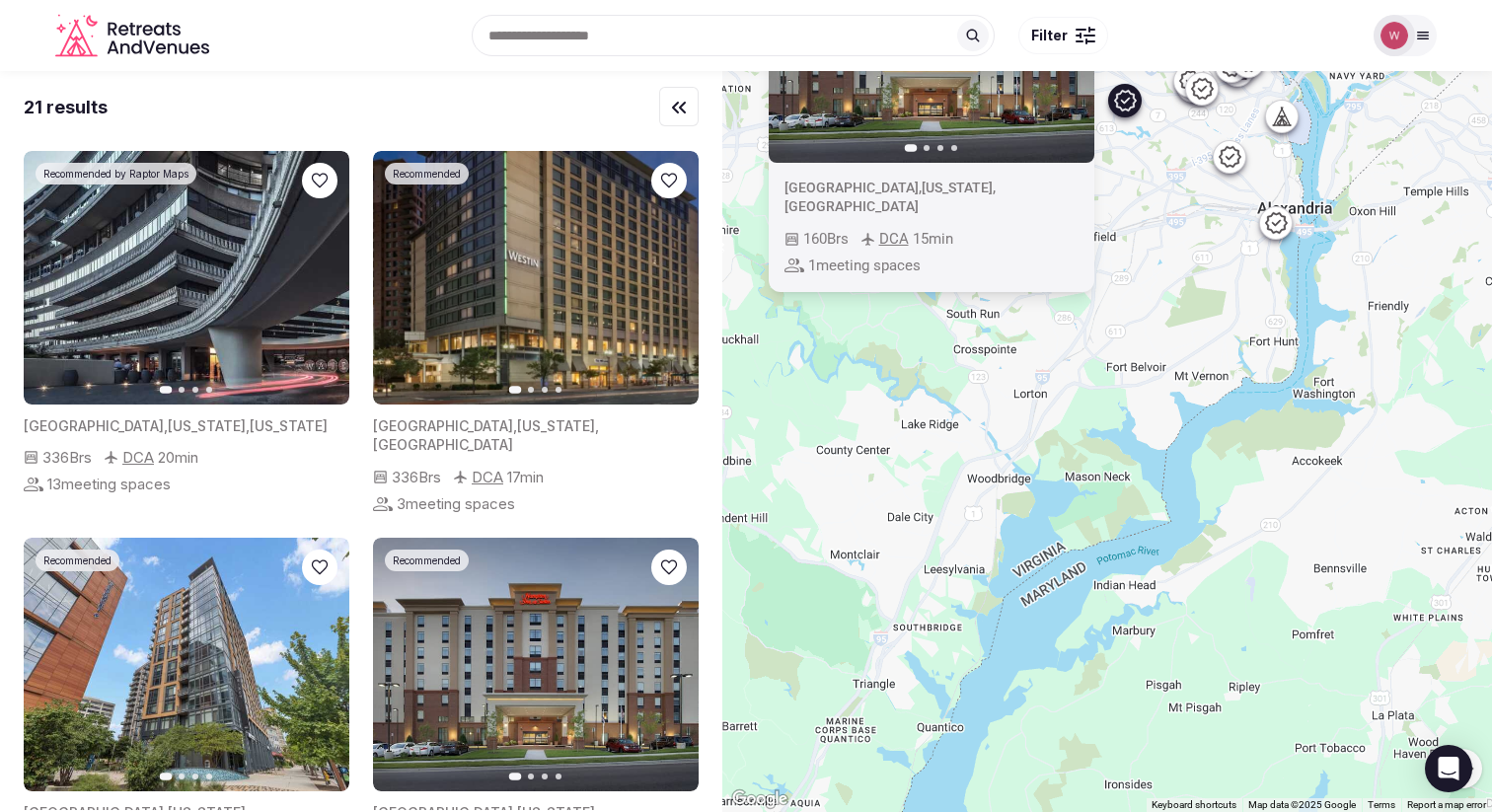 drag, startPoint x: 1268, startPoint y: 490, endPoint x: 1139, endPoint y: 313, distance: 219.021 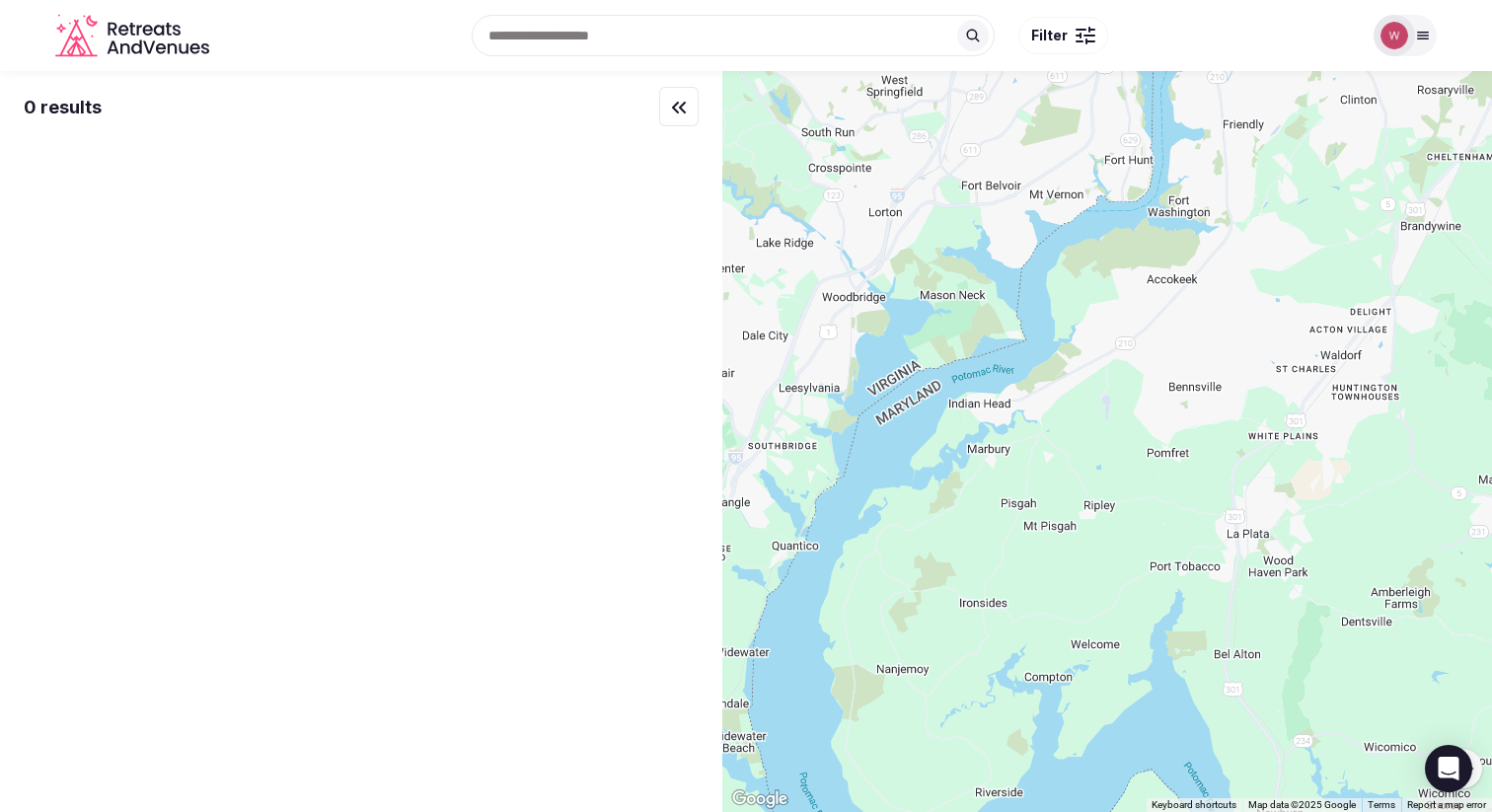 drag, startPoint x: 1211, startPoint y: 449, endPoint x: 1069, endPoint y: 257, distance: 238.80536 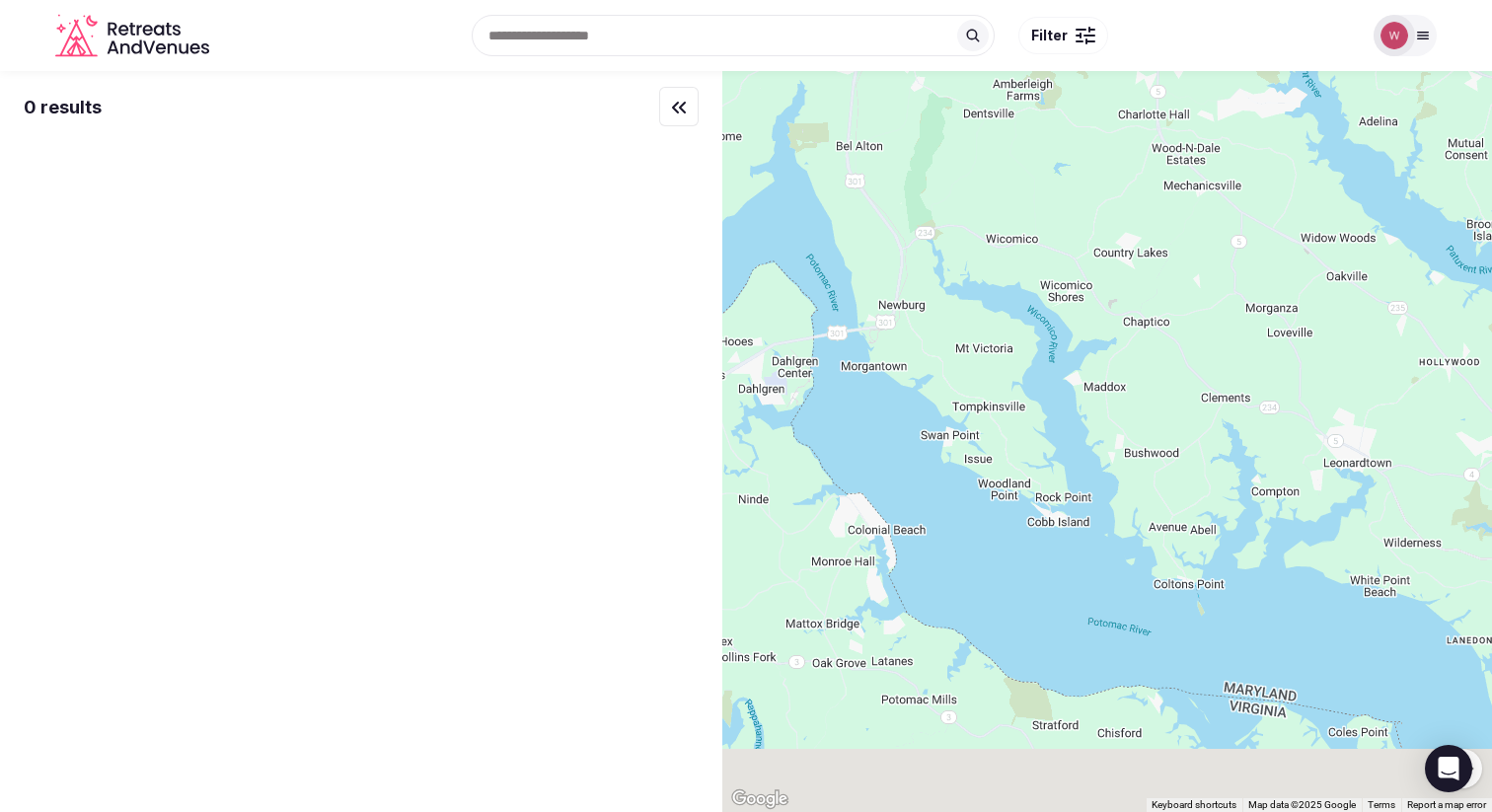 drag, startPoint x: 1185, startPoint y: 416, endPoint x: 1008, endPoint y: 130, distance: 336.3406 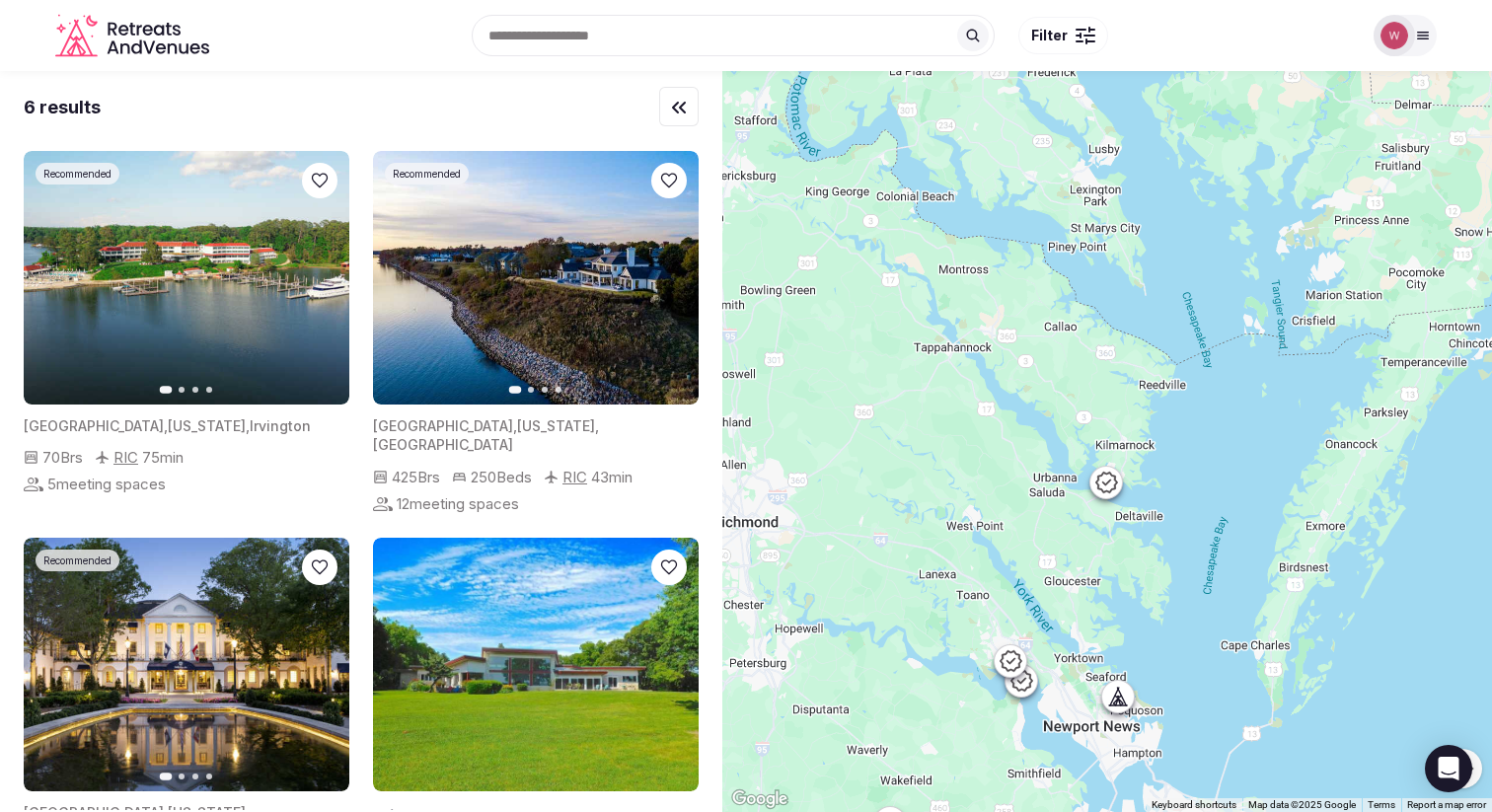 click 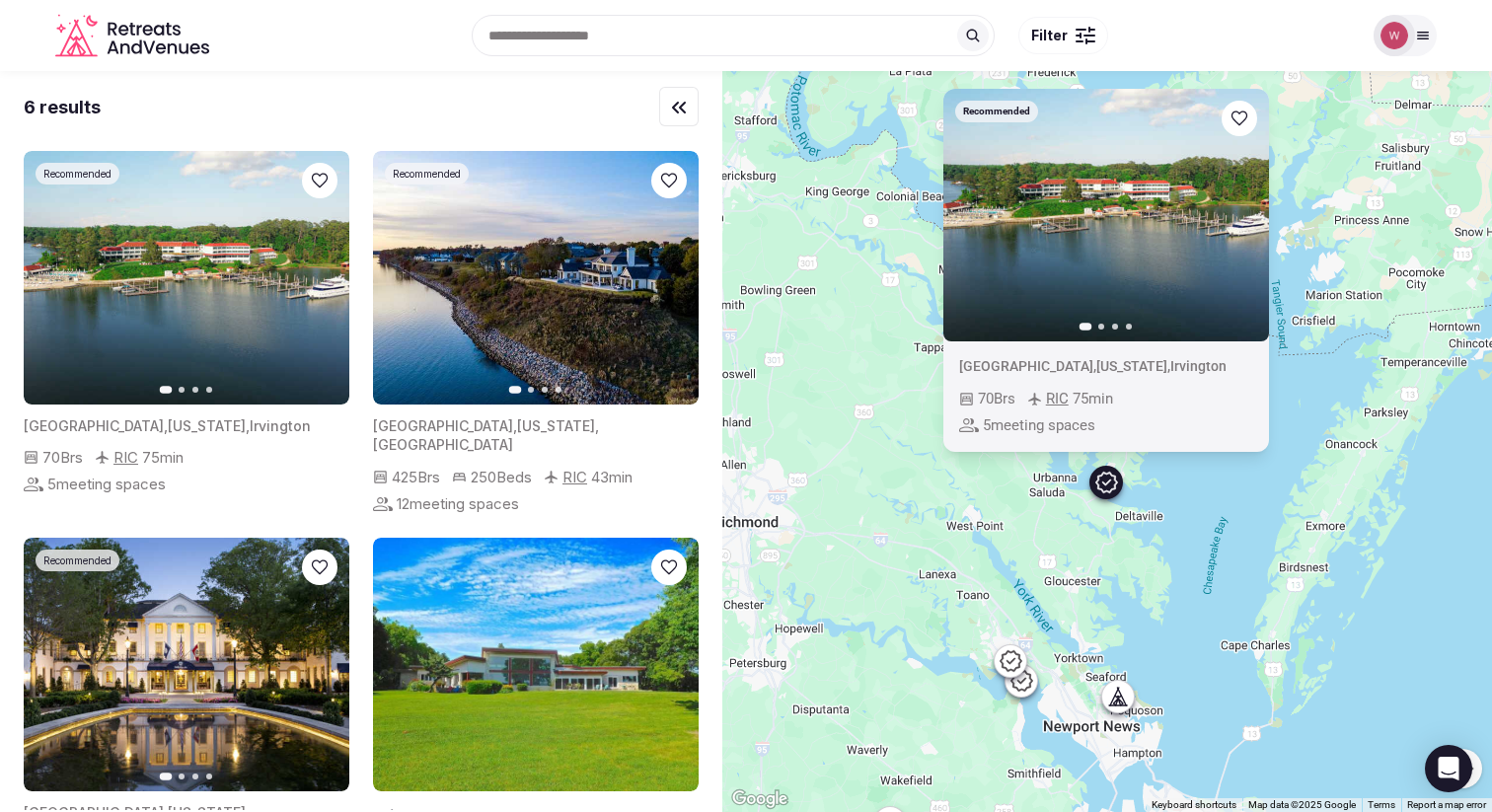 click 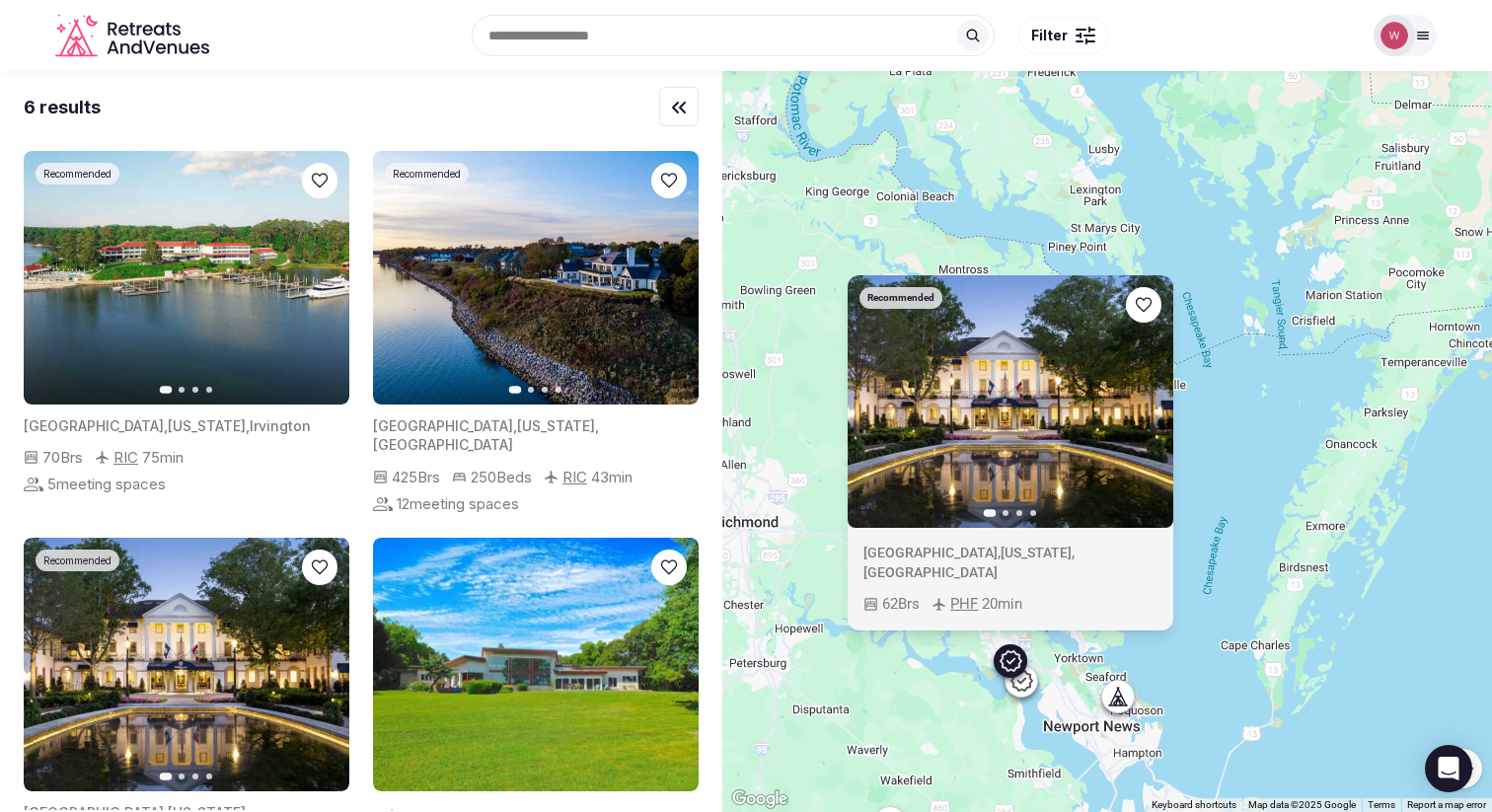click 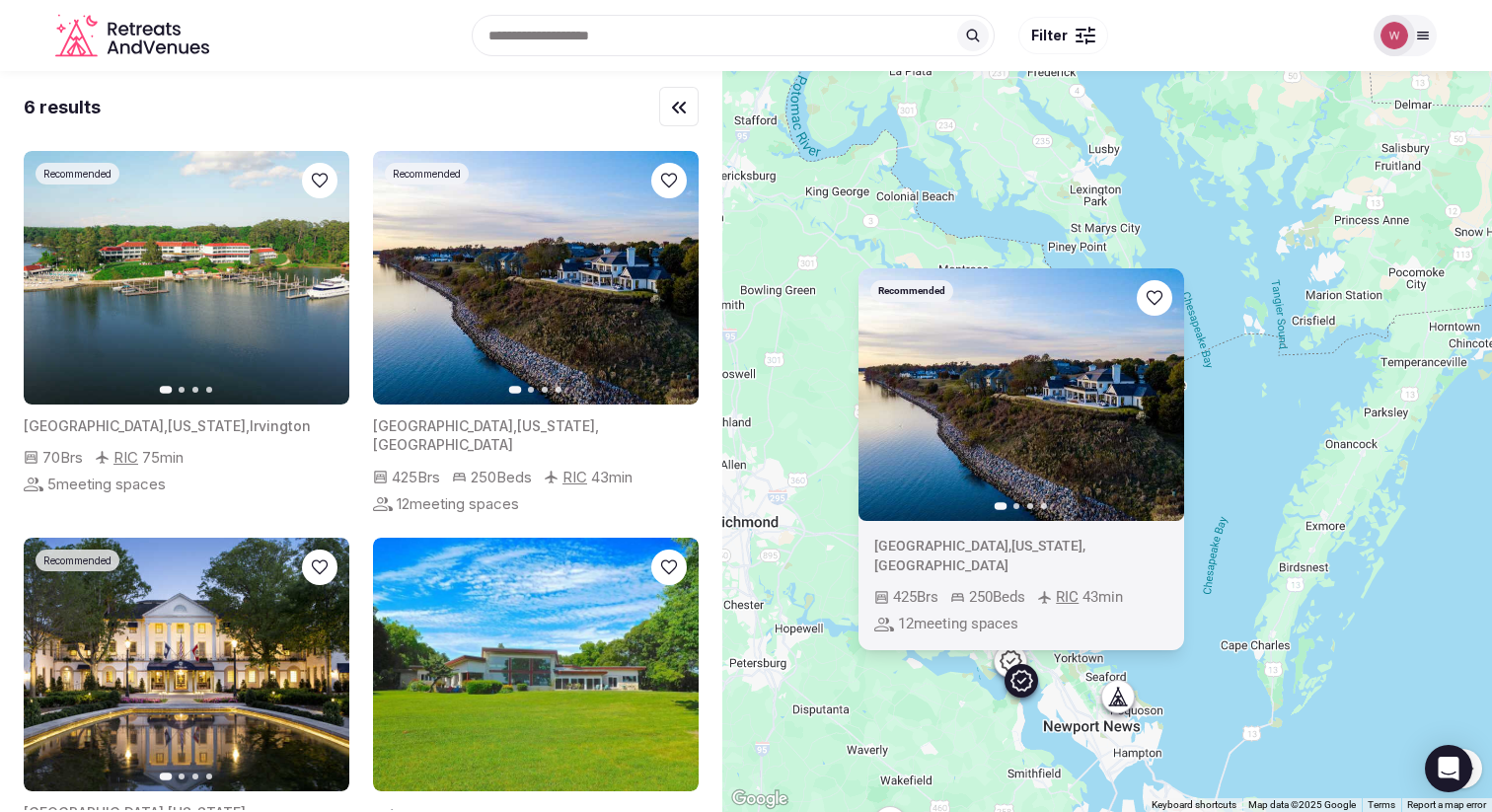 click at bounding box center [1021, 681] 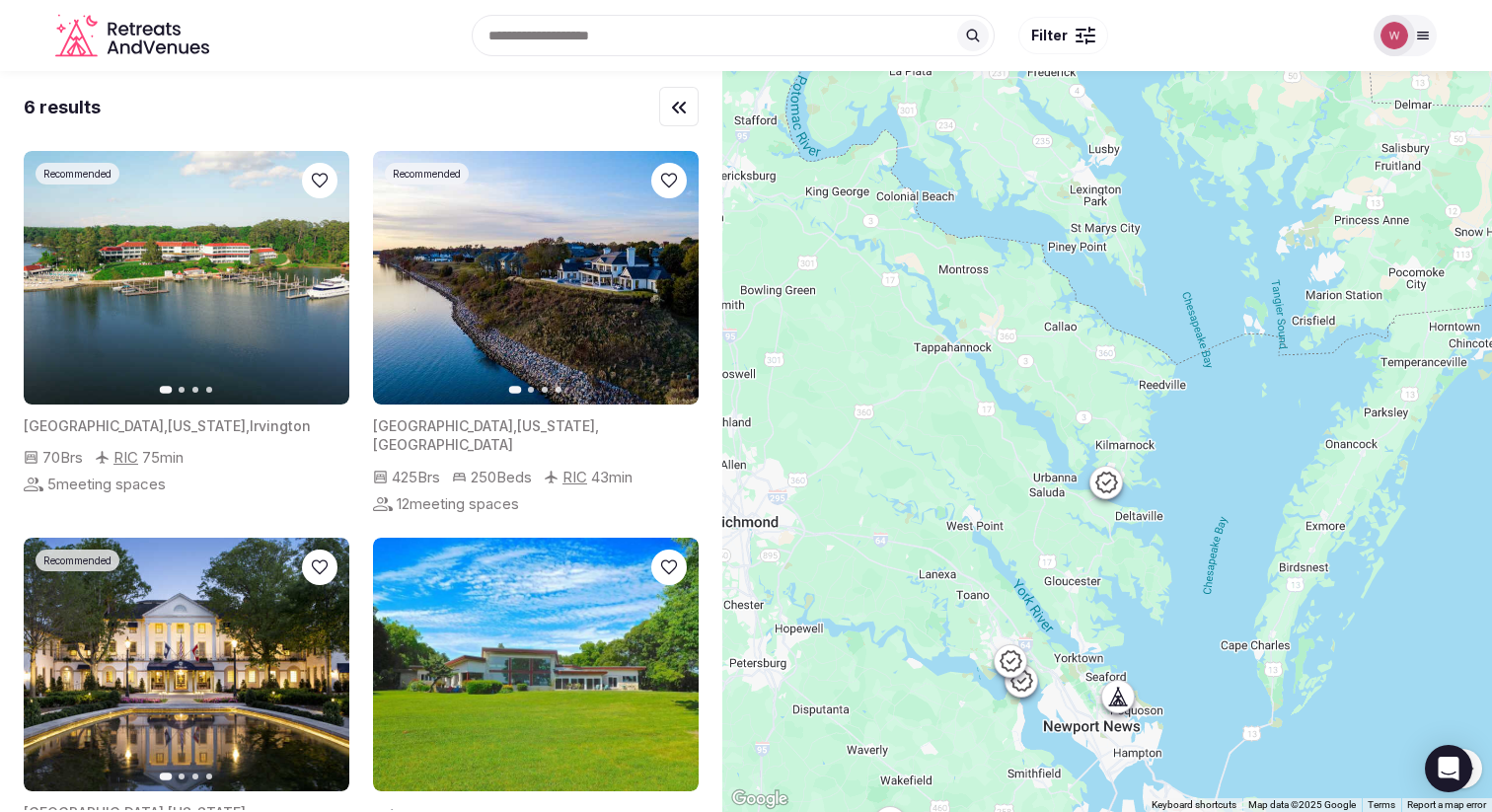 click 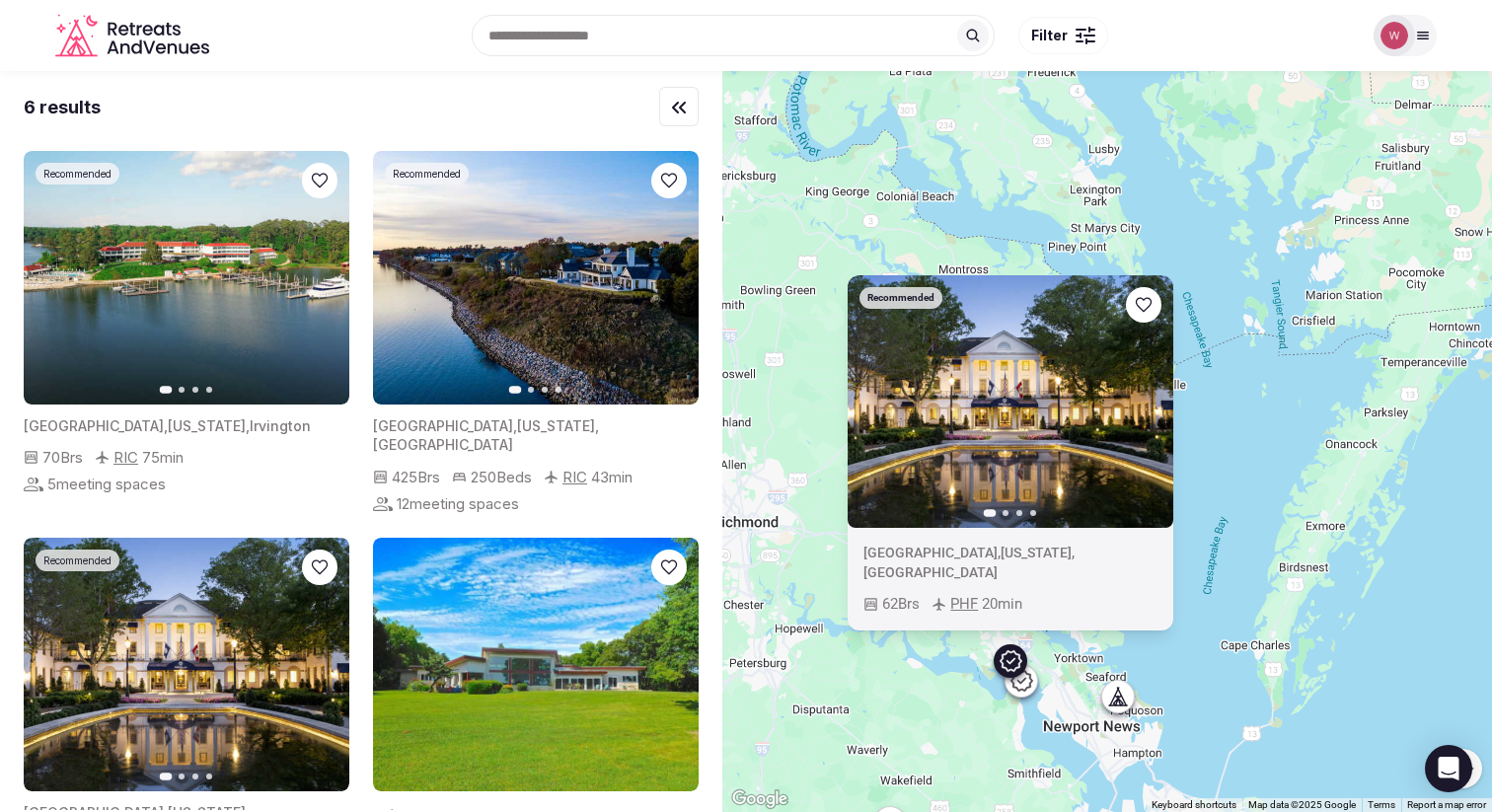 click 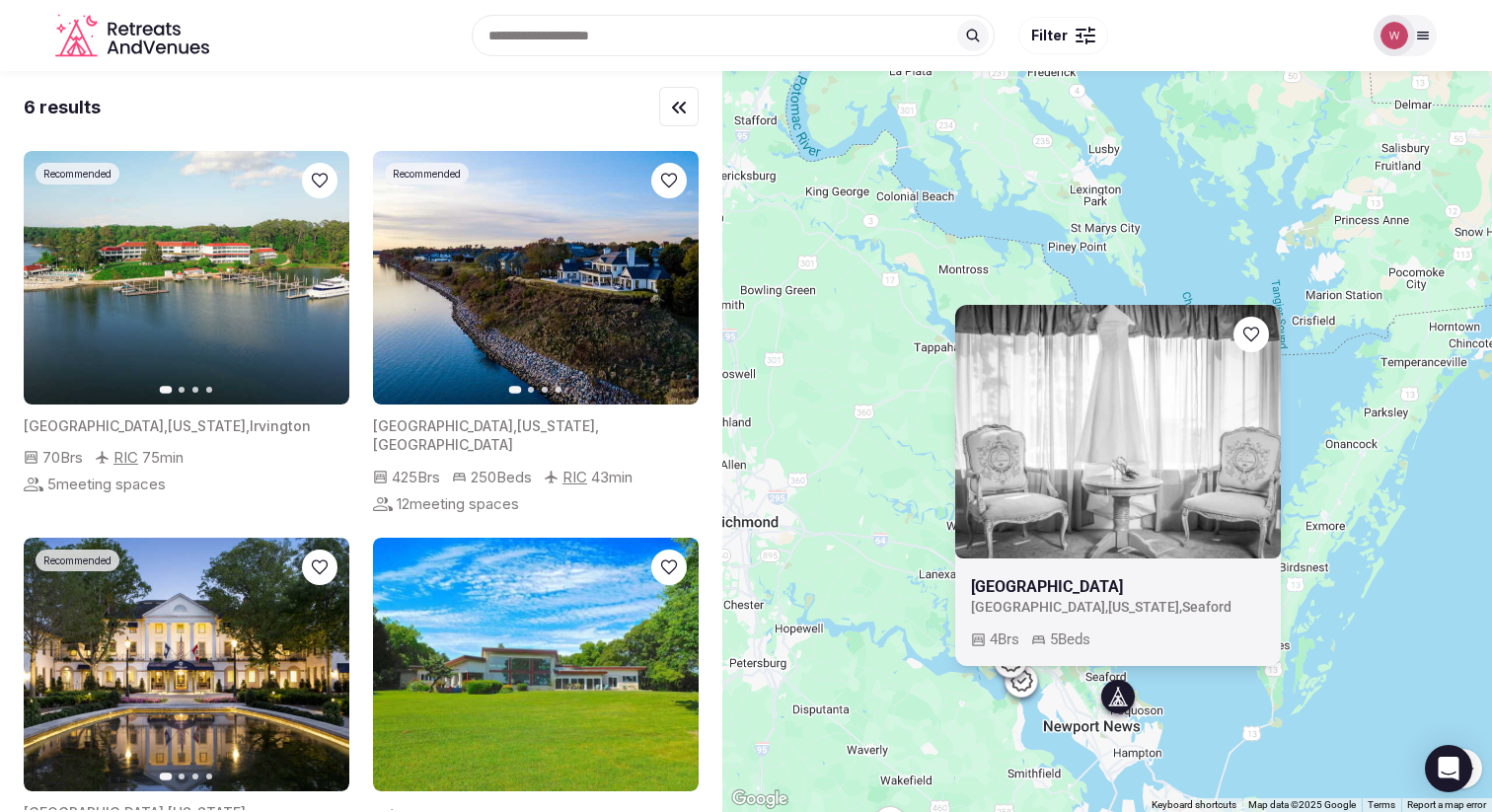 click at bounding box center [1118, 587] 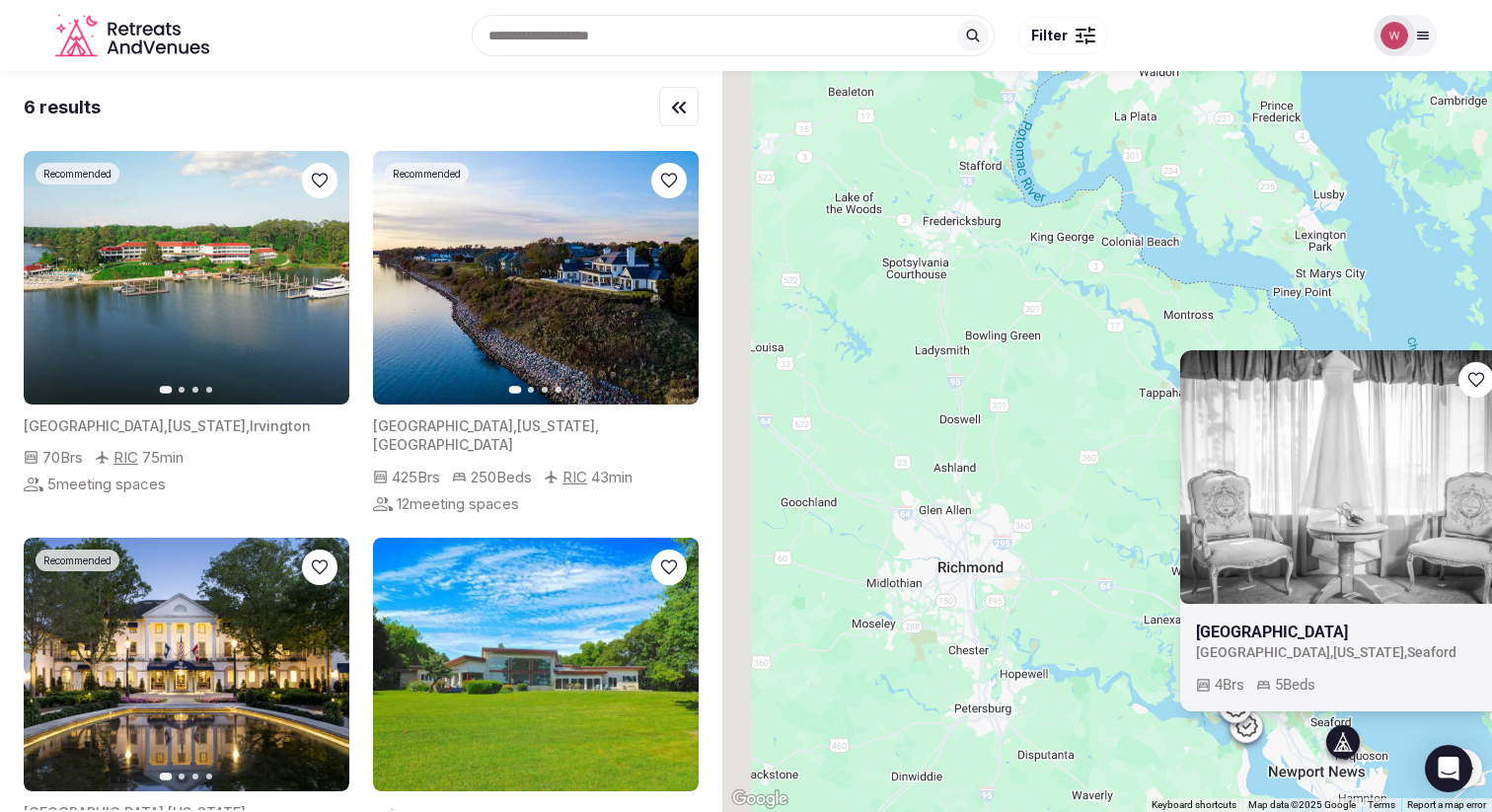 drag, startPoint x: 913, startPoint y: 363, endPoint x: 1107, endPoint y: 380, distance: 194.74342 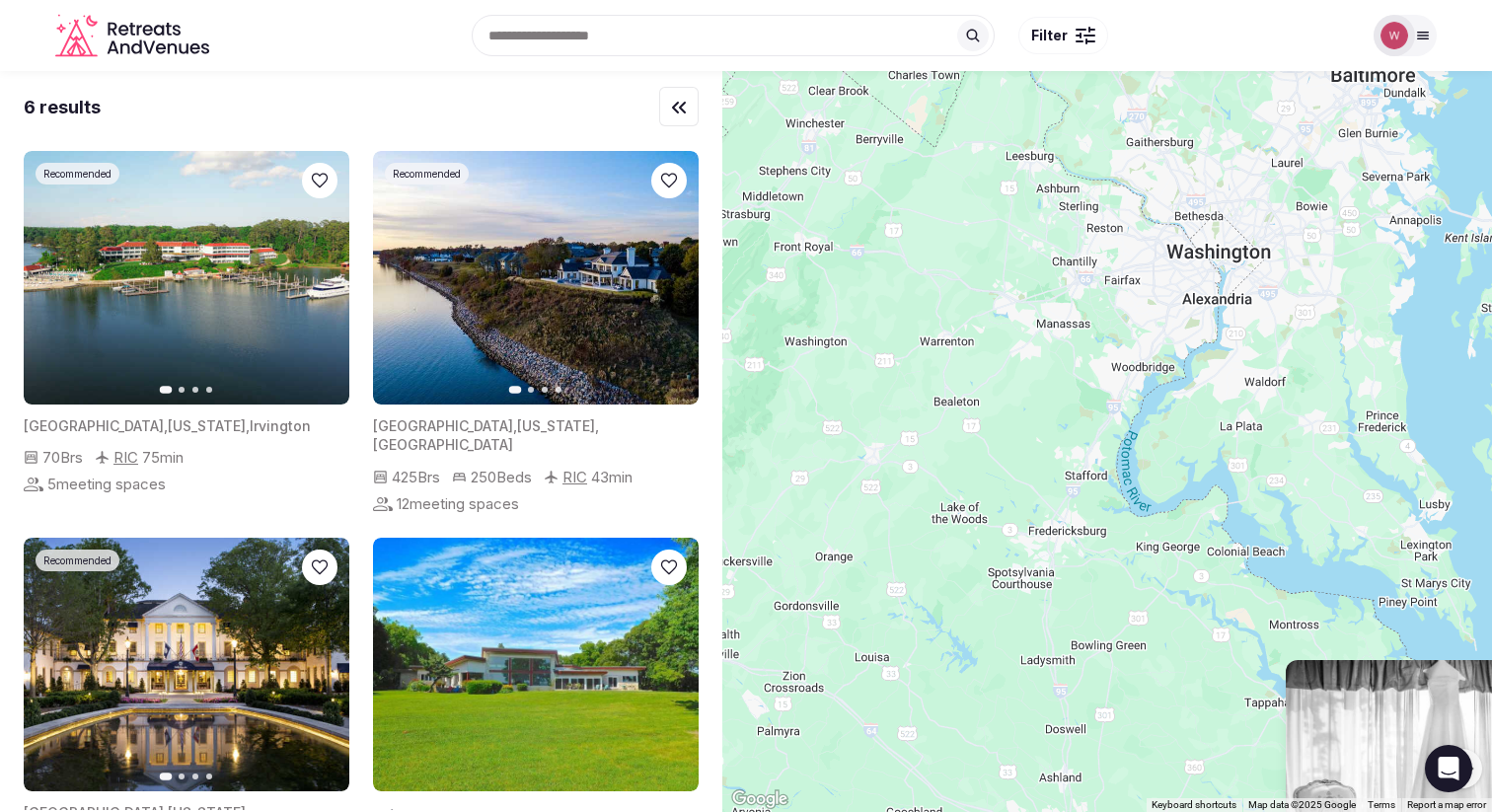 drag, startPoint x: 1019, startPoint y: 226, endPoint x: 1122, endPoint y: 536, distance: 326.66344 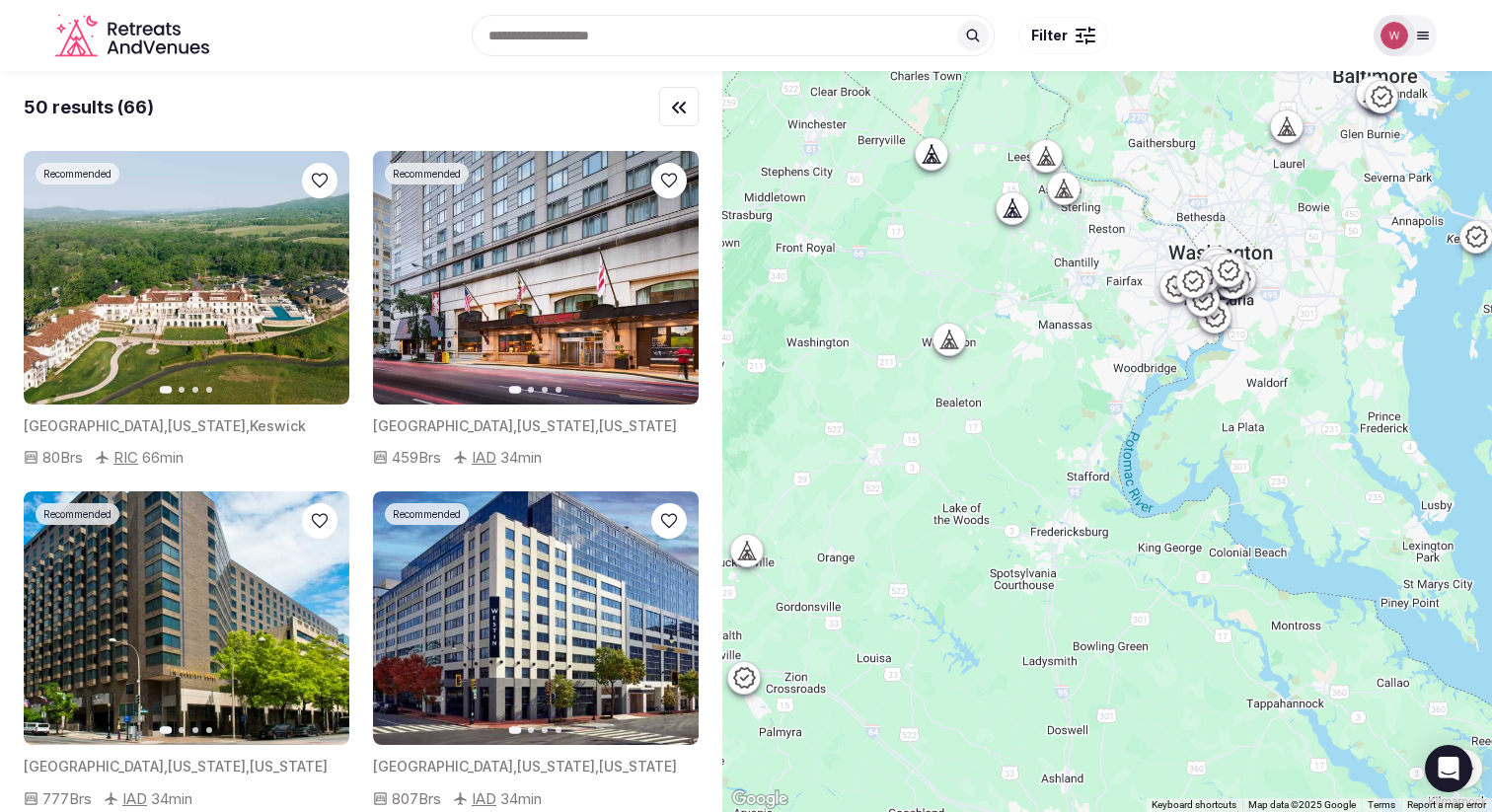 click 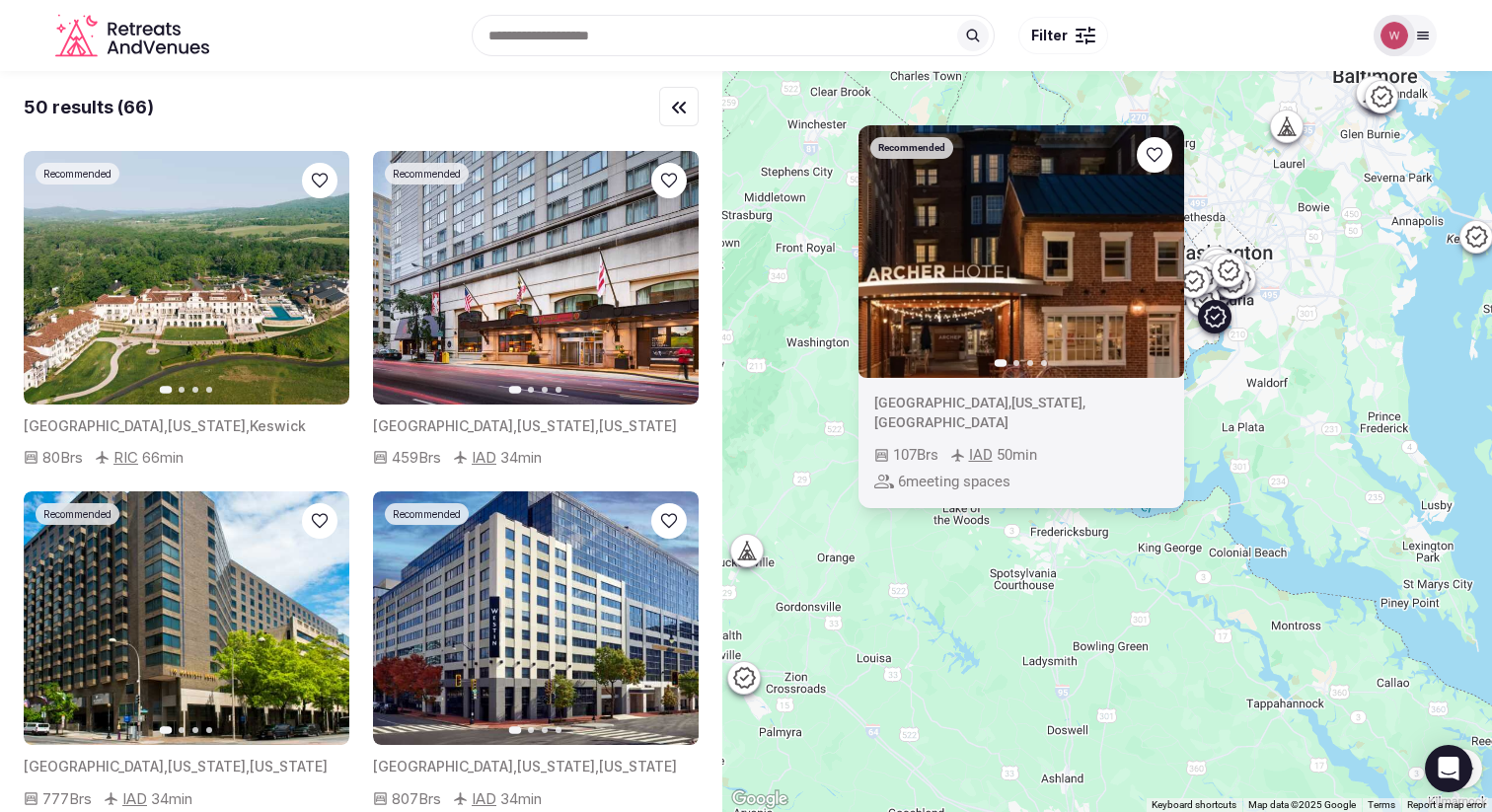 click on "To navigate, press the arrow keys. Recommended Previous slide Next slide United States ,  Virginia ,  Alexandria 107  Brs IAD 50  min 6  meeting spaces" at bounding box center [1107, 441] 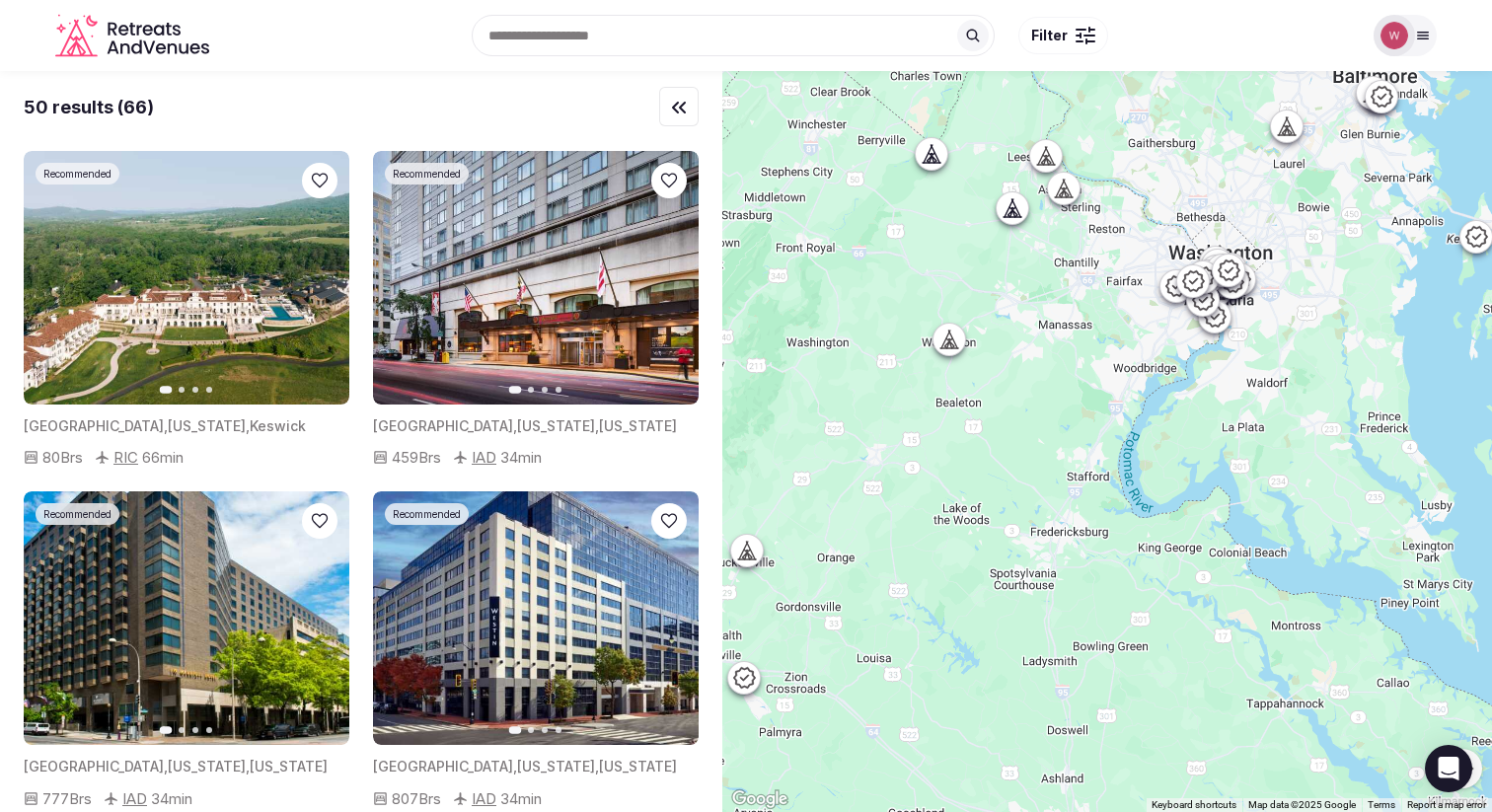 click on "To navigate, press the arrow keys." at bounding box center (1107, 441) 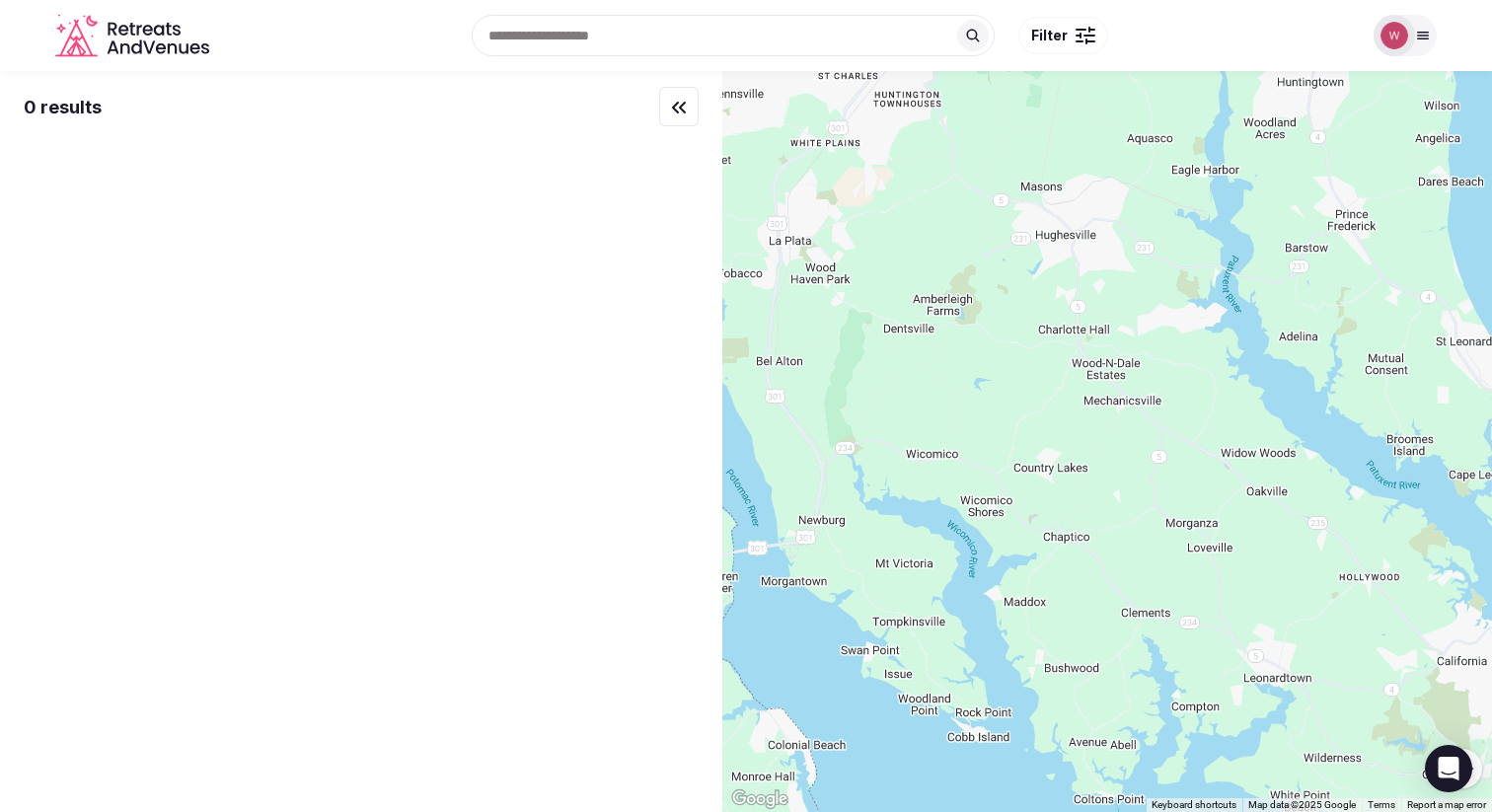 drag, startPoint x: 1118, startPoint y: 340, endPoint x: 1075, endPoint y: 322, distance: 46.61545 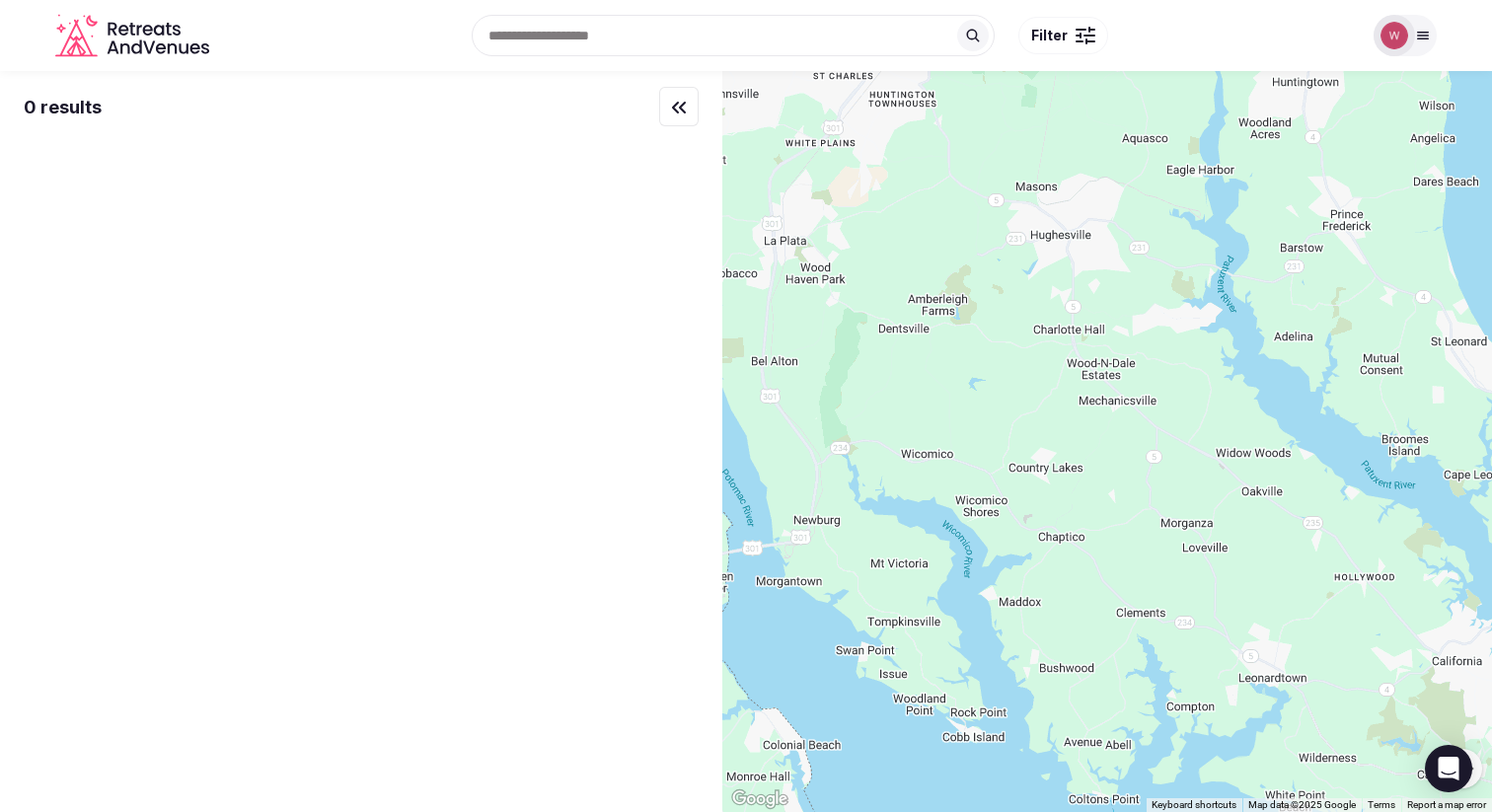 click on "To navigate, press the arrow keys." at bounding box center [1107, 441] 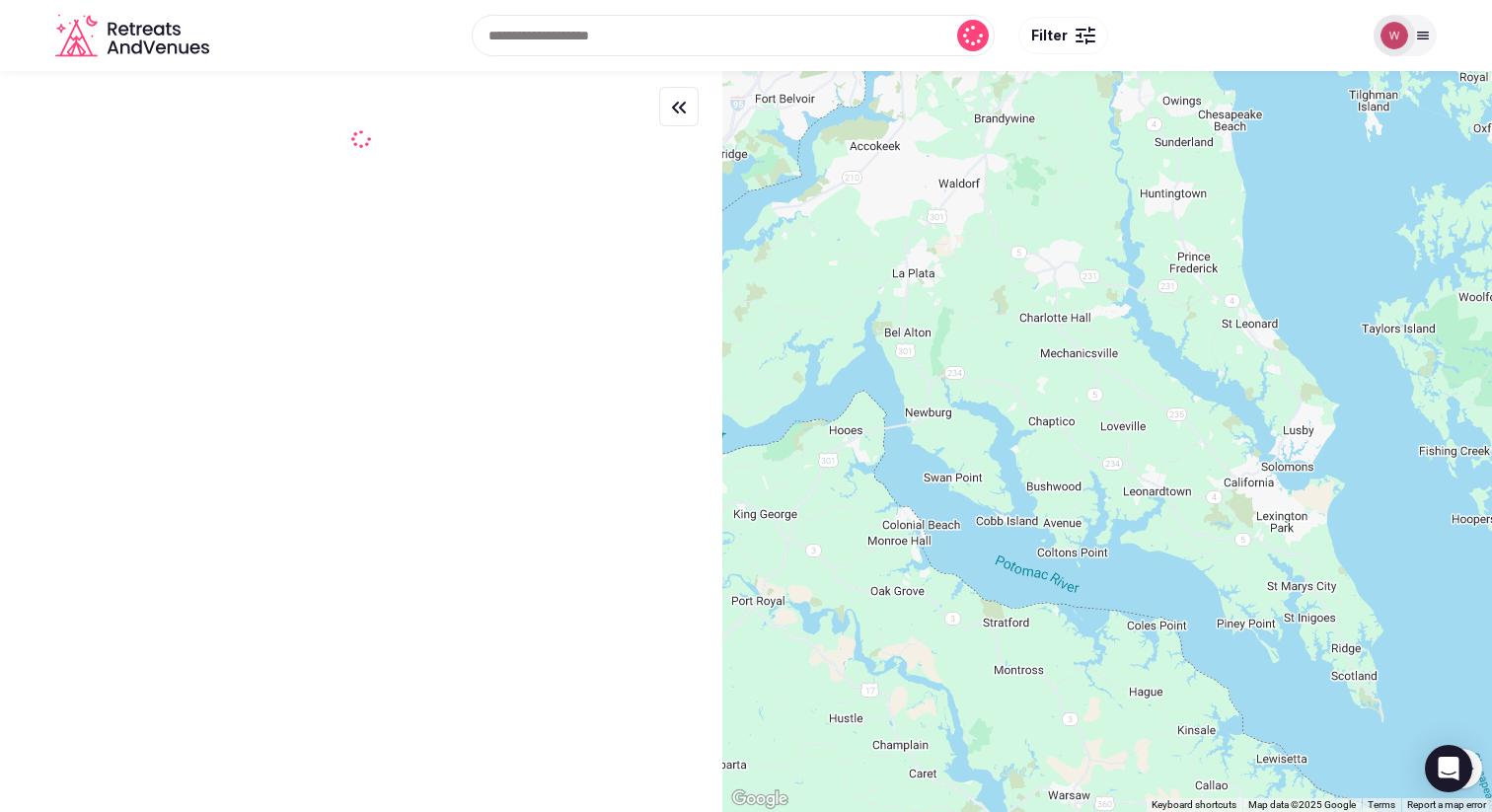 drag, startPoint x: 930, startPoint y: 350, endPoint x: 1231, endPoint y: 216, distance: 329.47989 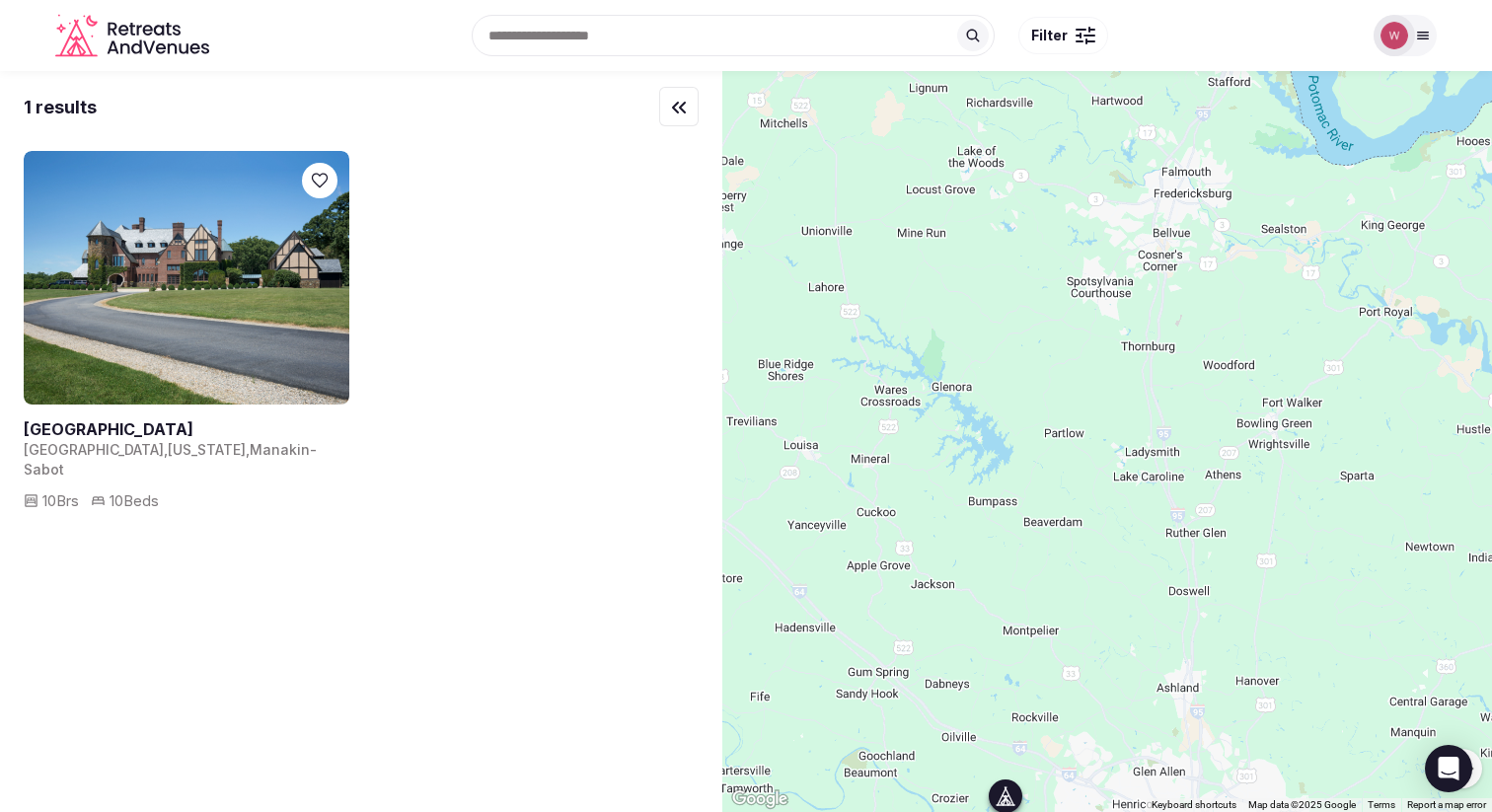 click at bounding box center [186, 277] 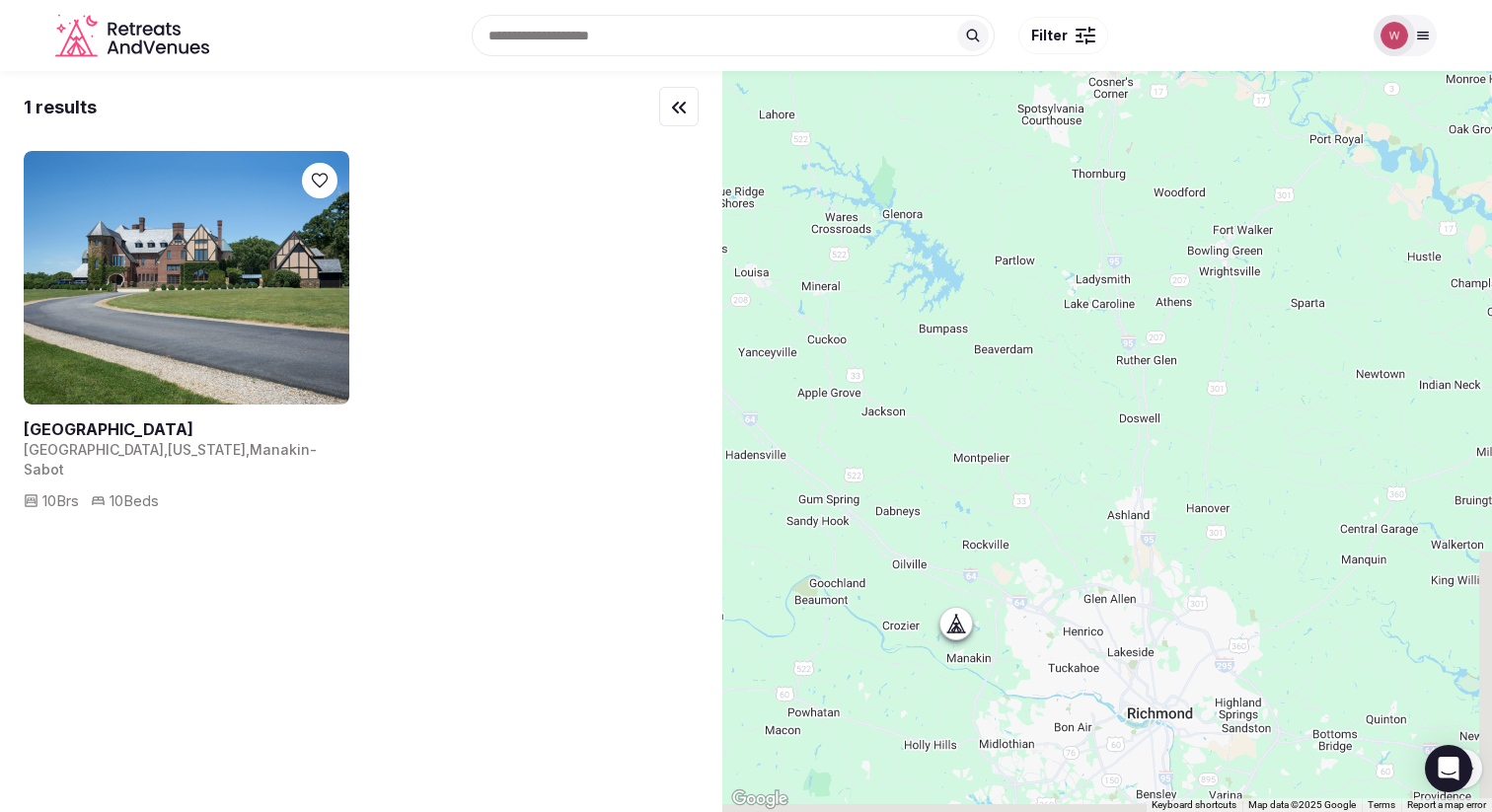 drag, startPoint x: 1322, startPoint y: 494, endPoint x: 1242, endPoint y: 234, distance: 272.0294 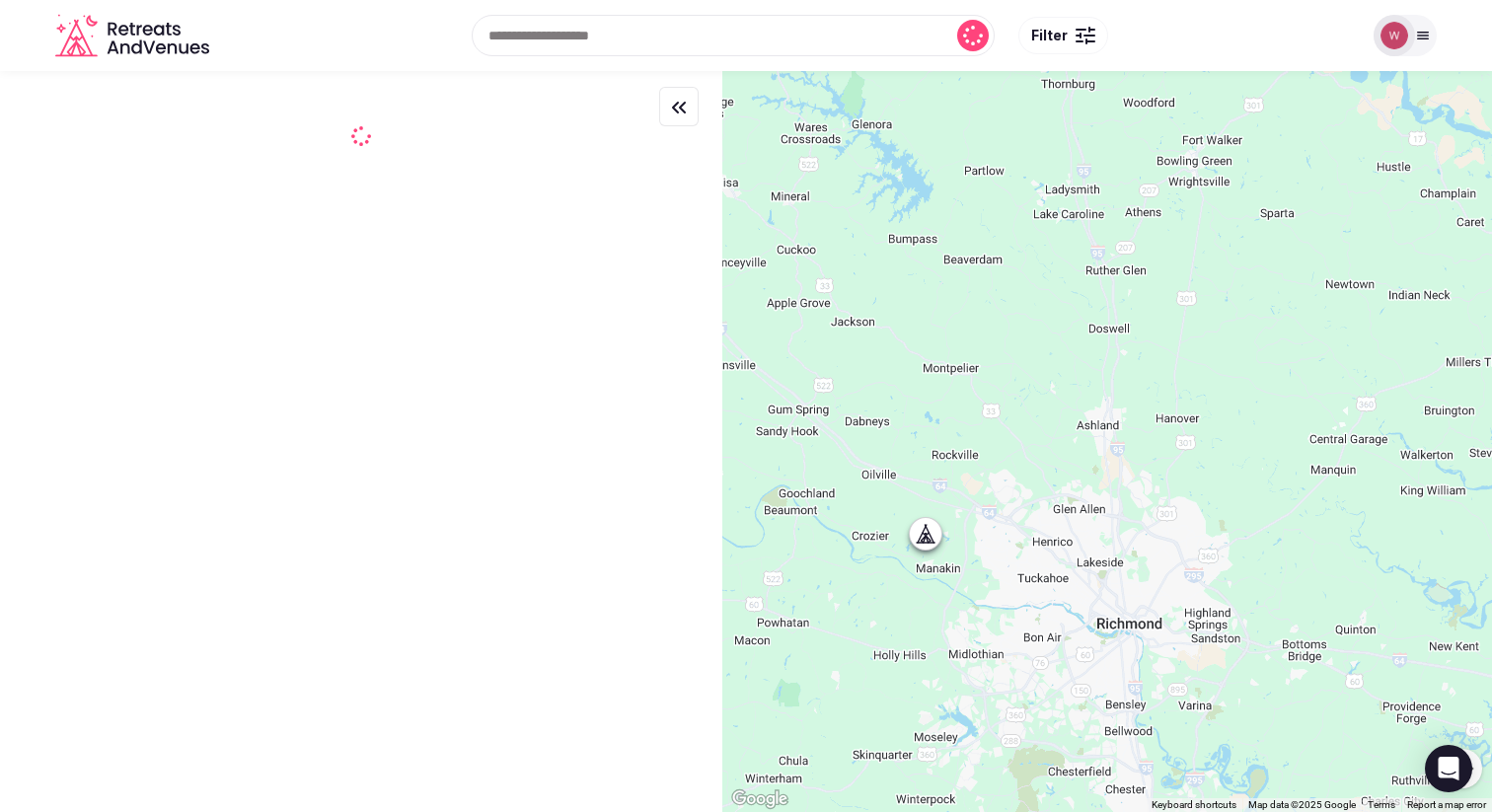 click 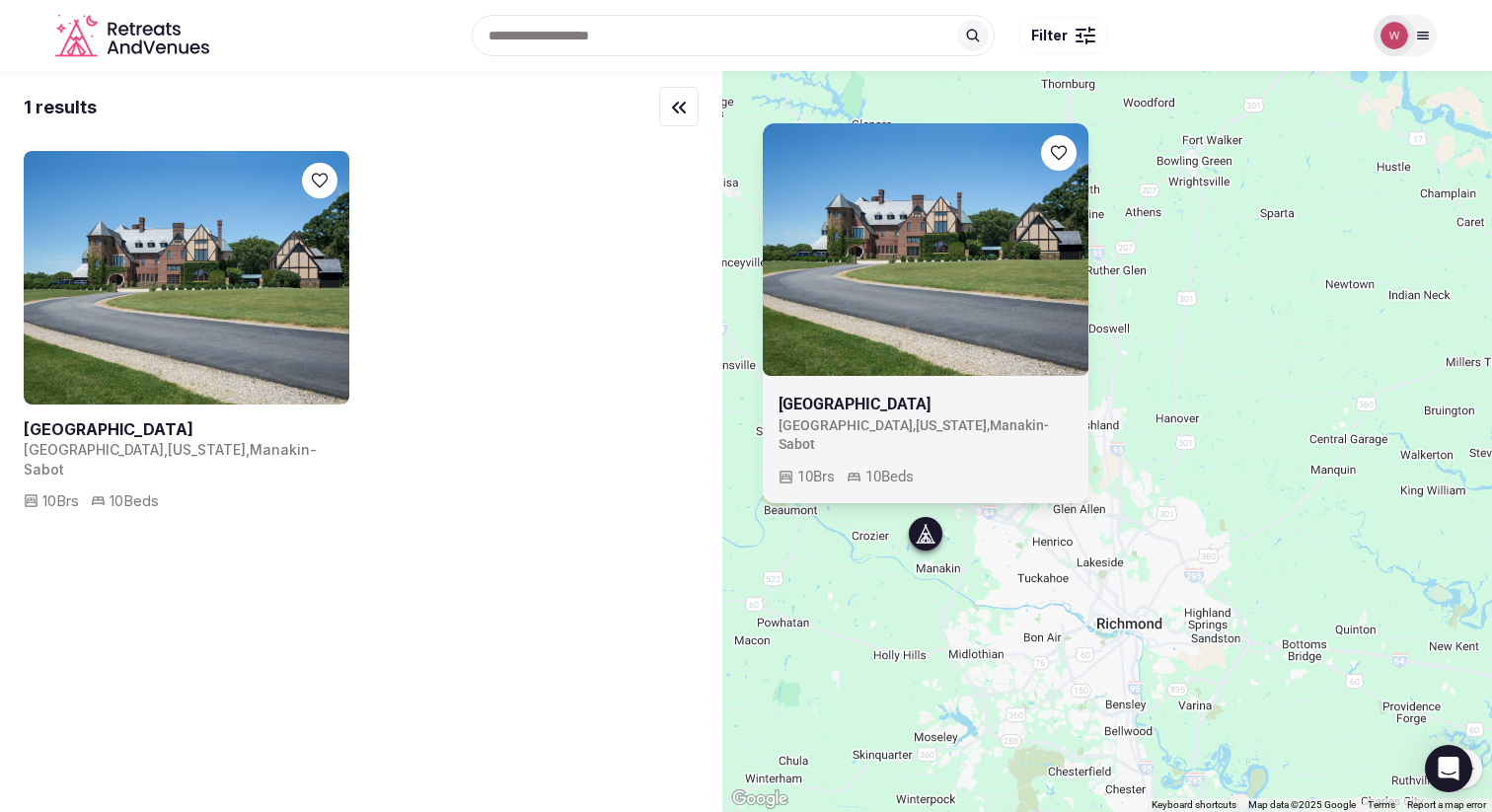 drag, startPoint x: 1261, startPoint y: 321, endPoint x: 1320, endPoint y: 686, distance: 369.73774 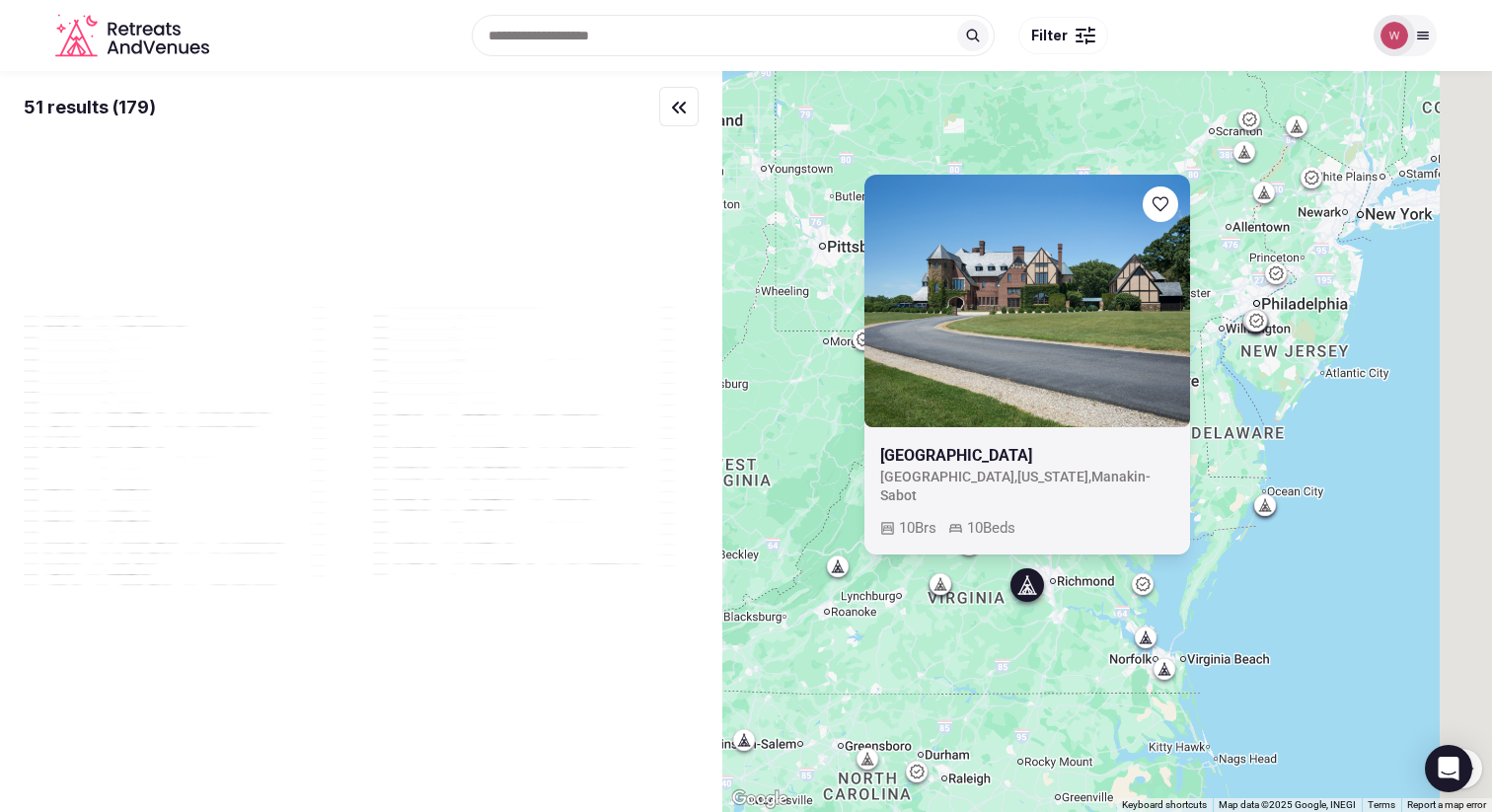 drag, startPoint x: 1305, startPoint y: 647, endPoint x: 1138, endPoint y: 667, distance: 168.19334 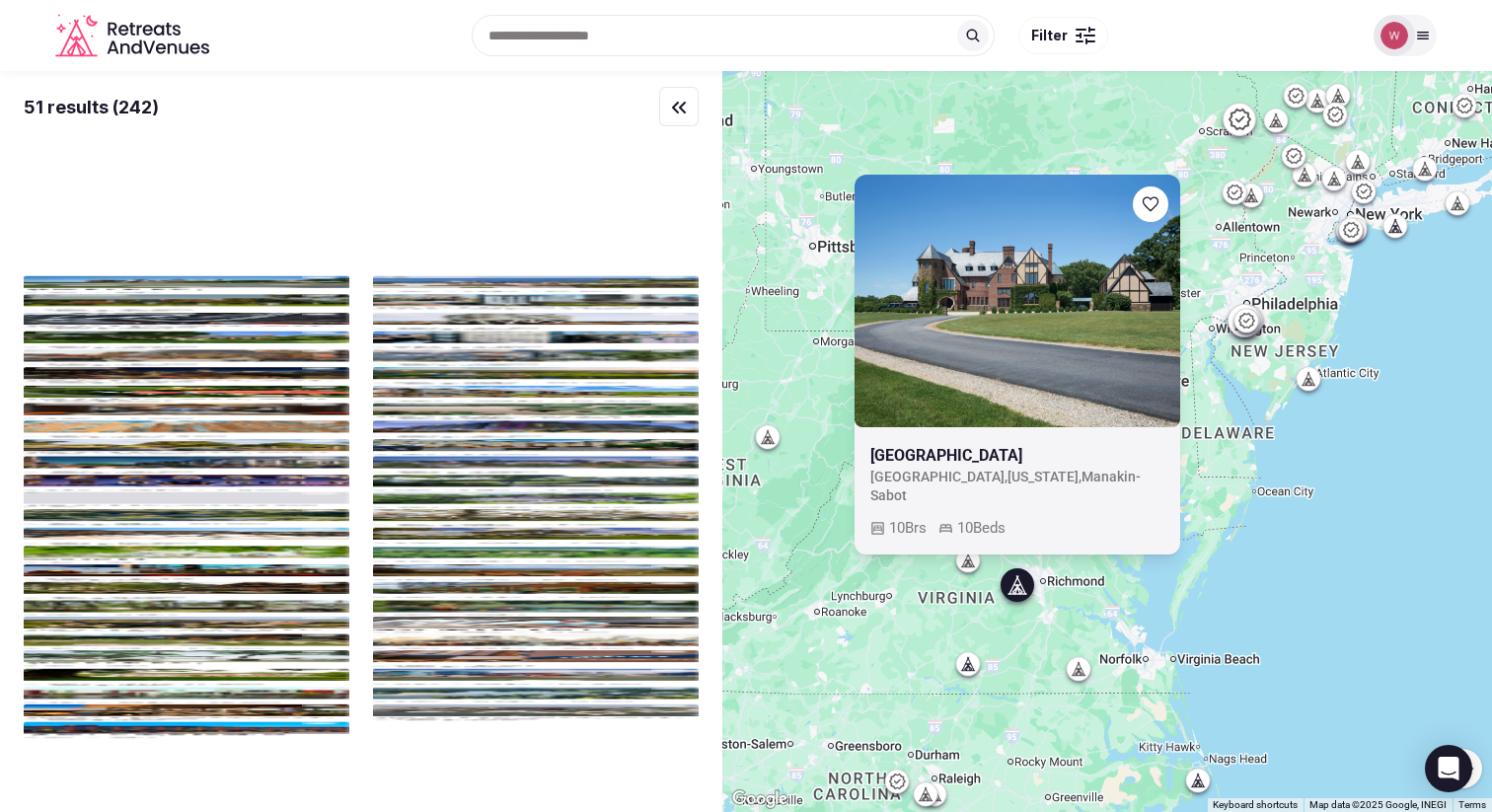 click on "To navigate, press the arrow keys. Dover Hall United States ,  Virginia ,  Manakin-Sabot 10  Brs 10  Beds" at bounding box center (1107, 441) 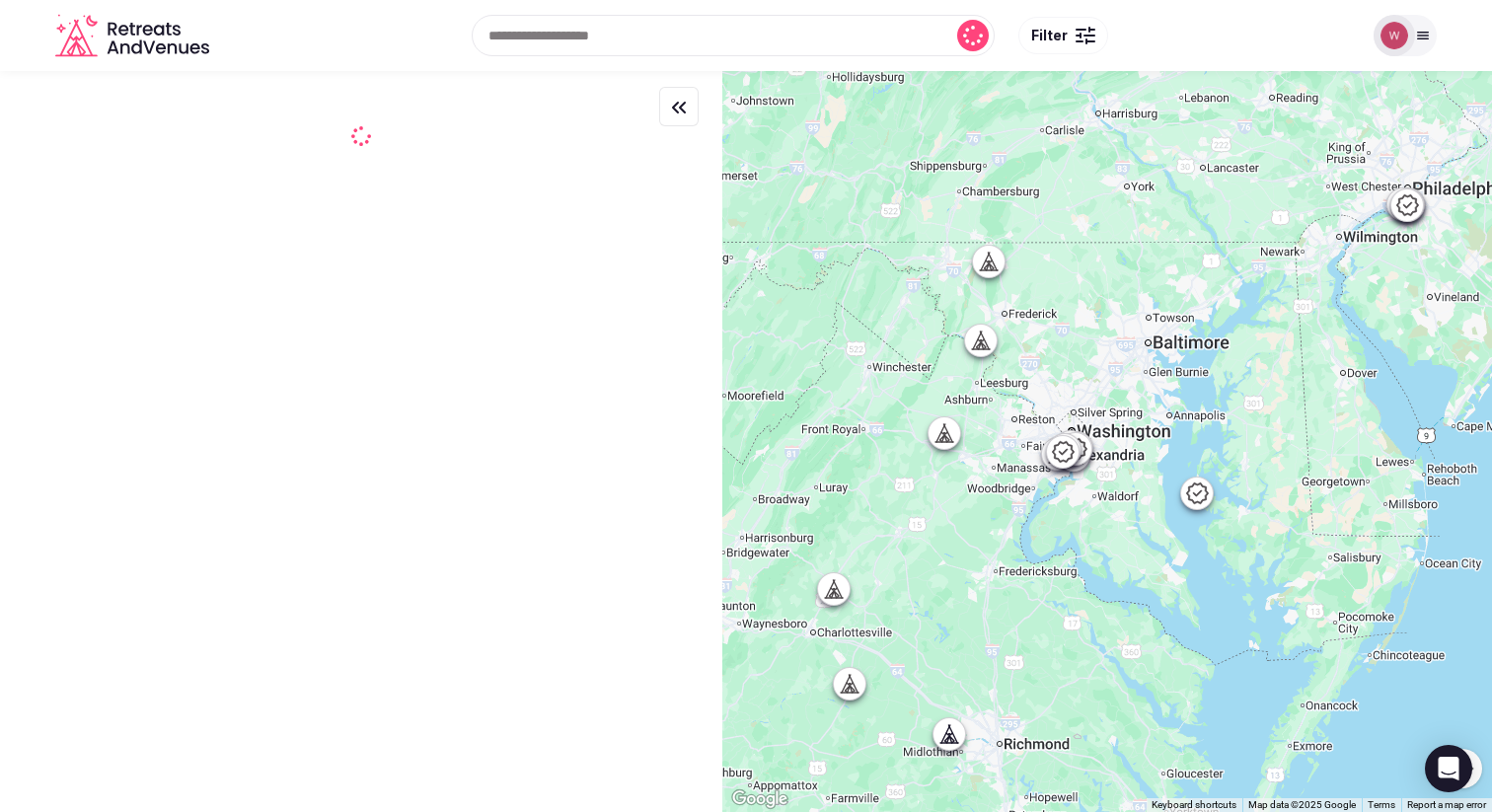 drag, startPoint x: 963, startPoint y: 478, endPoint x: 972, endPoint y: 466, distance: 15 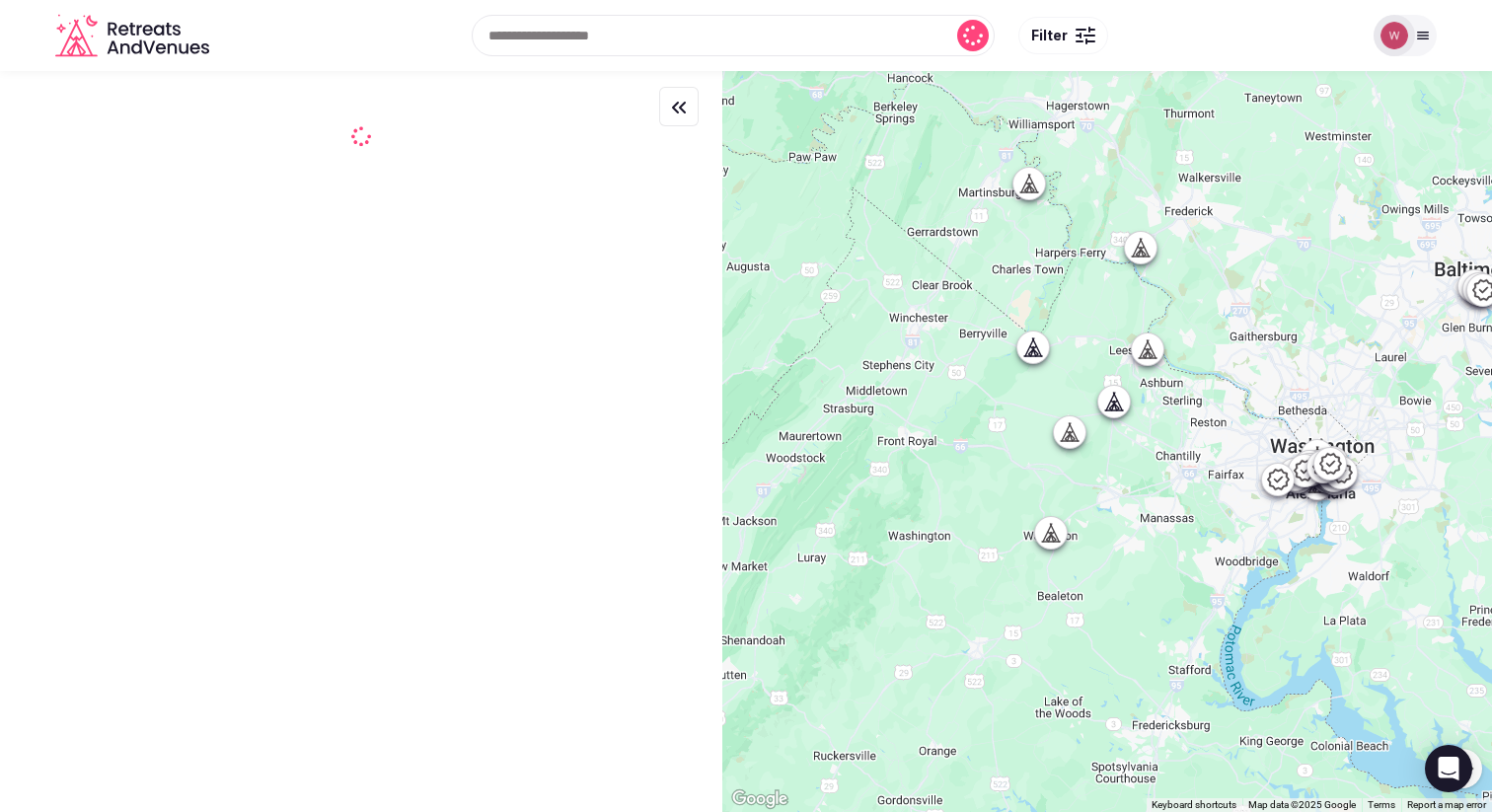 click 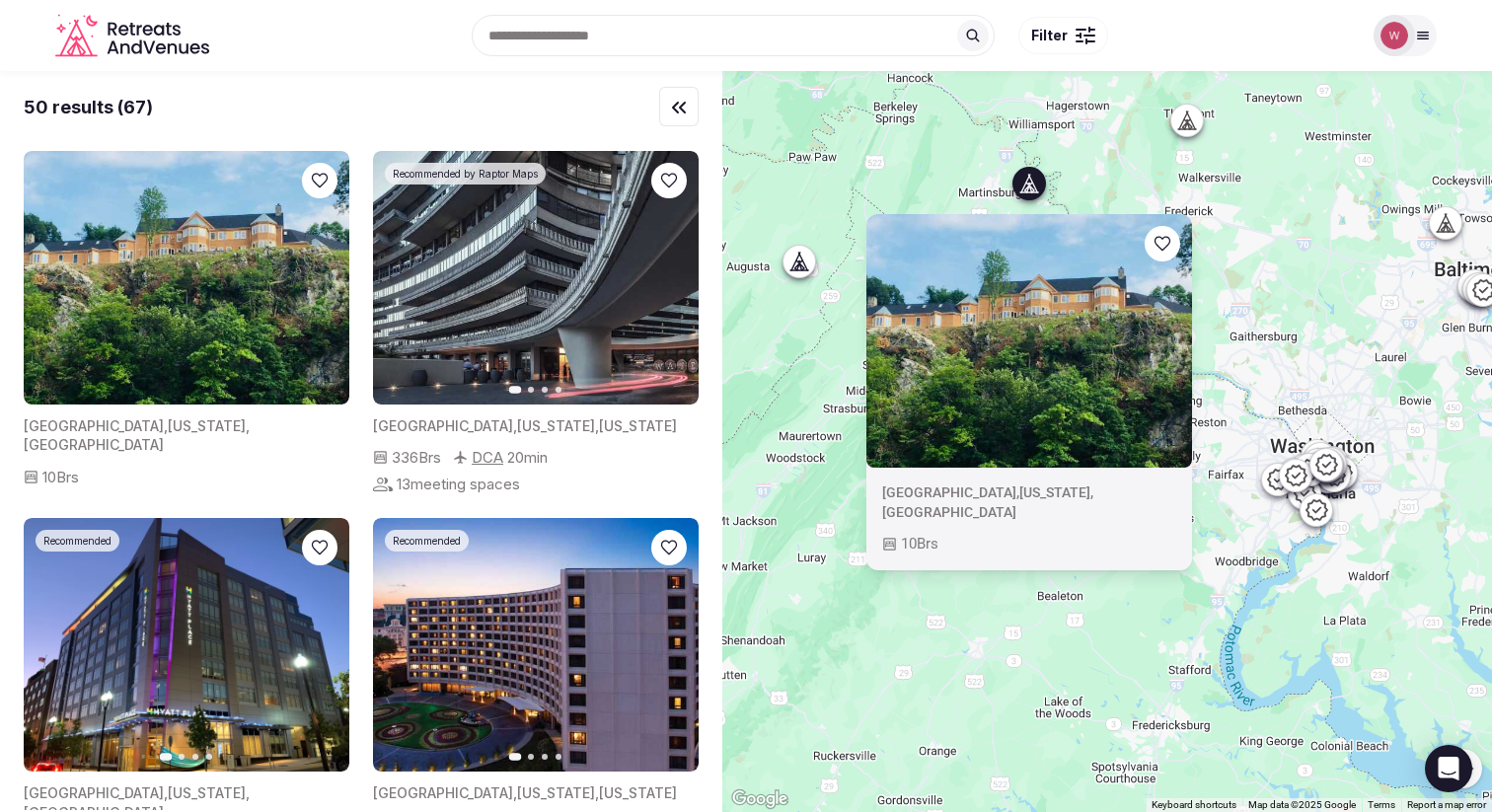click on "To navigate, press the arrow keys. United States ,  West Virginia ,  Martinsburg 10  Brs" at bounding box center (1107, 441) 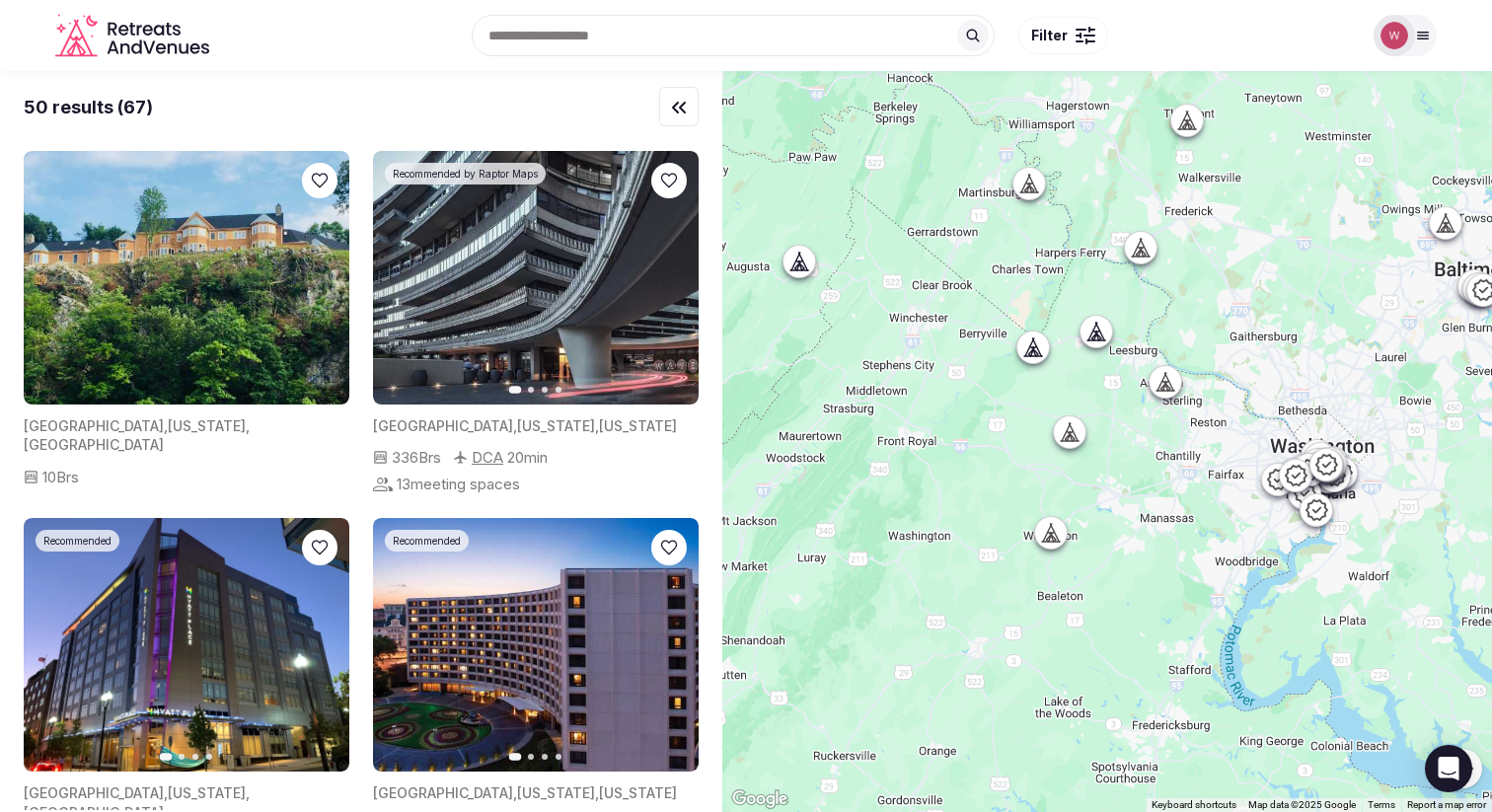 click 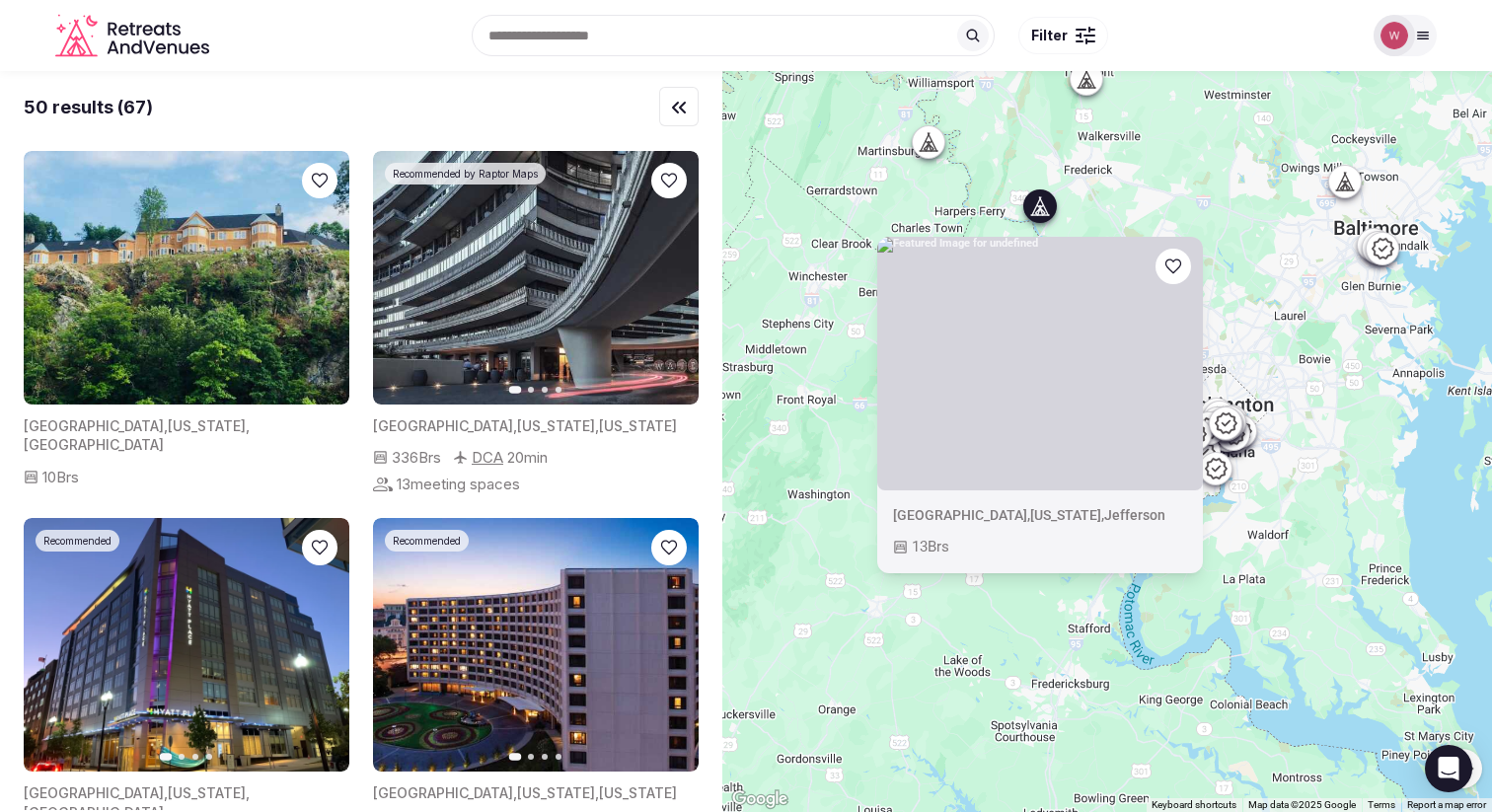 drag, startPoint x: 1314, startPoint y: 260, endPoint x: 1212, endPoint y: 217, distance: 110.69327 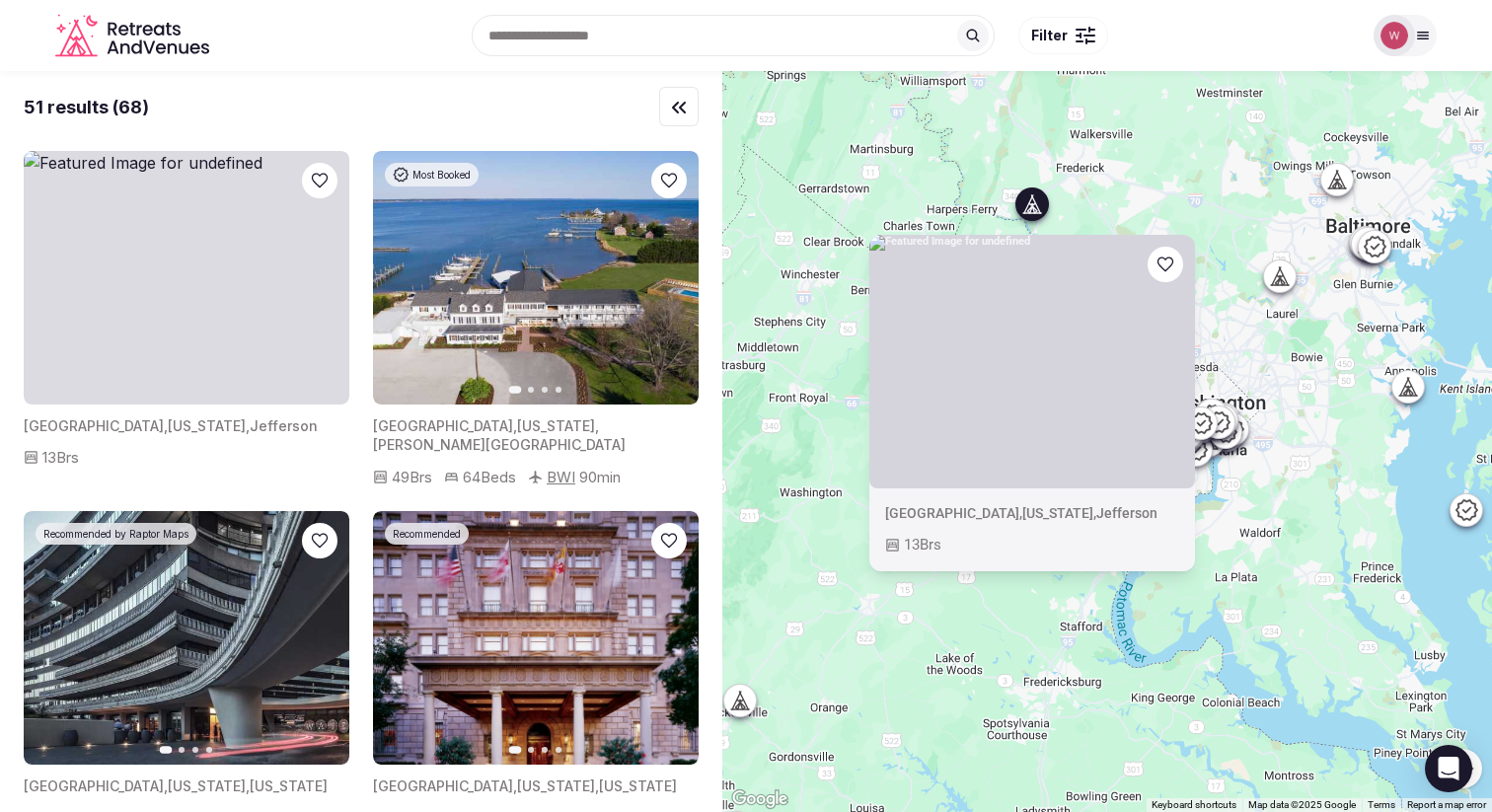 click 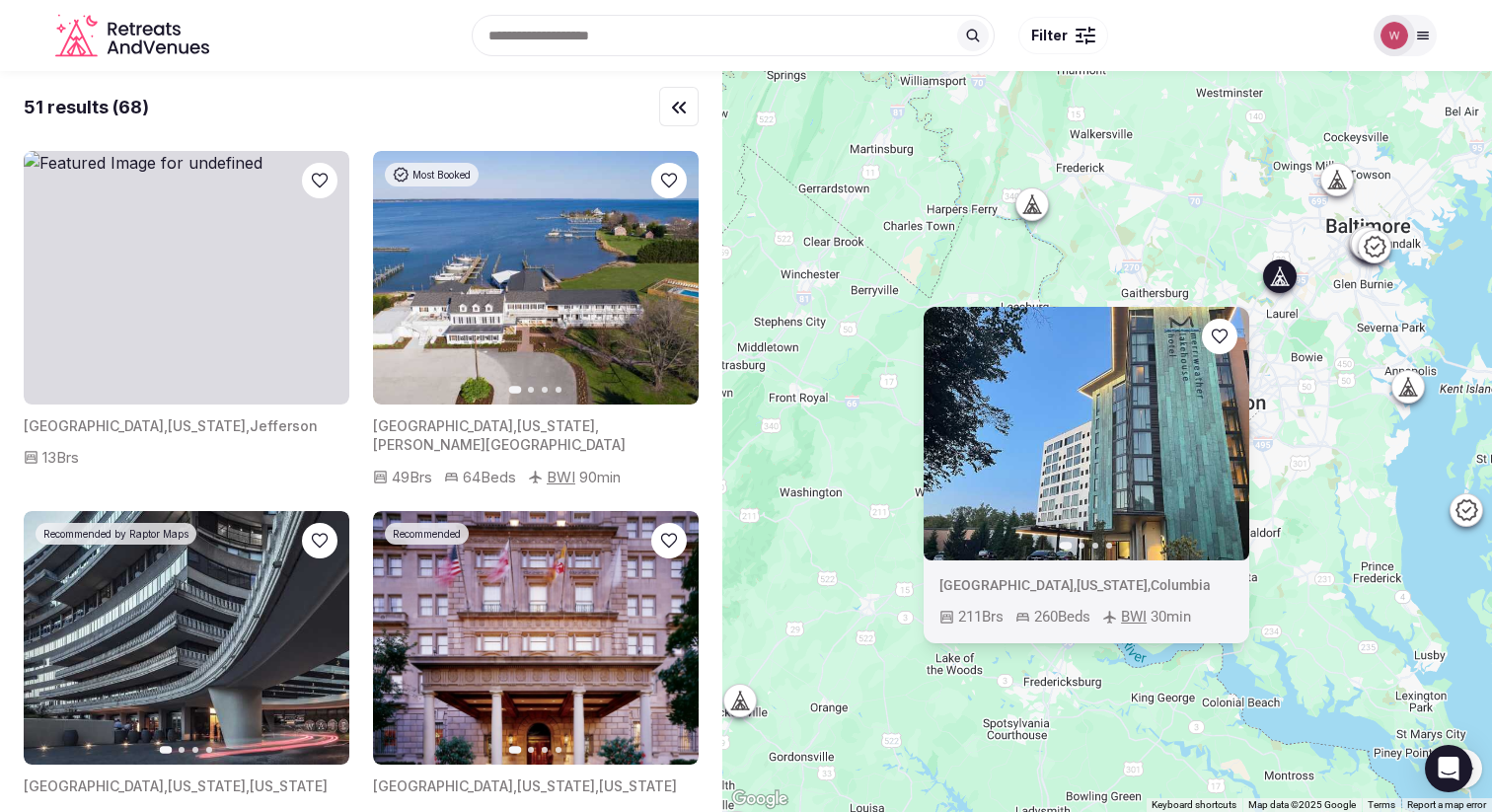 click on "To navigate, press the arrow keys. Previous slide Next slide United States ,  Maryland ,  Columbia 211  Brs 260  Beds BWI 30  min" at bounding box center (1107, 441) 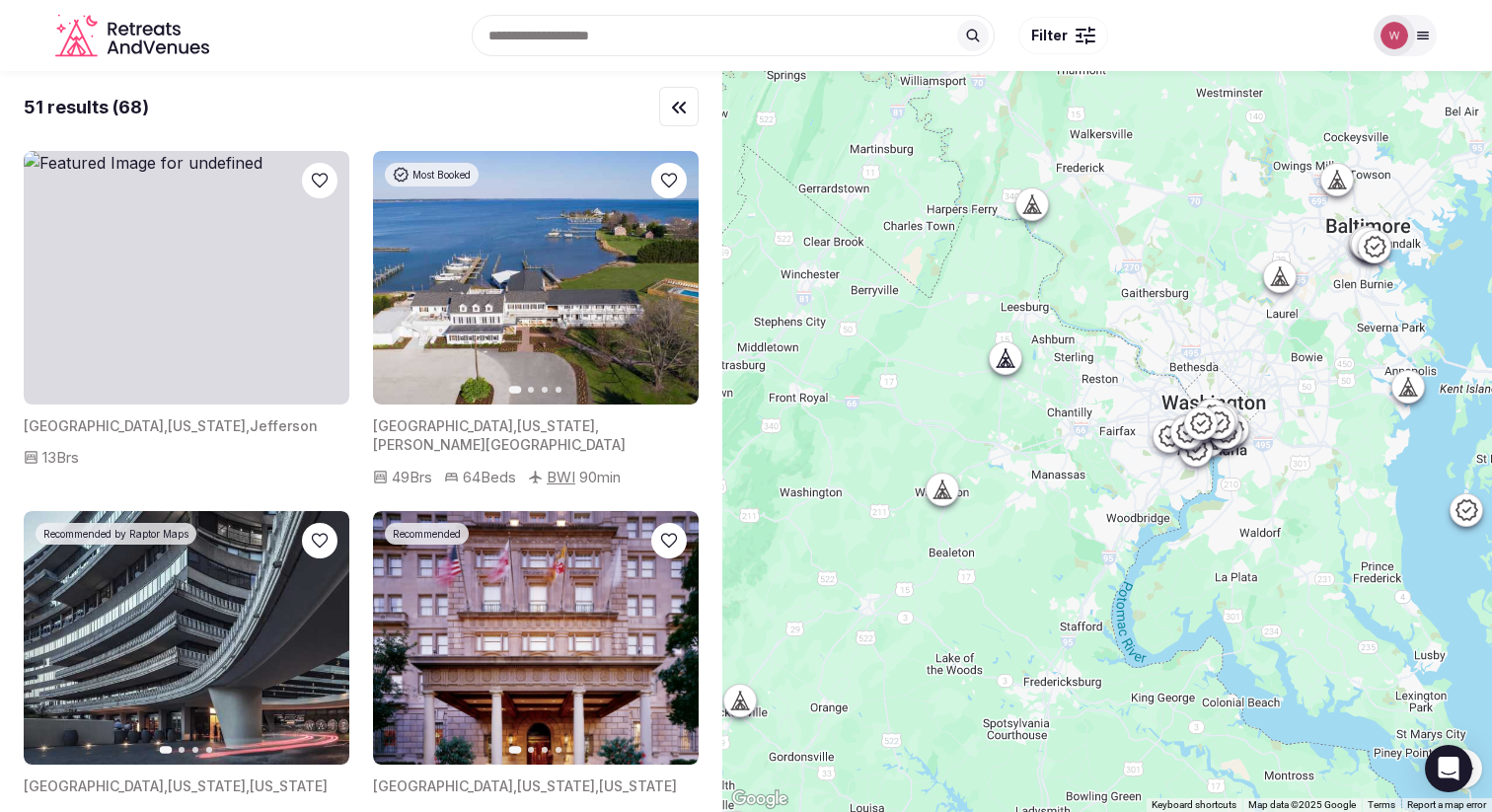 click 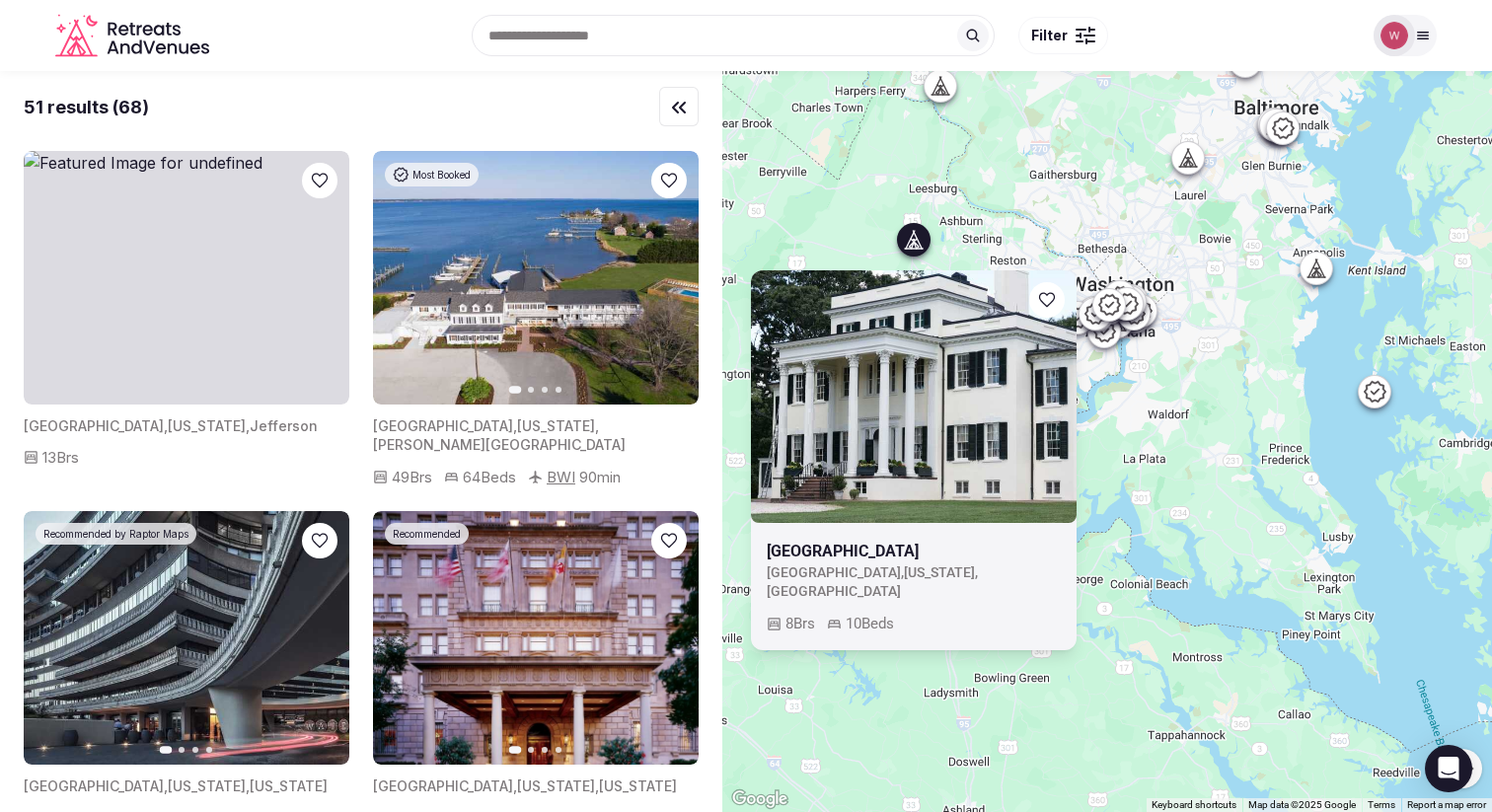 drag, startPoint x: 1311, startPoint y: 527, endPoint x: 1203, endPoint y: 384, distance: 179.201 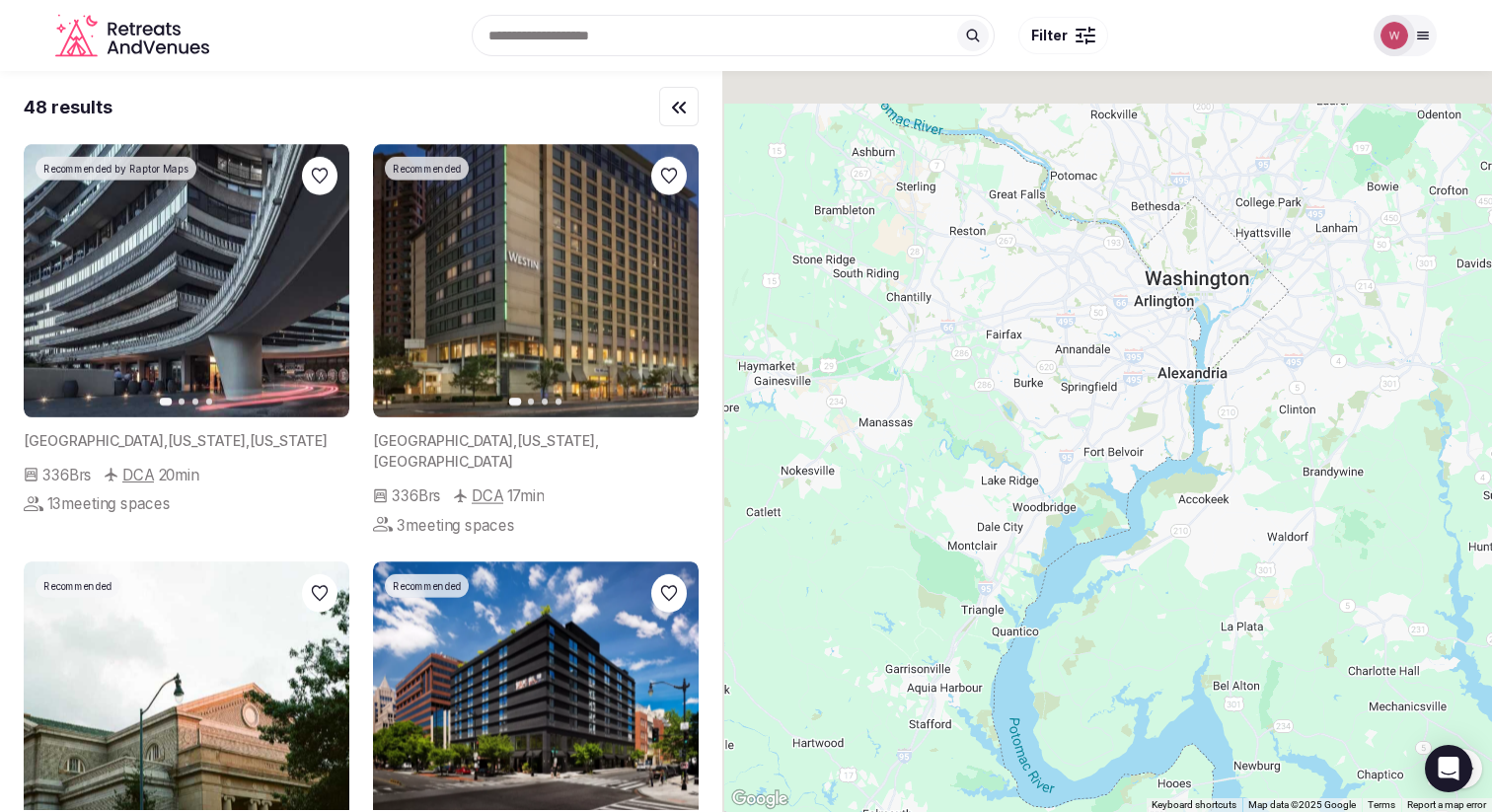 drag, startPoint x: 1058, startPoint y: 319, endPoint x: 1246, endPoint y: 501, distance: 261.664 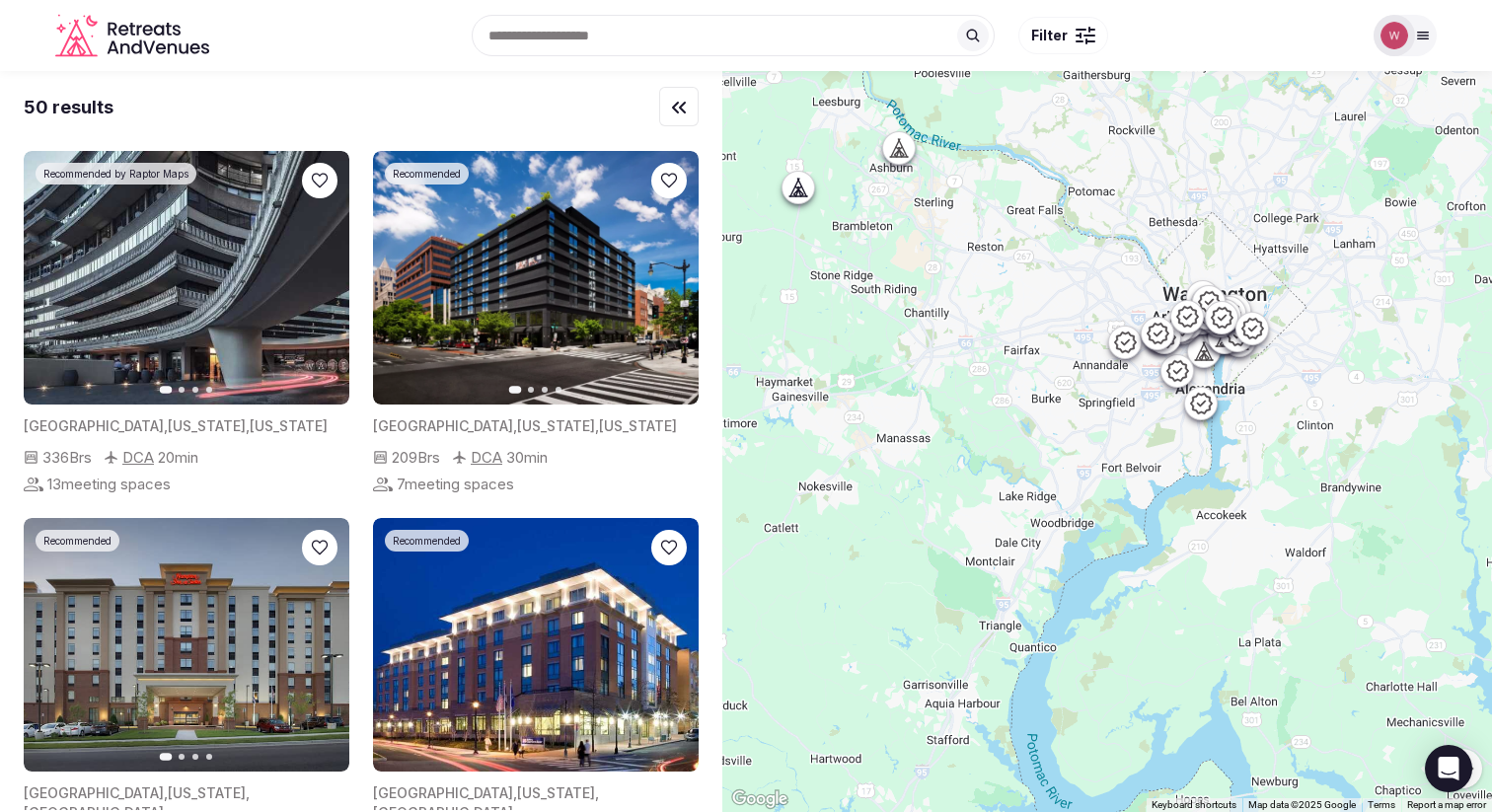 click 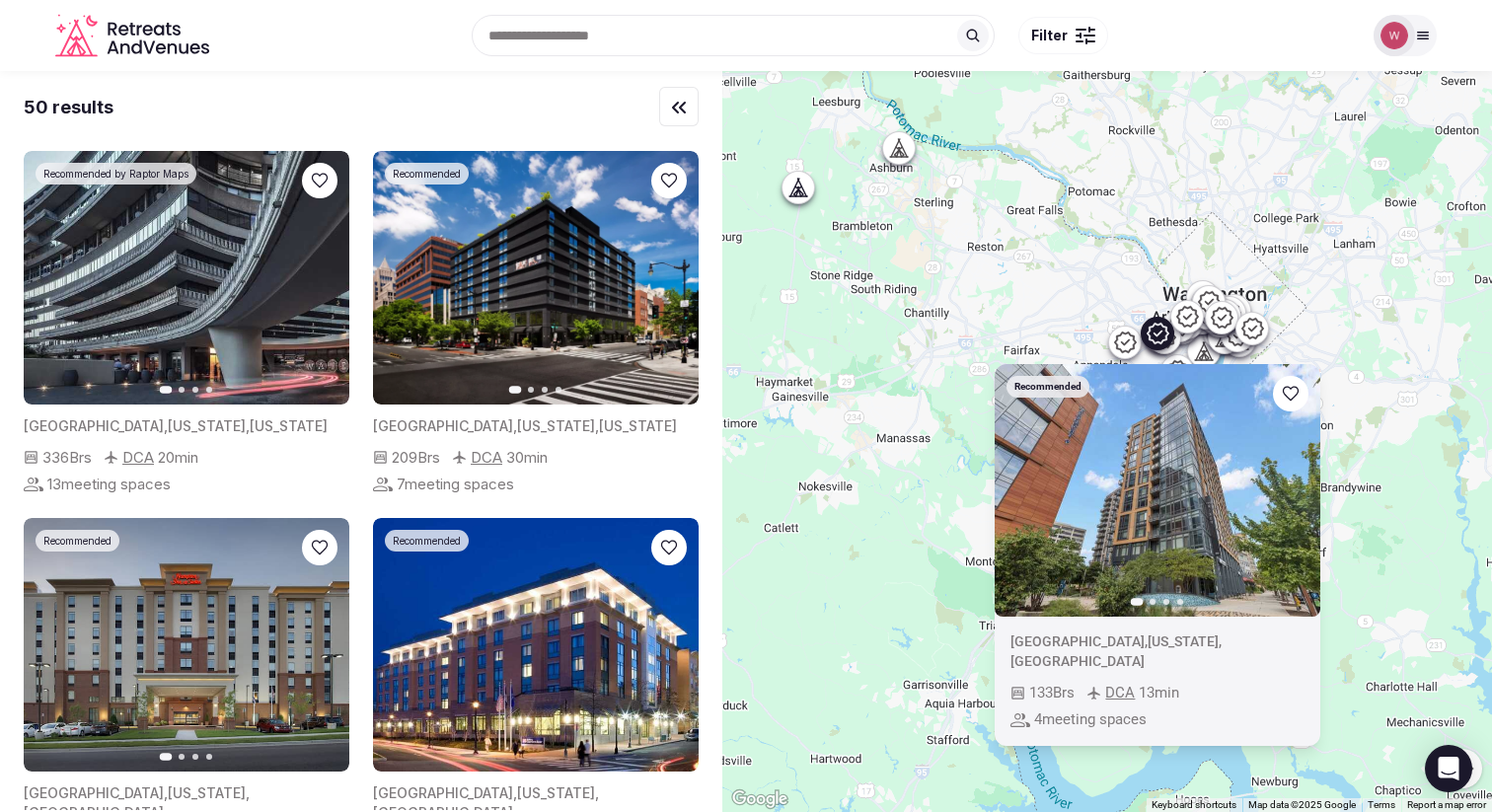 click 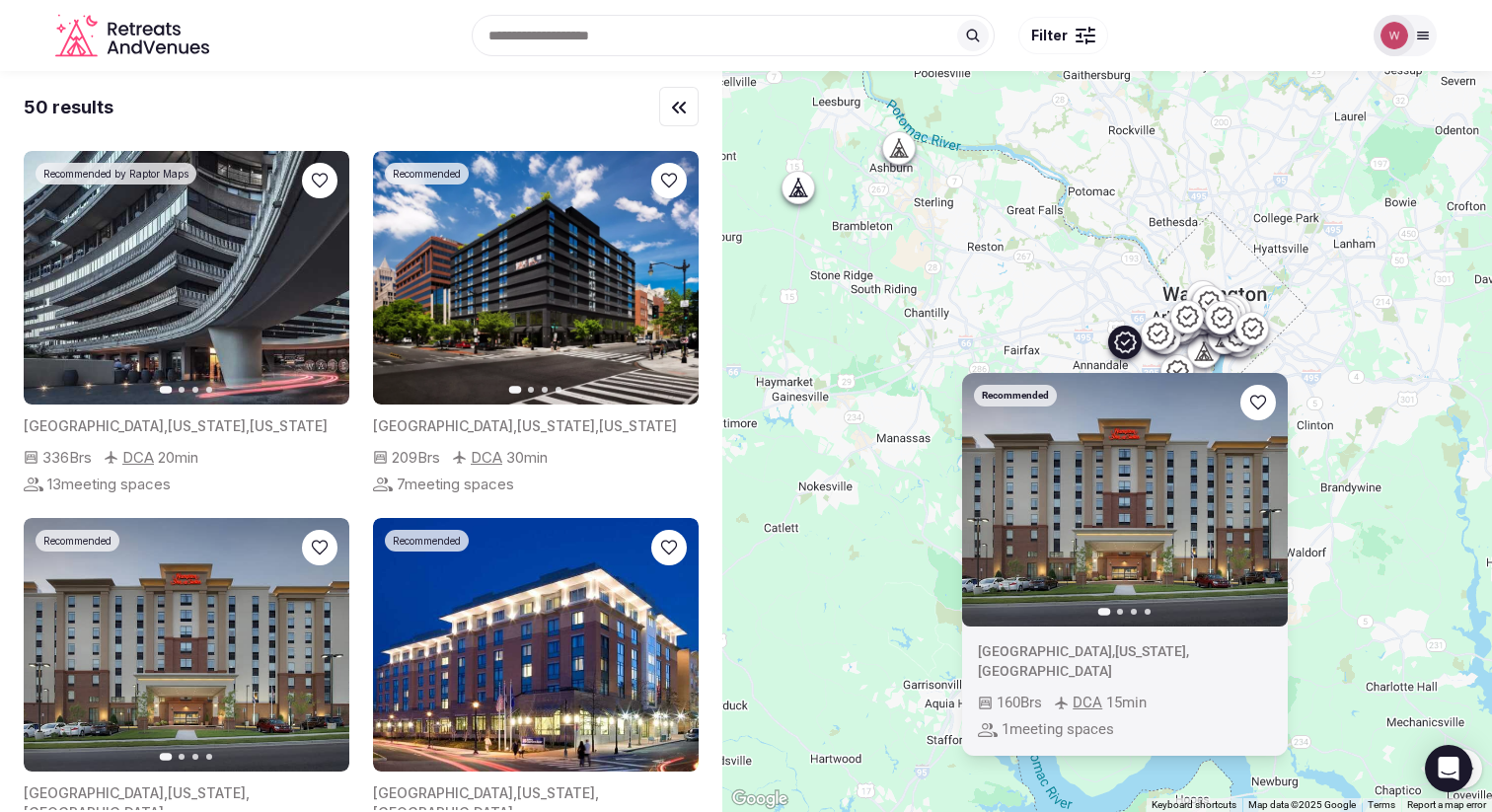 click 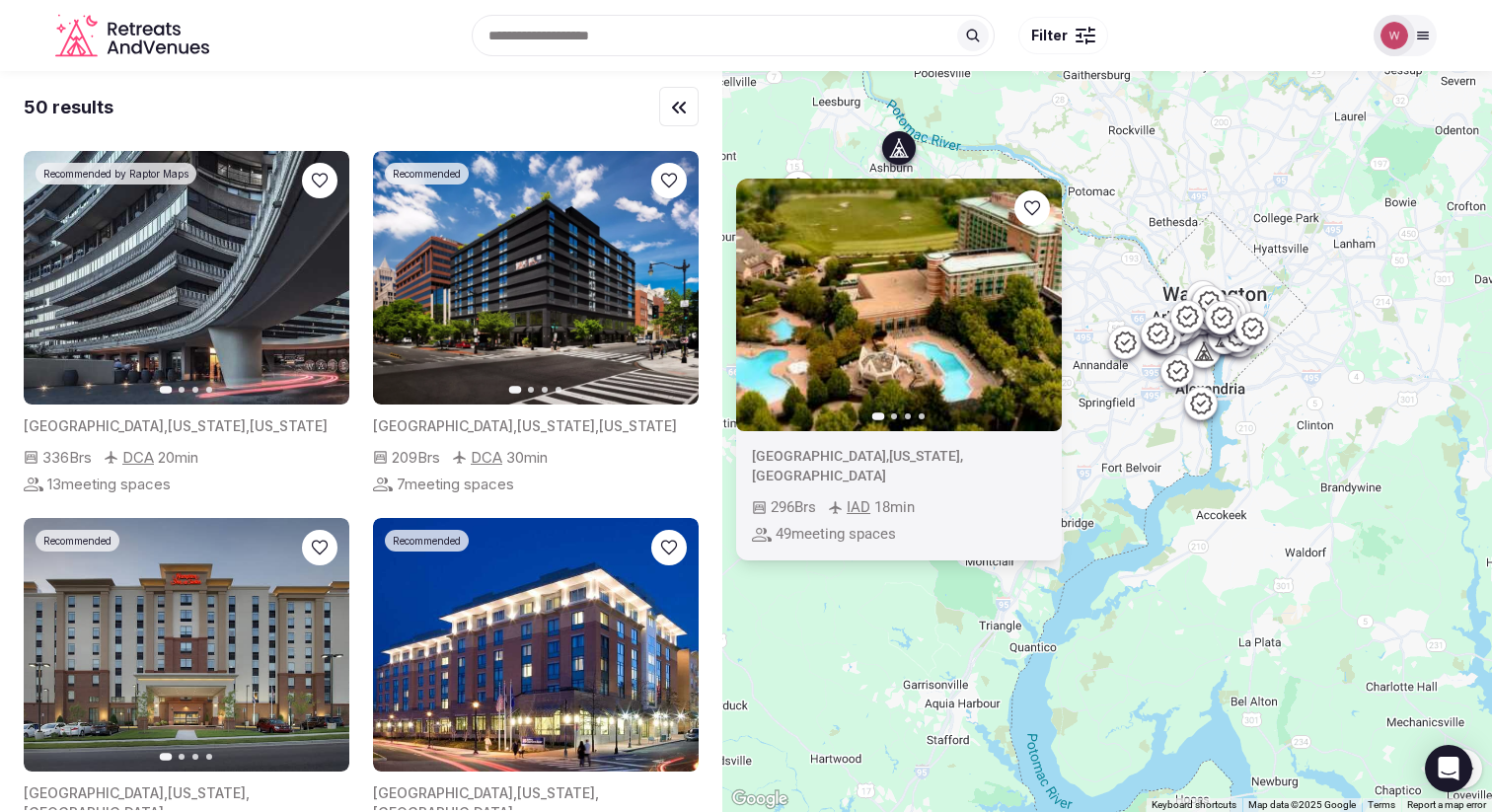 click on "To navigate, press the arrow keys. Previous slide Next slide United States ,  Virginia ,  Leesburg 296  Brs IAD 18  min 49  meeting spaces" at bounding box center (1107, 441) 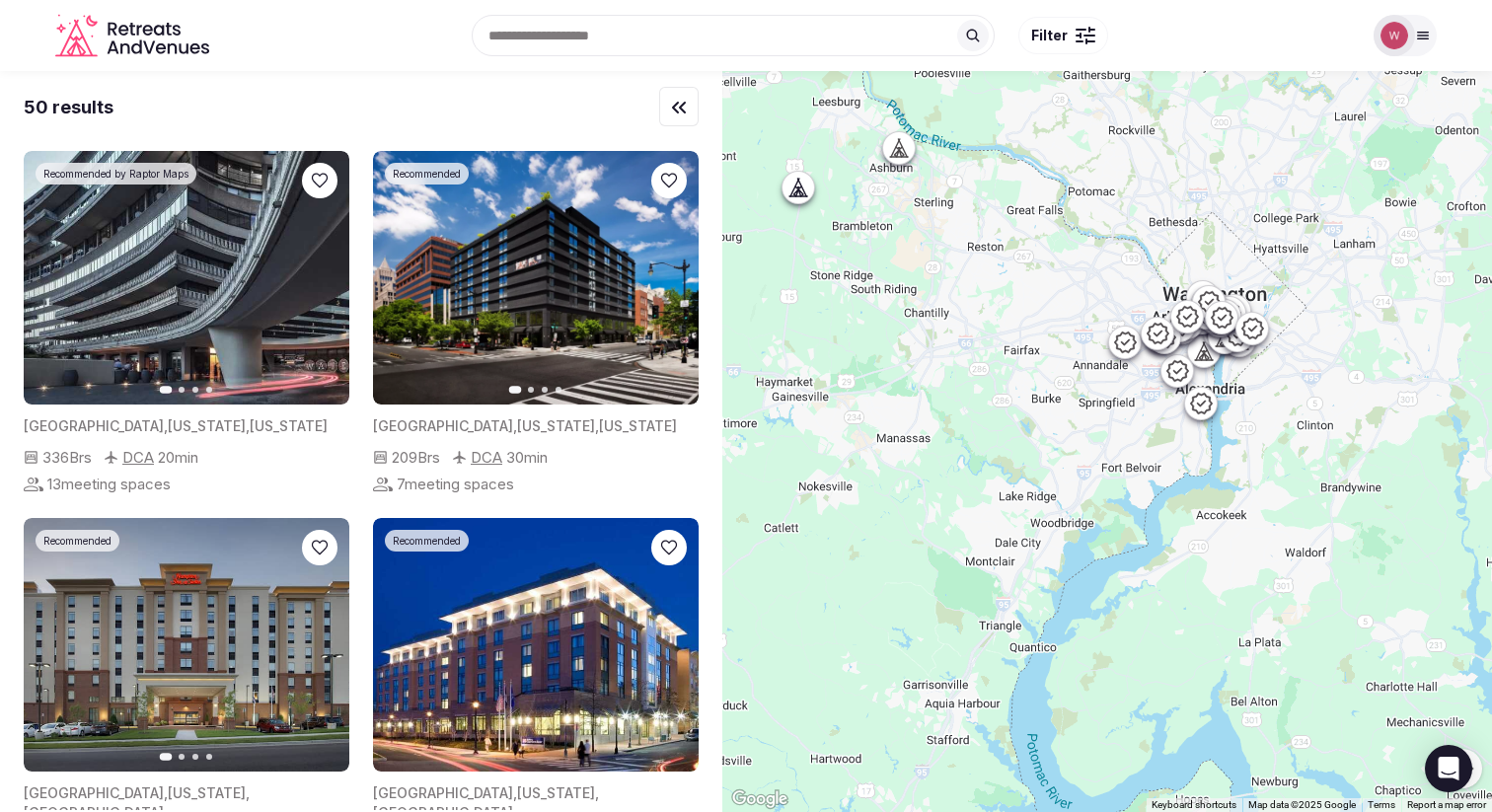 click 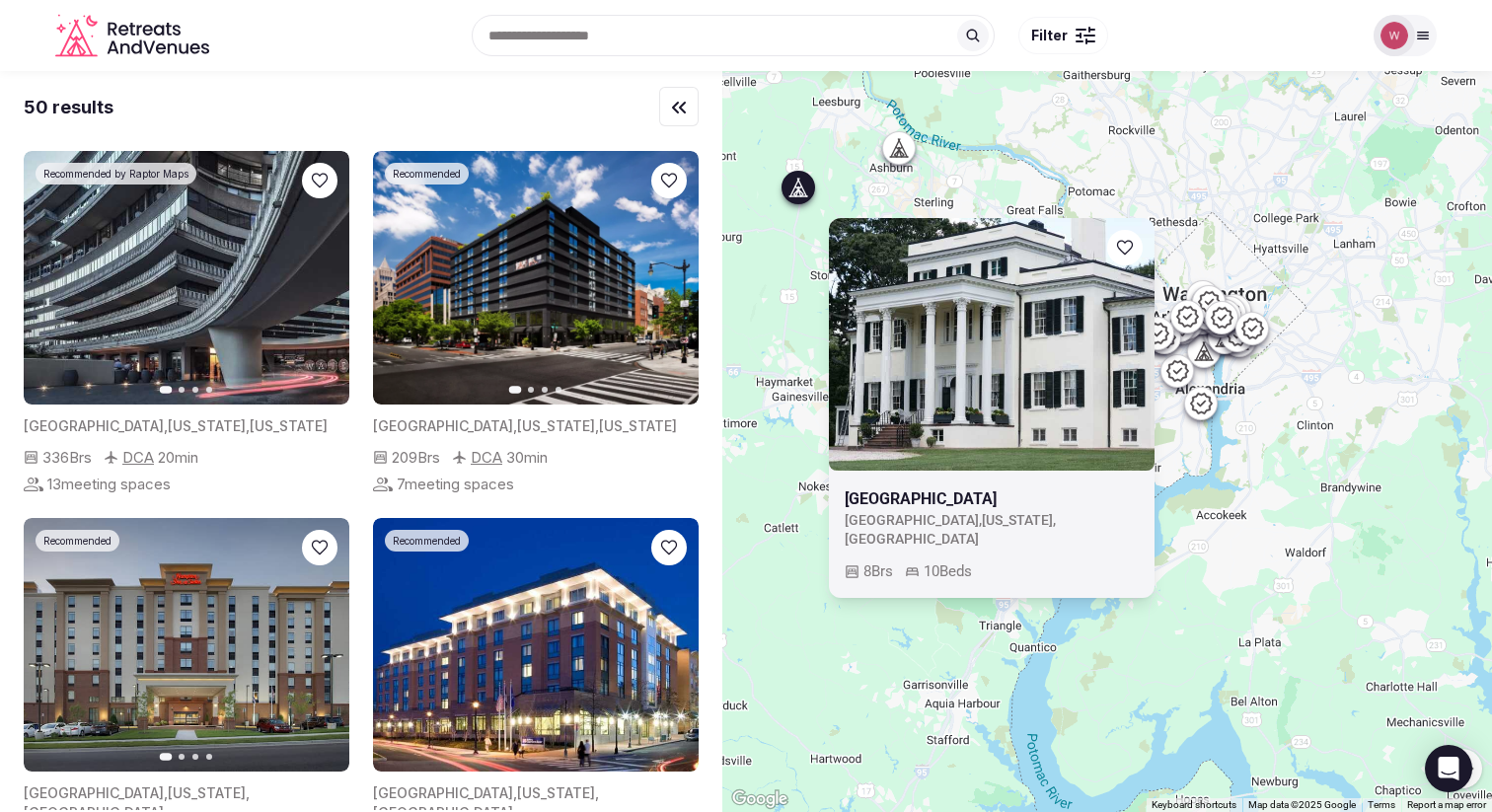 click on "To navigate, press the arrow keys. Oatlands Historic House and Gardens United States ,  Virginia ,  Leesburg 8  Brs 10  Beds" at bounding box center (1107, 441) 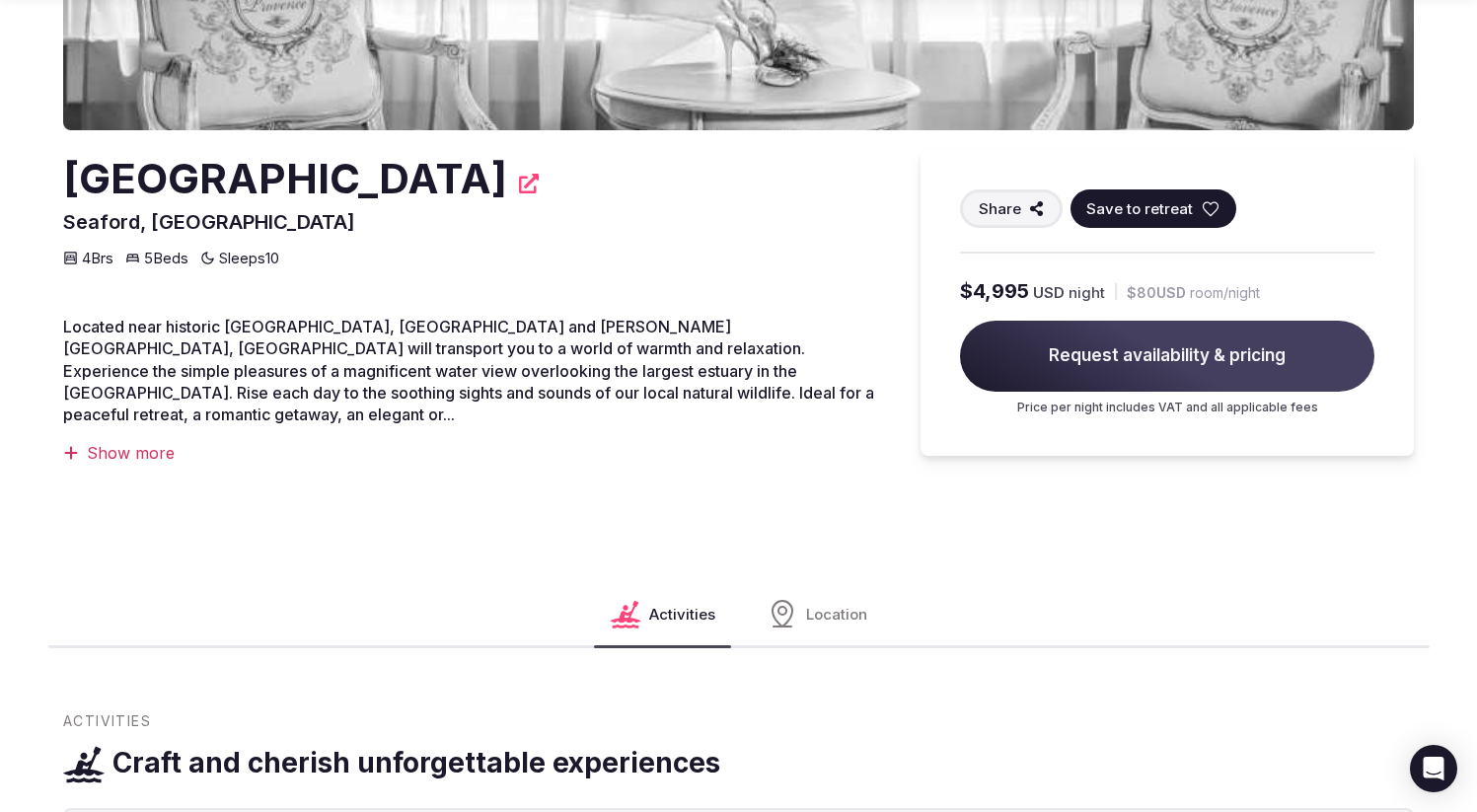scroll, scrollTop: 467, scrollLeft: 0, axis: vertical 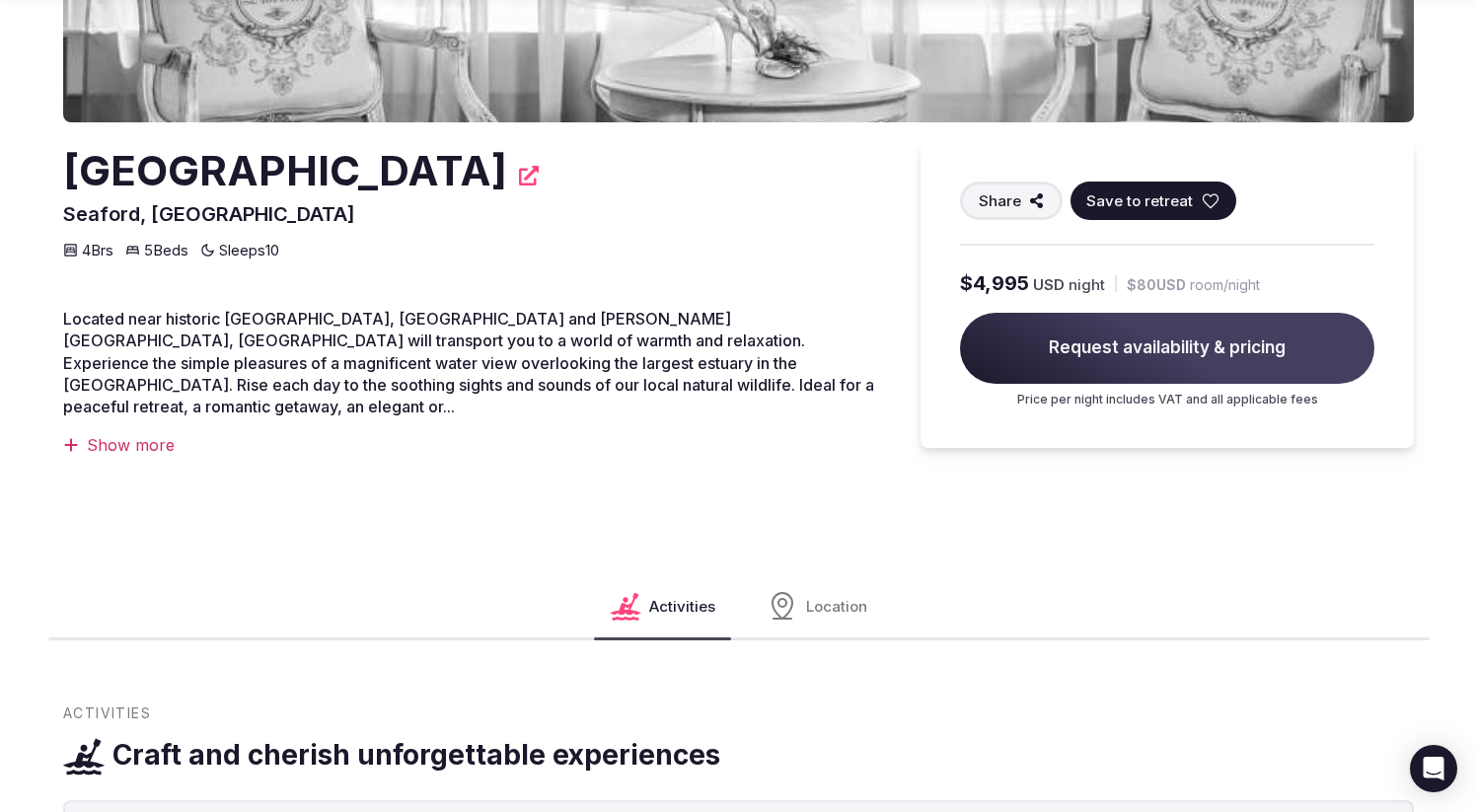 click on "Show more" at bounding box center [472, 445] 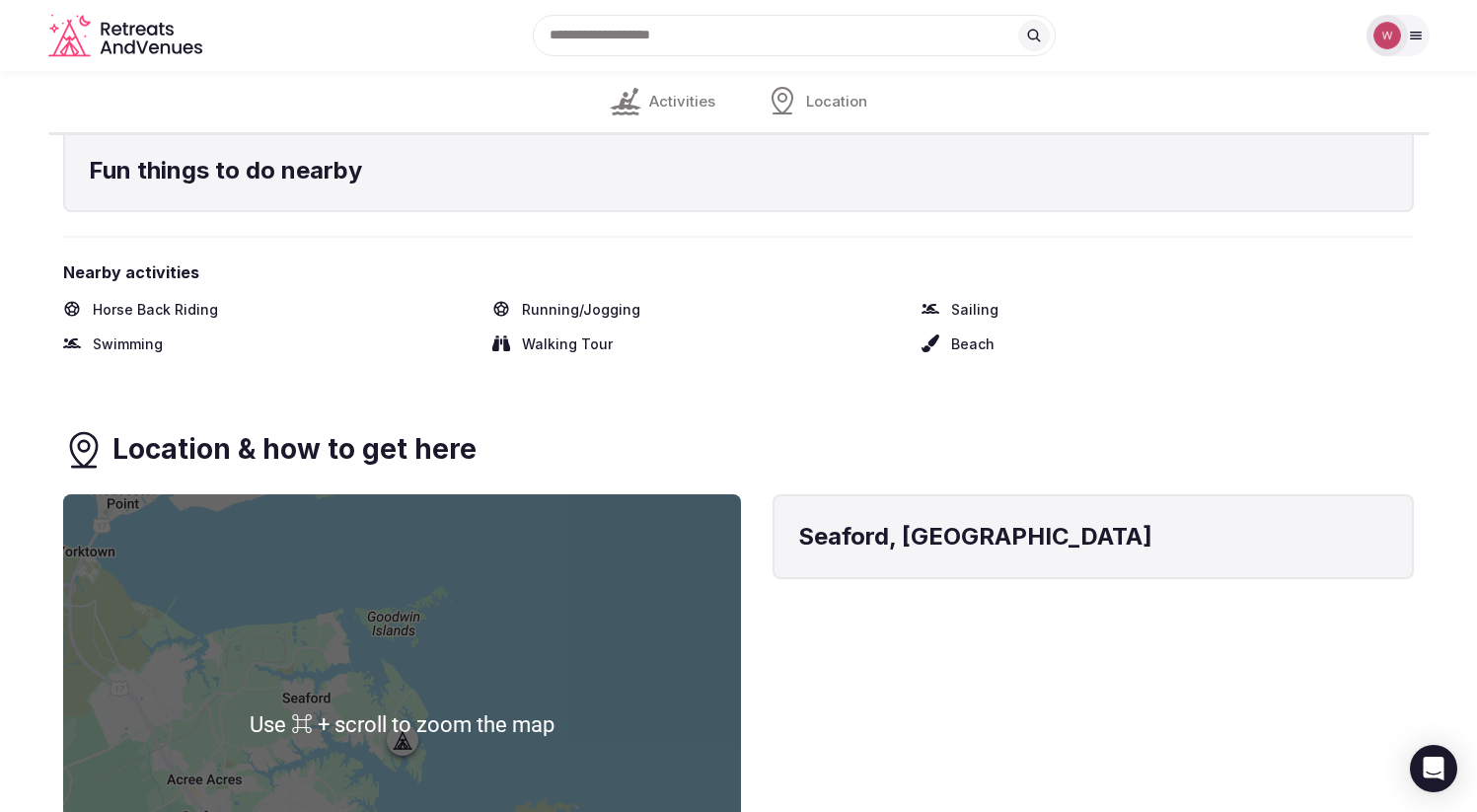 scroll, scrollTop: 0, scrollLeft: 0, axis: both 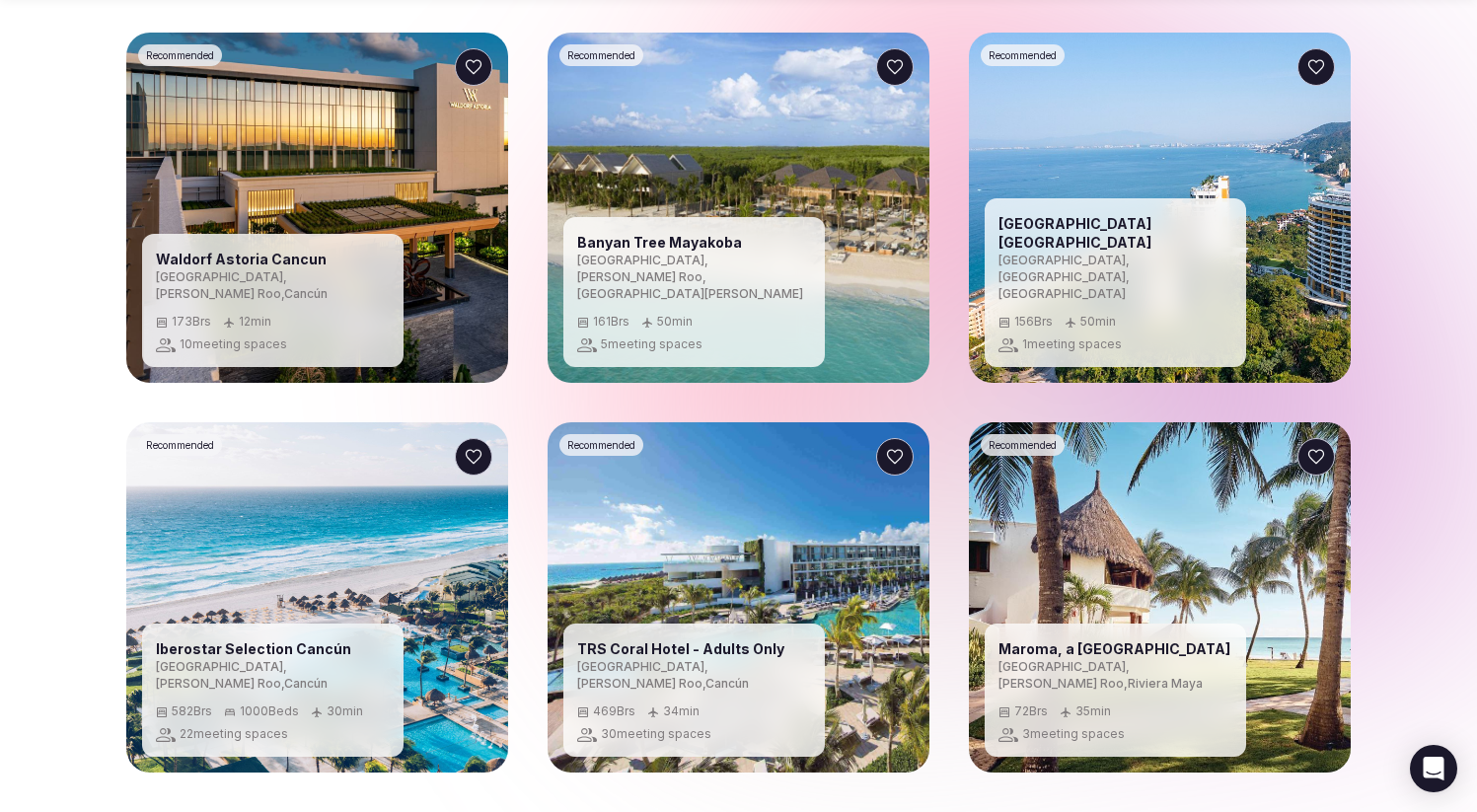 click on "TRS Coral Hotel - Adults Only Mexico ,  Quintana Roo ,  Cancún 469  Brs 34  min 30  meeting spaces" at bounding box center (694, 690) 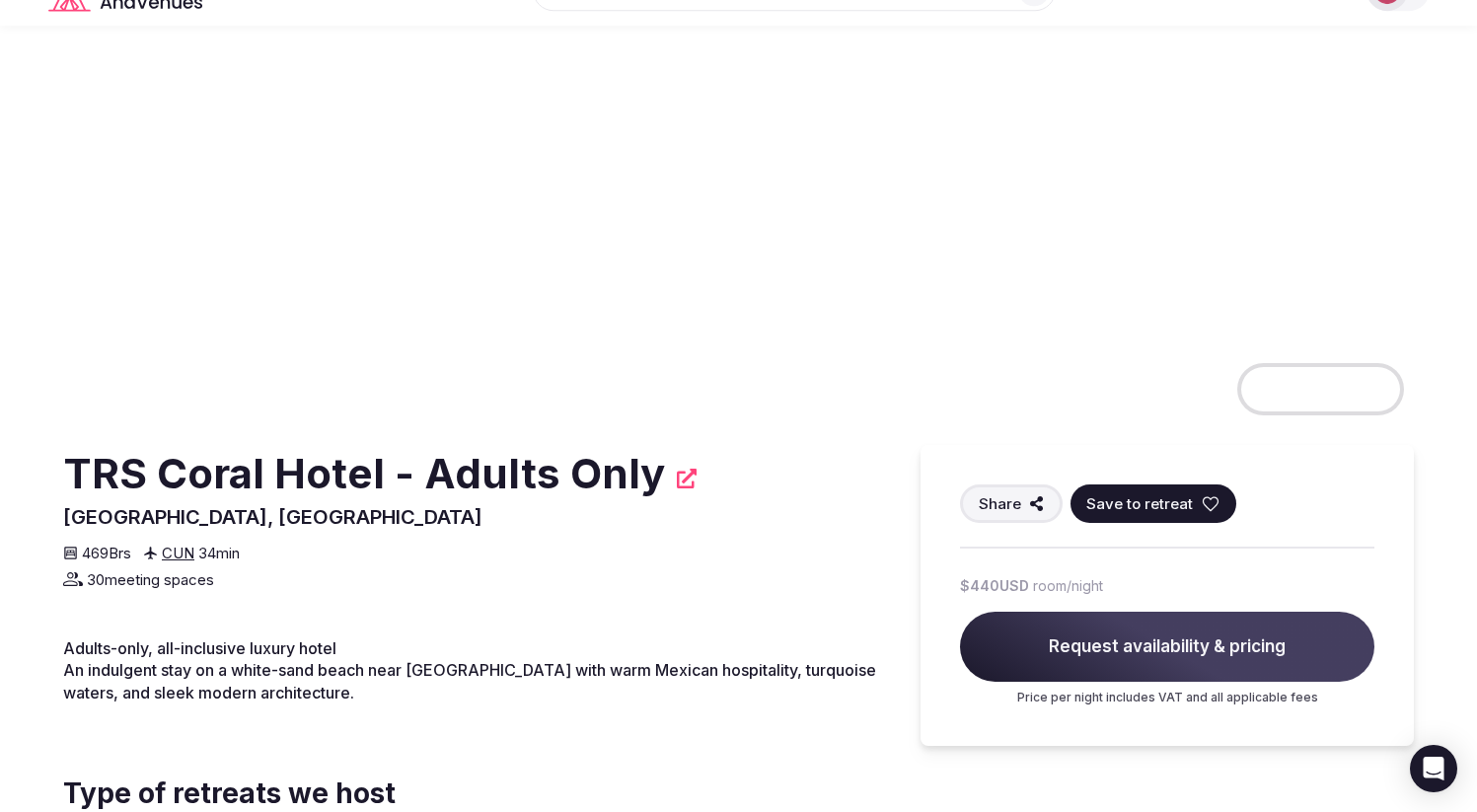 scroll, scrollTop: 0, scrollLeft: 0, axis: both 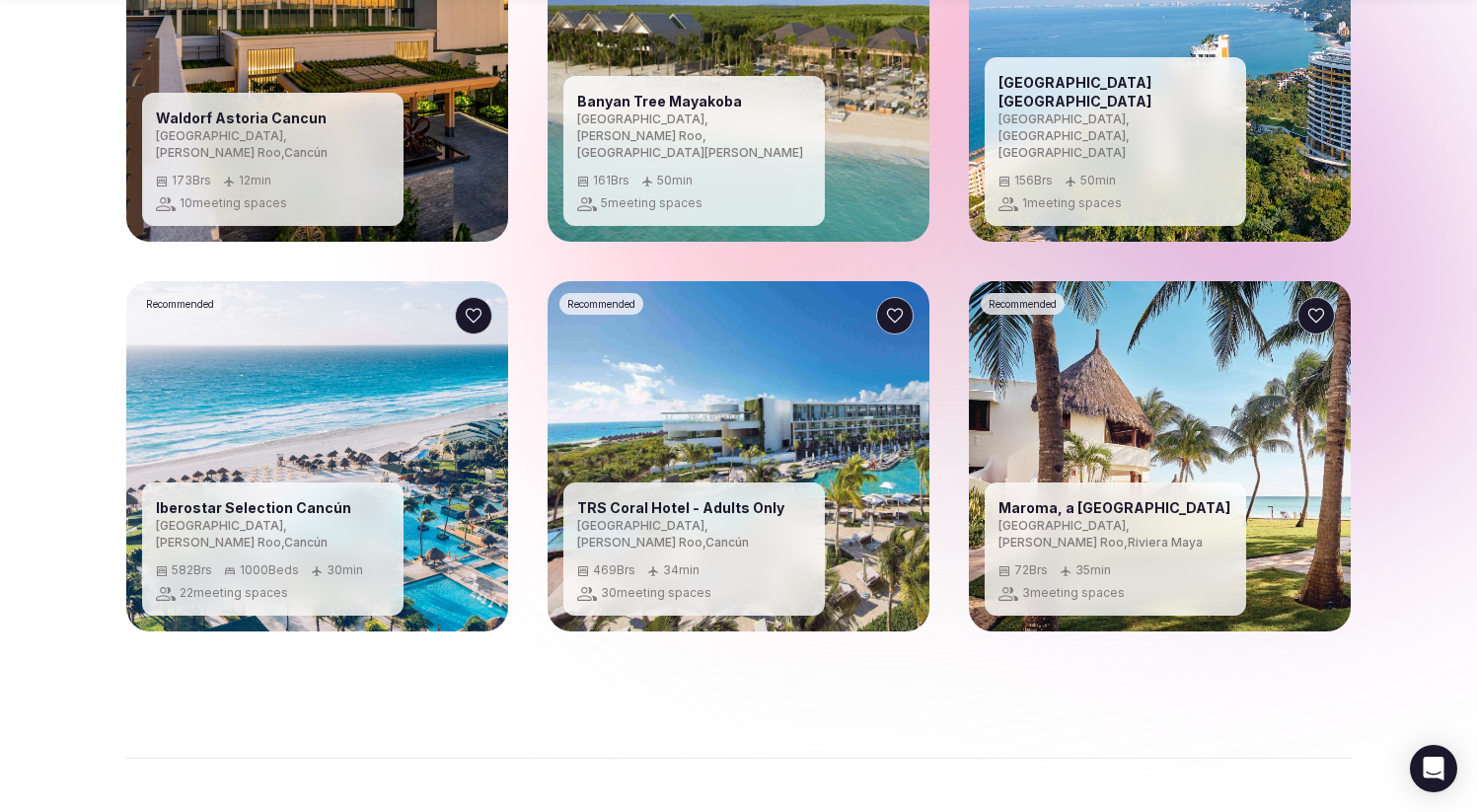 click on "Recommended TRS Coral Hotel - Adults Only Mexico ,  Quintana Roo ,  Cancún 469  Brs 34  min 30  meeting spaces" at bounding box center (738, 456) 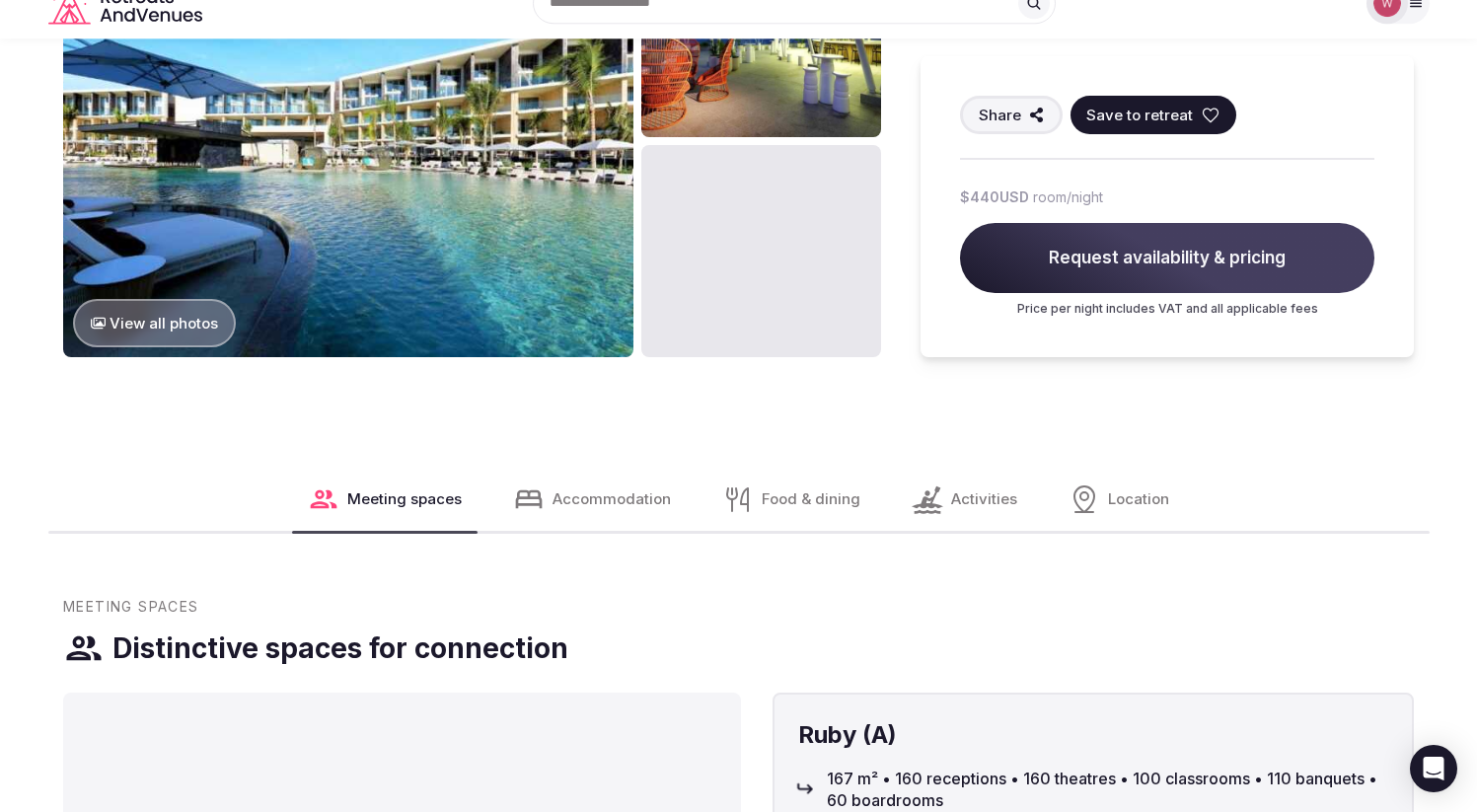 scroll, scrollTop: 3461, scrollLeft: 0, axis: vertical 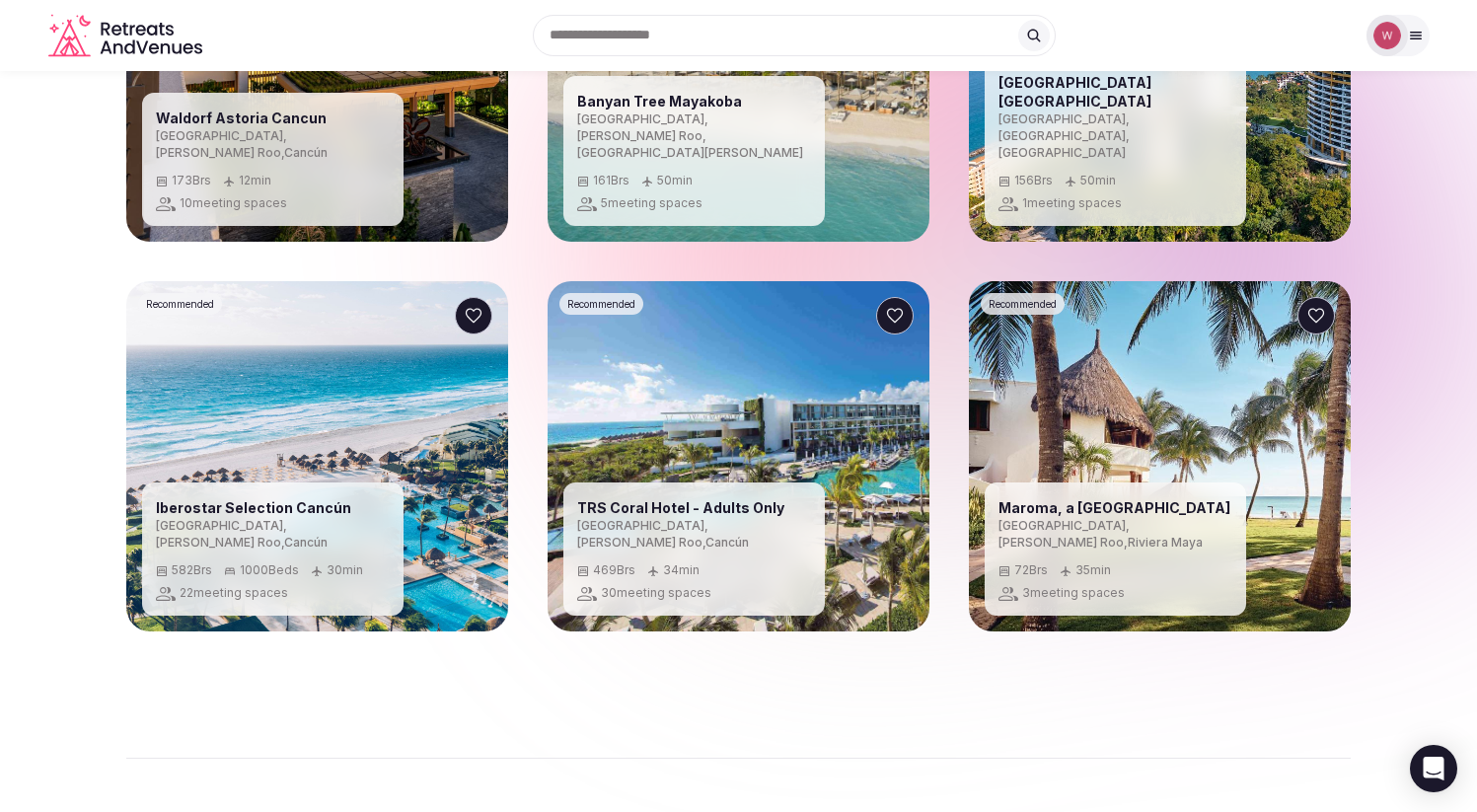 drag, startPoint x: 270, startPoint y: 296, endPoint x: 260, endPoint y: 302, distance: 11.661904 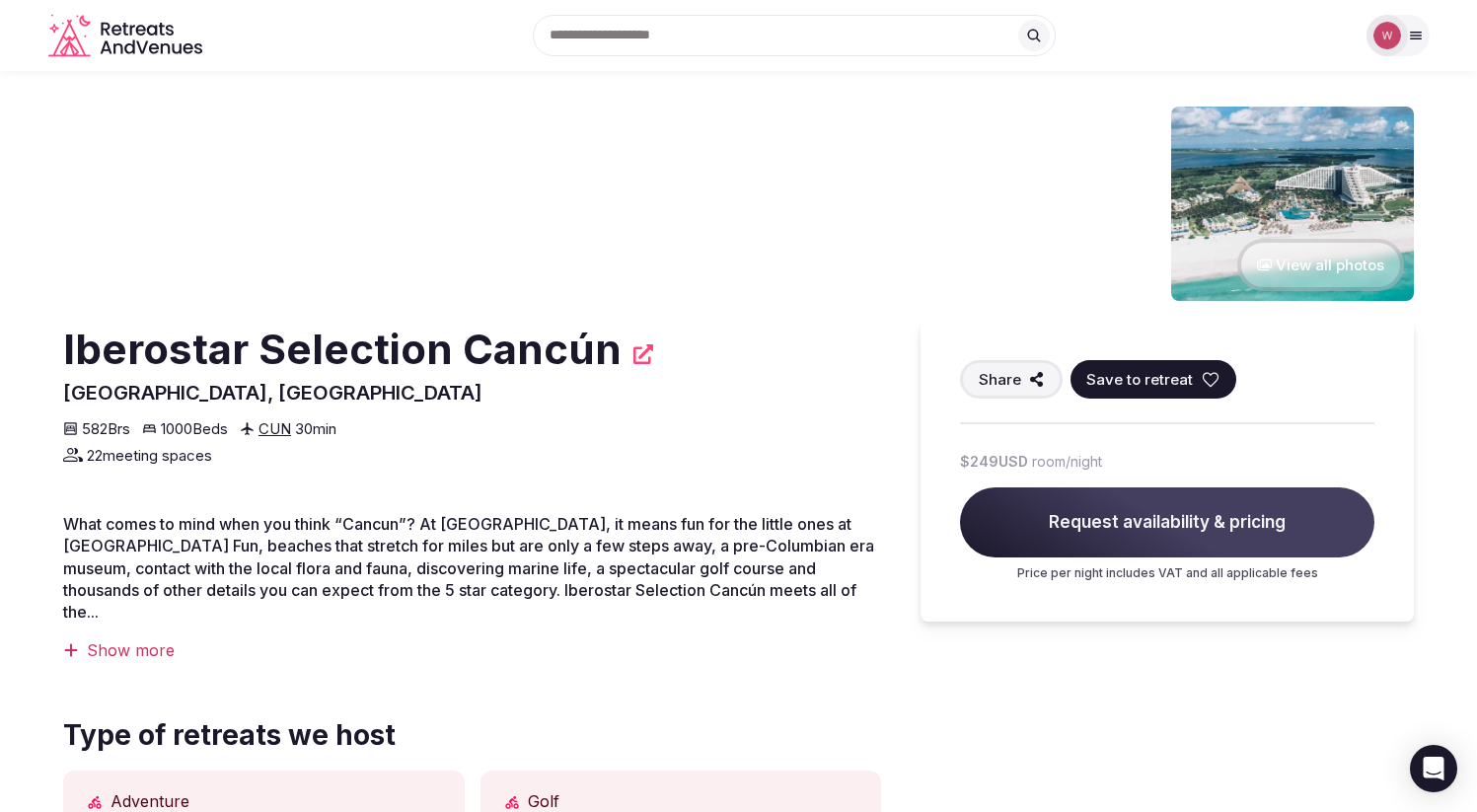 scroll, scrollTop: 0, scrollLeft: 0, axis: both 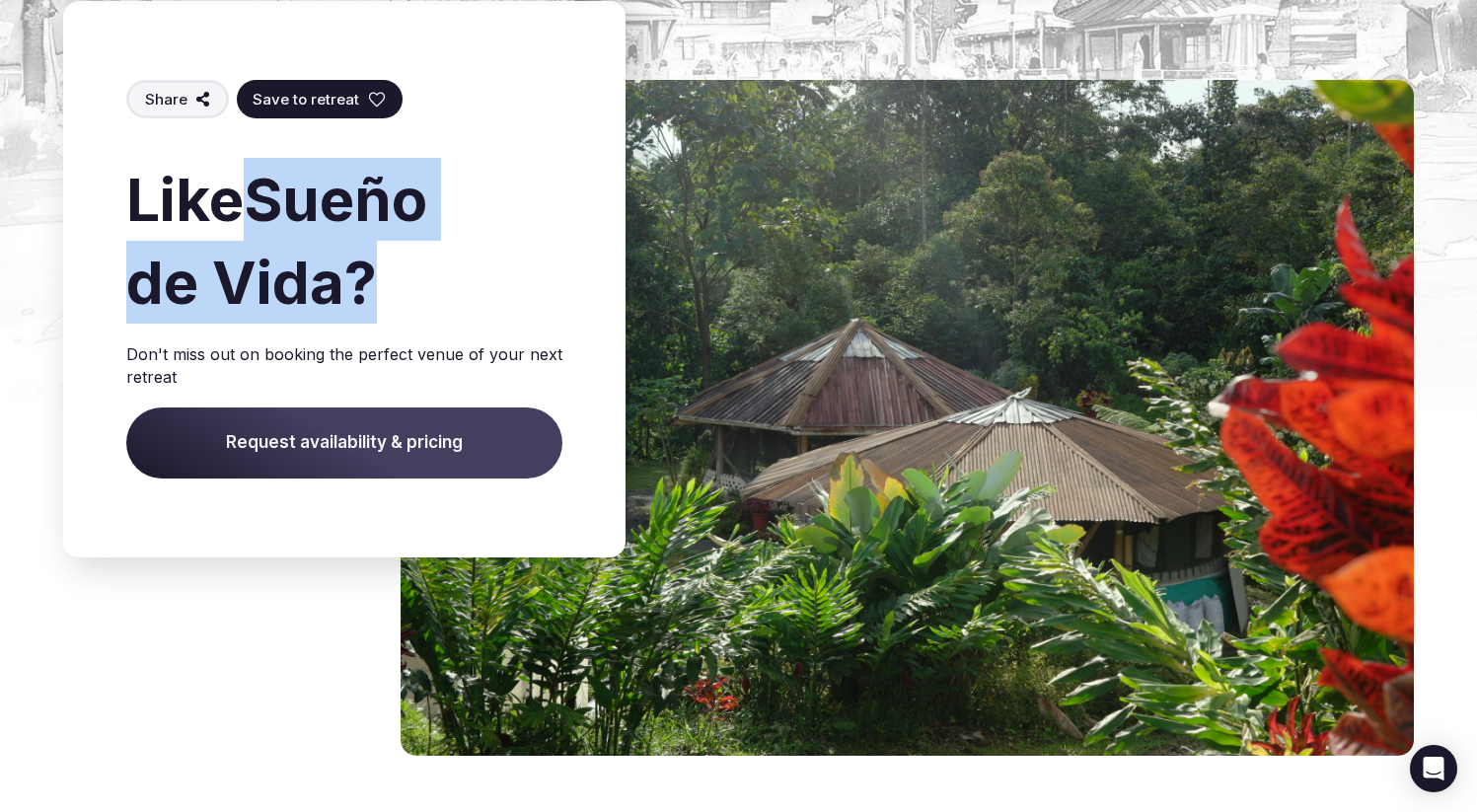 drag, startPoint x: 383, startPoint y: 263, endPoint x: 274, endPoint y: 201, distance: 125.39936 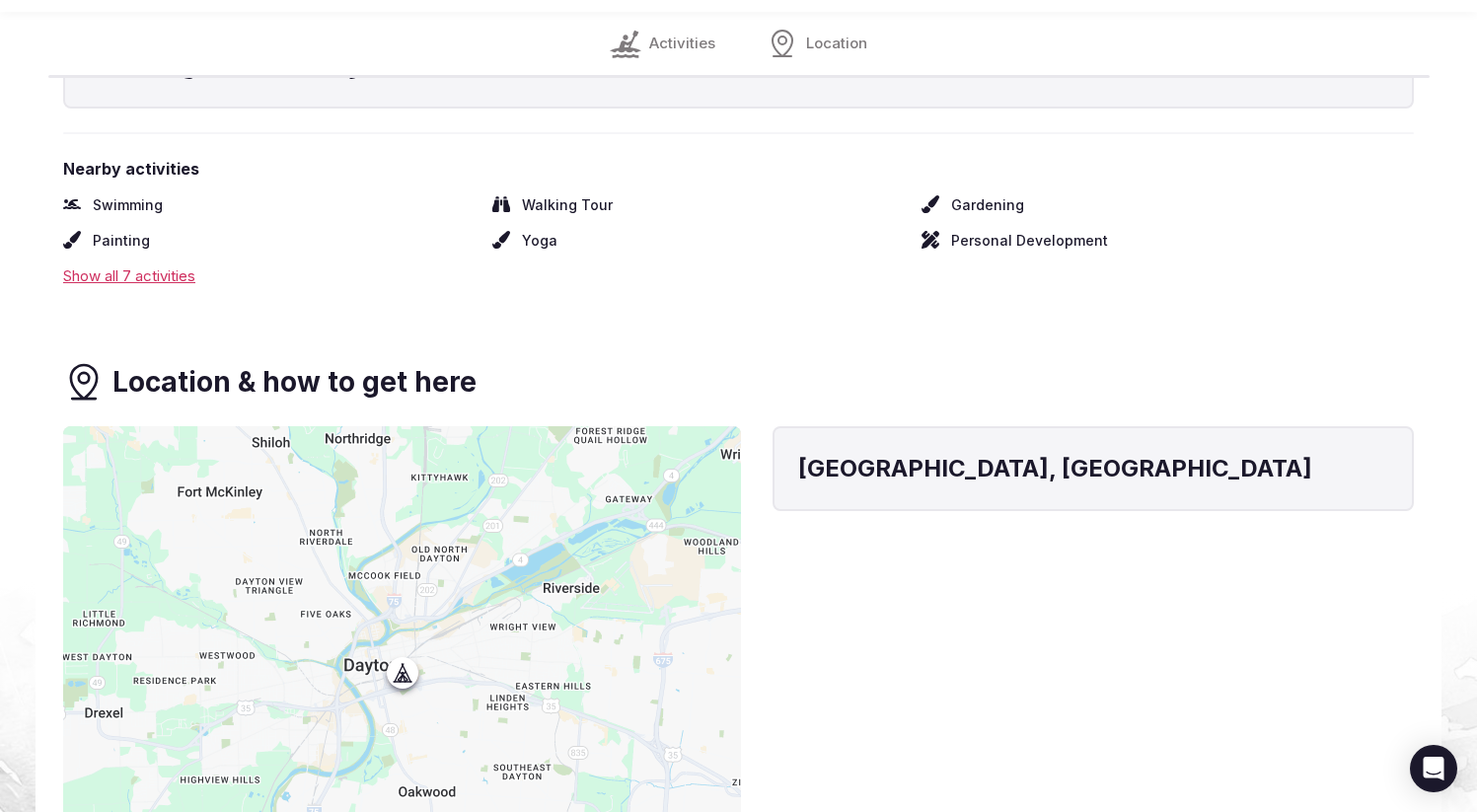 scroll, scrollTop: 1586, scrollLeft: 0, axis: vertical 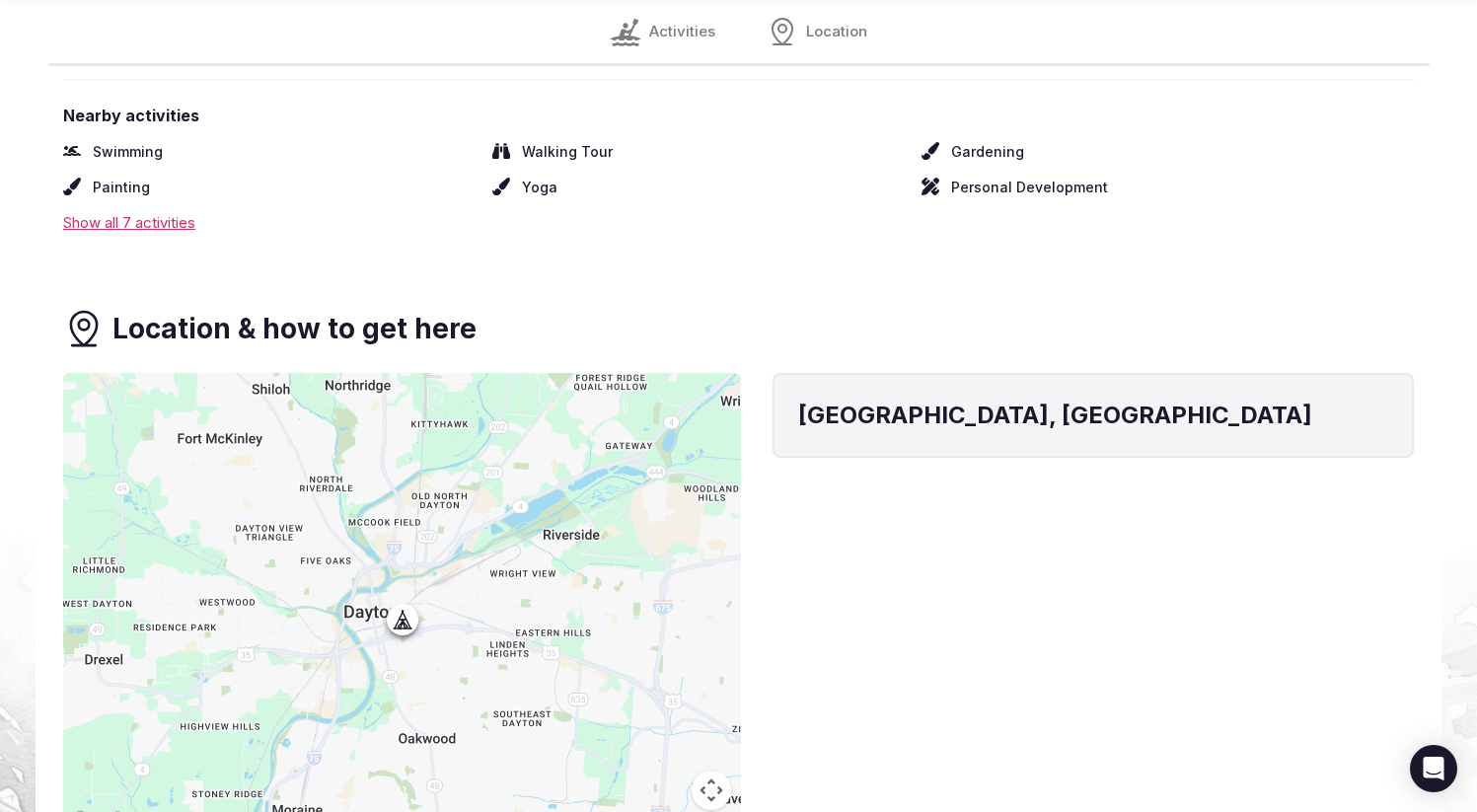 click on "To navigate, press the arrow keys." at bounding box center (402, 603) 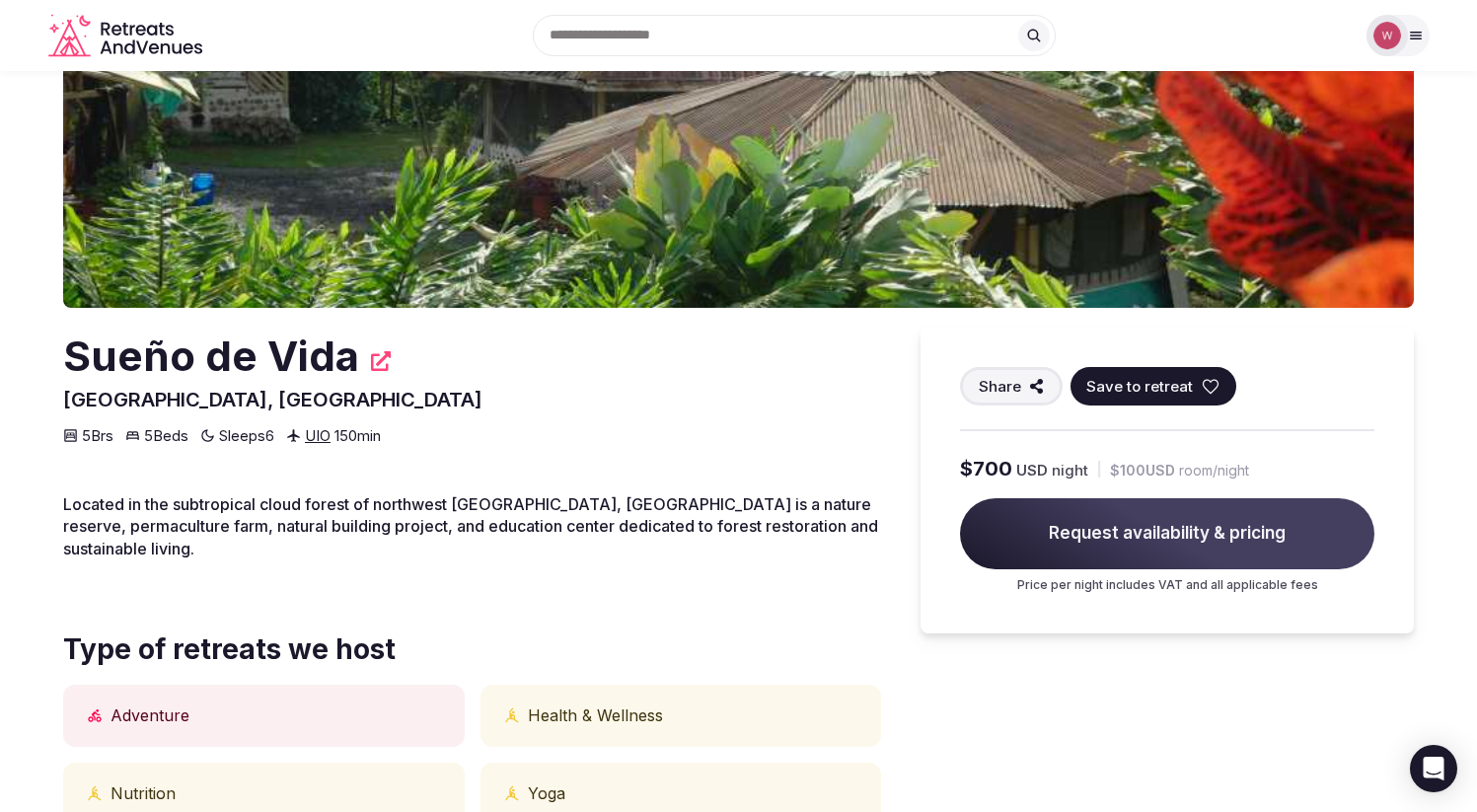 scroll, scrollTop: 279, scrollLeft: 0, axis: vertical 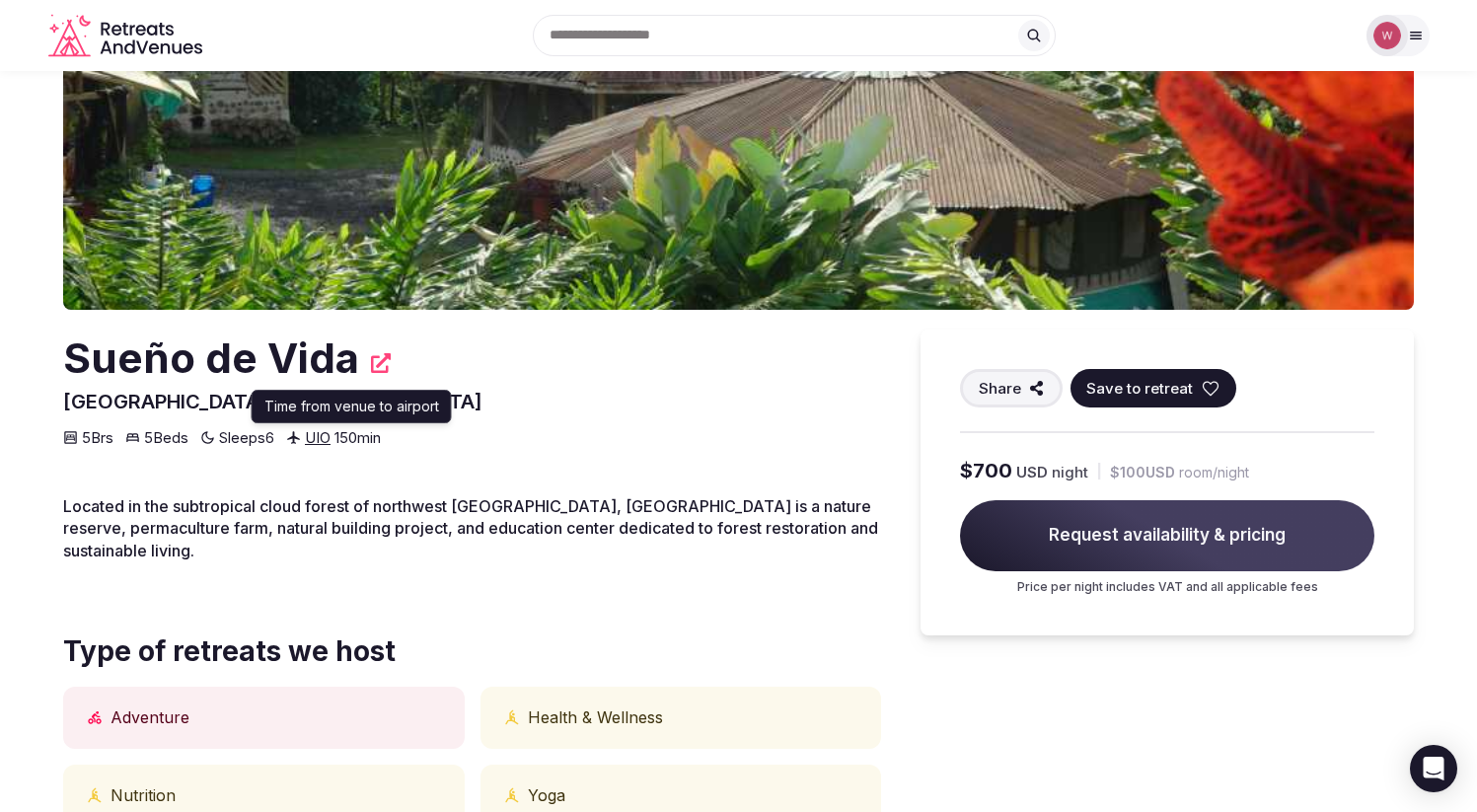 click on "UIO" at bounding box center (318, 437) 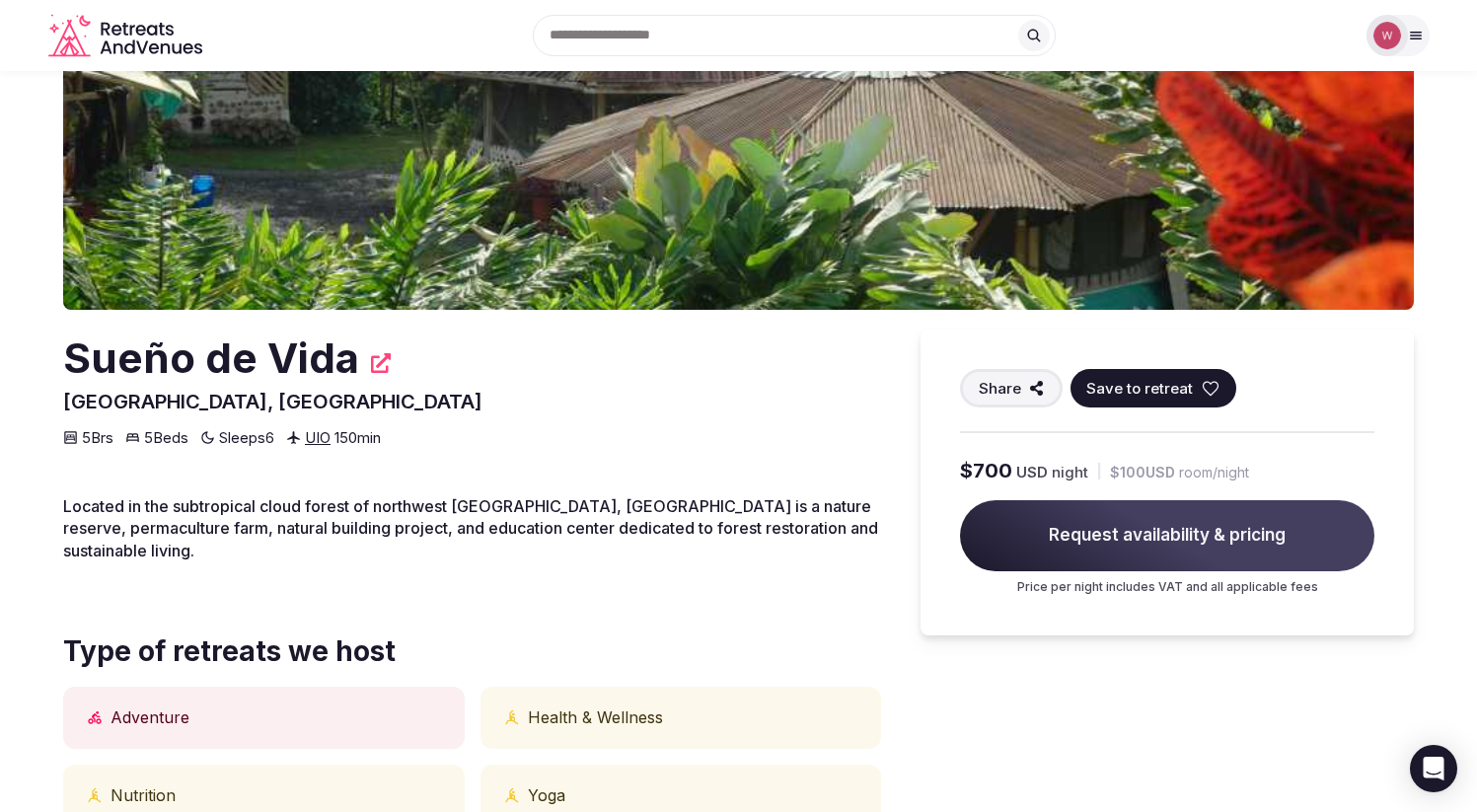click on "UIO" at bounding box center [318, 437] 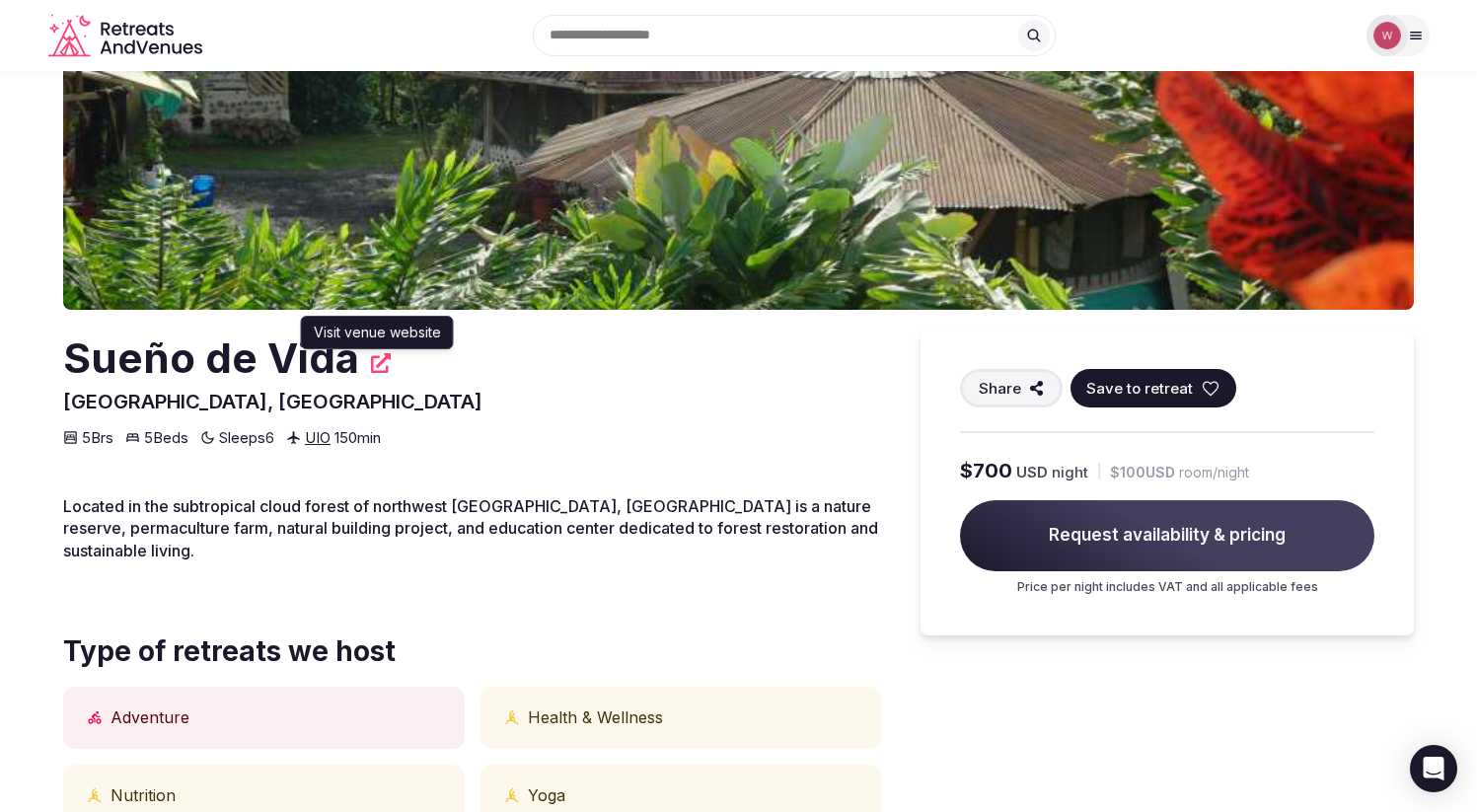 click 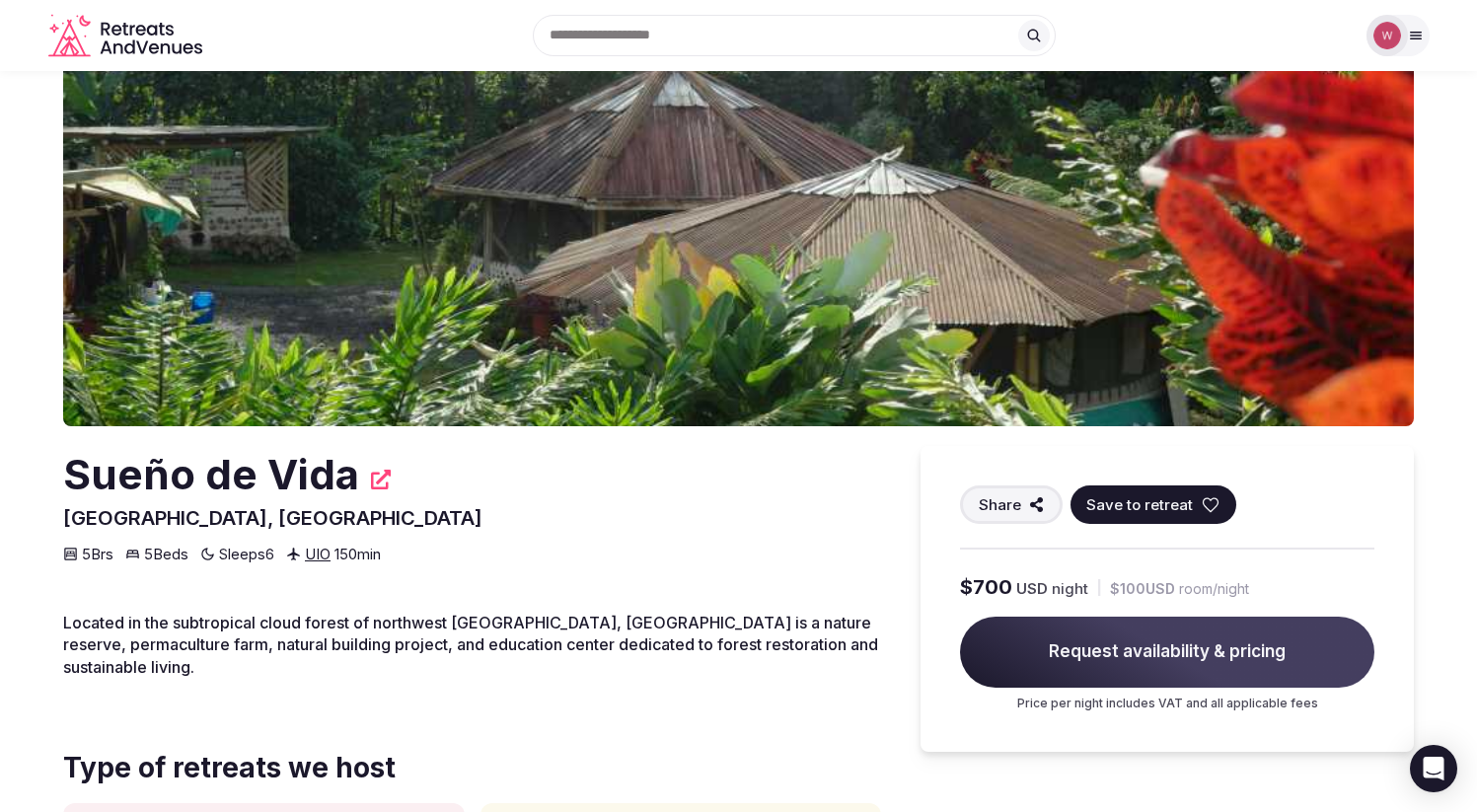 scroll, scrollTop: 0, scrollLeft: 0, axis: both 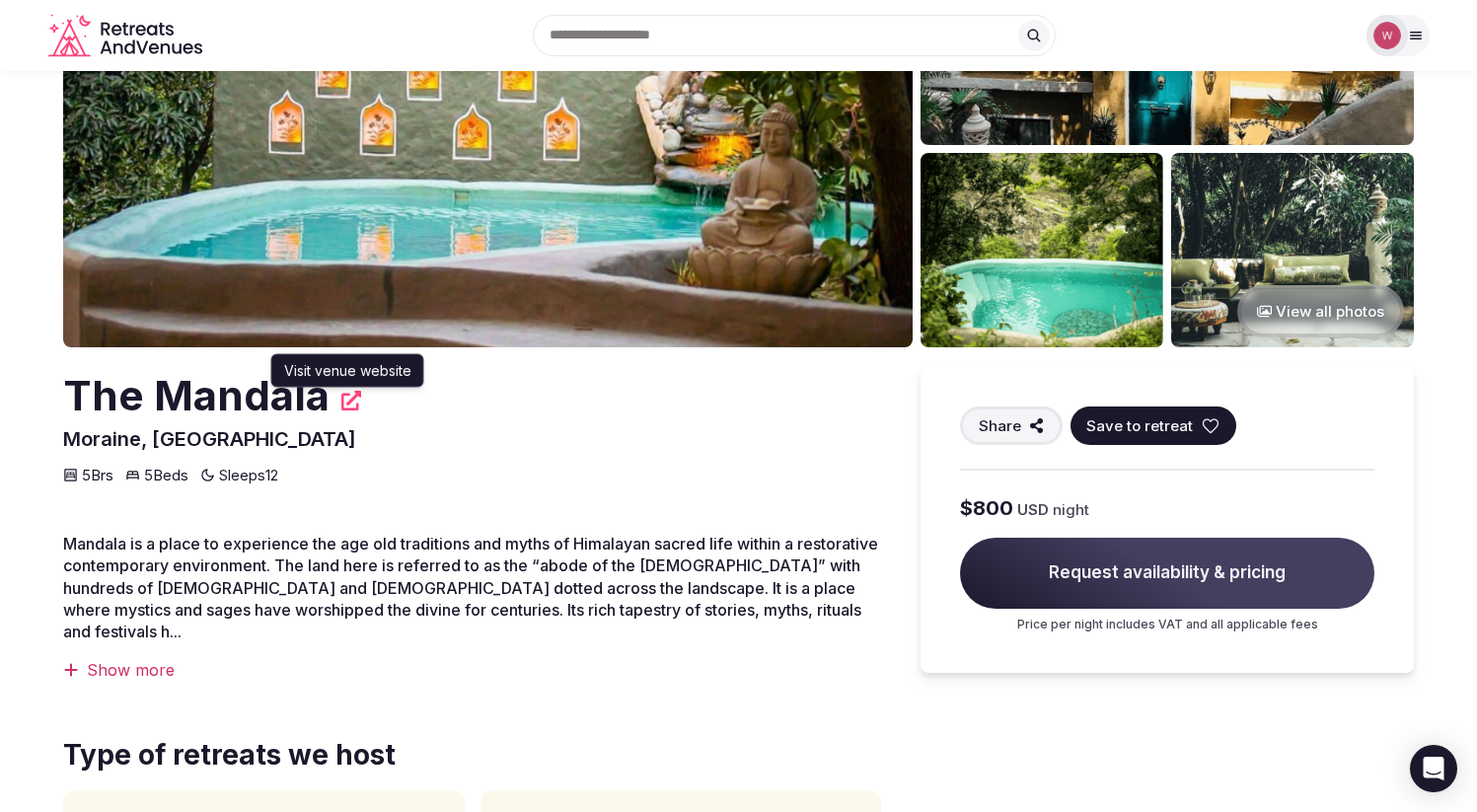 click 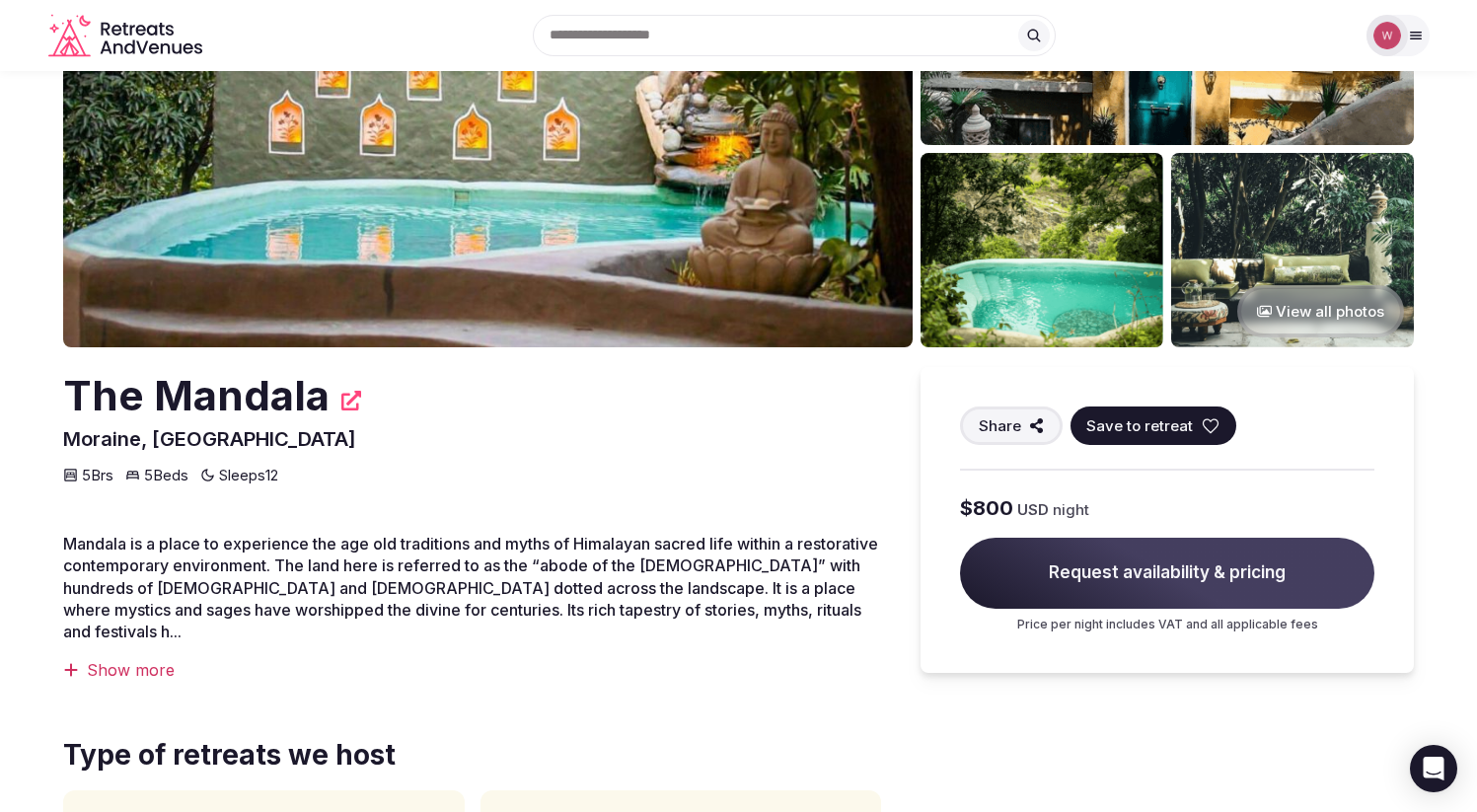 click on "Show more" at bounding box center (472, 670) 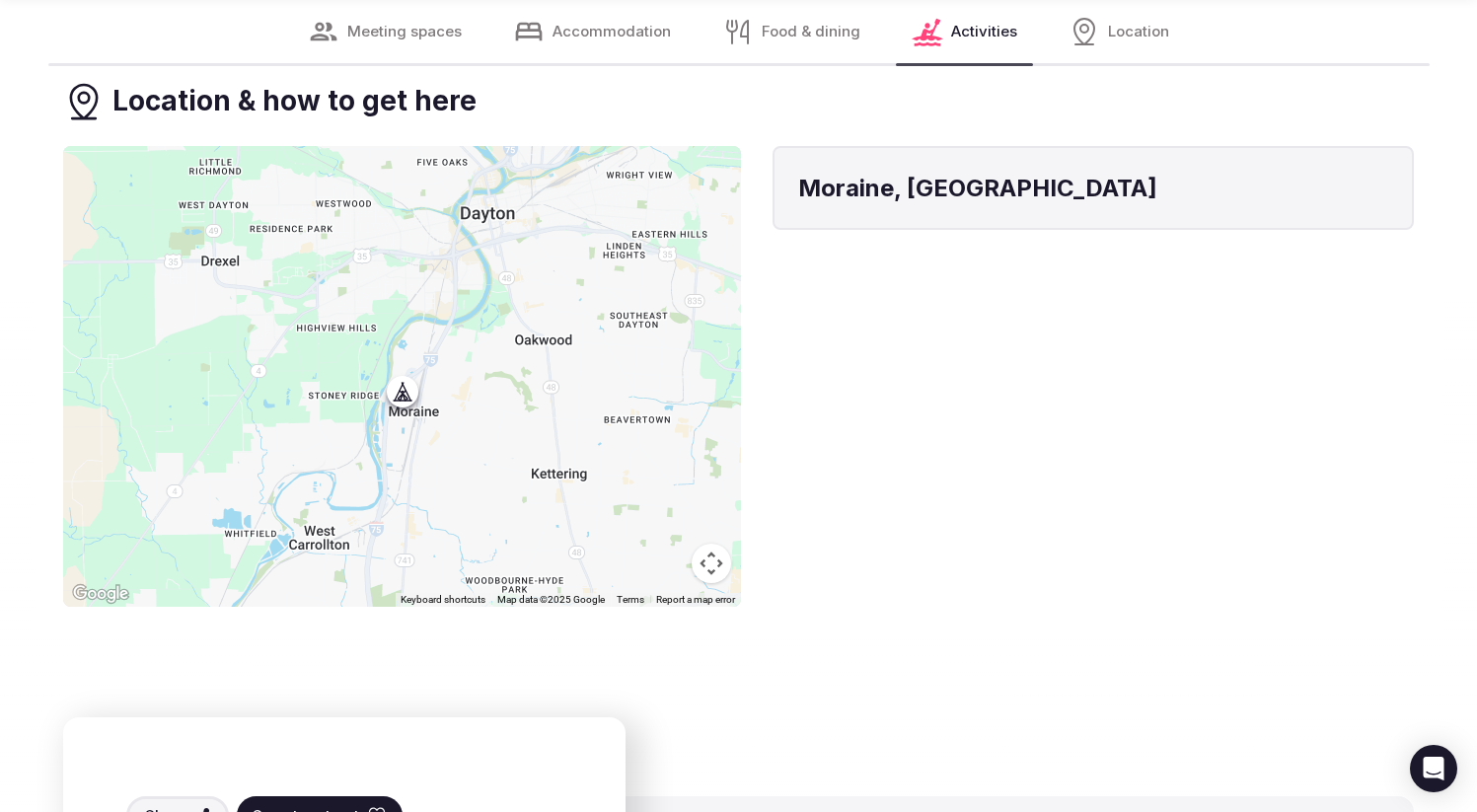 scroll, scrollTop: 3851, scrollLeft: 0, axis: vertical 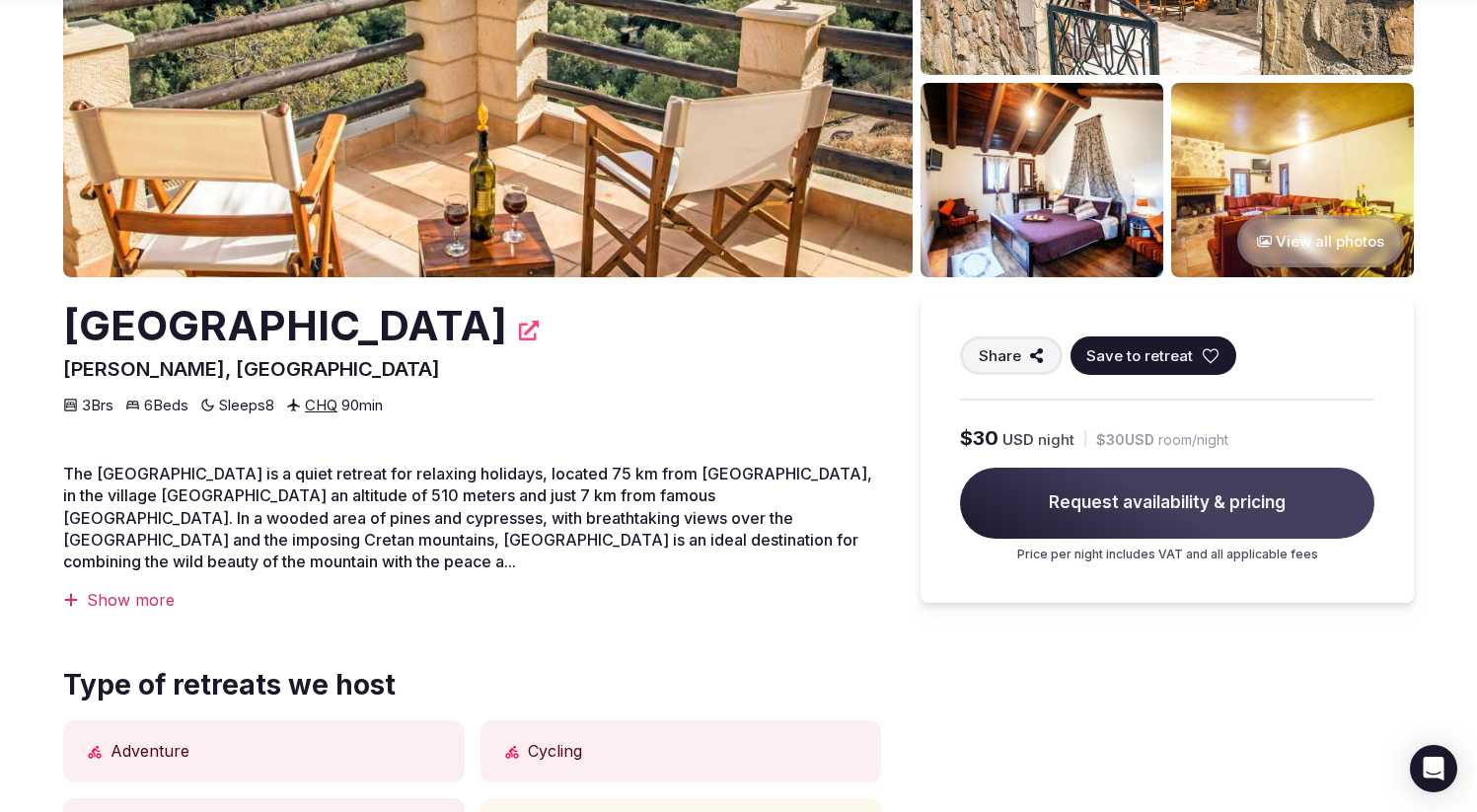 click on "Show more" at bounding box center (472, 600) 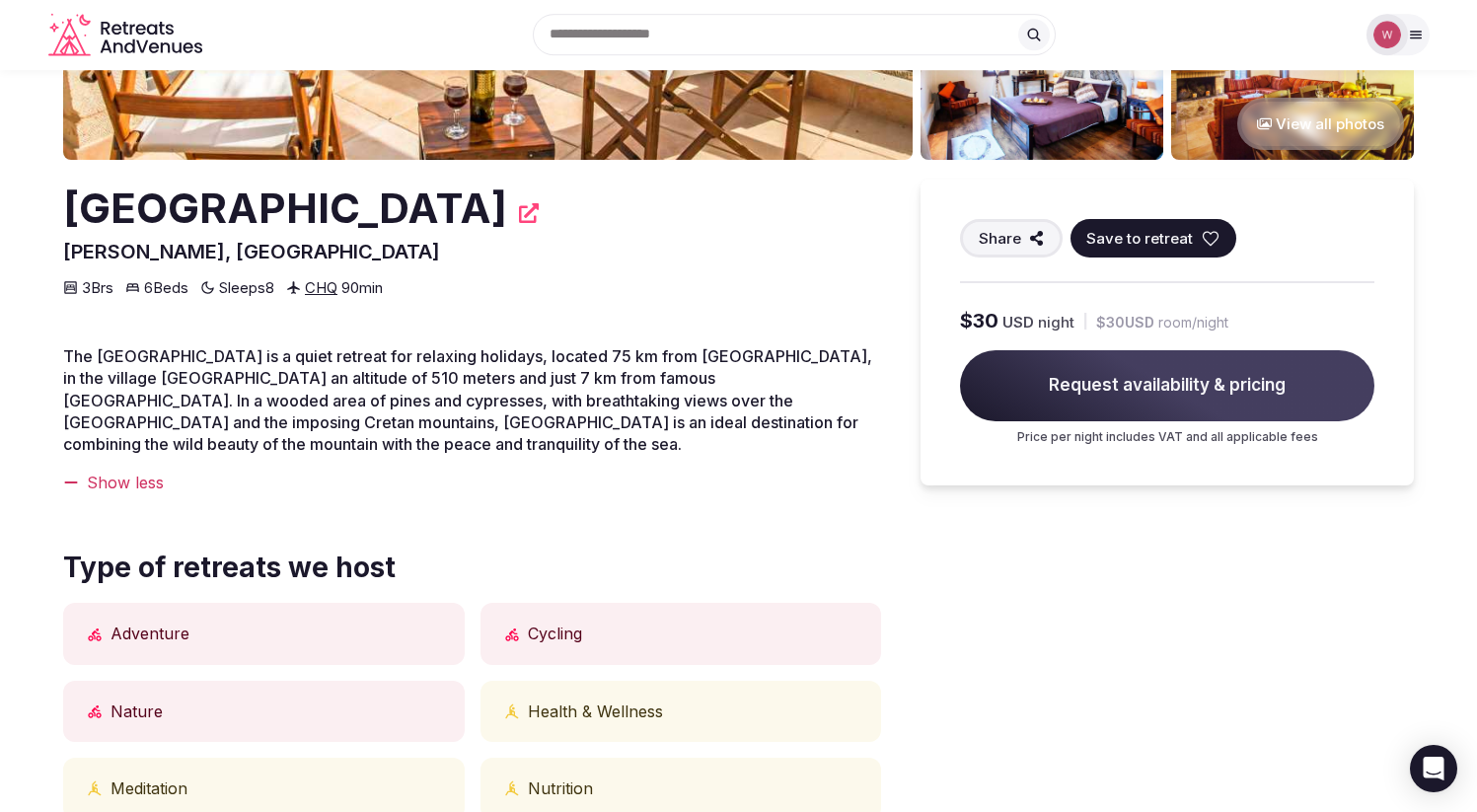 scroll, scrollTop: 273, scrollLeft: 0, axis: vertical 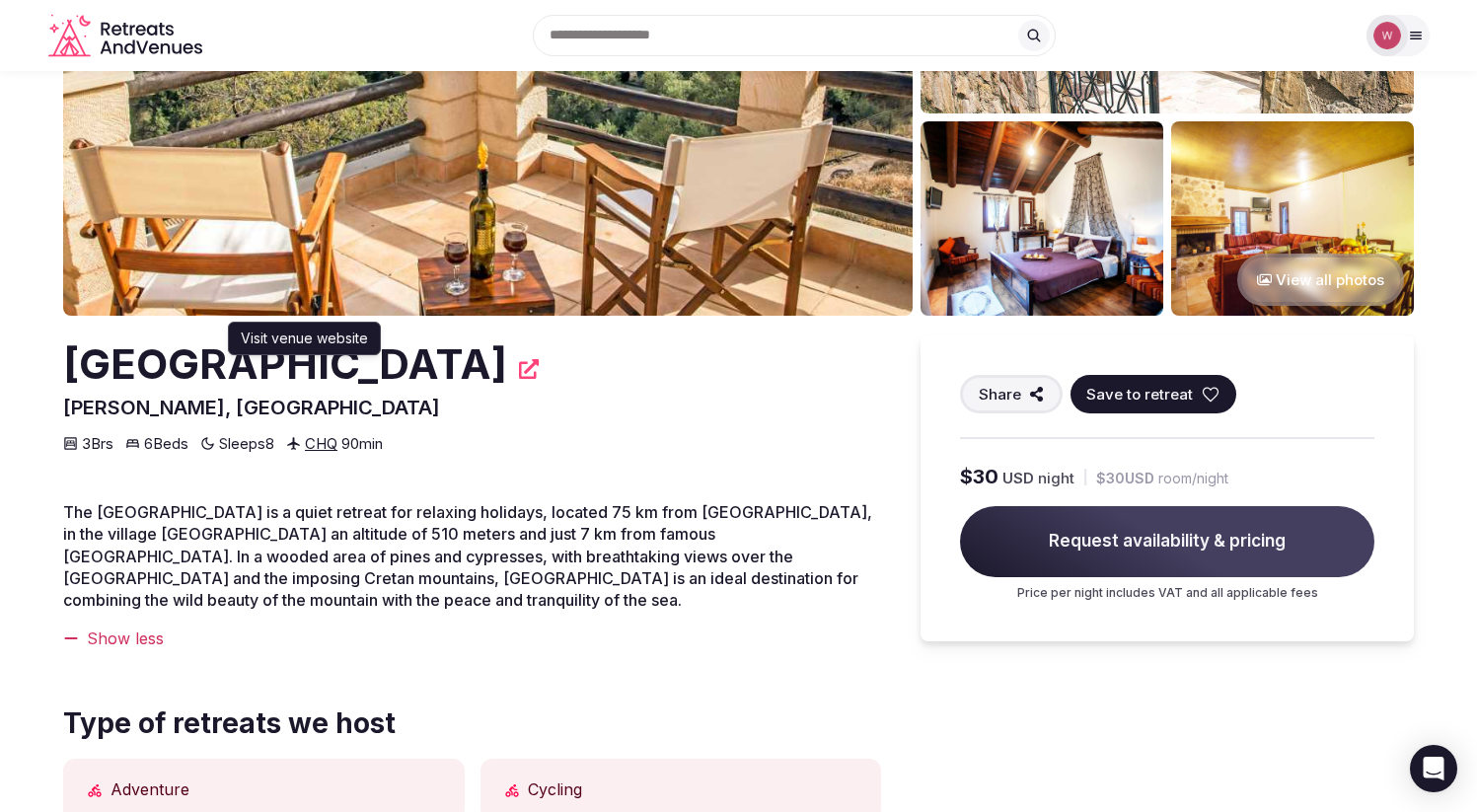 click 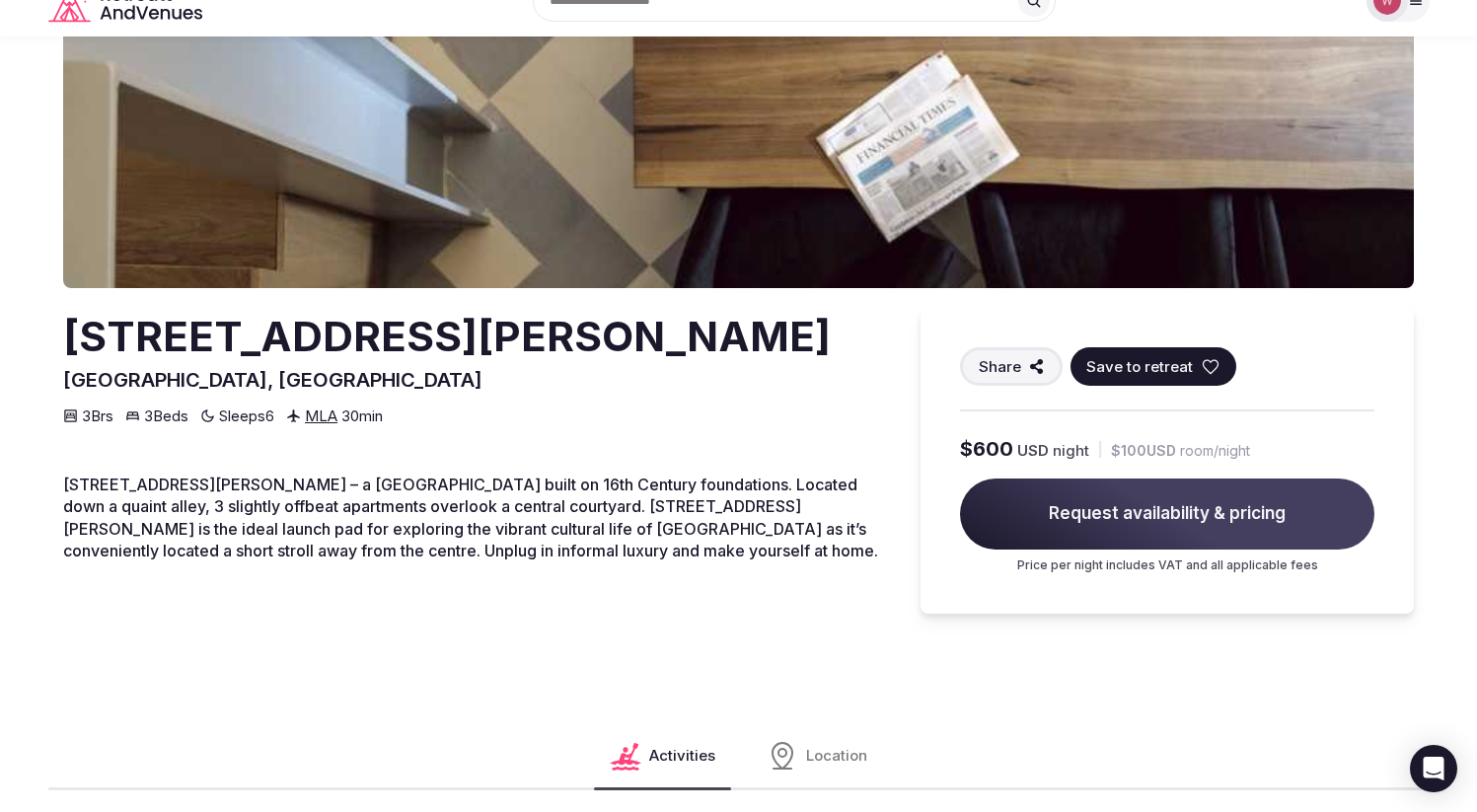 scroll, scrollTop: 299, scrollLeft: 0, axis: vertical 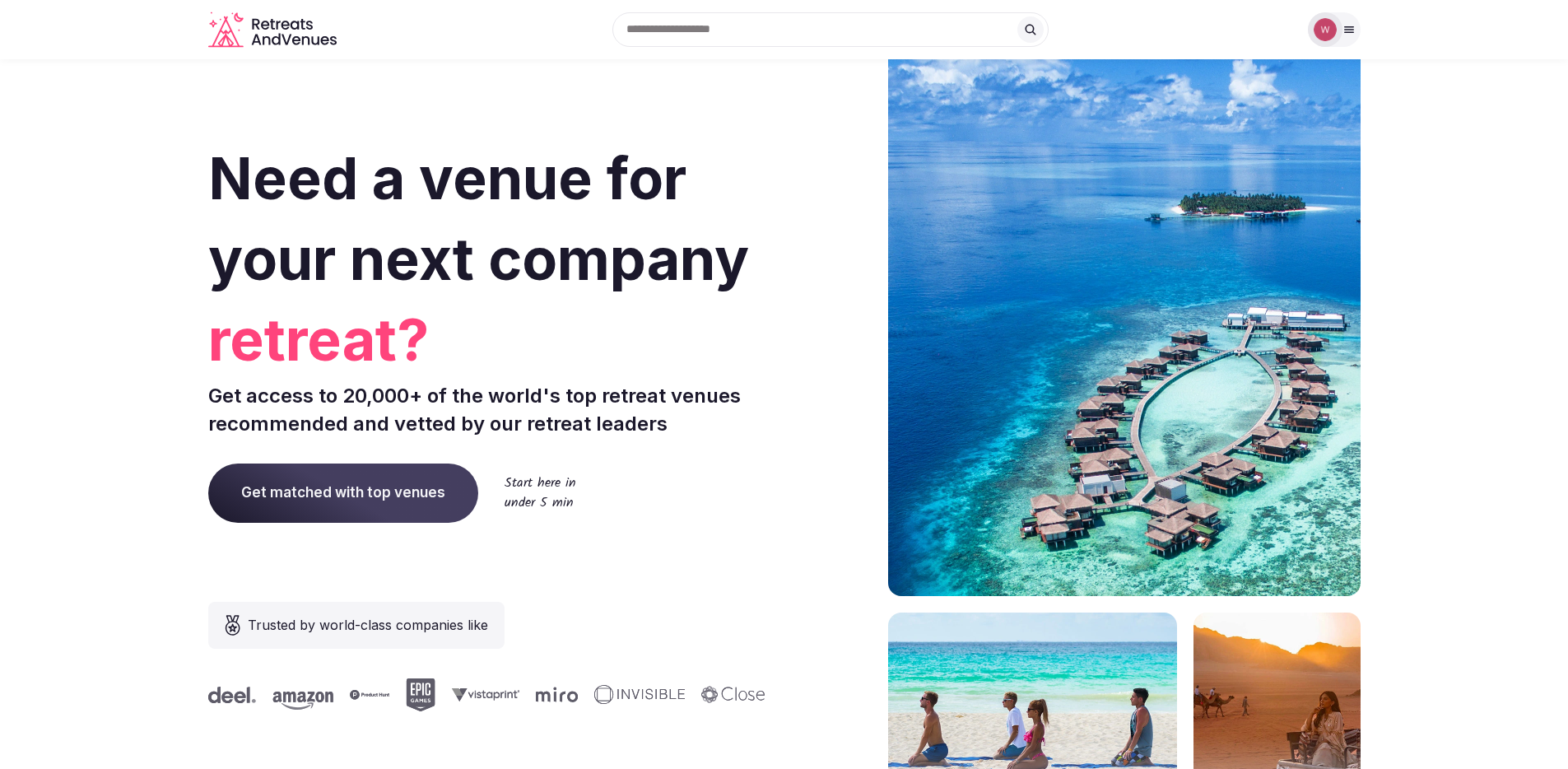 click at bounding box center [831, 30] 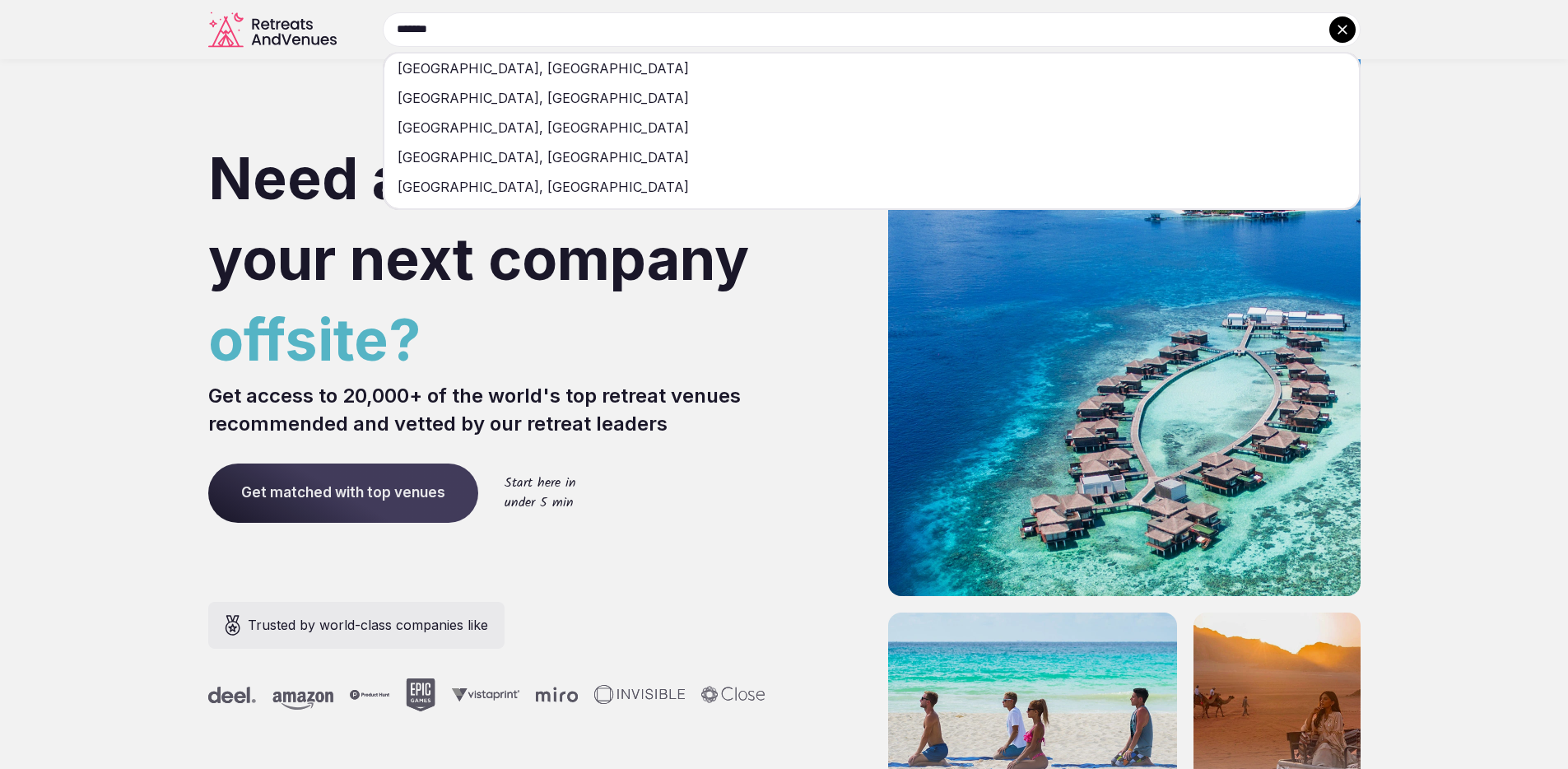 type on "*******" 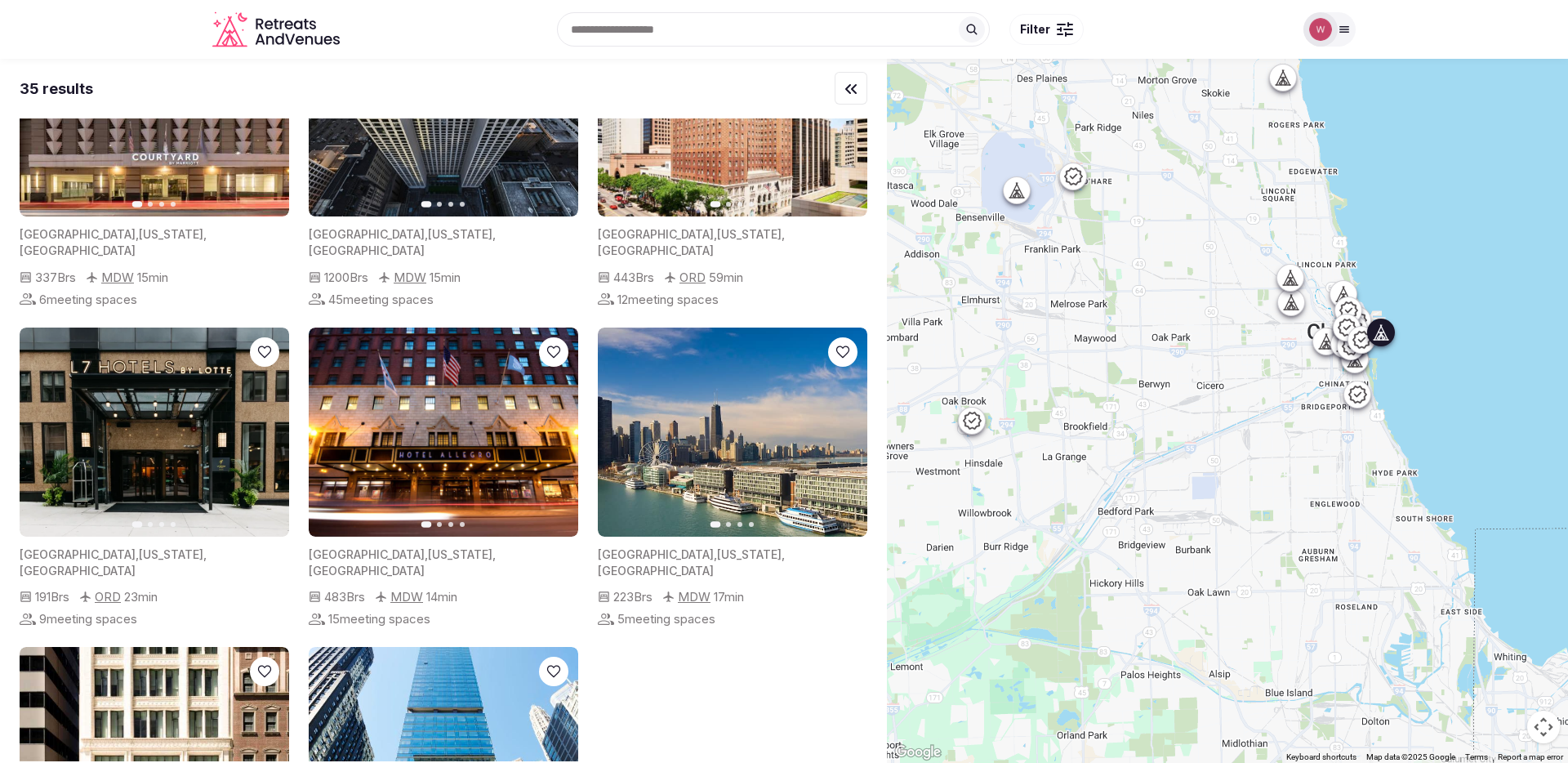 scroll, scrollTop: 3000, scrollLeft: 0, axis: vertical 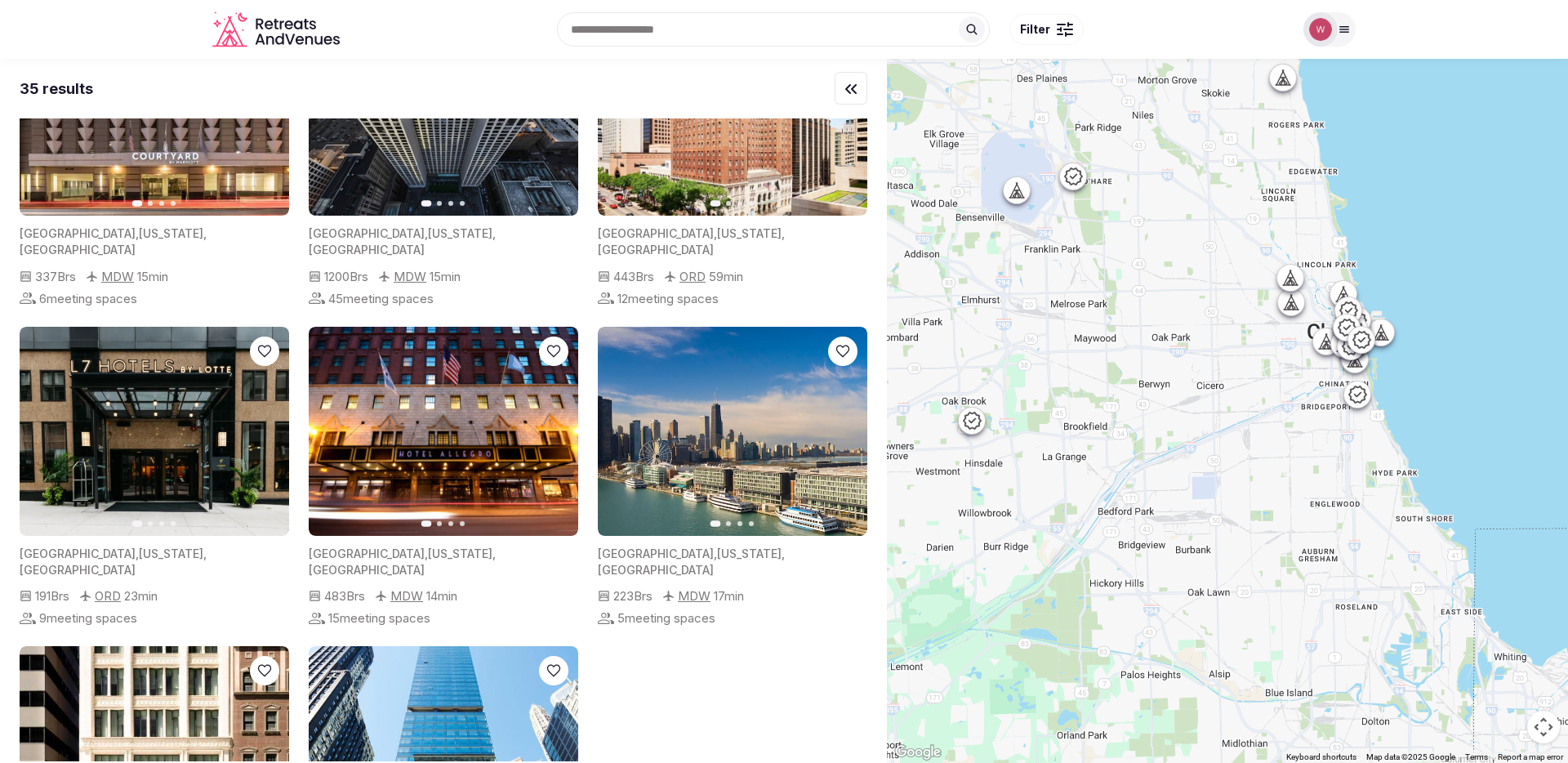 click 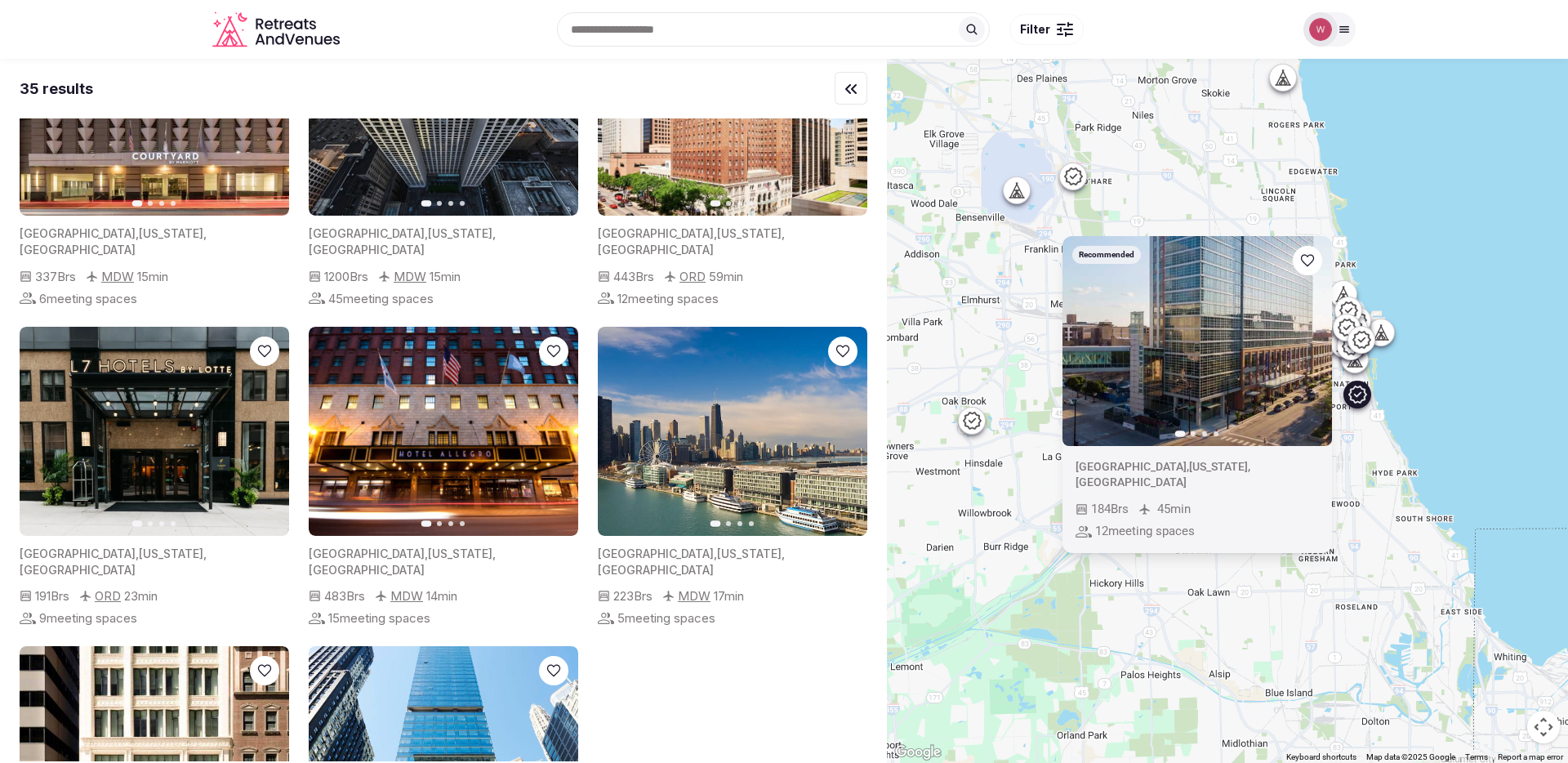 click 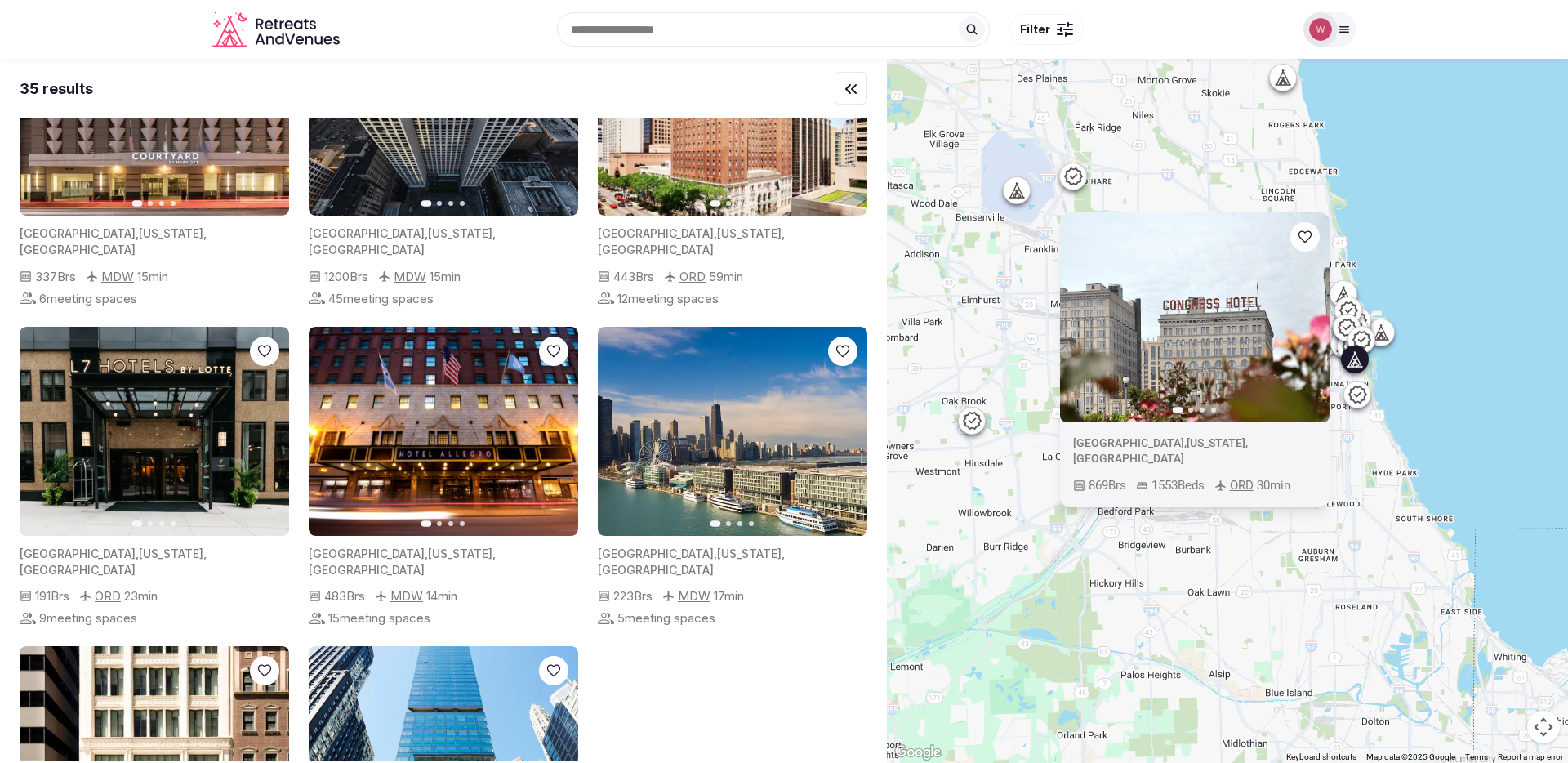 click 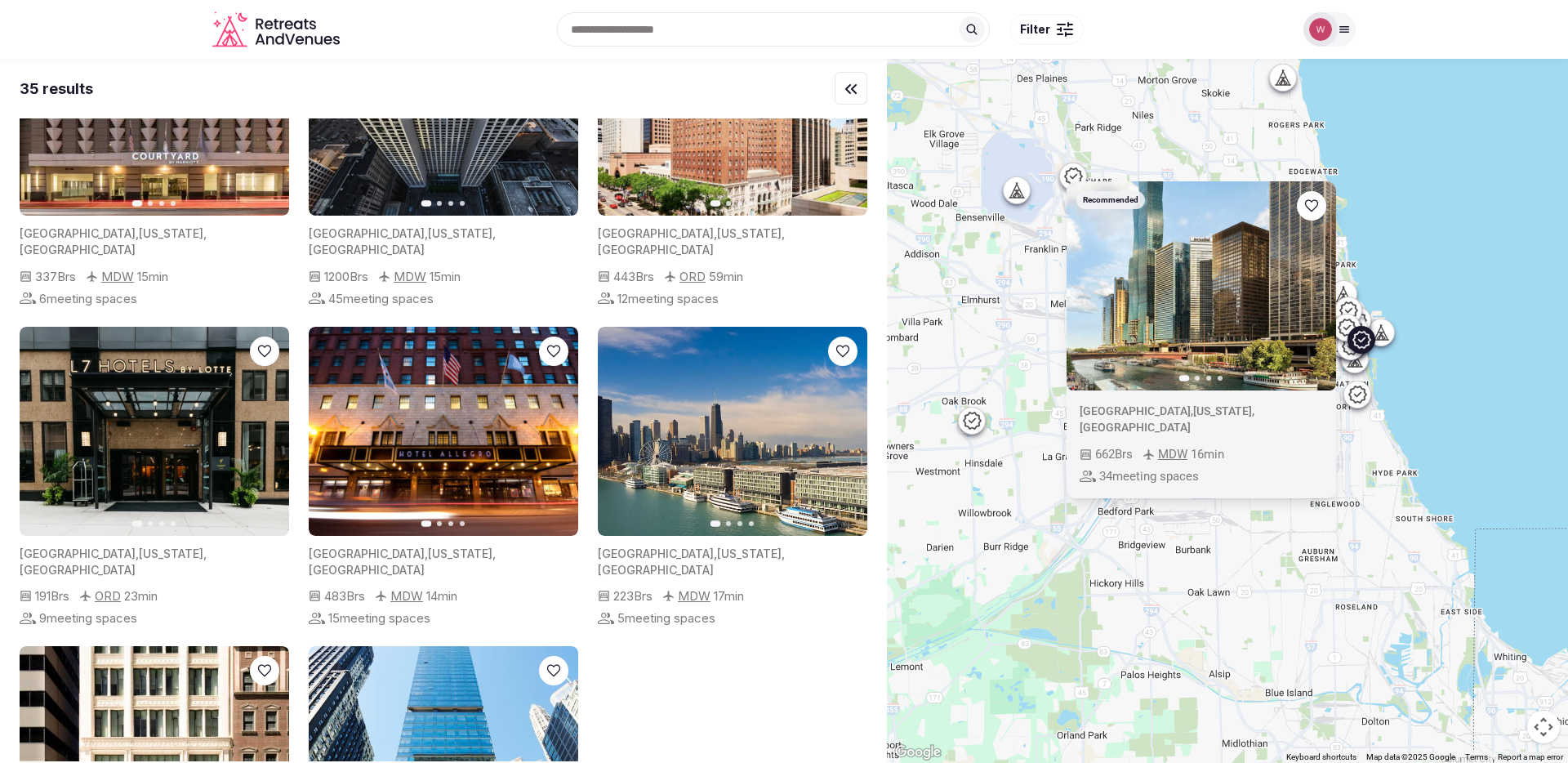 click 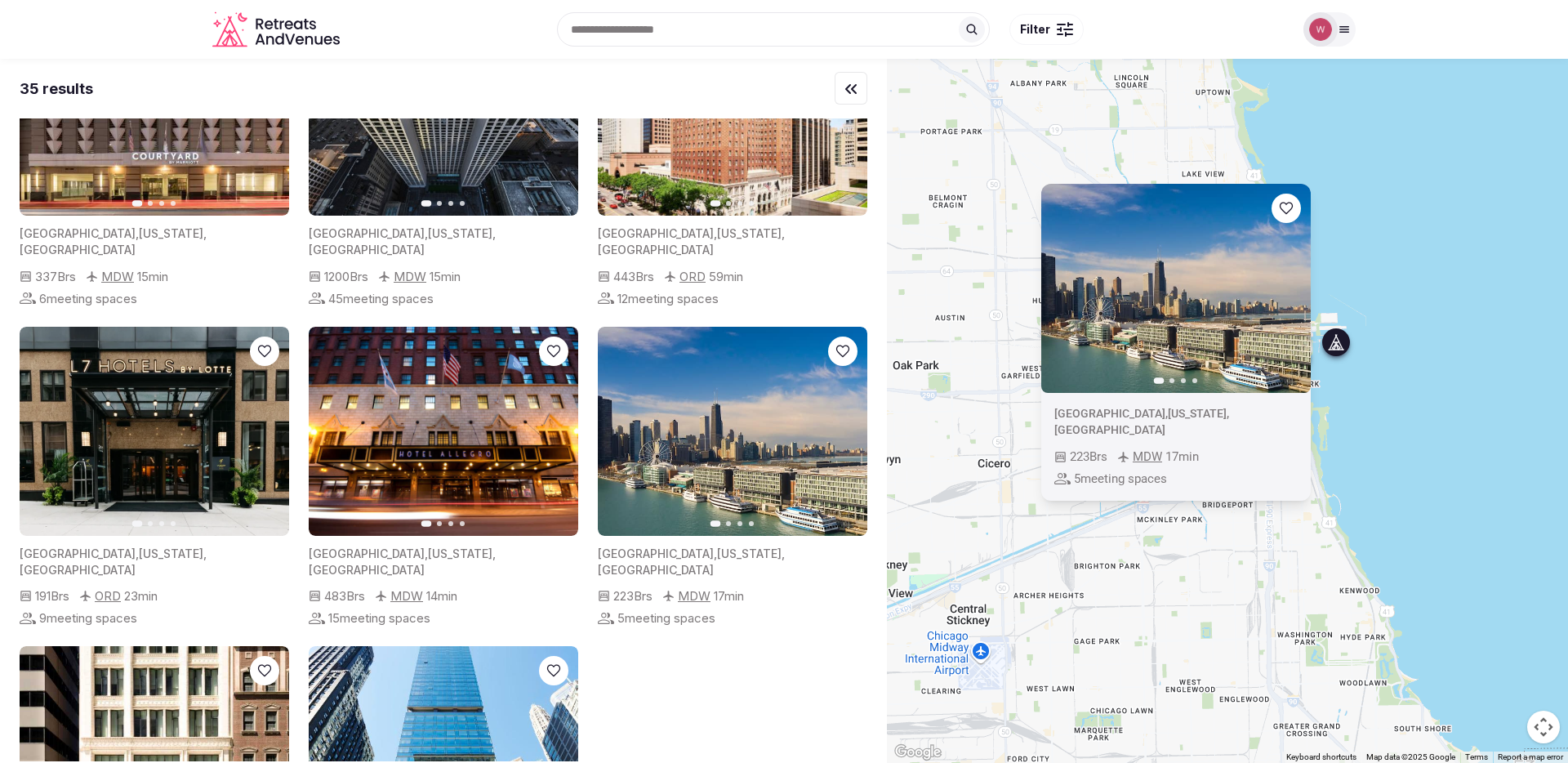 scroll, scrollTop: 0, scrollLeft: 0, axis: both 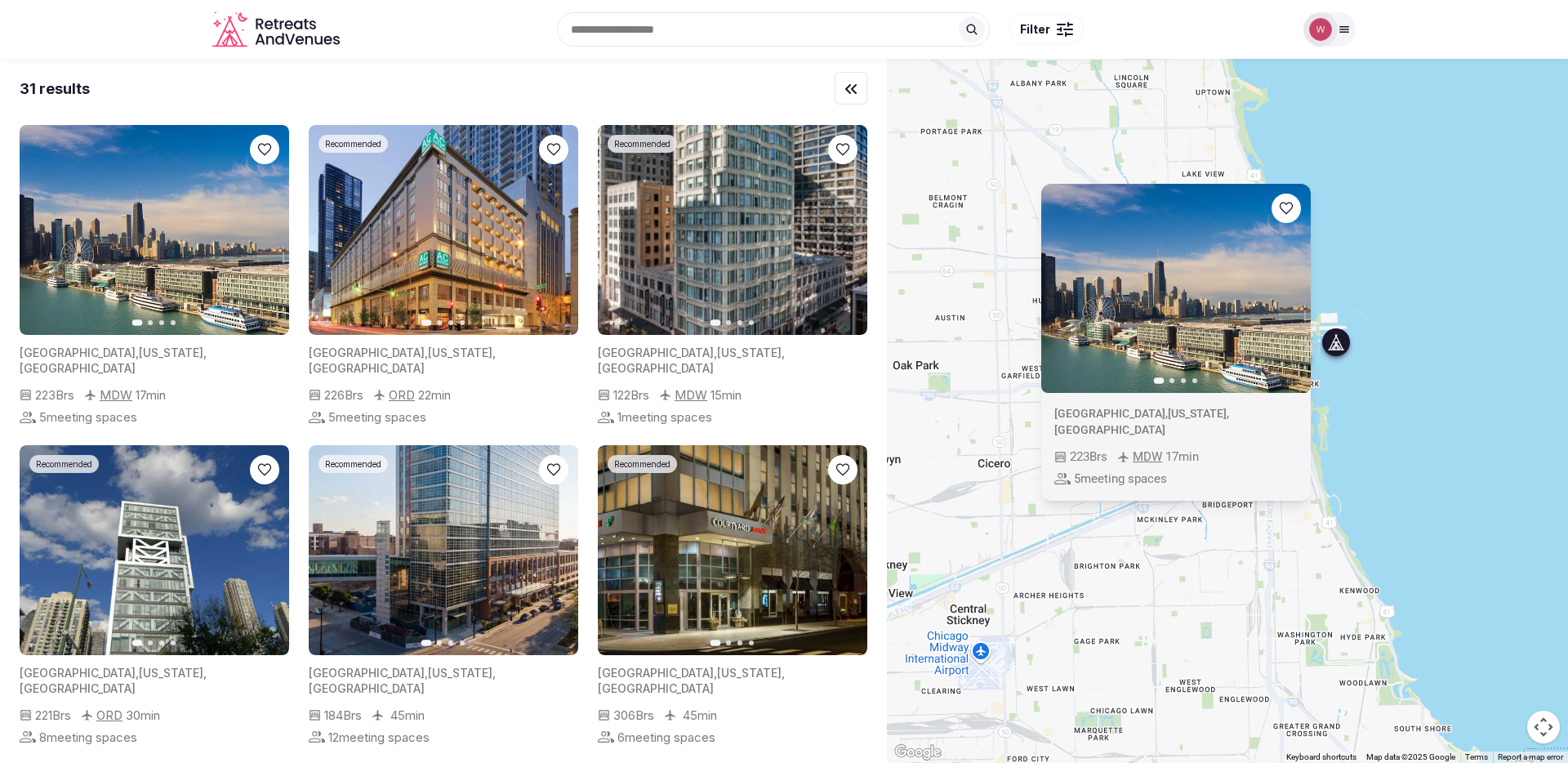 click on "To navigate, press the arrow keys. Previous slide Next slide United States ,  Illinois ,  Chicago 223  Brs MDW 17  min 5  meeting spaces" at bounding box center [1227, 411] 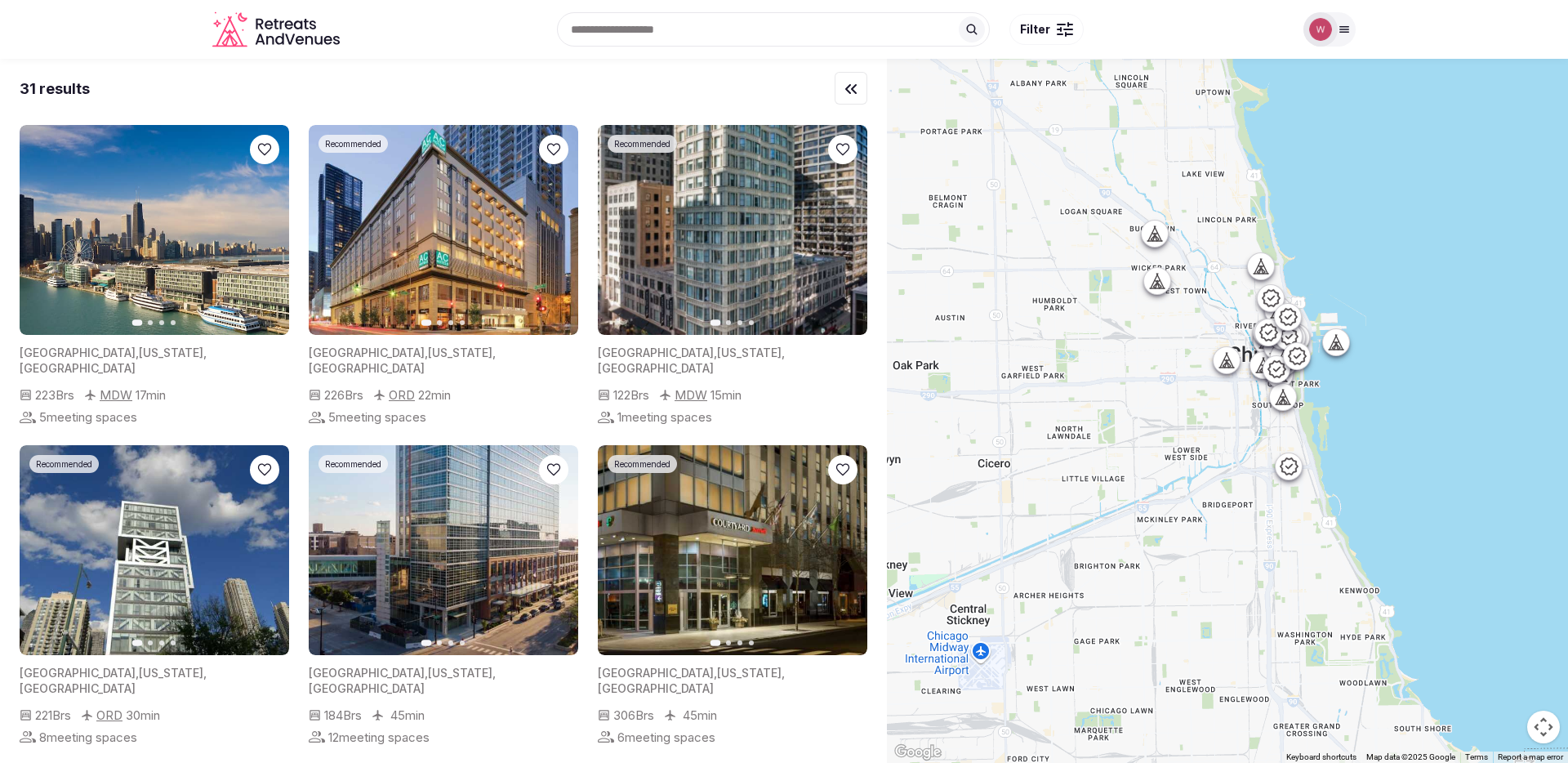 click 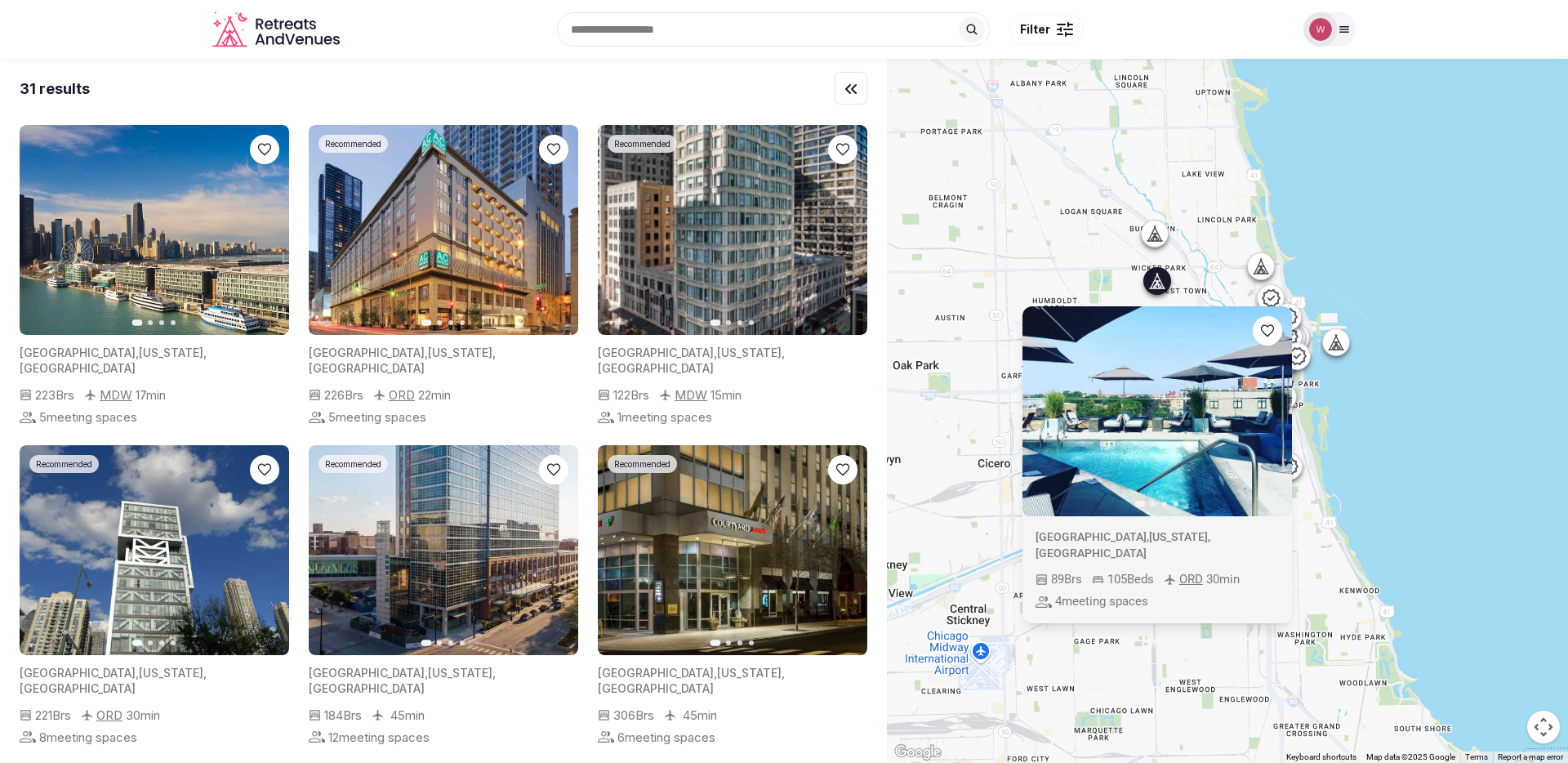 click at bounding box center [1155, 234] 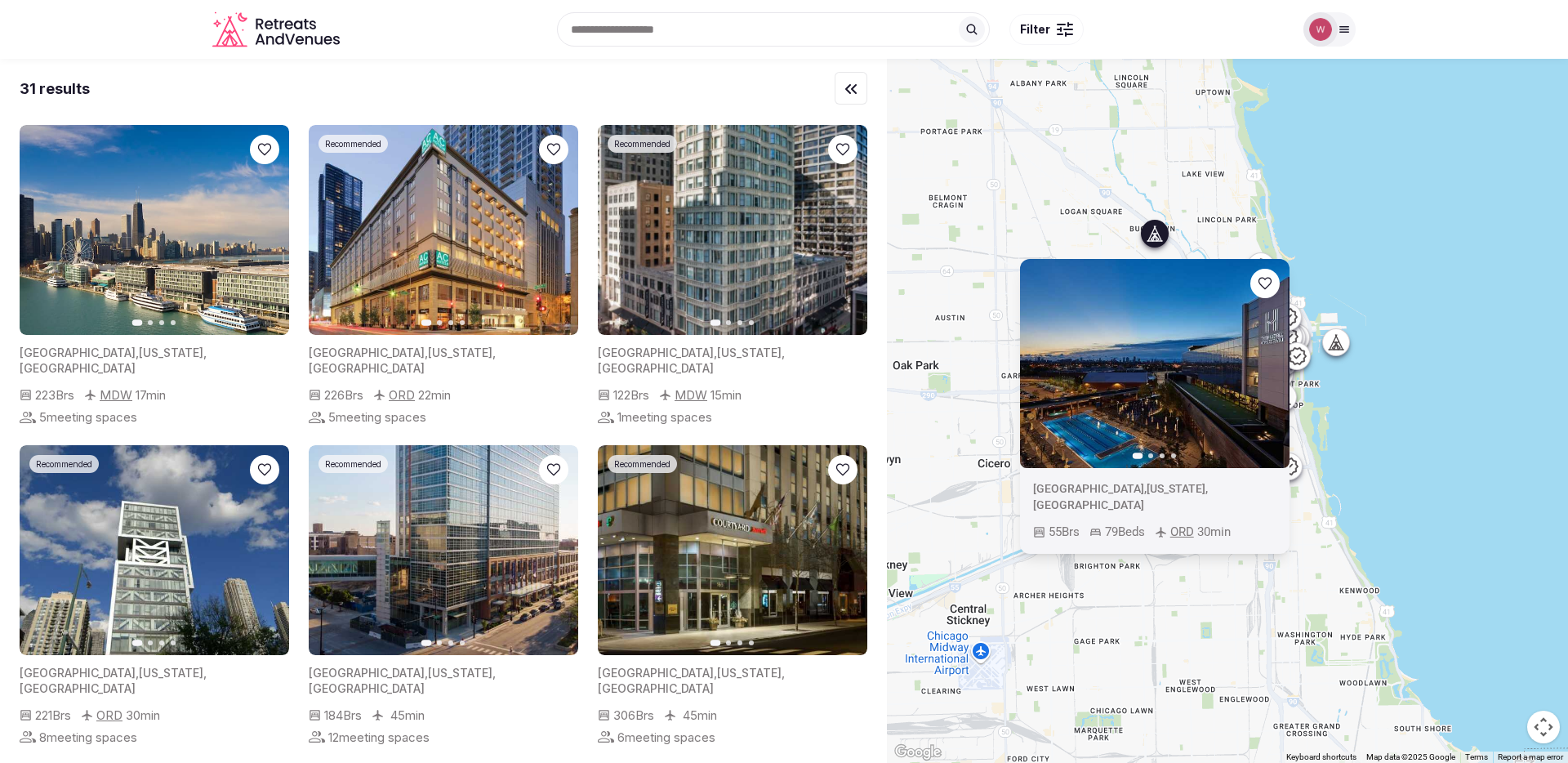 click on "To navigate, press the arrow keys. Previous slide Next slide United States ,  Illinois ,  Chicago 55  Brs 79  Beds ORD 30  min" at bounding box center (1227, 411) 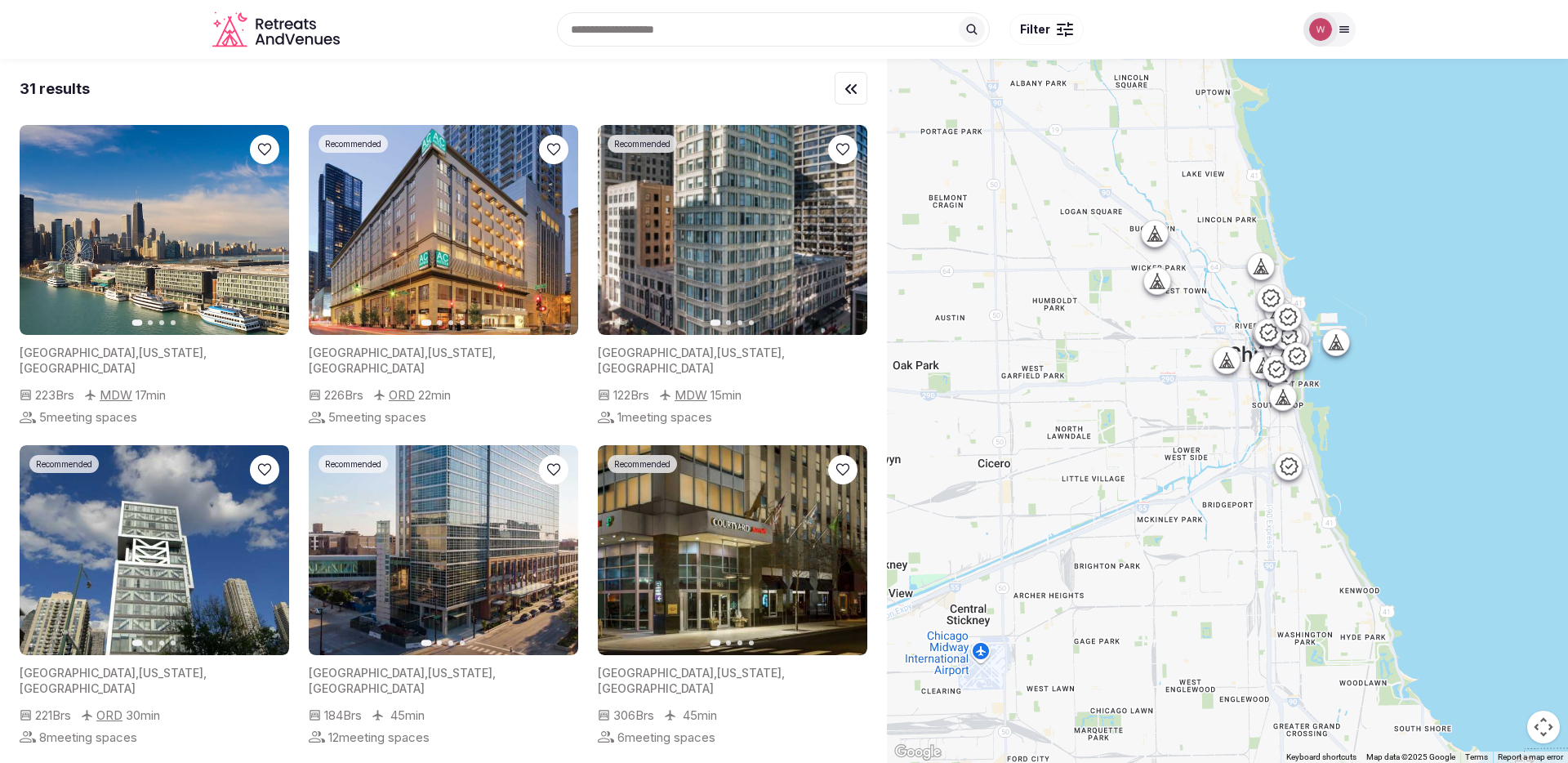 click 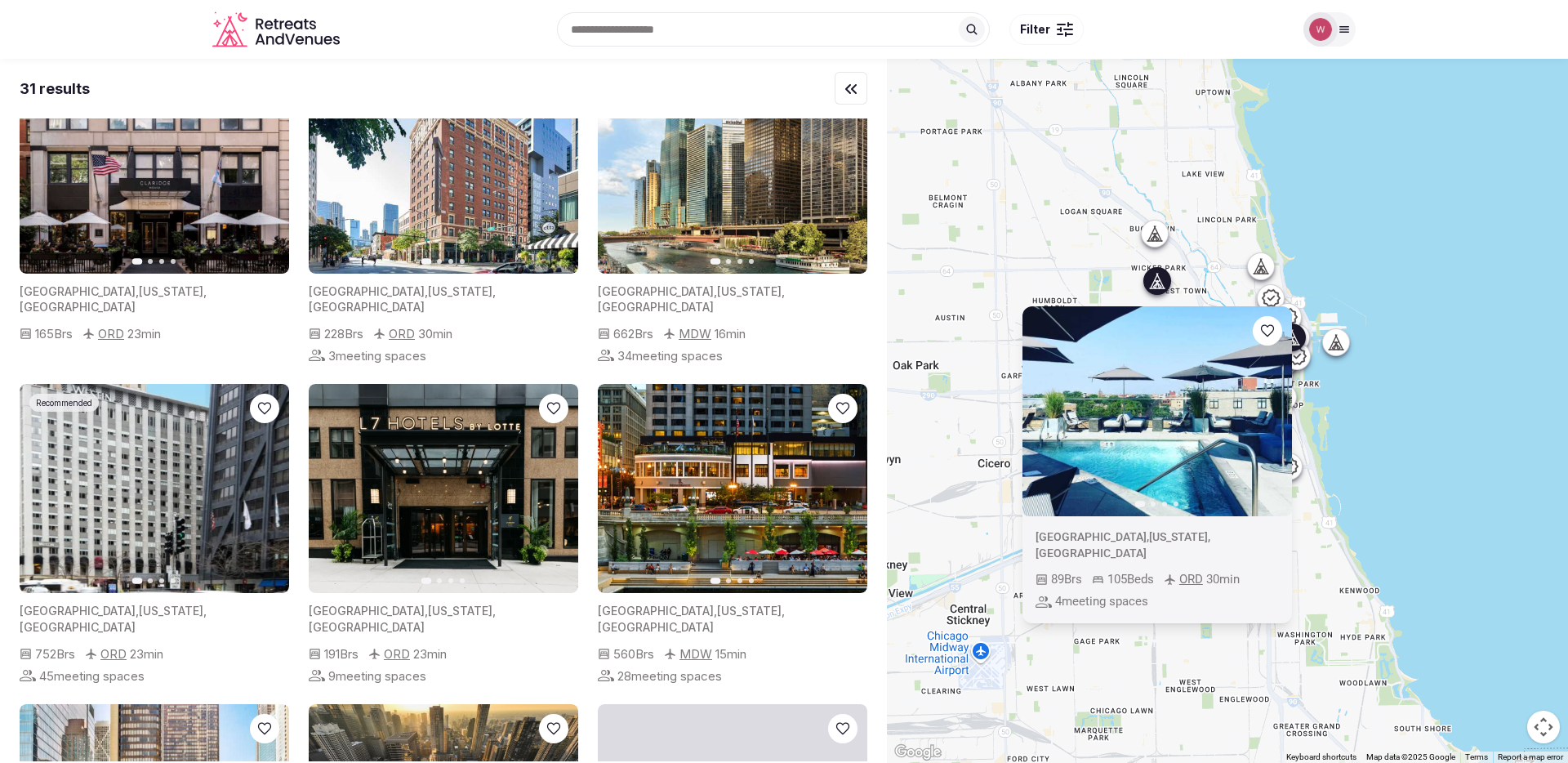 scroll, scrollTop: 563, scrollLeft: 0, axis: vertical 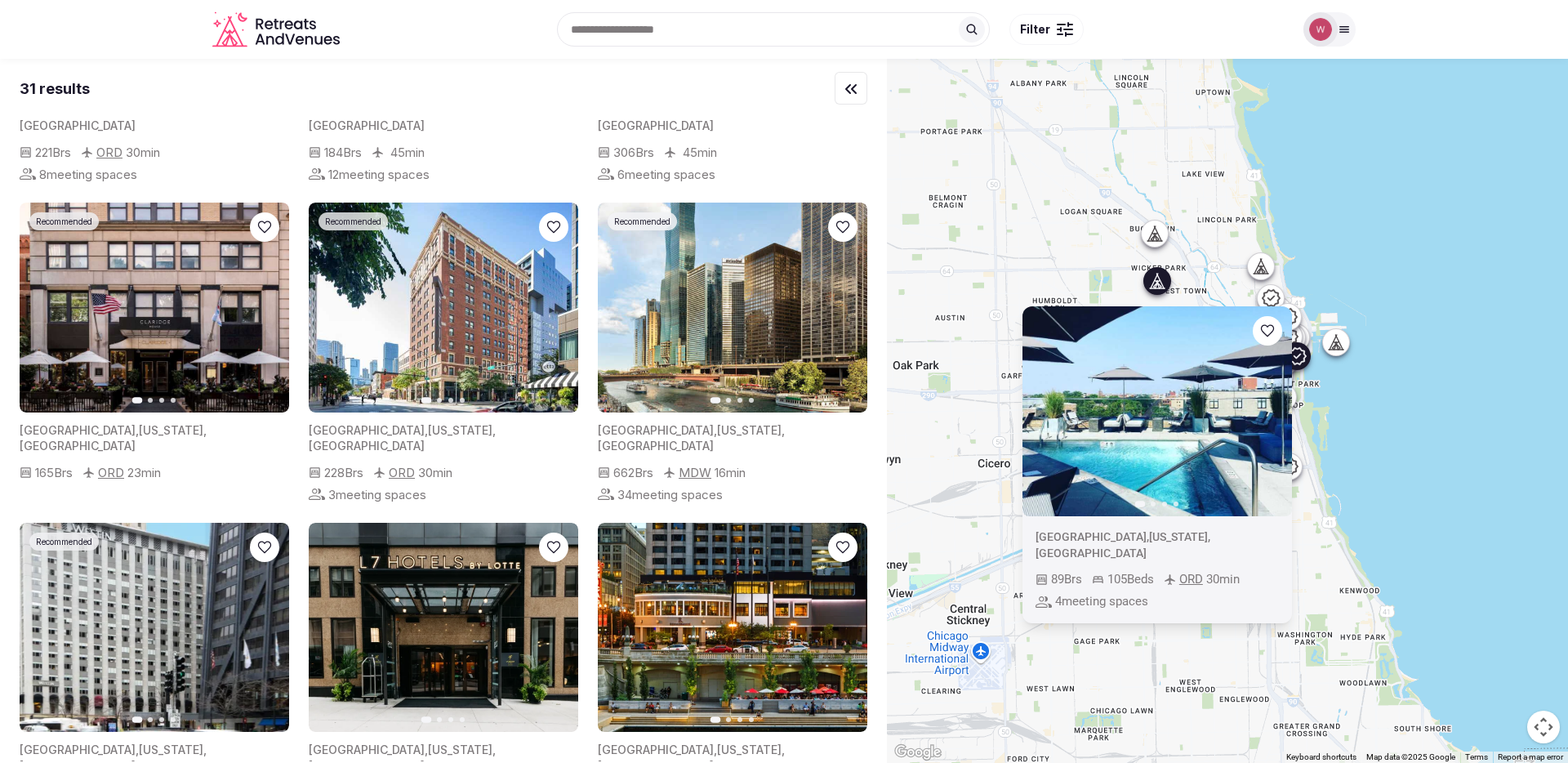 click on "Recommended" at bounding box center [642, 221] 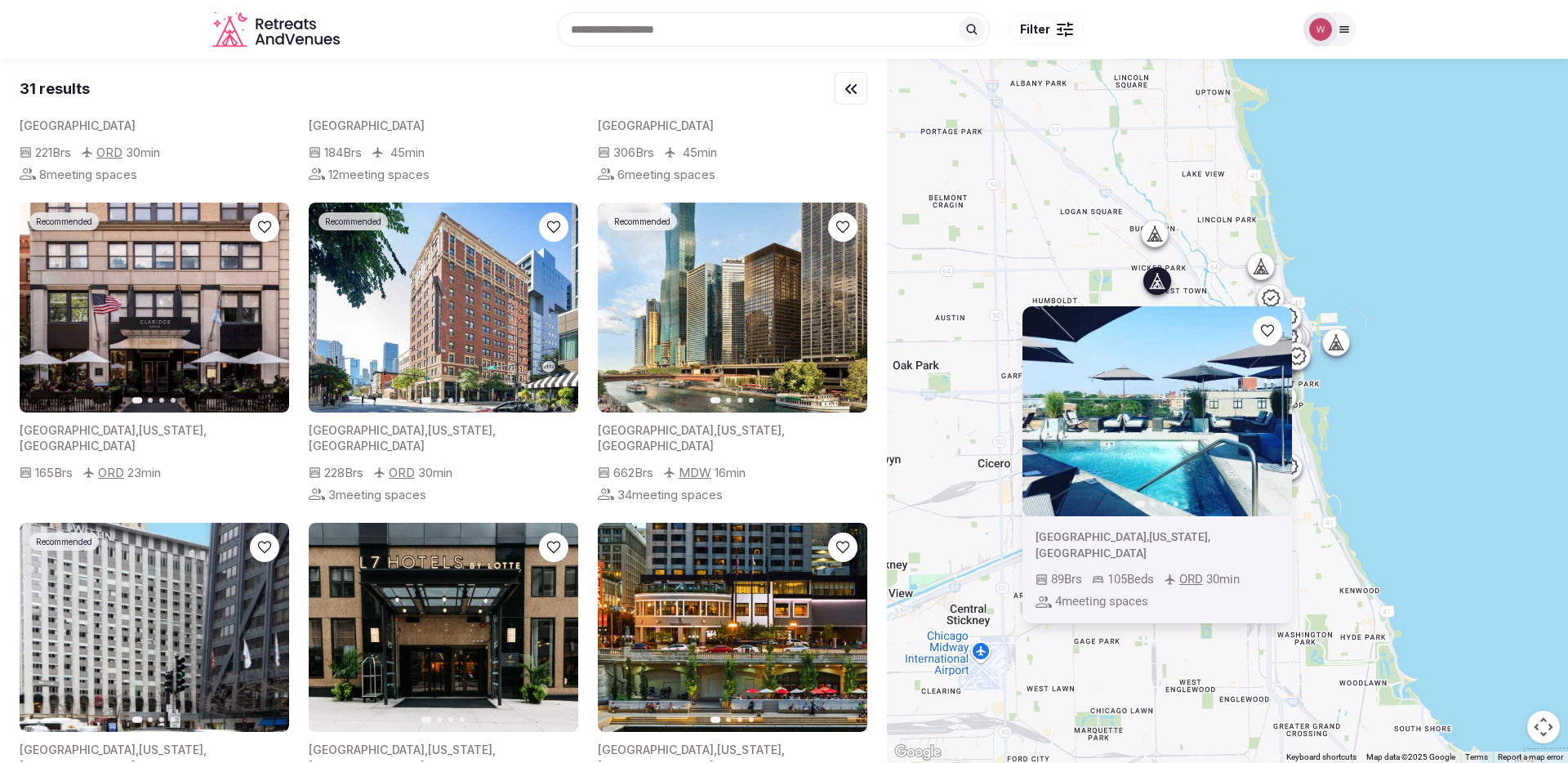 click at bounding box center [443, 307] 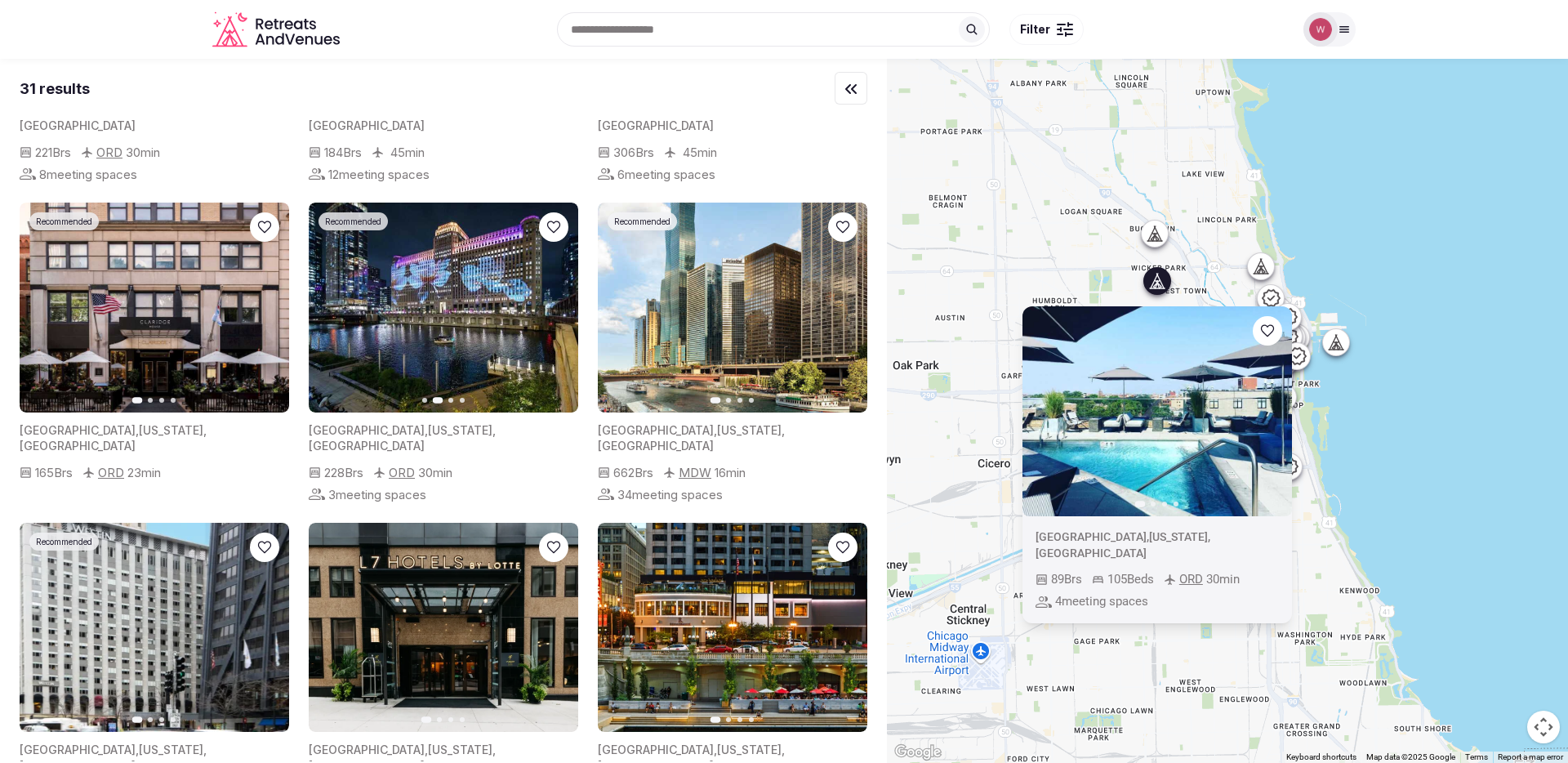 click 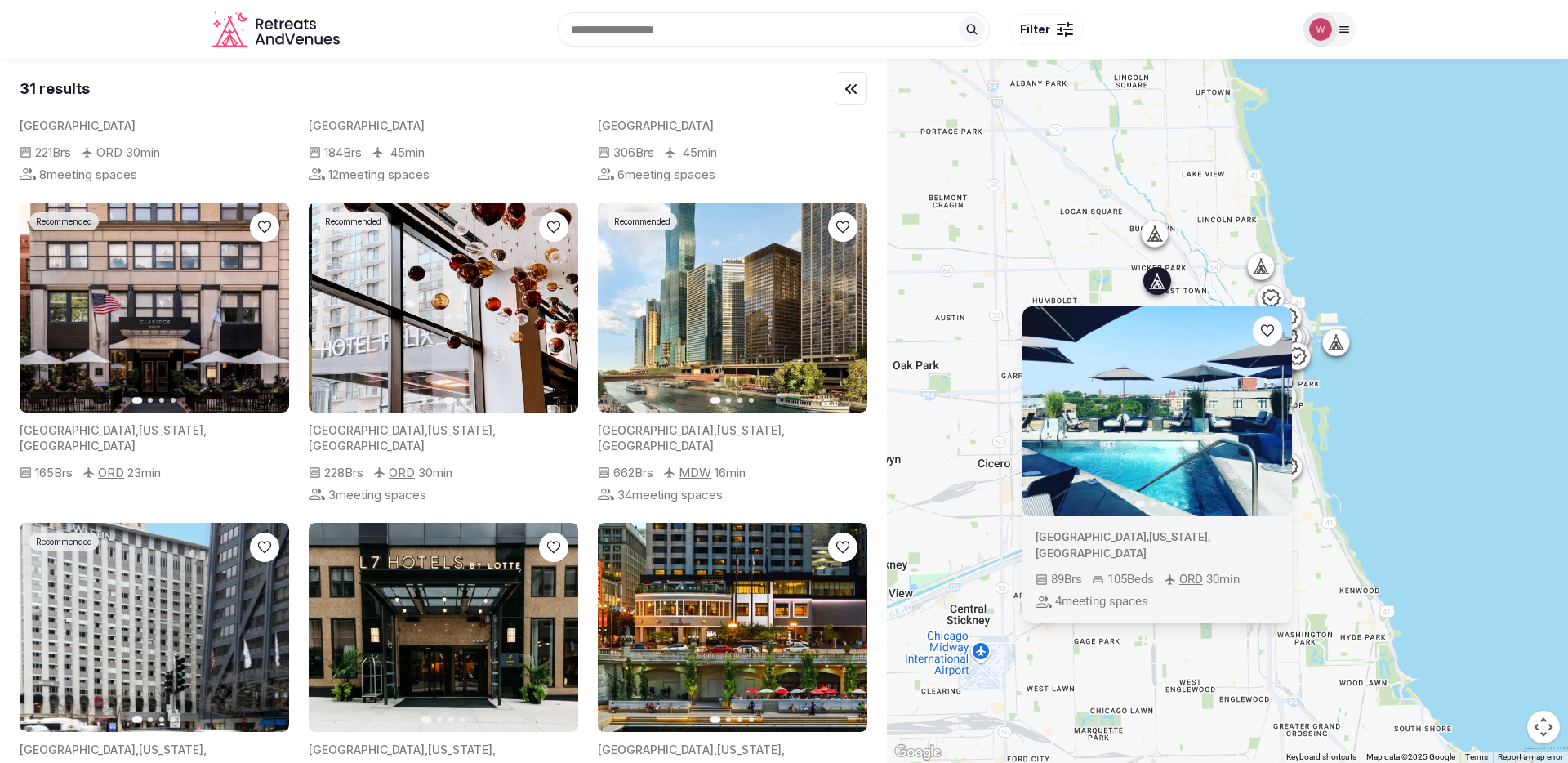 click 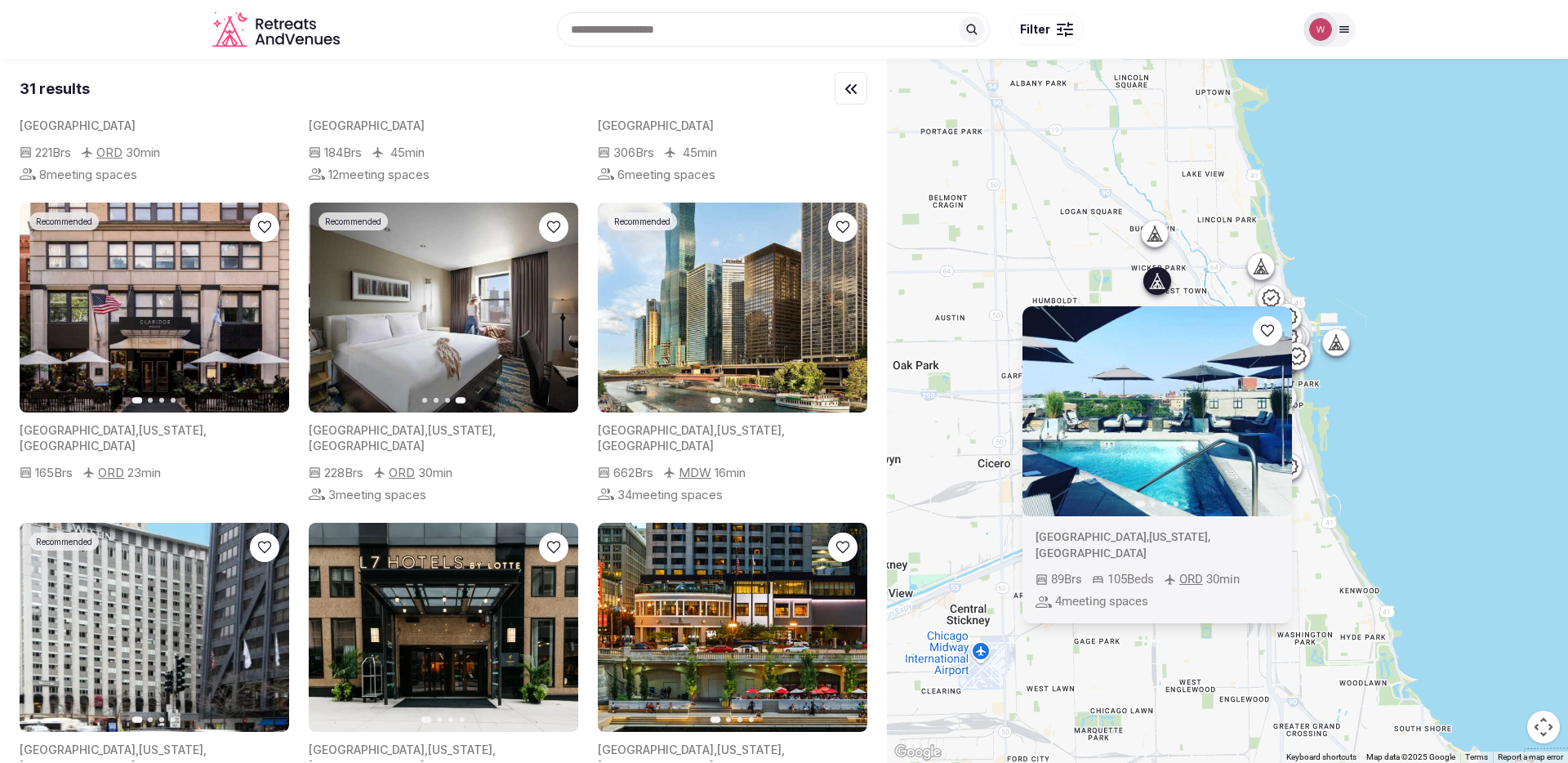 click 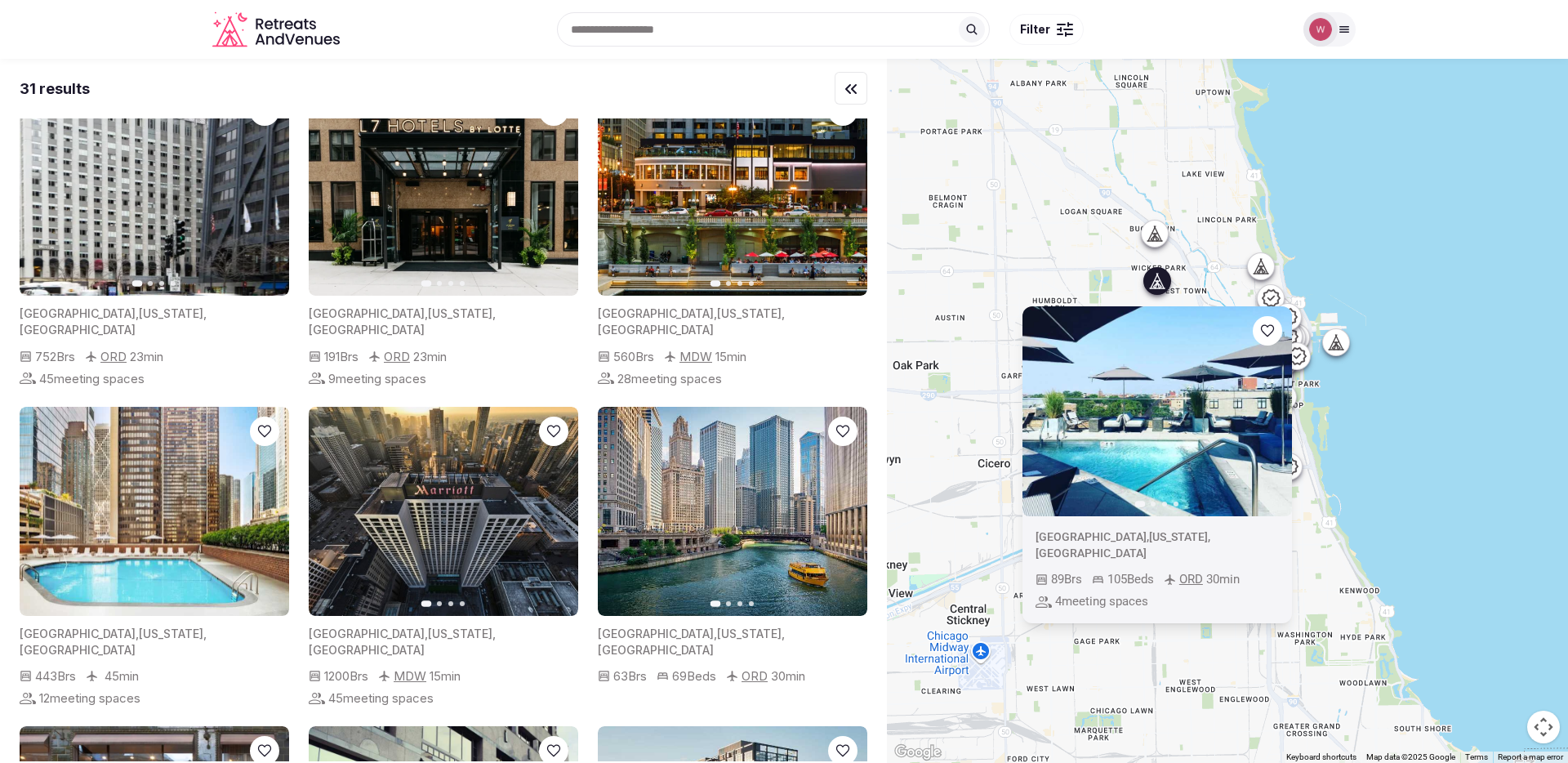 scroll, scrollTop: 1330, scrollLeft: 0, axis: vertical 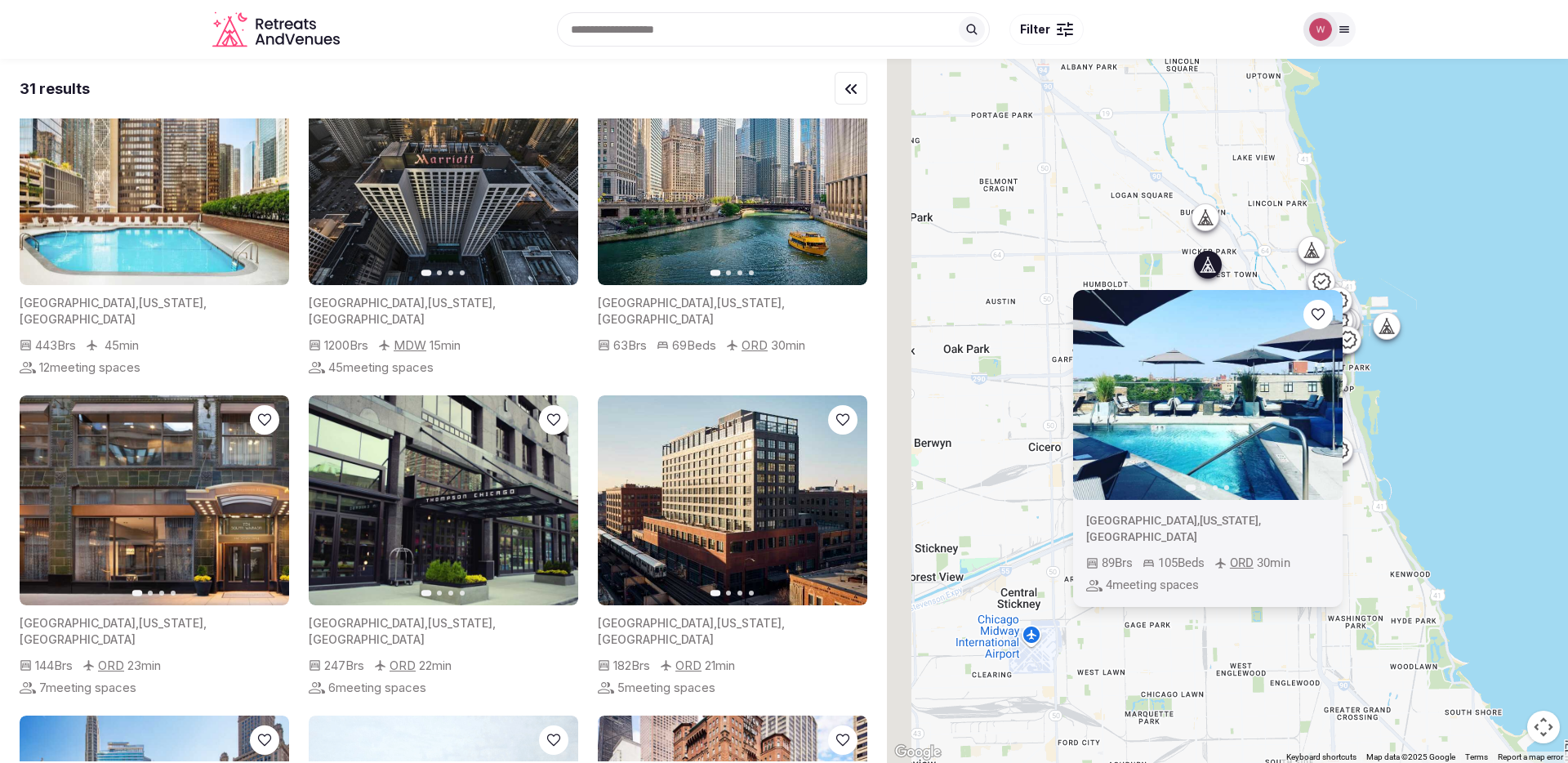 drag, startPoint x: 1097, startPoint y: 216, endPoint x: 1192, endPoint y: 218, distance: 95.02105 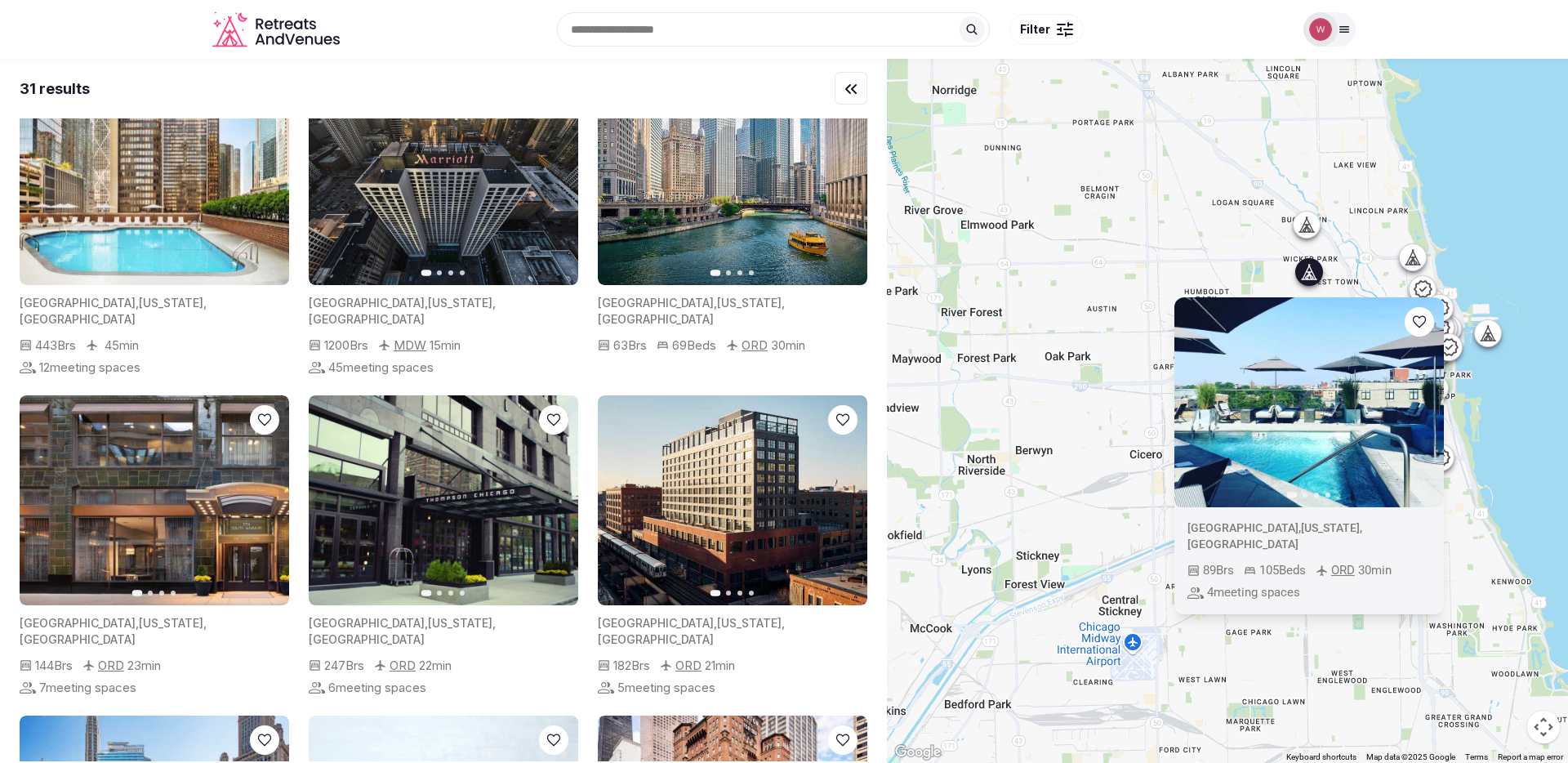 scroll, scrollTop: 0, scrollLeft: 0, axis: both 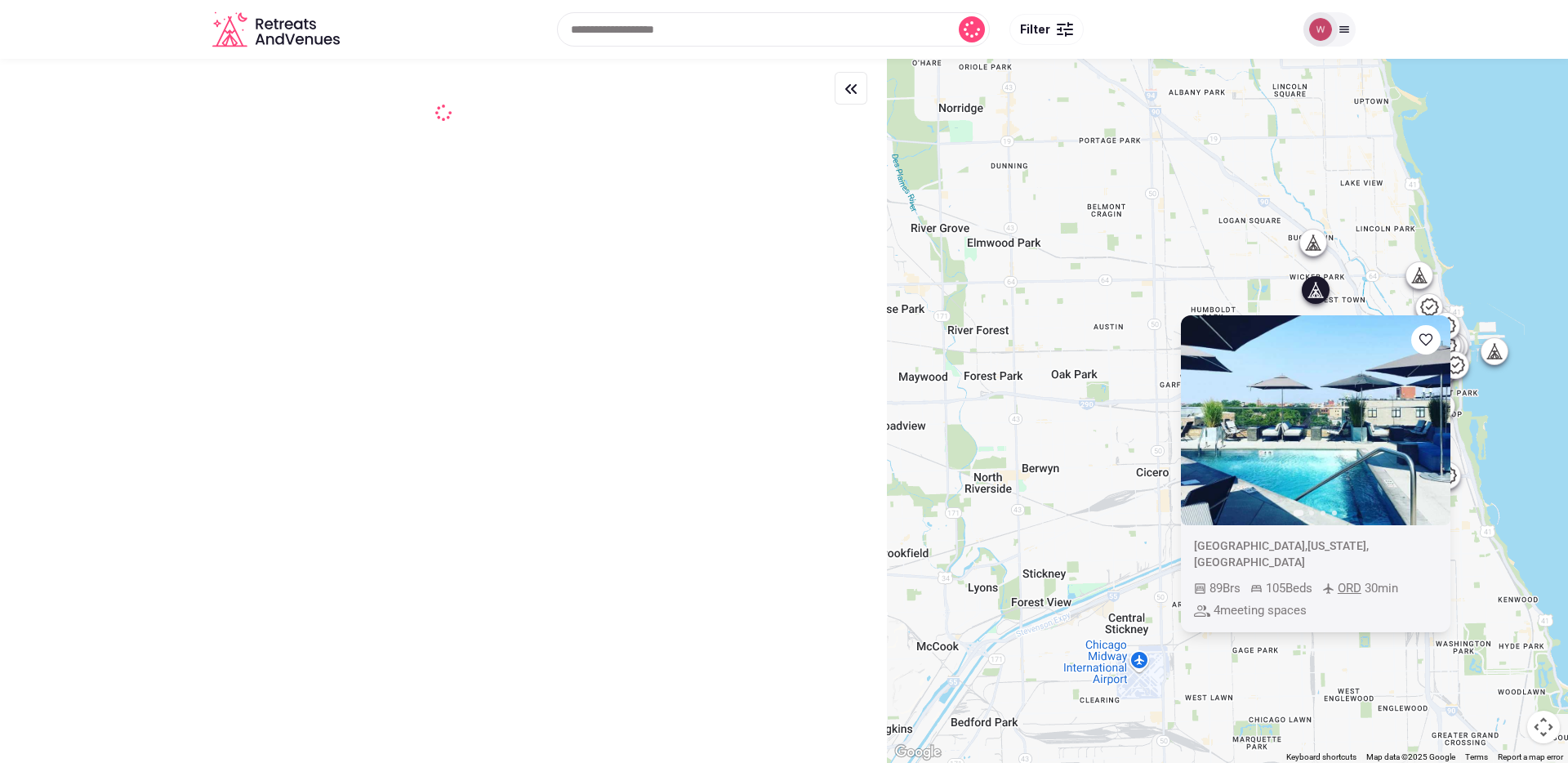 drag, startPoint x: 1050, startPoint y: 252, endPoint x: 1089, endPoint y: 312, distance: 71.56116 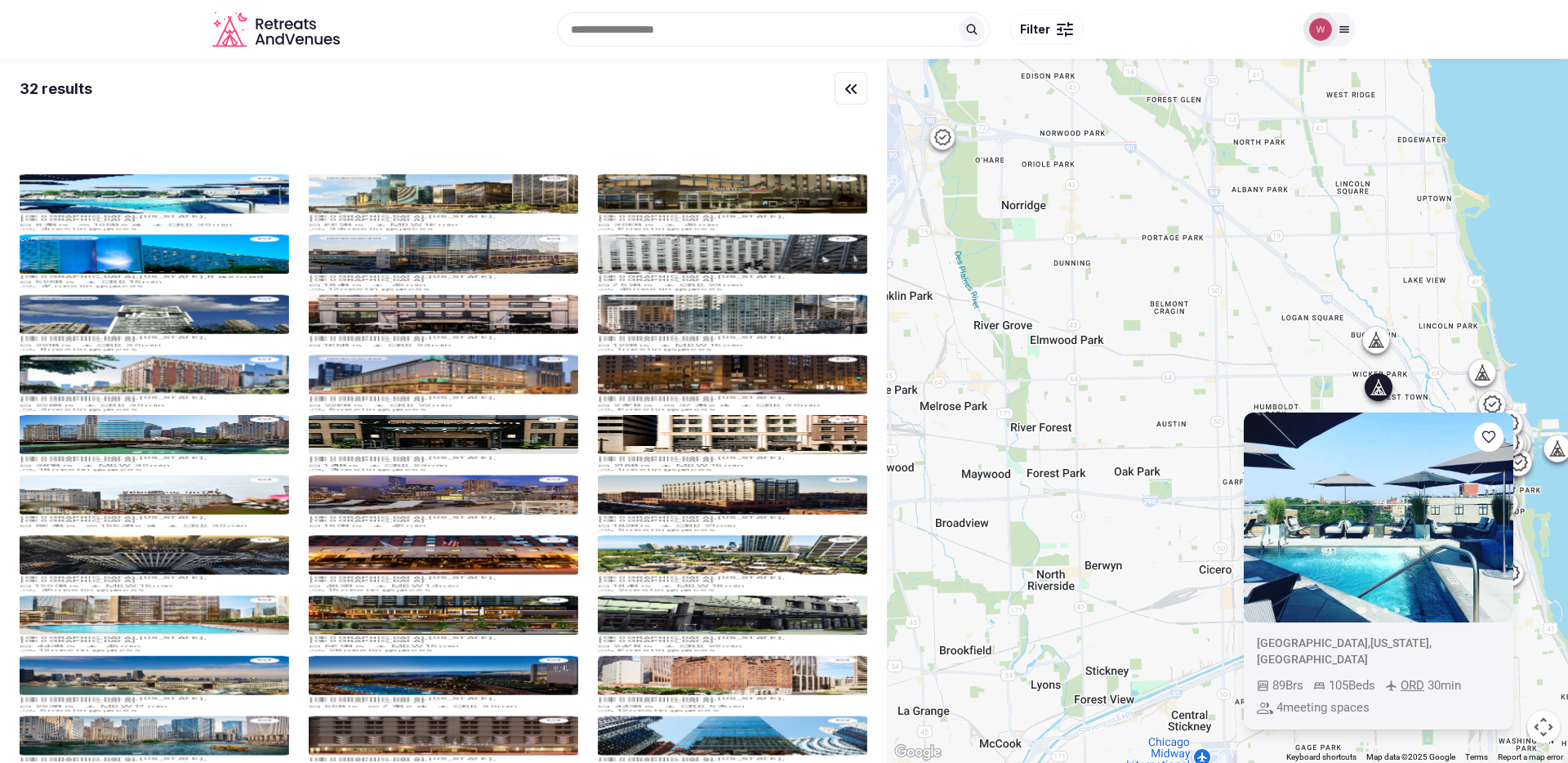 drag, startPoint x: 1090, startPoint y: 300, endPoint x: 1124, endPoint y: 362, distance: 70.71068 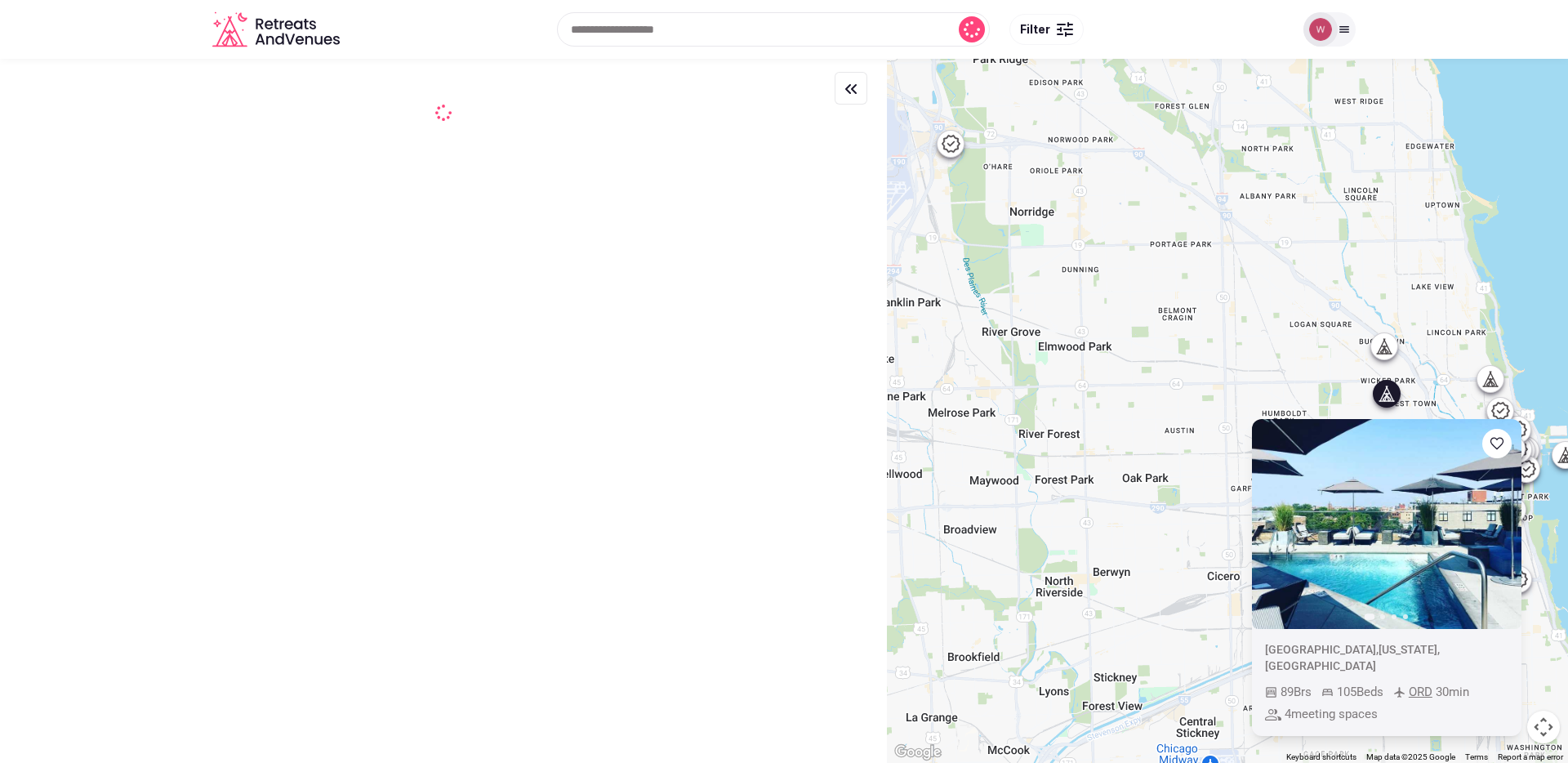 click on "To navigate, press the arrow keys. Previous slide Next slide United States ,  Illinois ,  Chicago 89  Brs 105  Beds ORD 30  min 4  meeting spaces" at bounding box center [1227, 411] 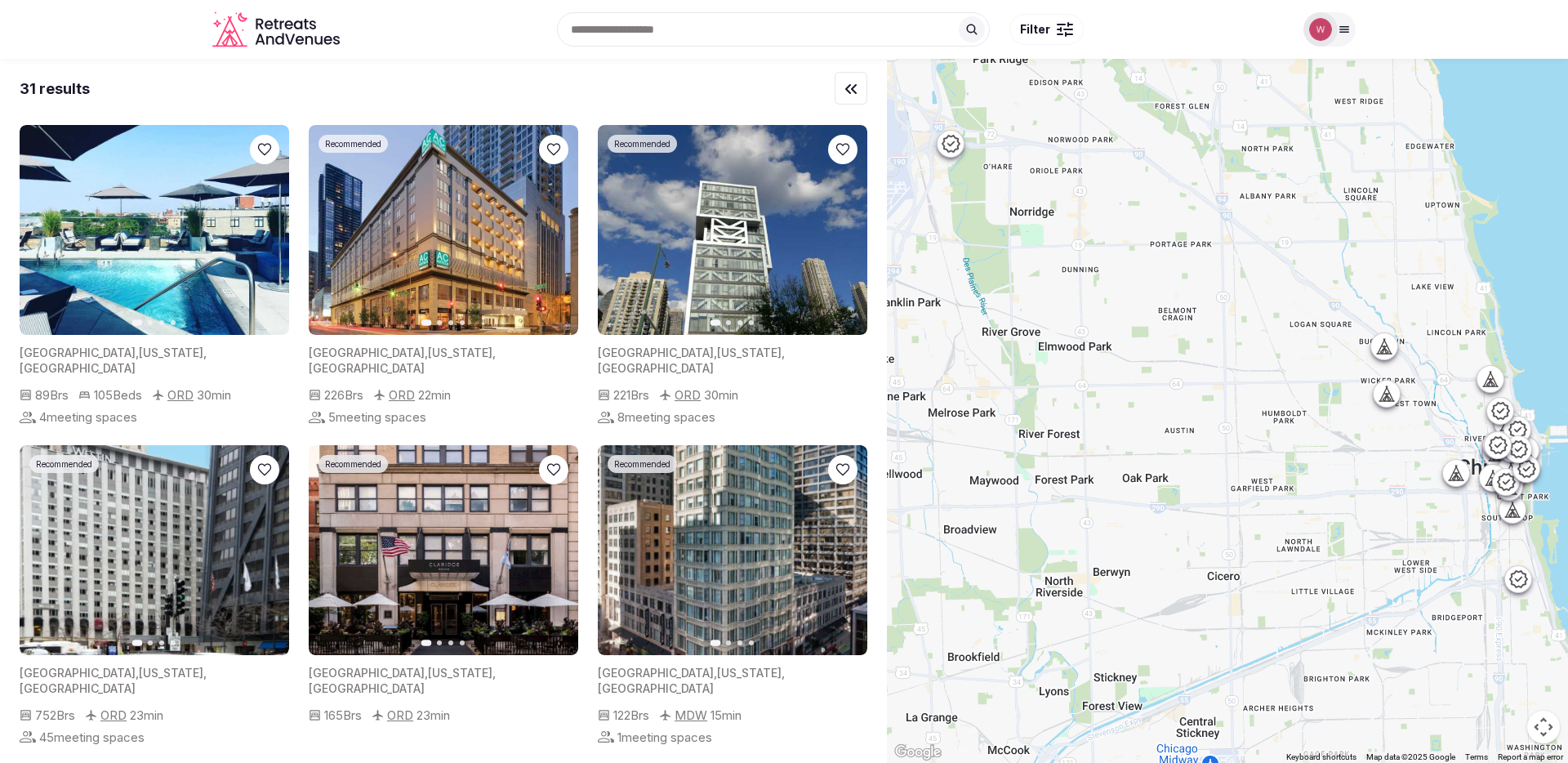 click at bounding box center [1384, 346] 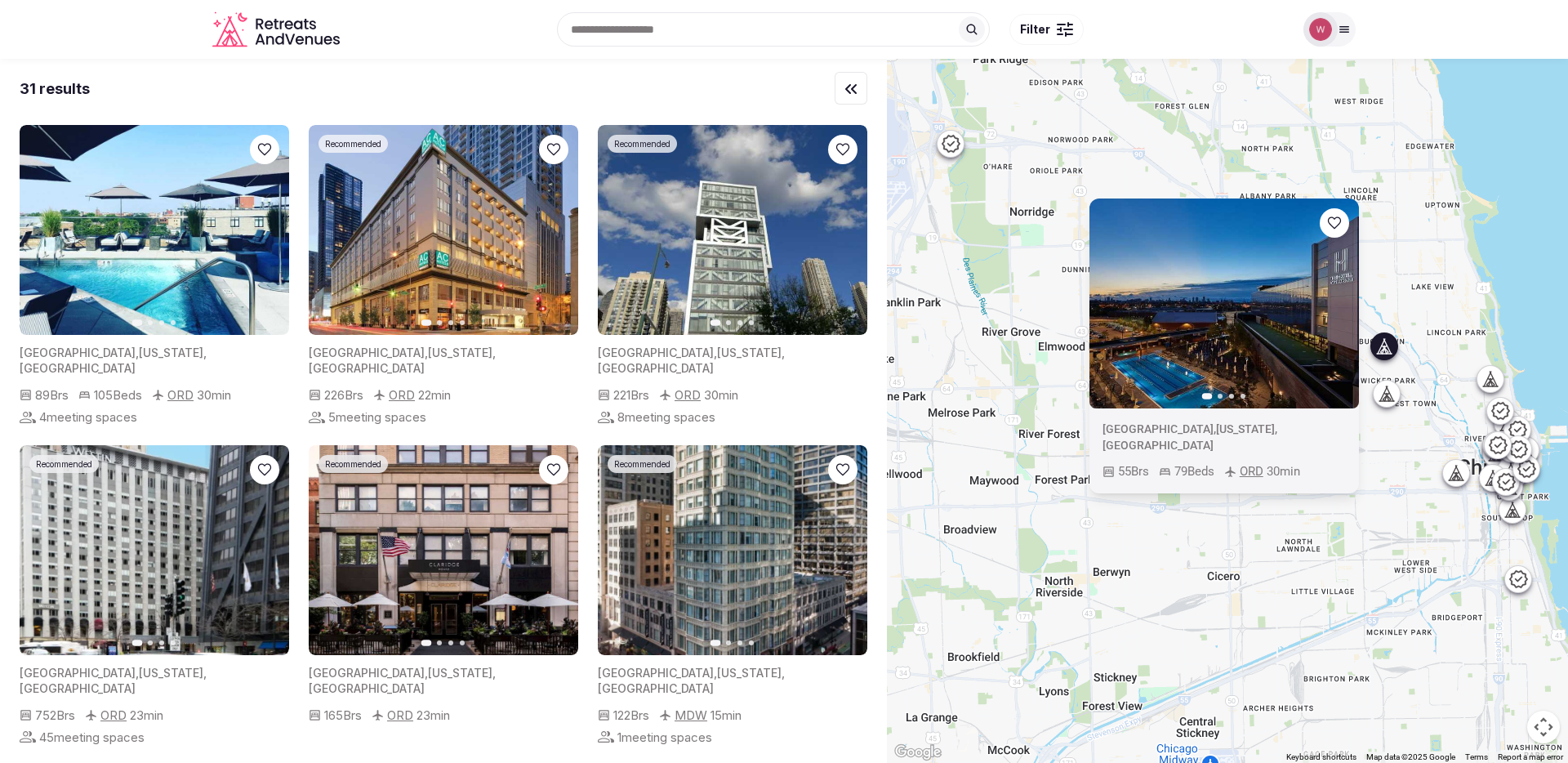 click 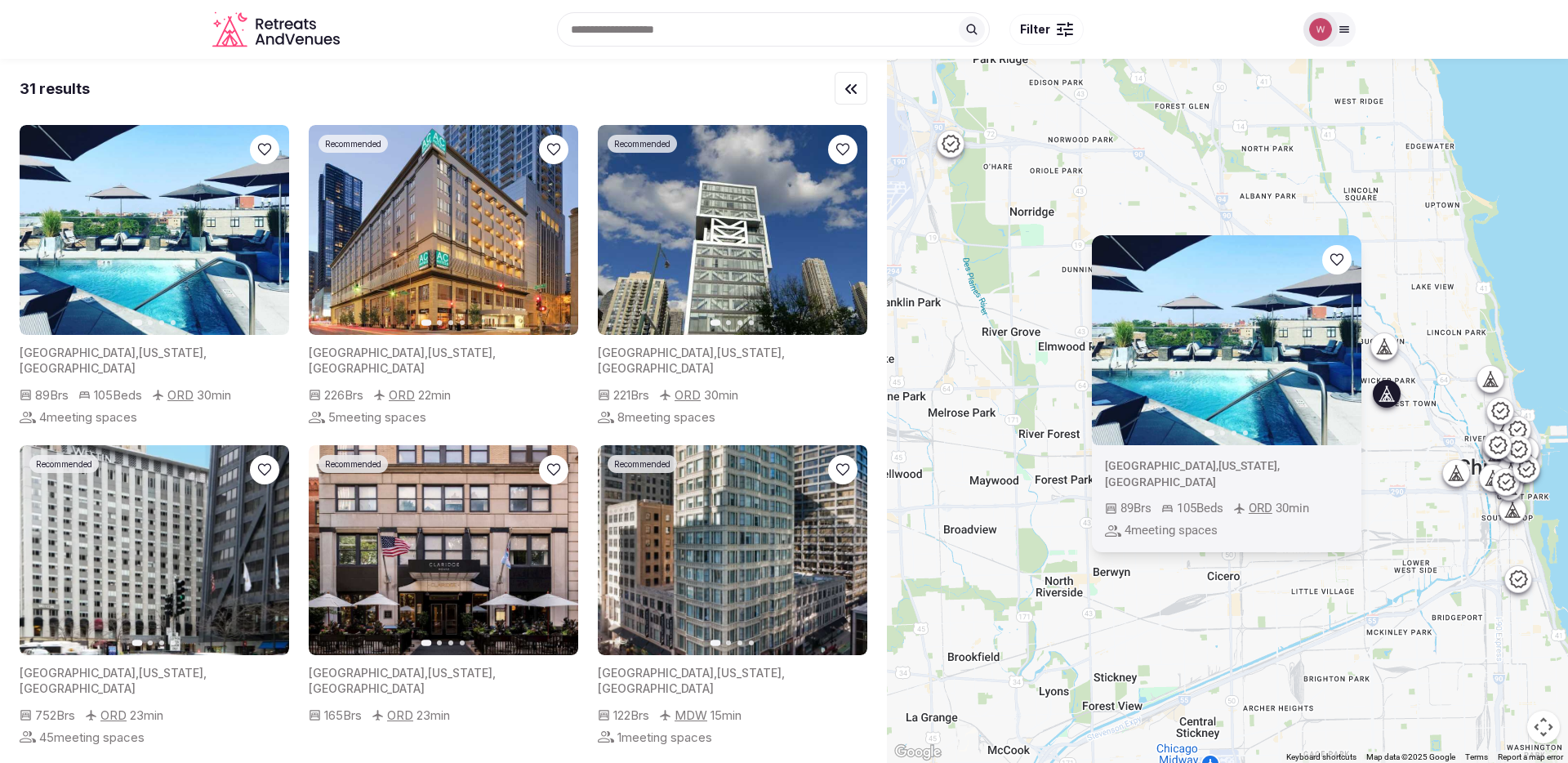 click at bounding box center (1384, 346) 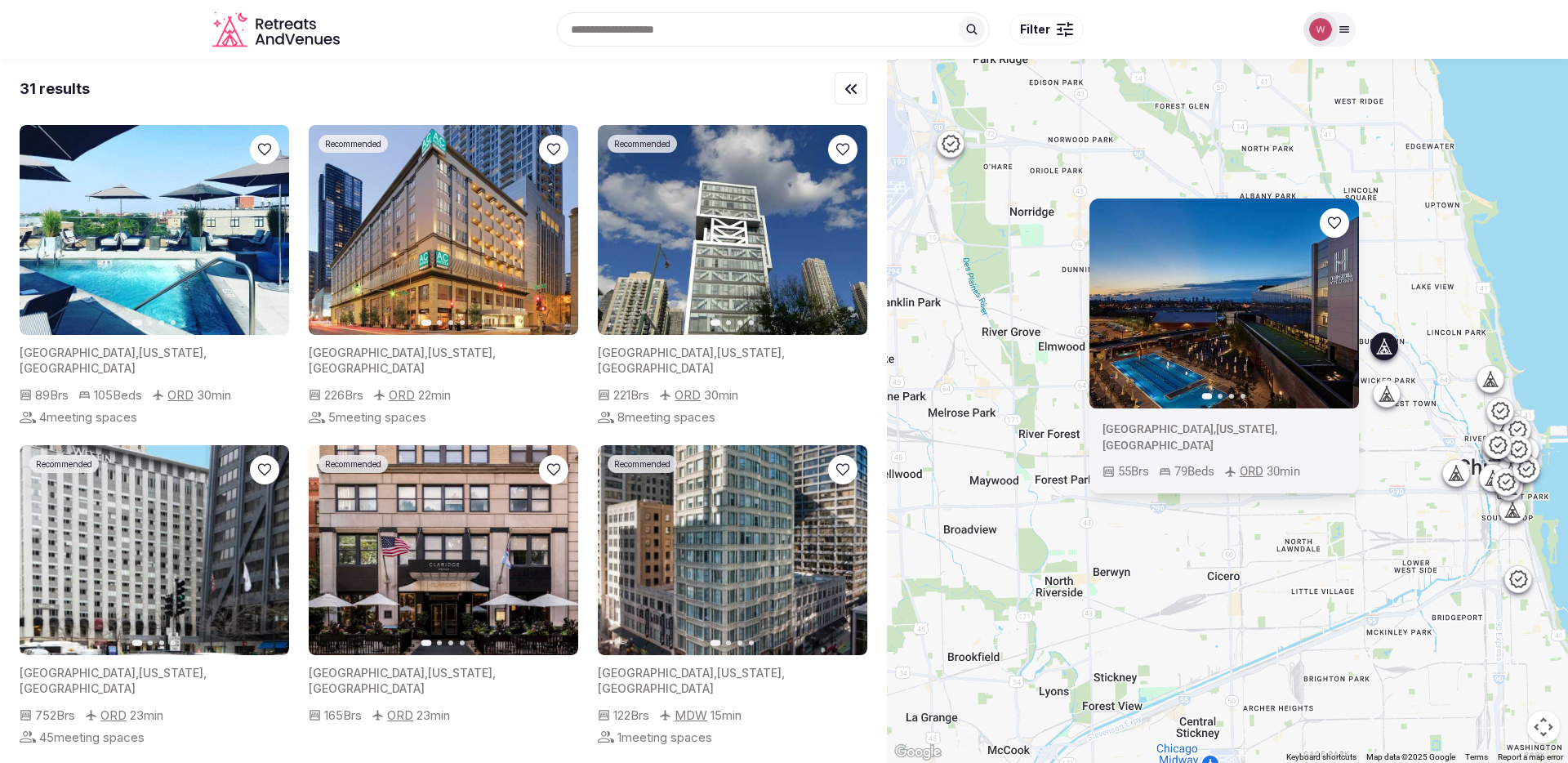 click on "Next slide" at bounding box center (1336, 304) 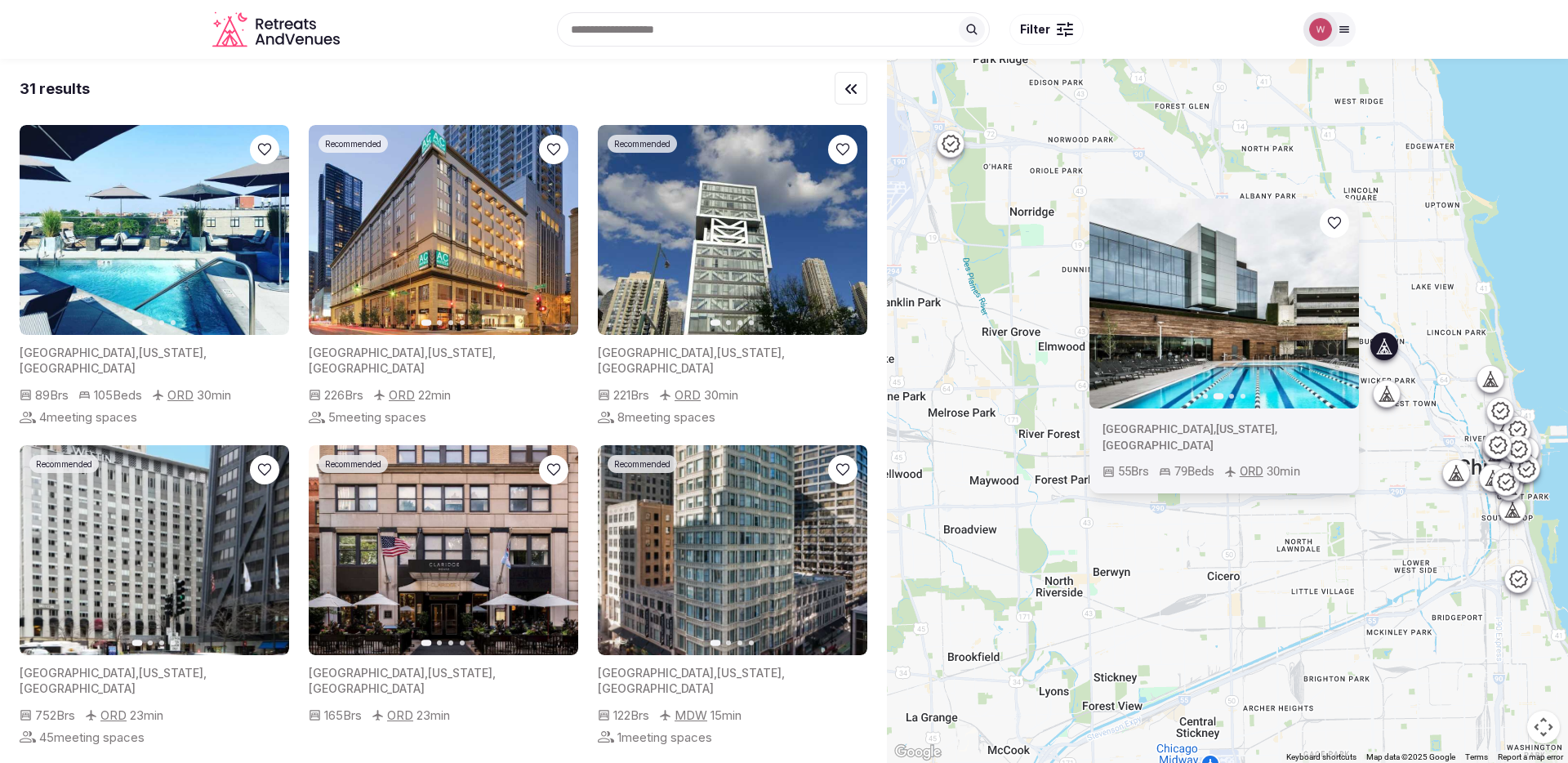 click on "Previous slide" at bounding box center [1112, 304] 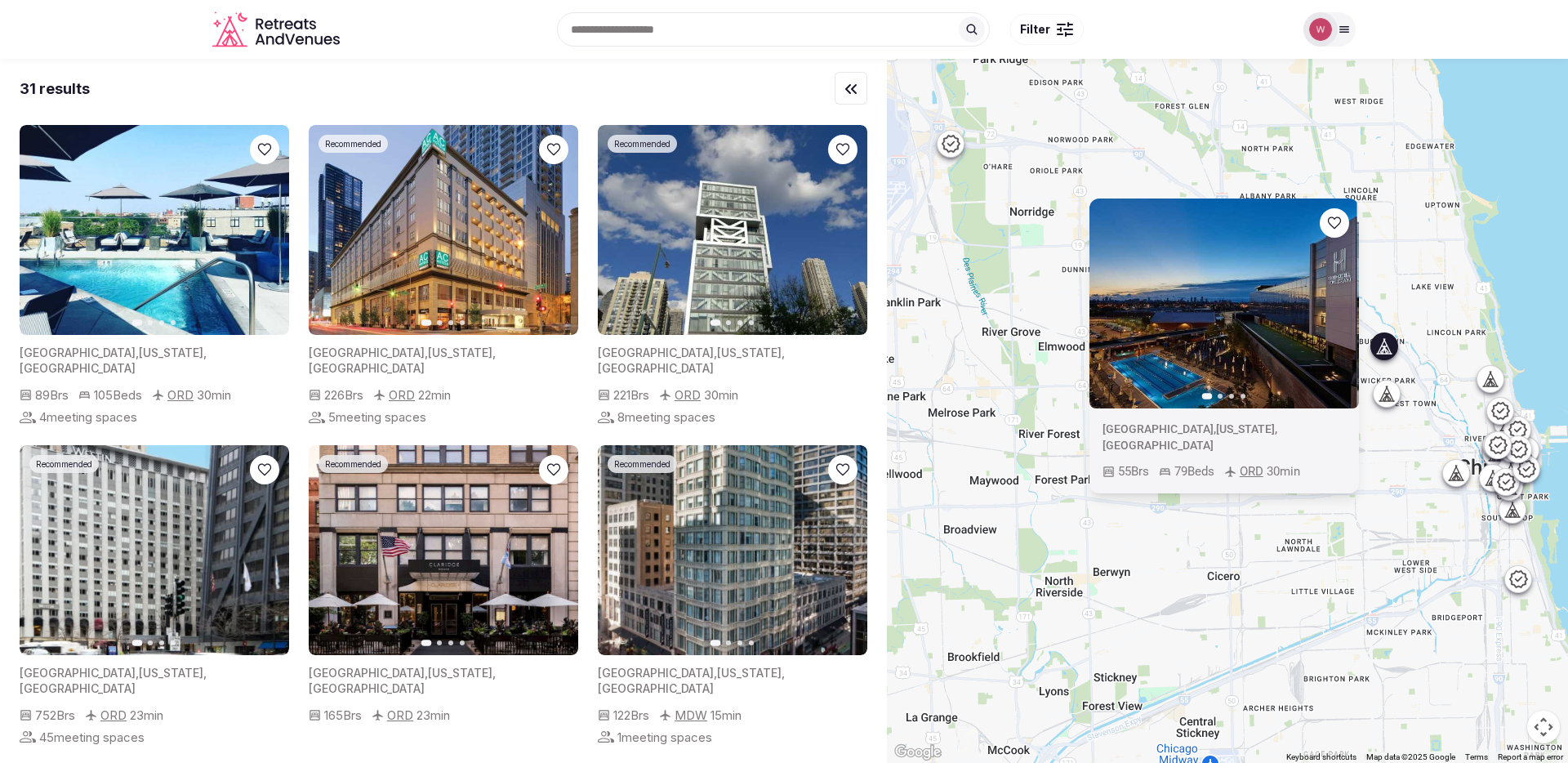click at bounding box center [1222, 303] 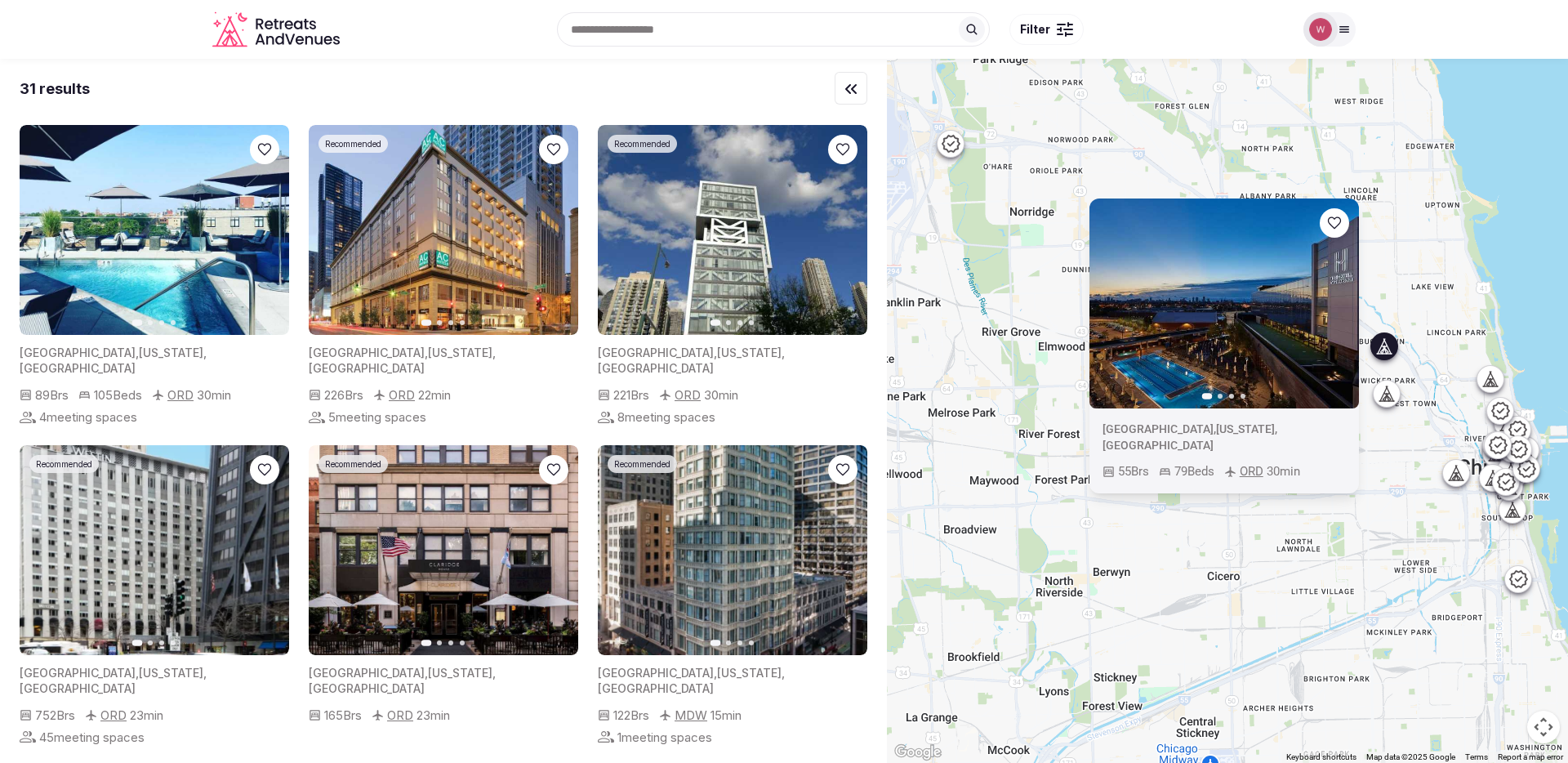 click 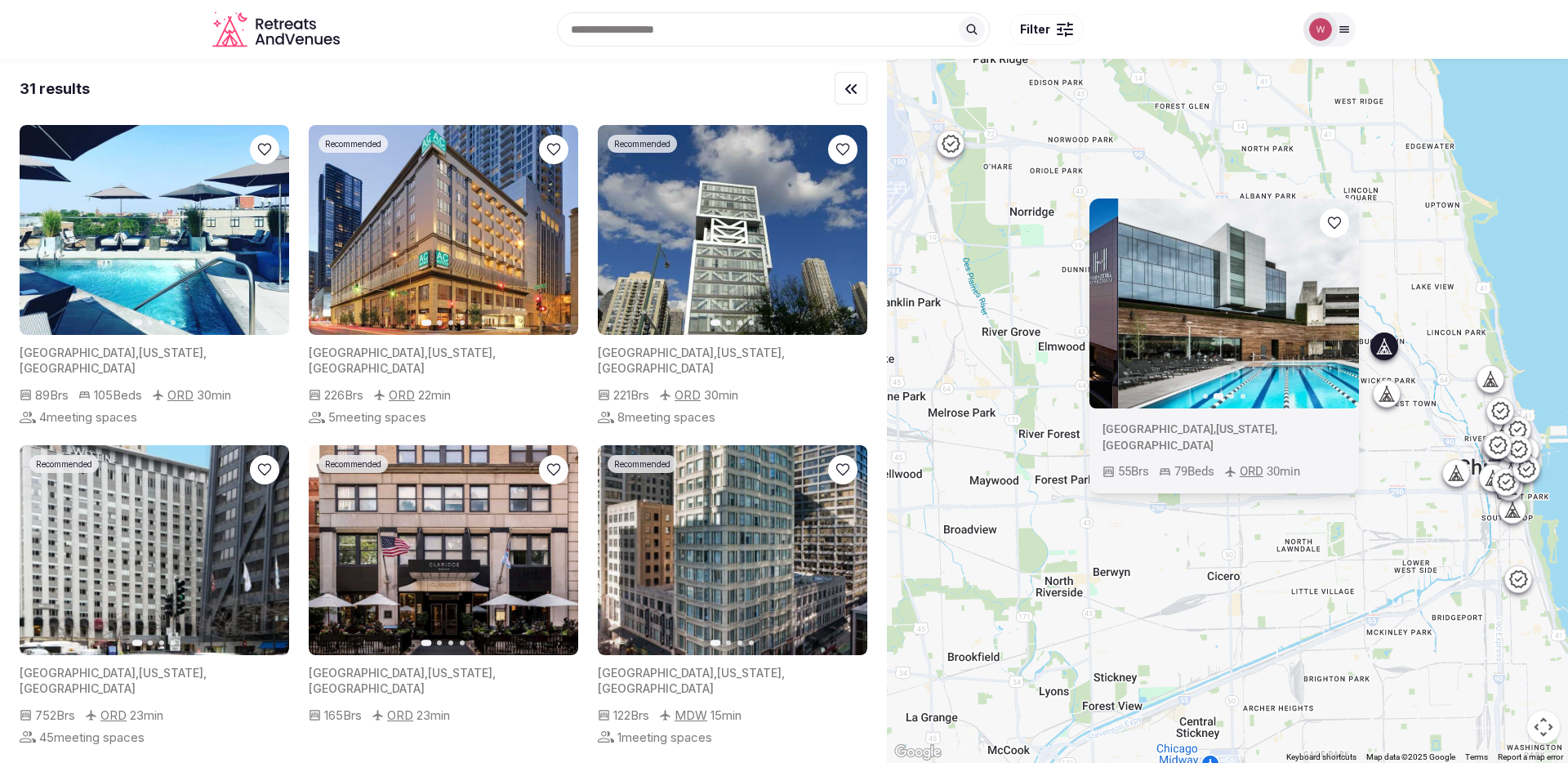 click 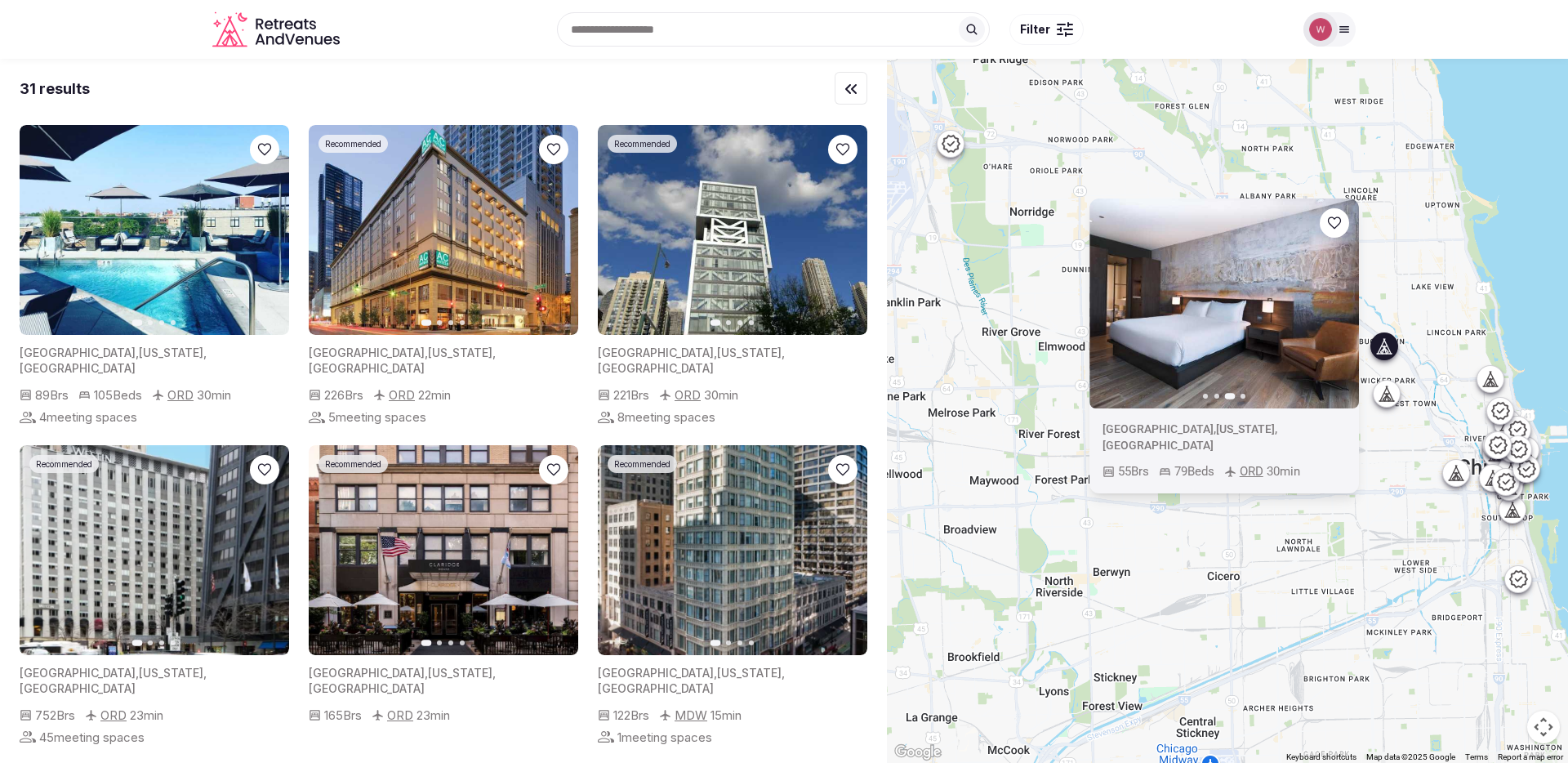 click 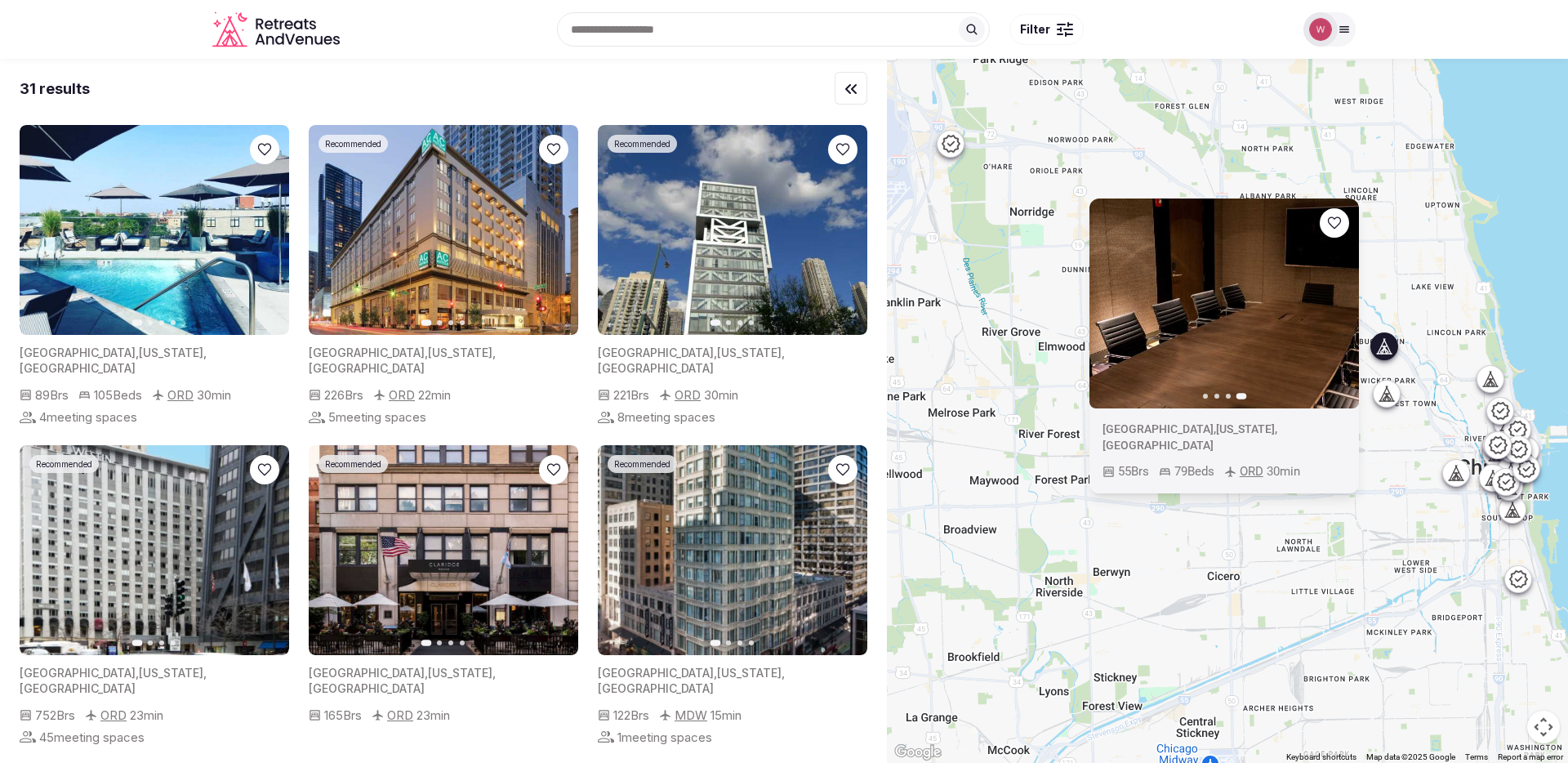 click on "Previous slide" at bounding box center [1112, 304] 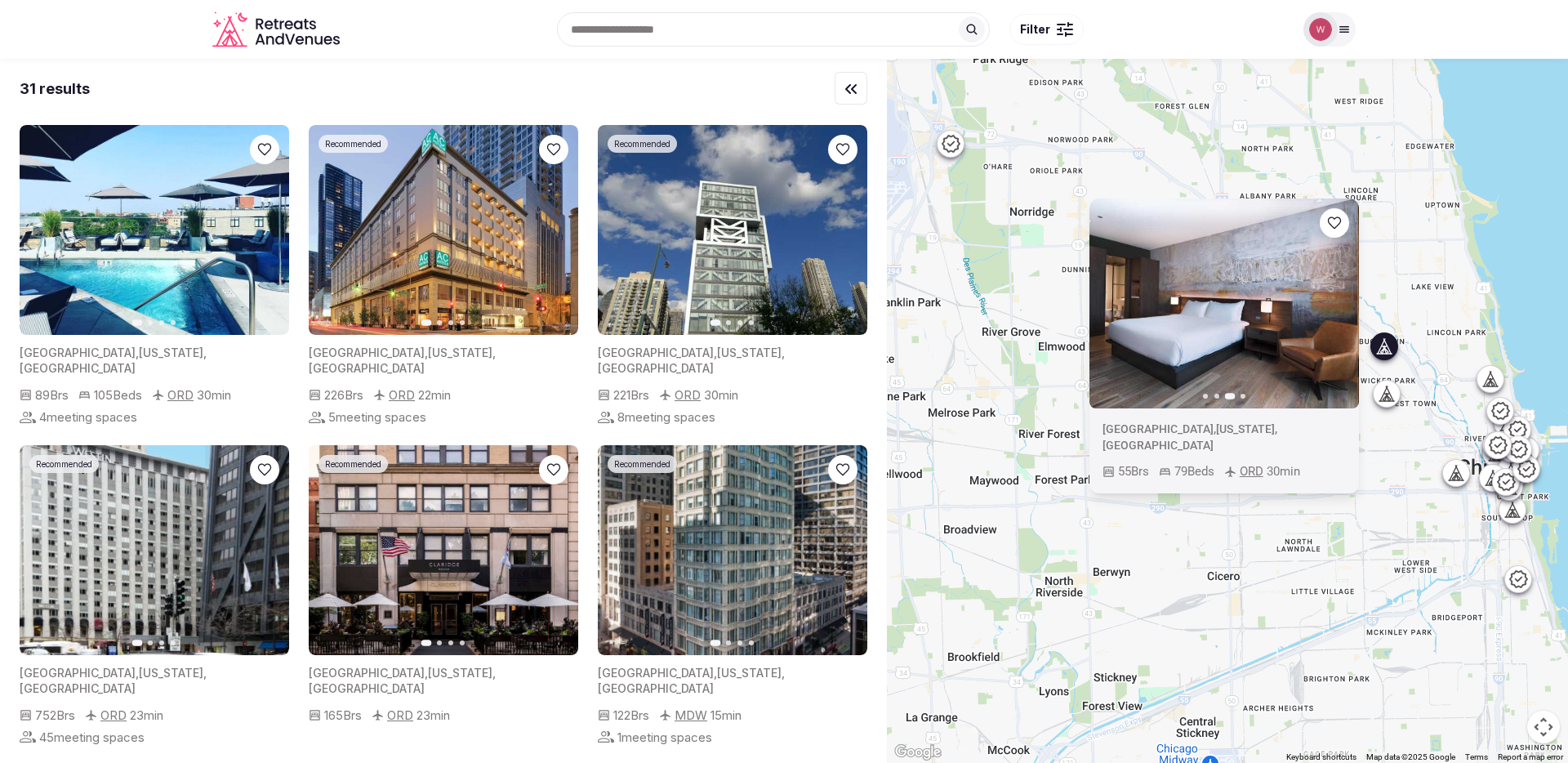 click at bounding box center [1223, 303] 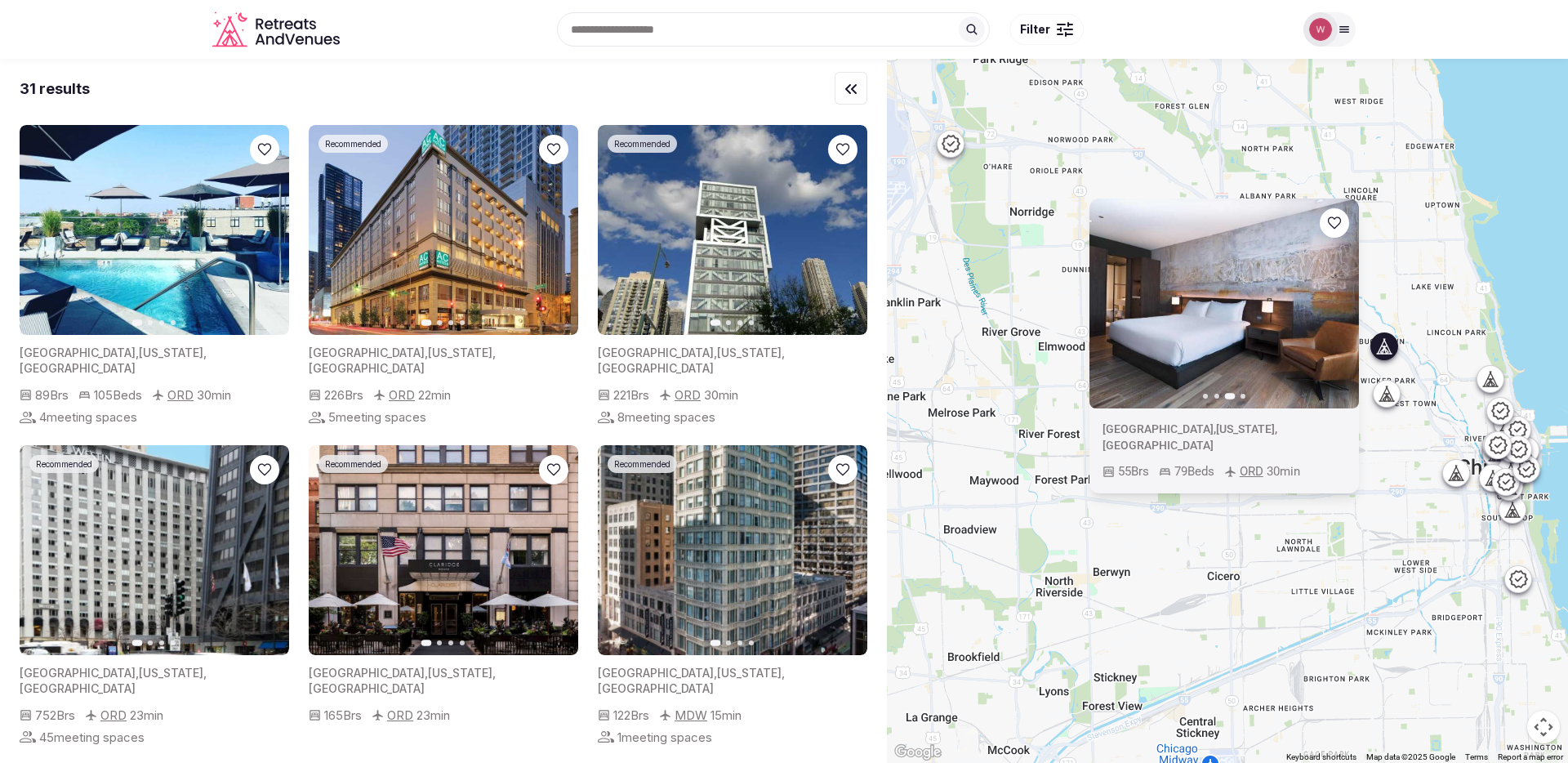 click at bounding box center [1224, 303] 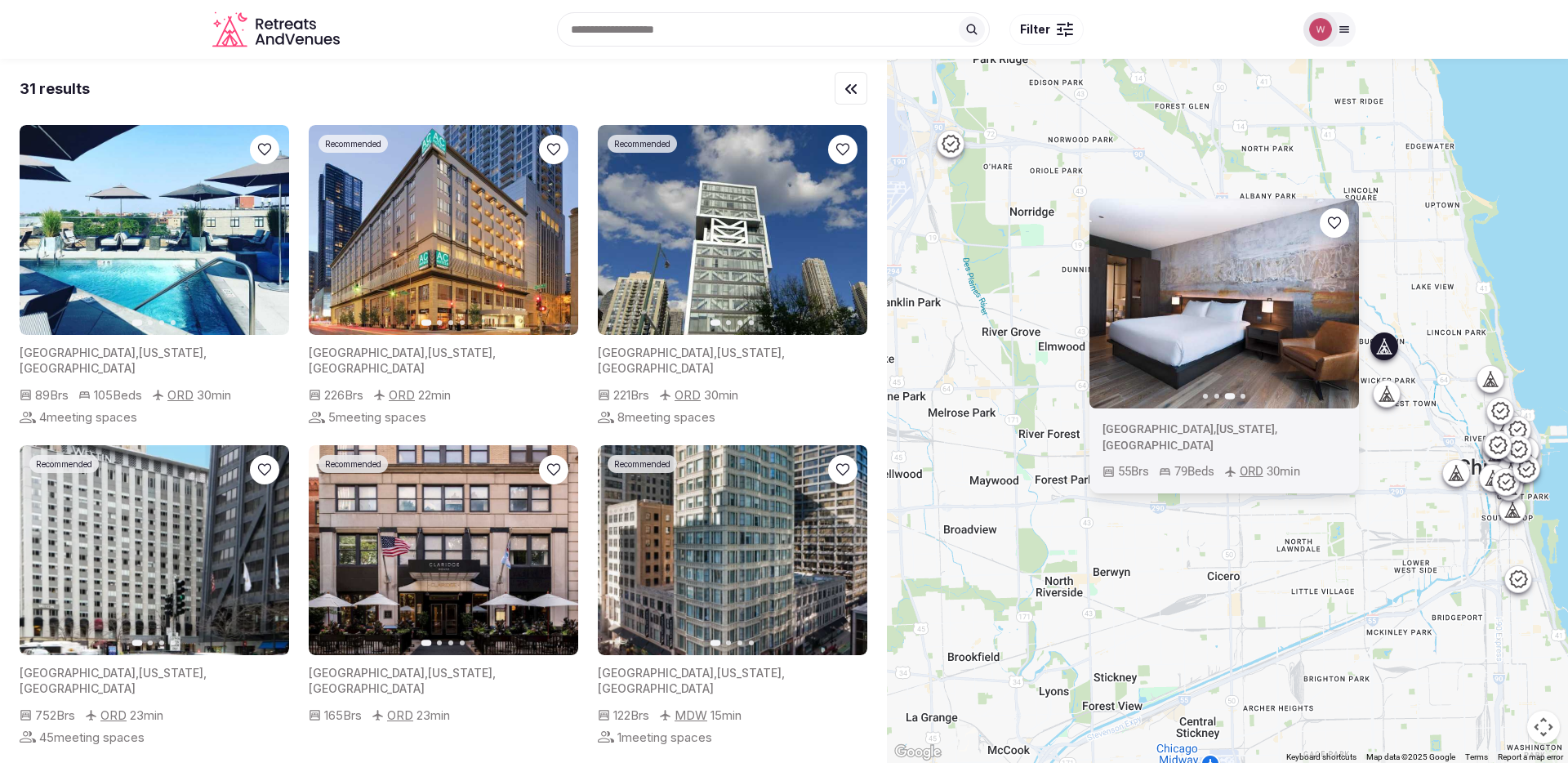 click 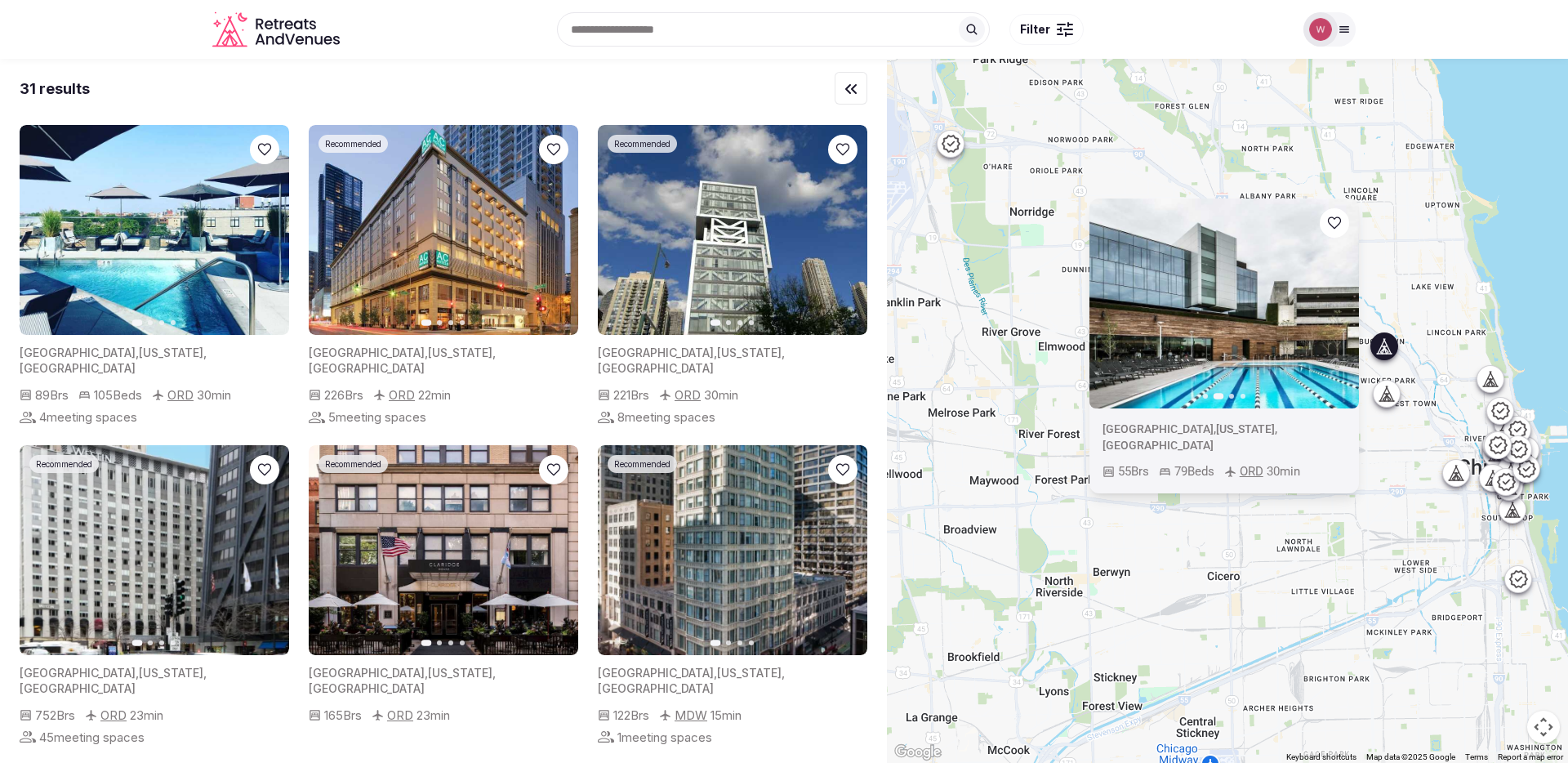 drag, startPoint x: 1454, startPoint y: 345, endPoint x: 1336, endPoint y: 346, distance: 118.00424 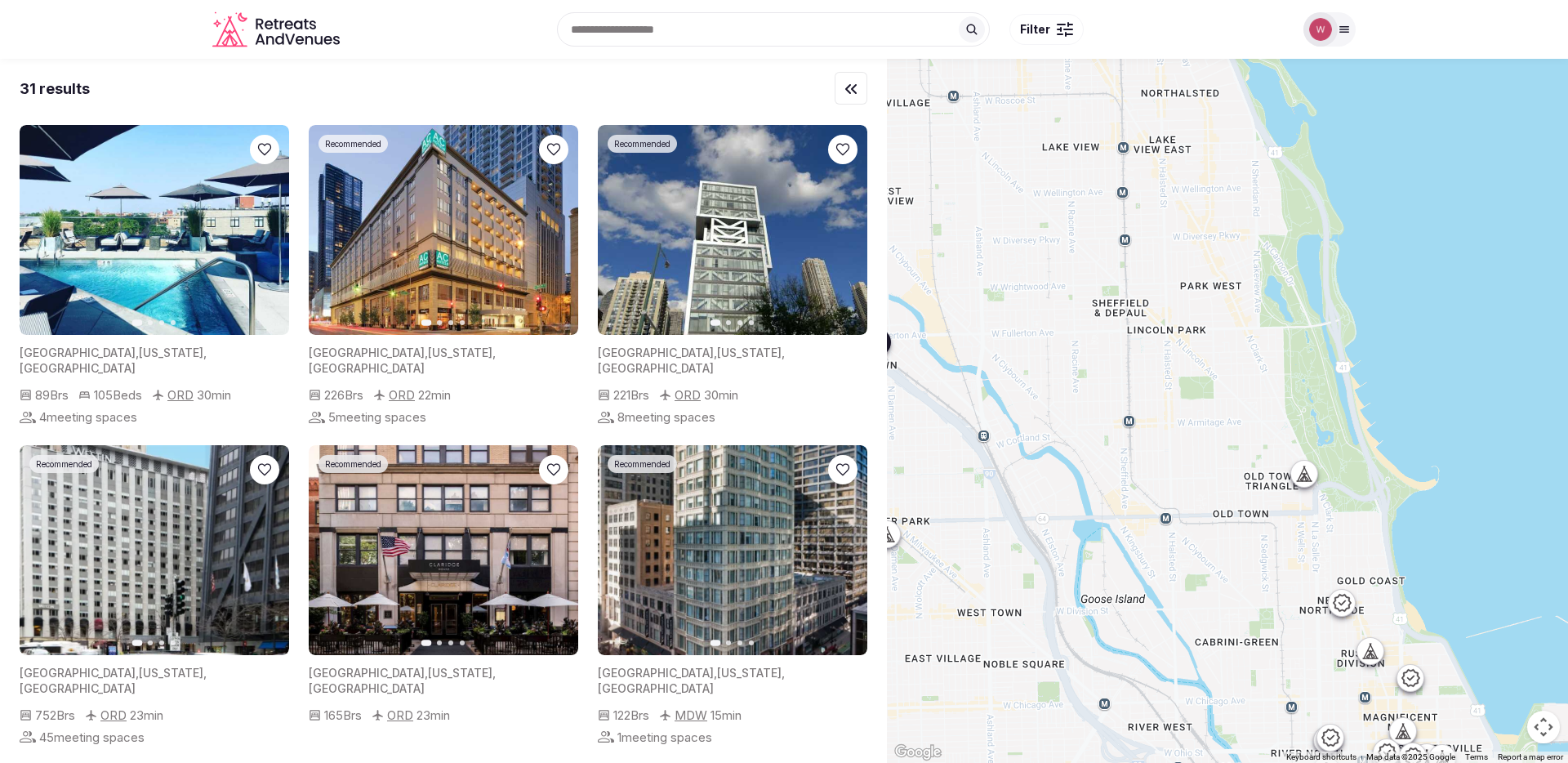 drag, startPoint x: 1174, startPoint y: 378, endPoint x: 1396, endPoint y: 259, distance: 251.88291 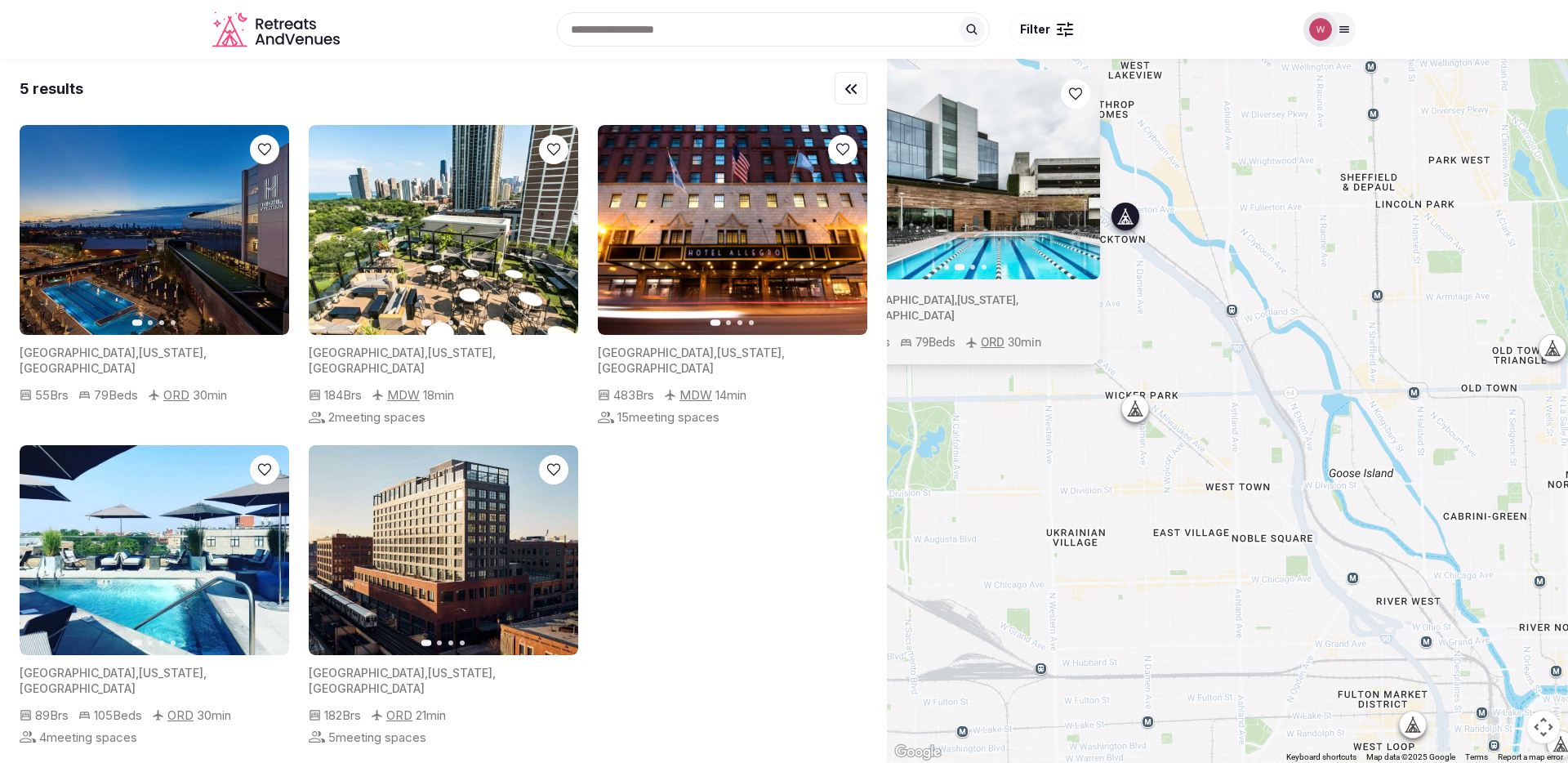 click at bounding box center (1552, 348) 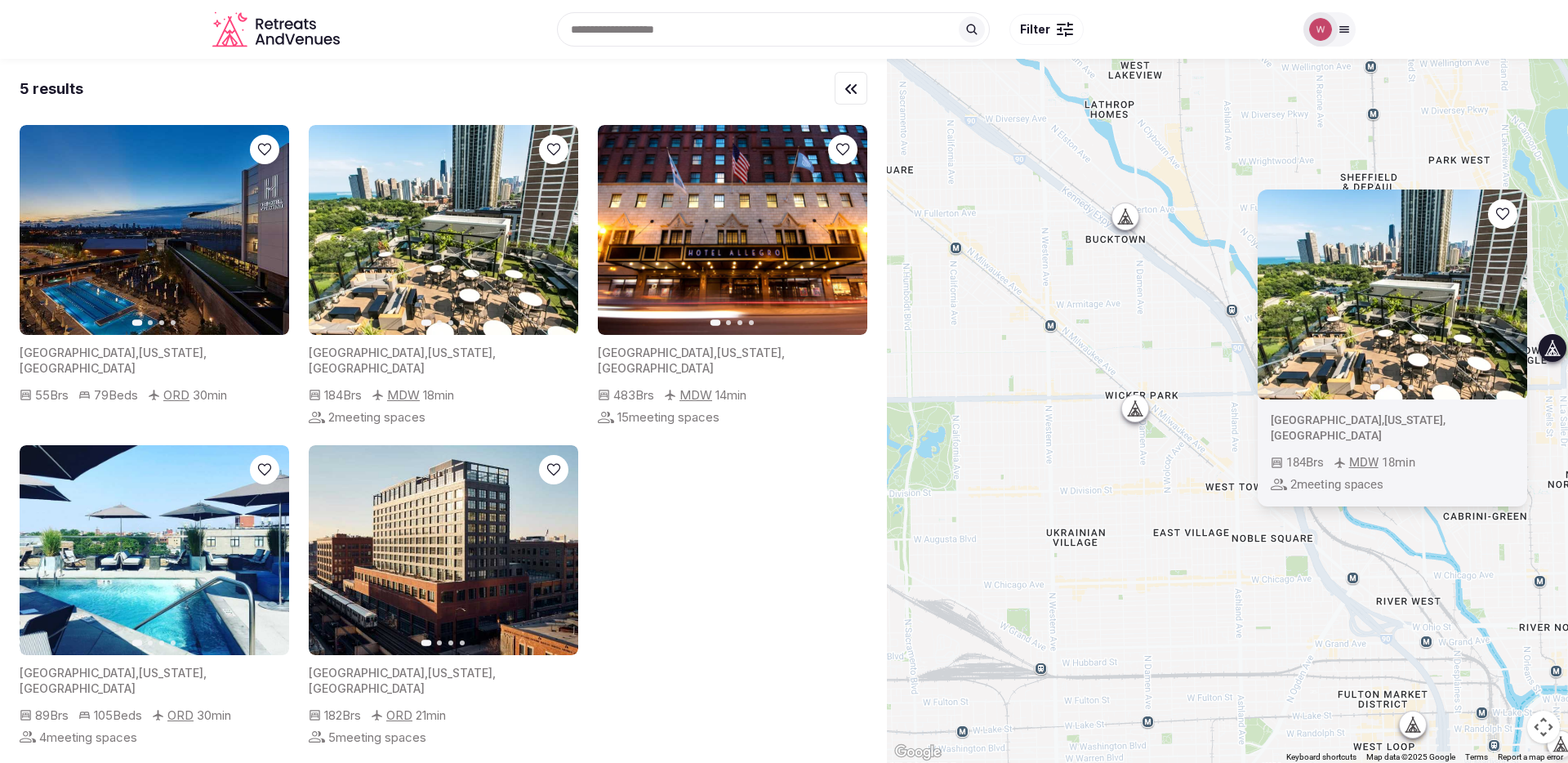 click 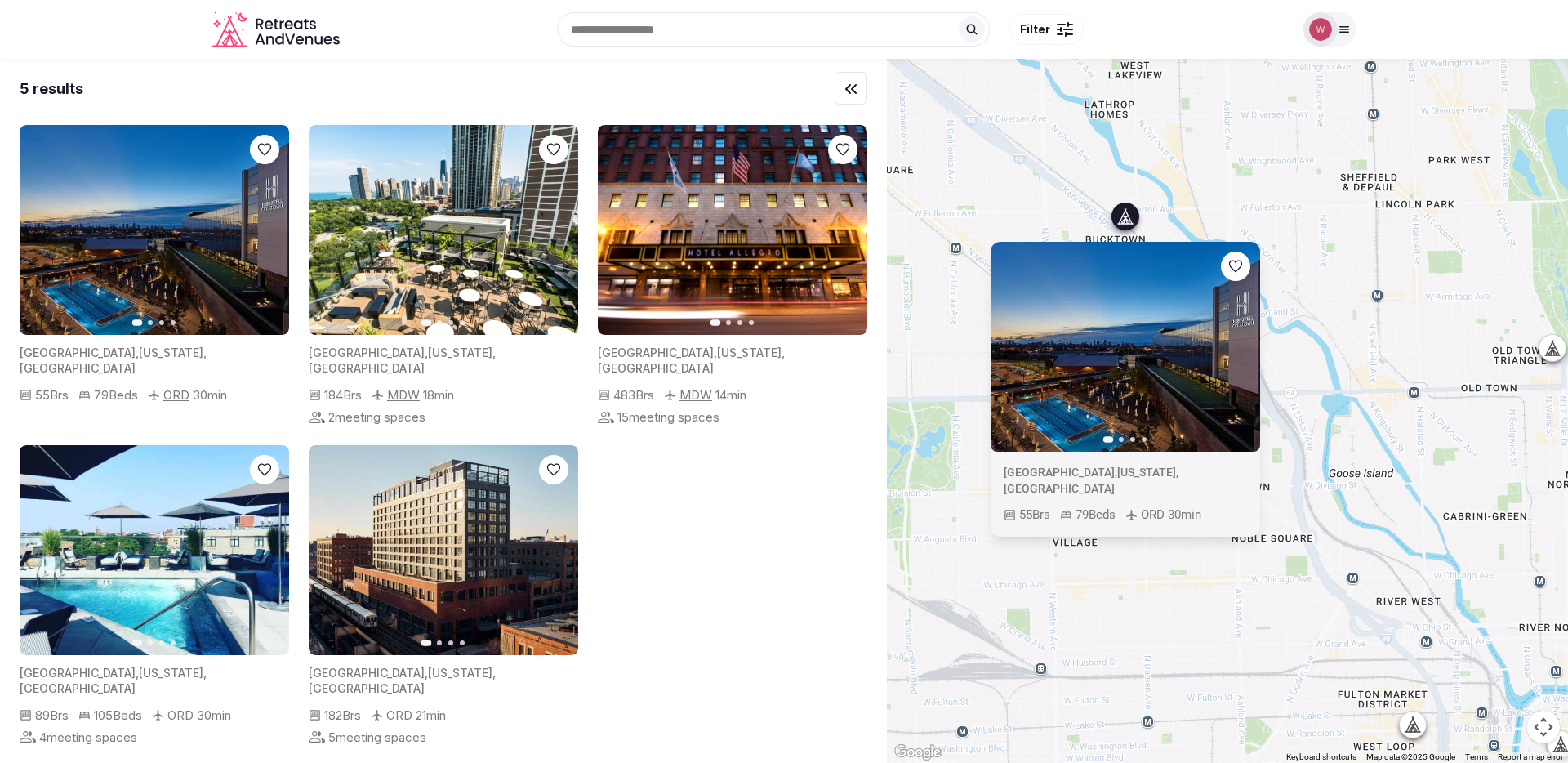 click at bounding box center (1125, 346) 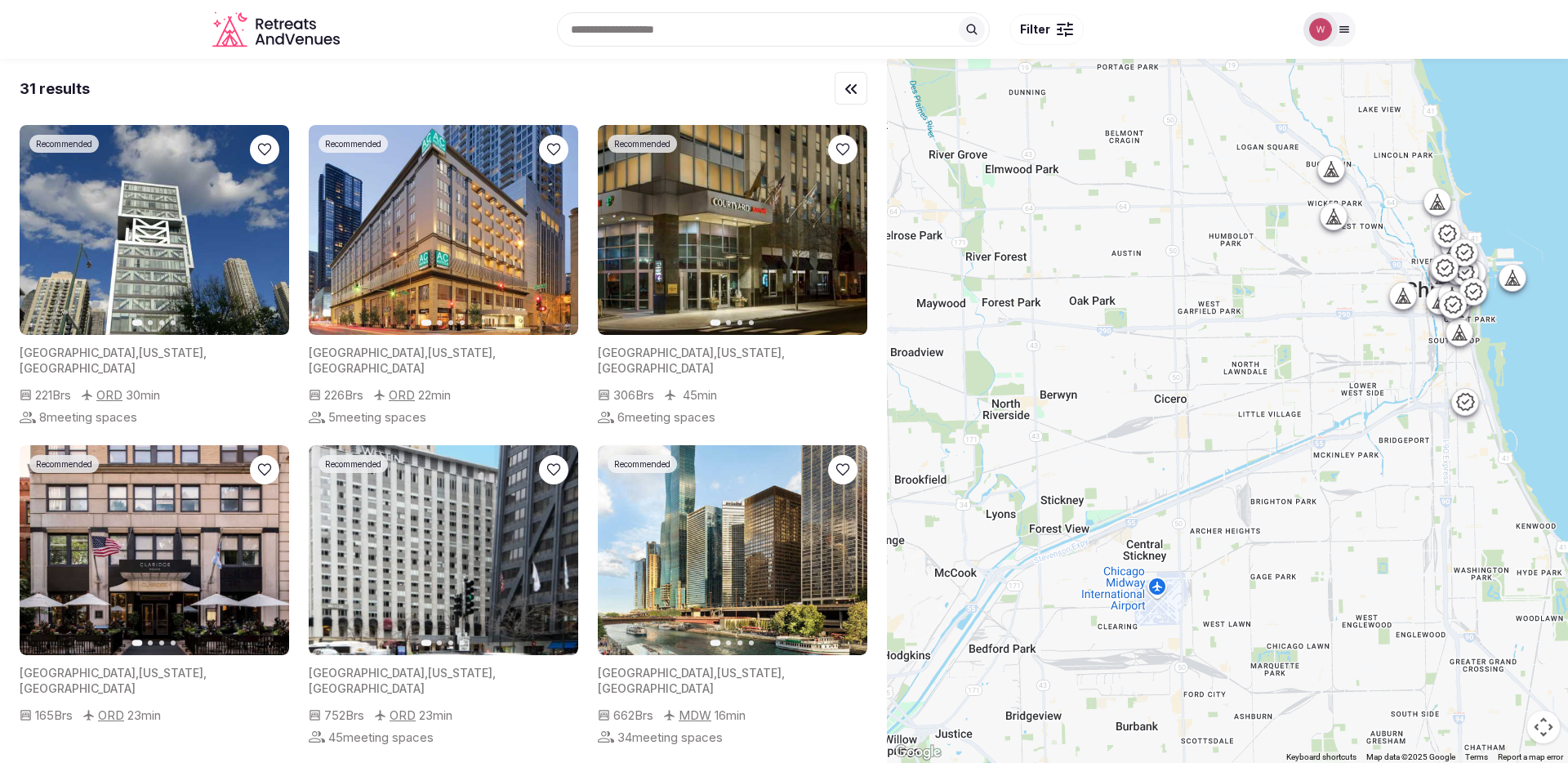 drag, startPoint x: 1202, startPoint y: 366, endPoint x: 1323, endPoint y: 366, distance: 121 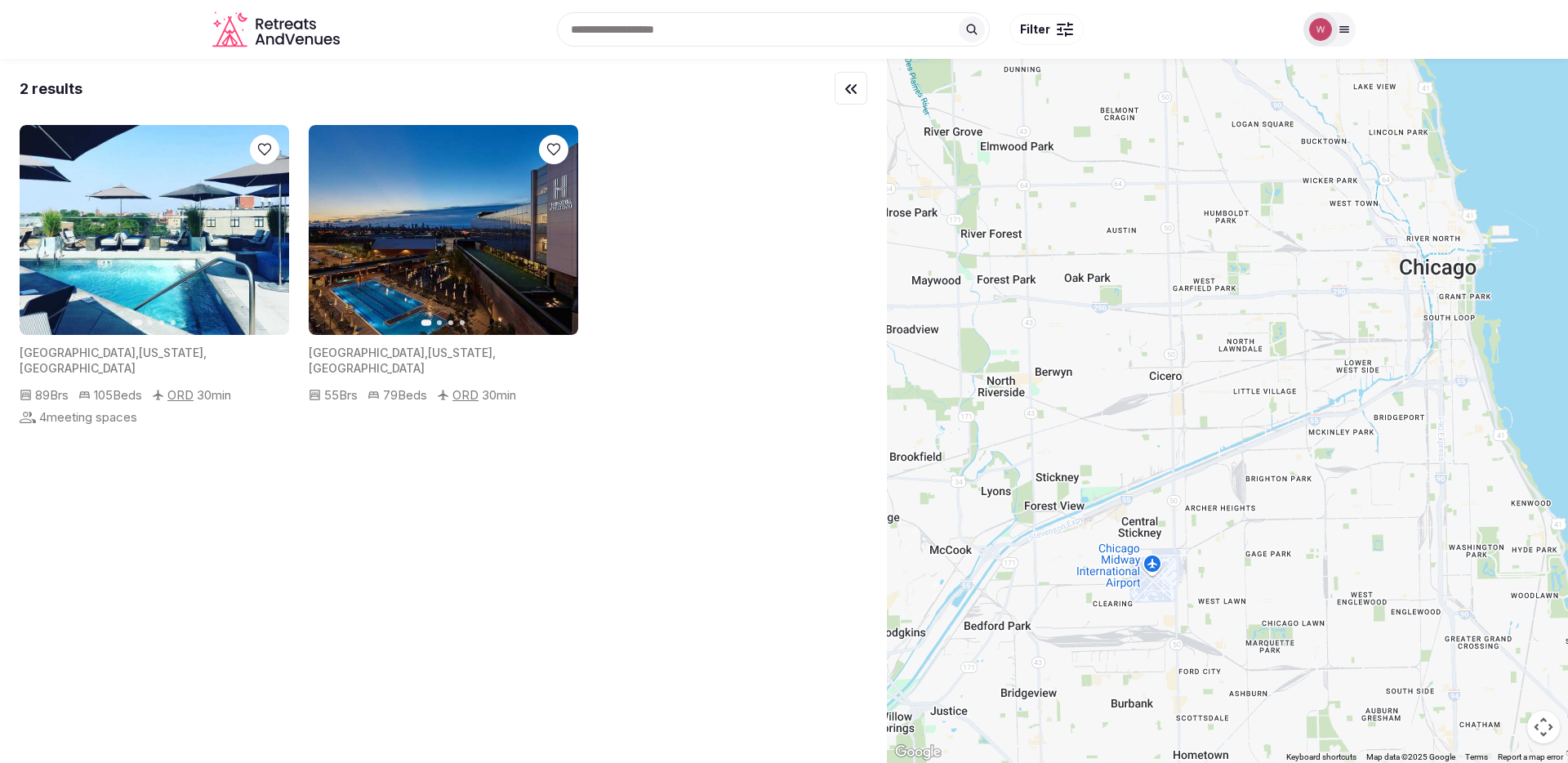 drag, startPoint x: 1361, startPoint y: 374, endPoint x: 1108, endPoint y: 335, distance: 255.98828 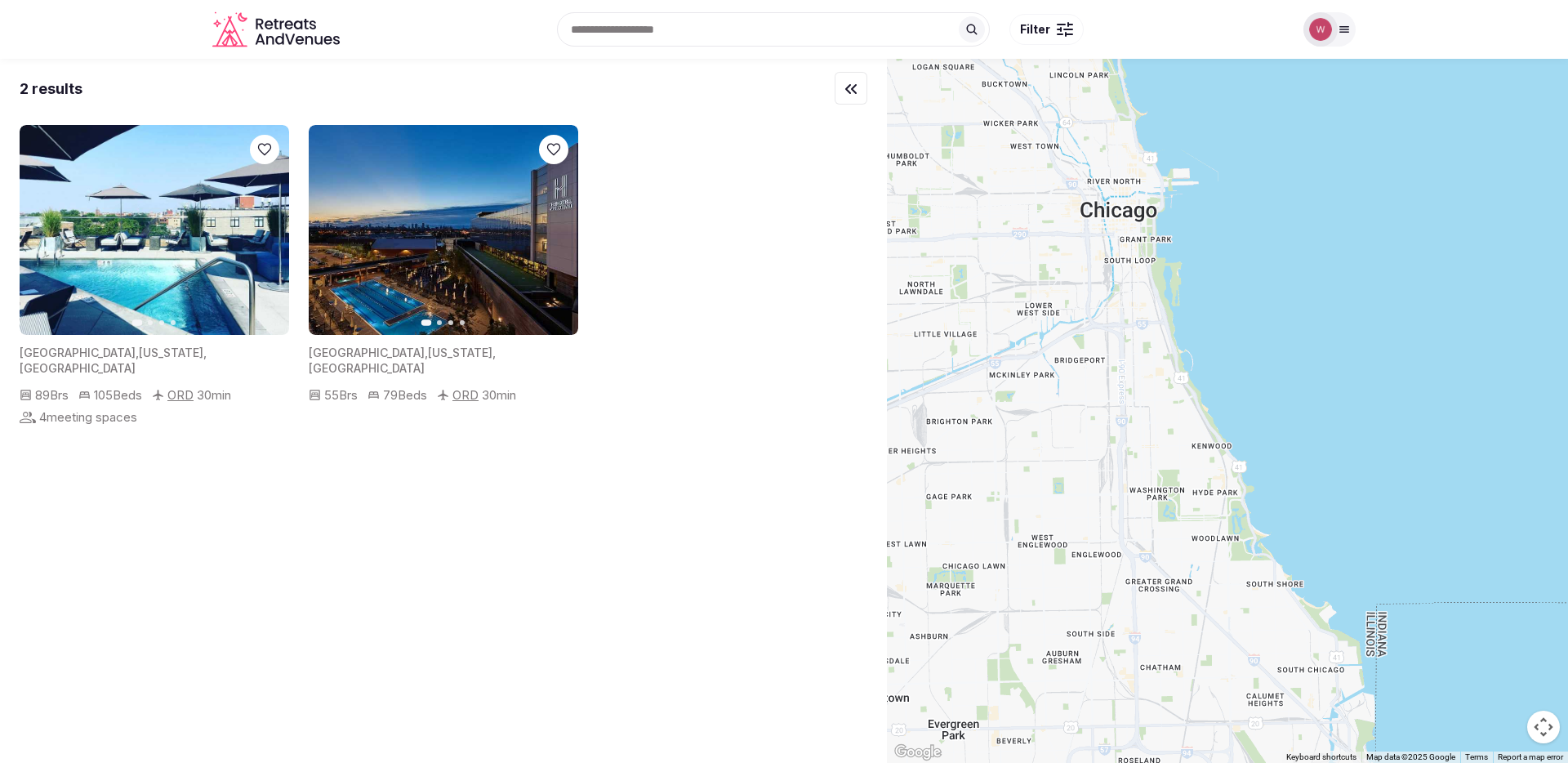 drag, startPoint x: 1232, startPoint y: 386, endPoint x: 1258, endPoint y: 235, distance: 153.22206 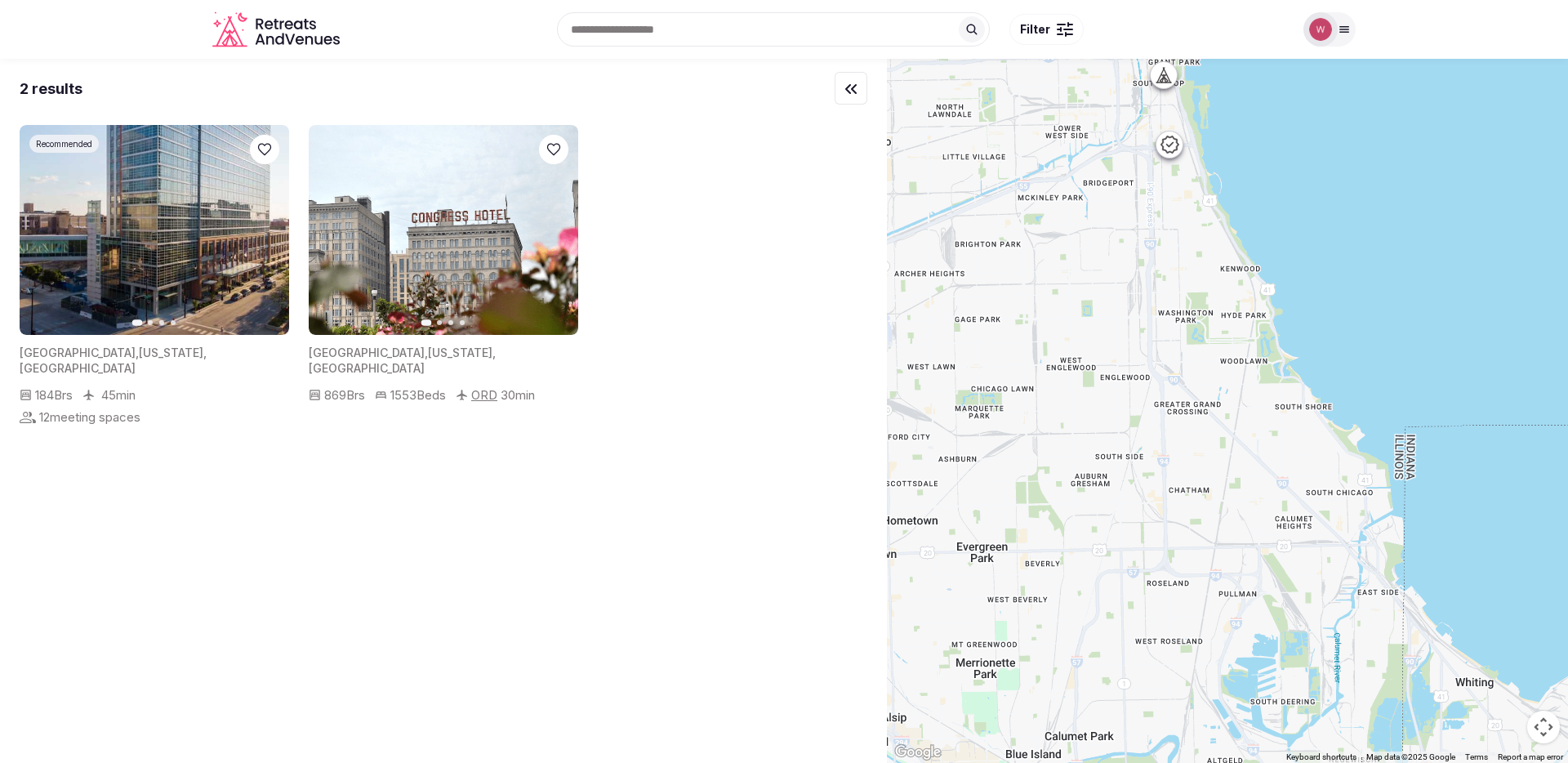 drag, startPoint x: 1248, startPoint y: 242, endPoint x: 1217, endPoint y: 313, distance: 77.47258 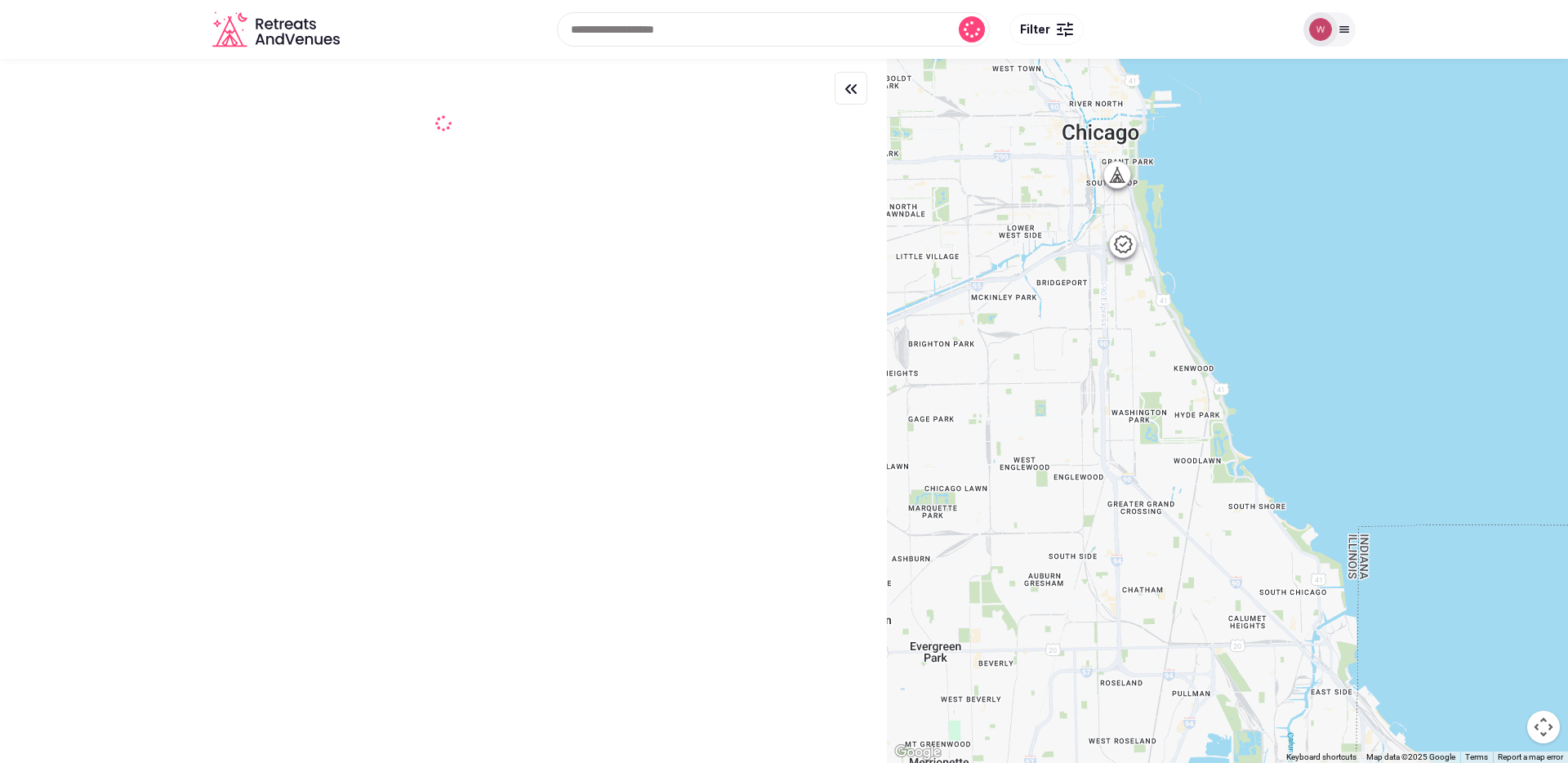 click 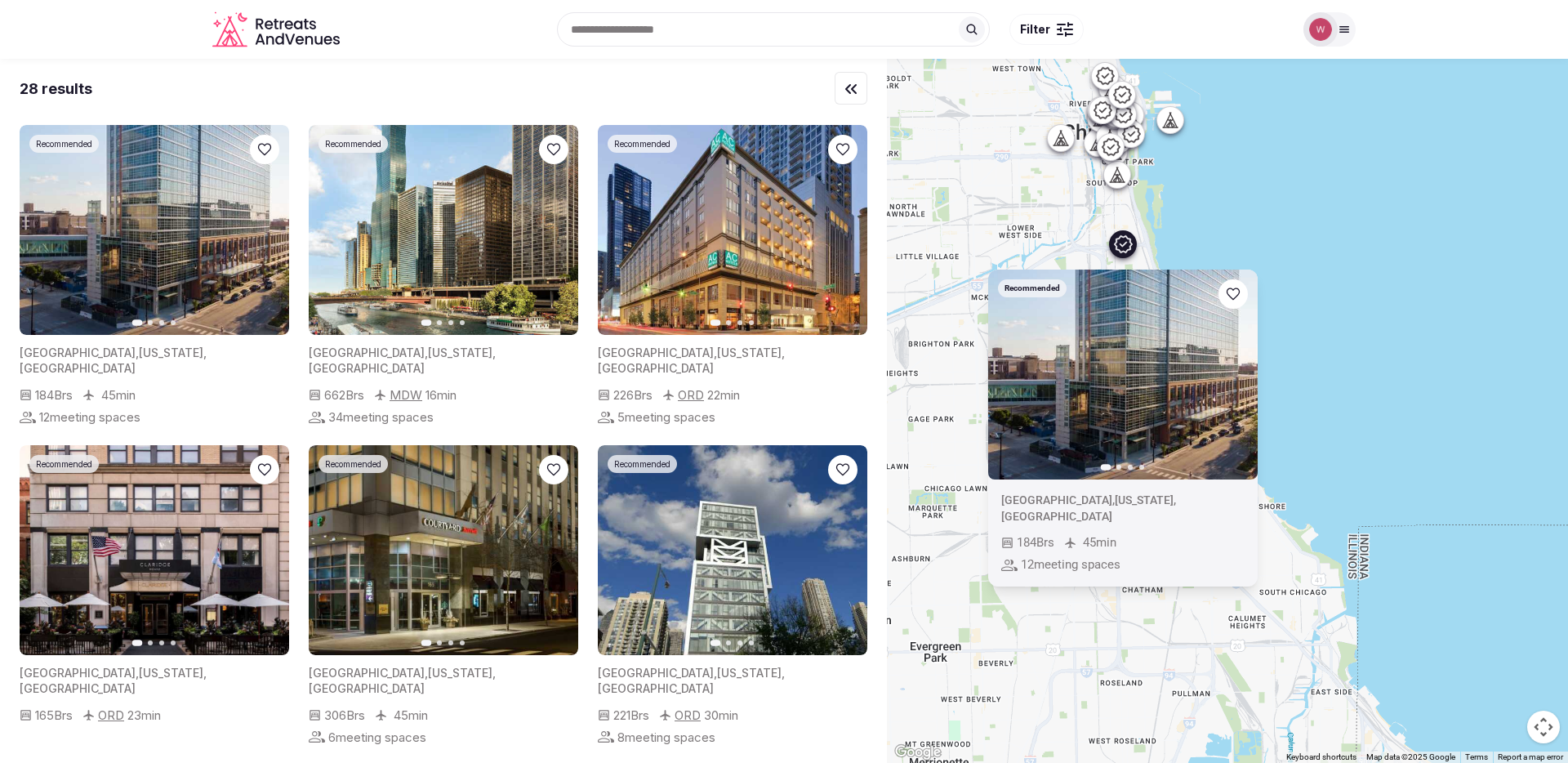 click 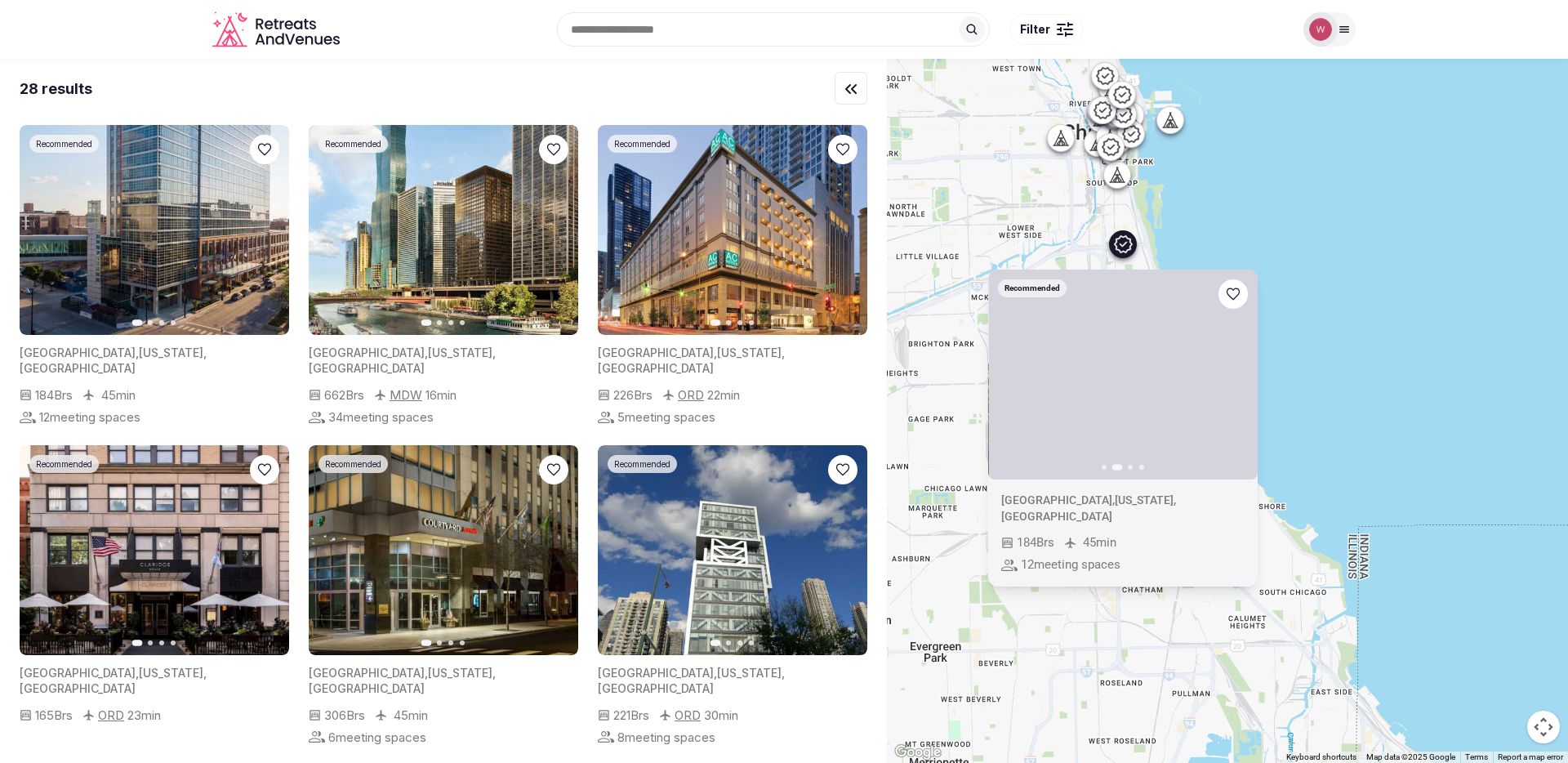 click 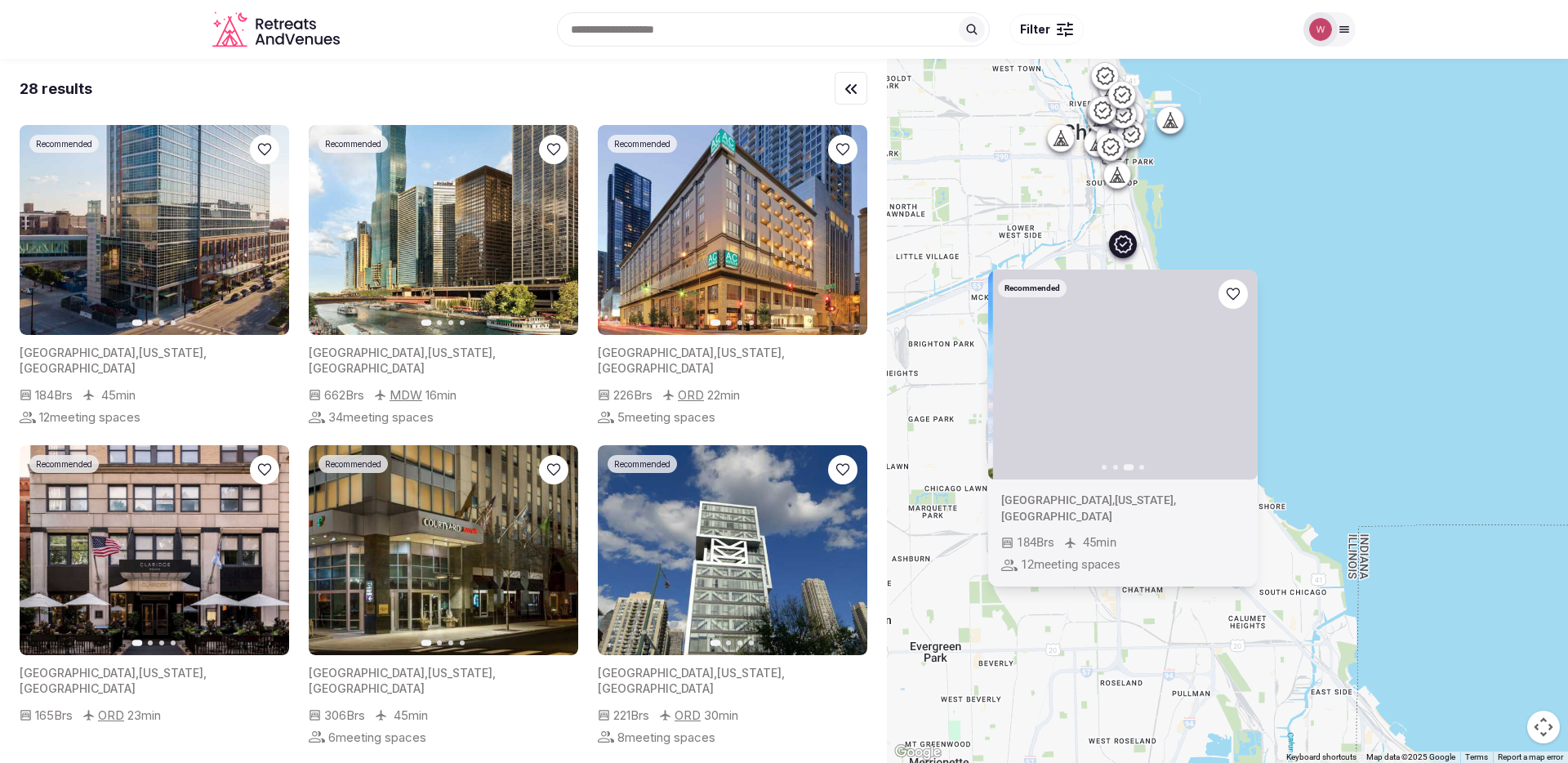 click 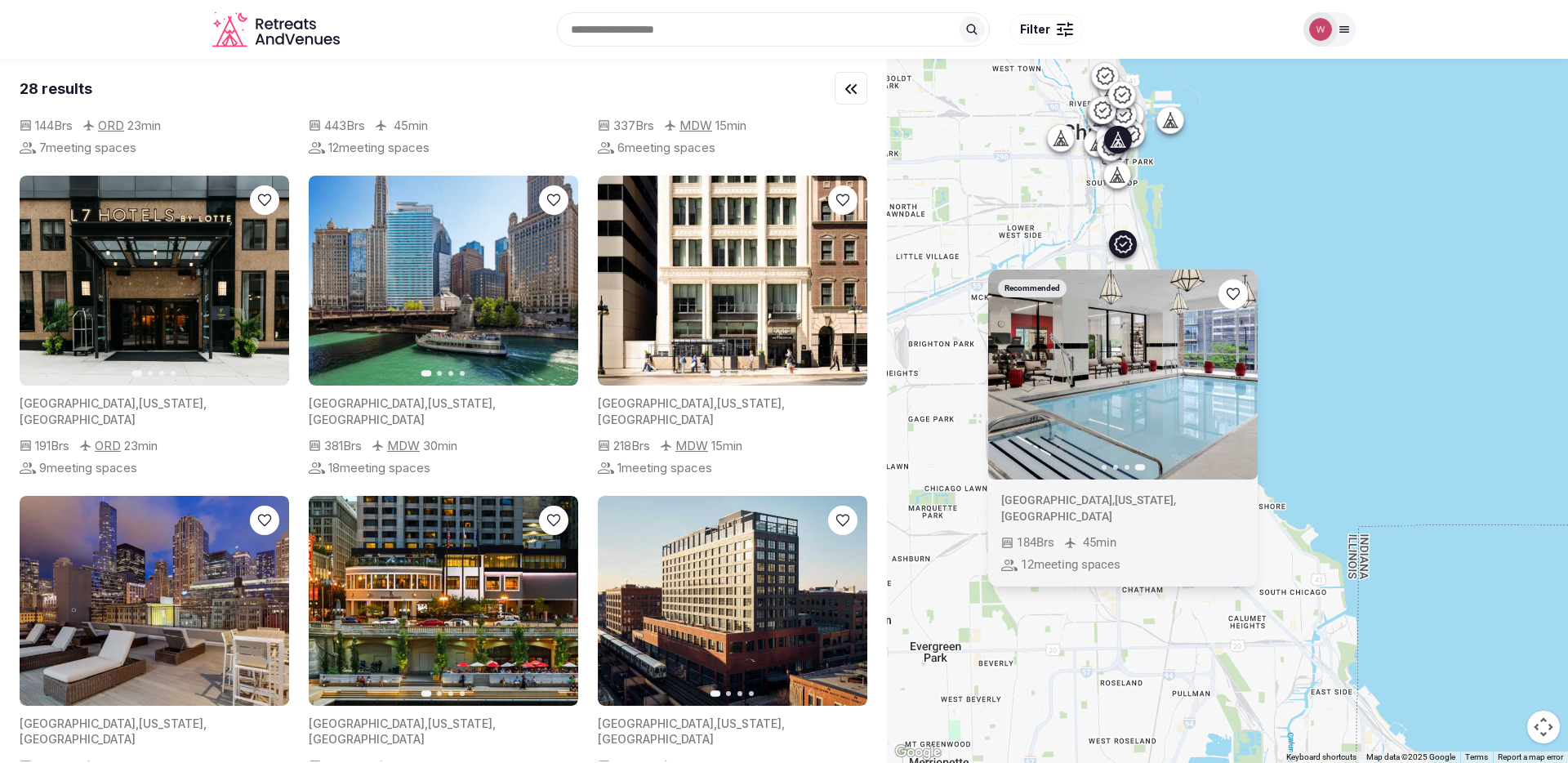 scroll, scrollTop: 2370, scrollLeft: 0, axis: vertical 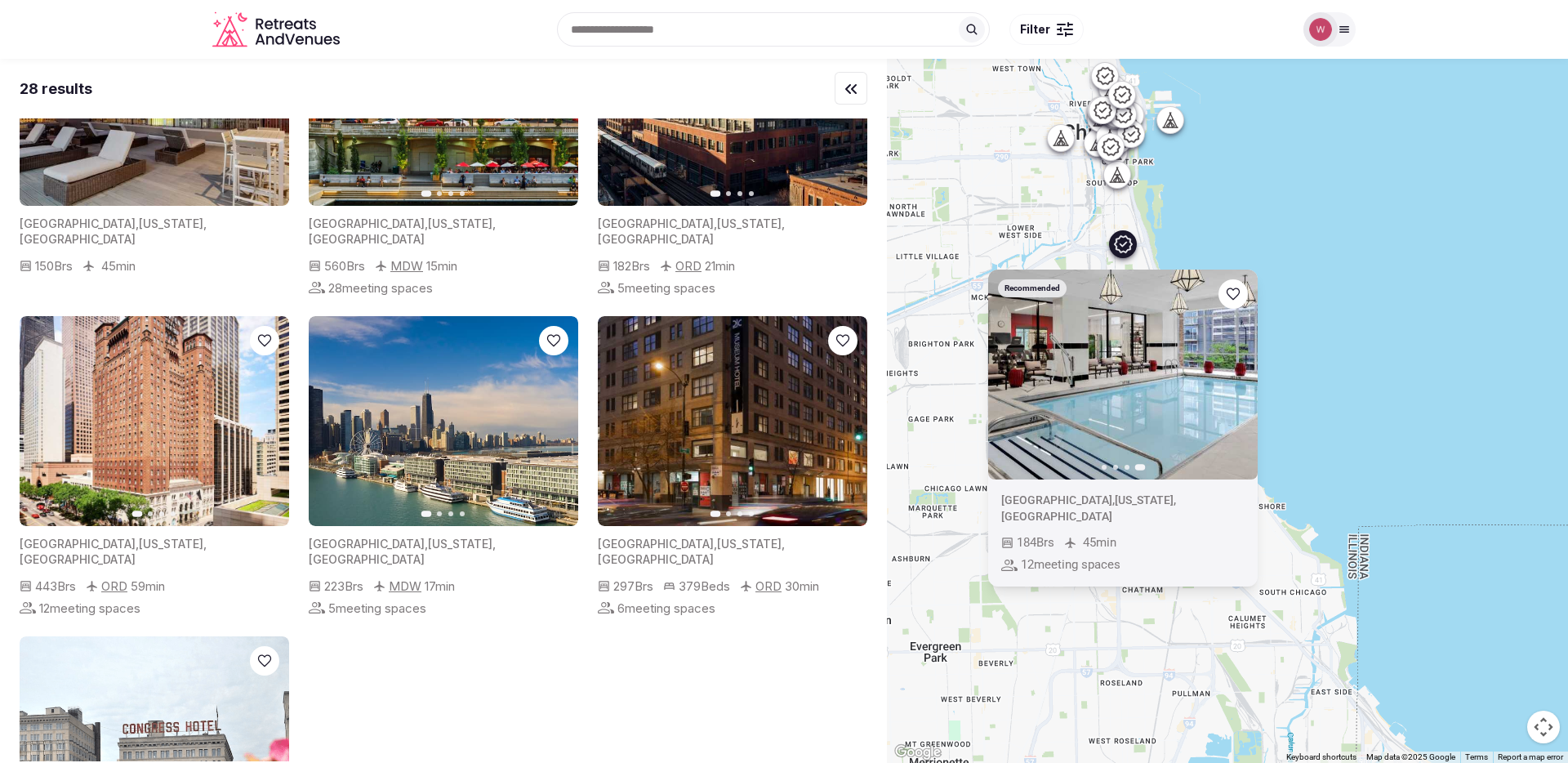 drag, startPoint x: 1132, startPoint y: 203, endPoint x: 1269, endPoint y: 272, distance: 153.39492 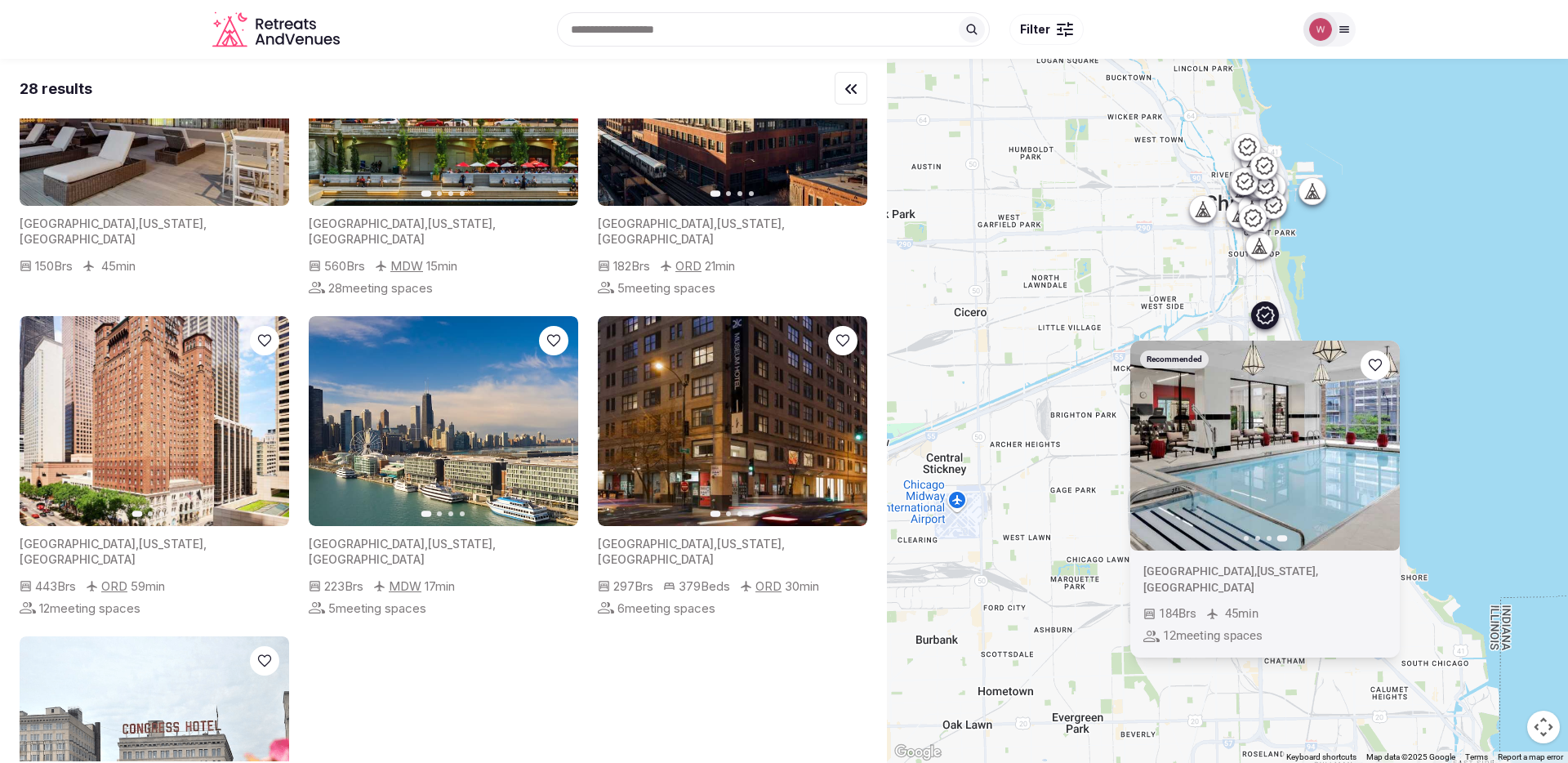drag, startPoint x: 1124, startPoint y: 261, endPoint x: 1166, endPoint y: 323, distance: 74.886581 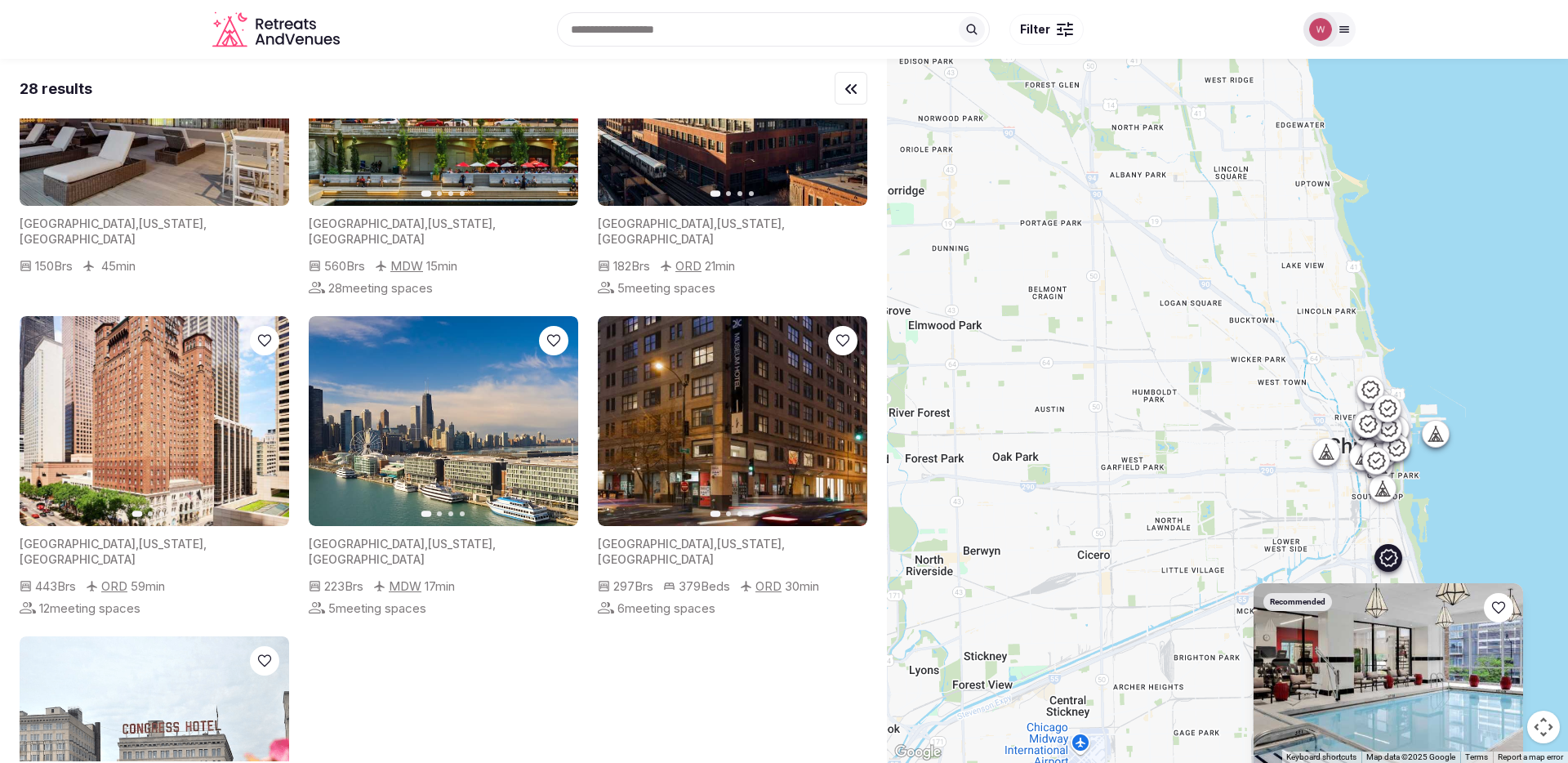 scroll, scrollTop: 0, scrollLeft: 0, axis: both 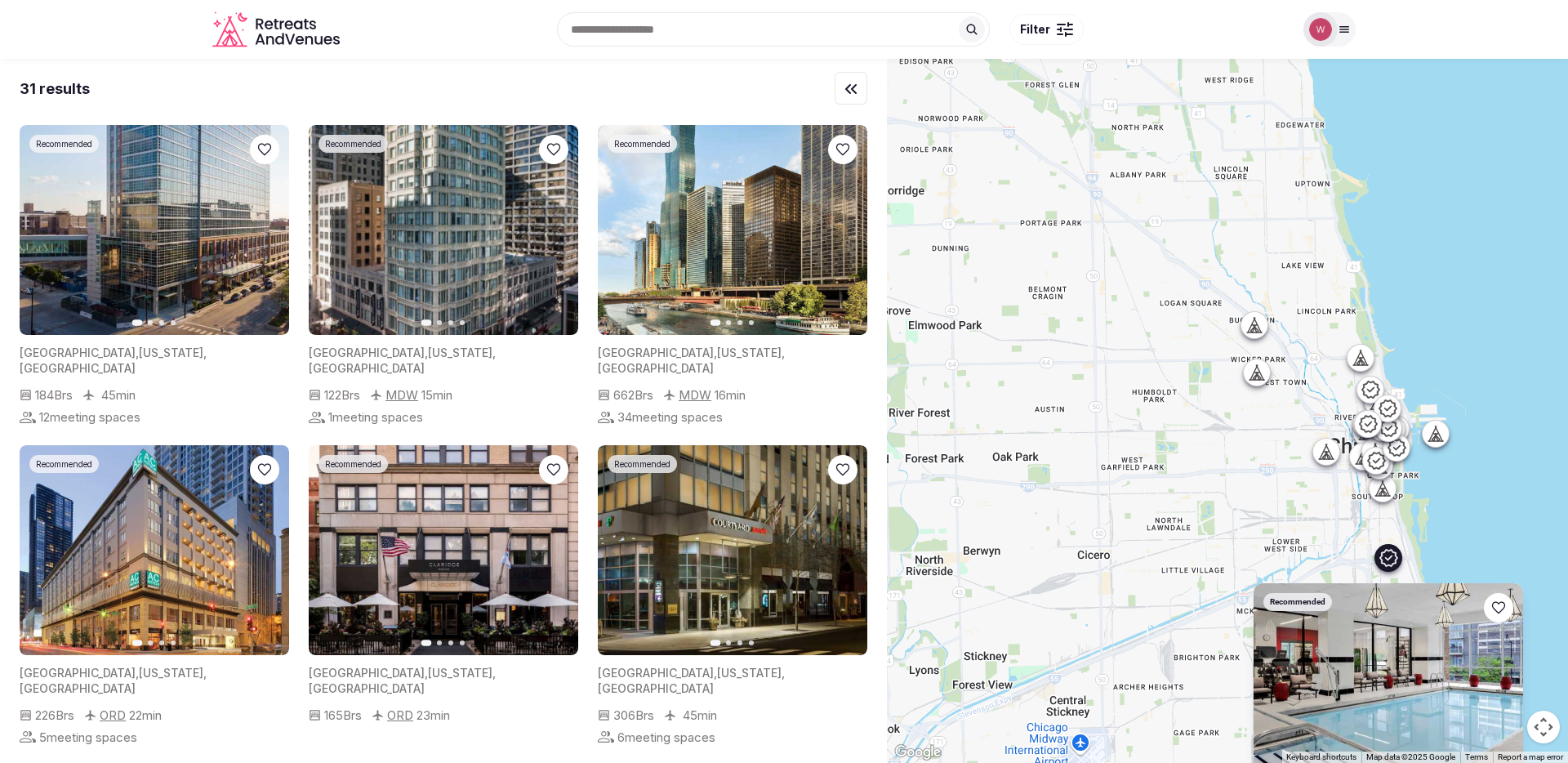 click 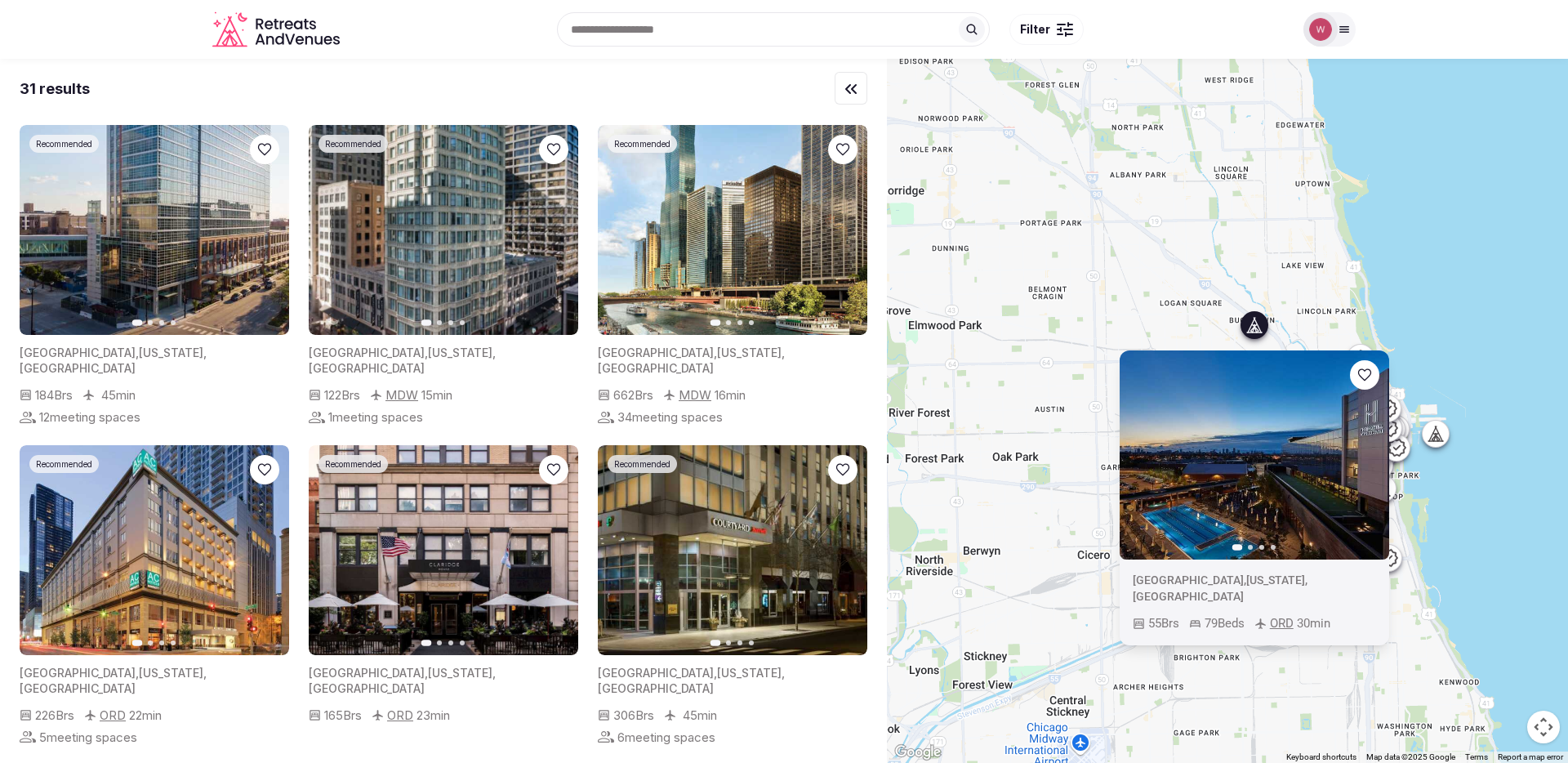 click on "To navigate, press the arrow keys. Previous slide Next slide United States ,  Illinois ,  Chicago 55  Brs 79  Beds ORD 30  min" at bounding box center (1227, 411) 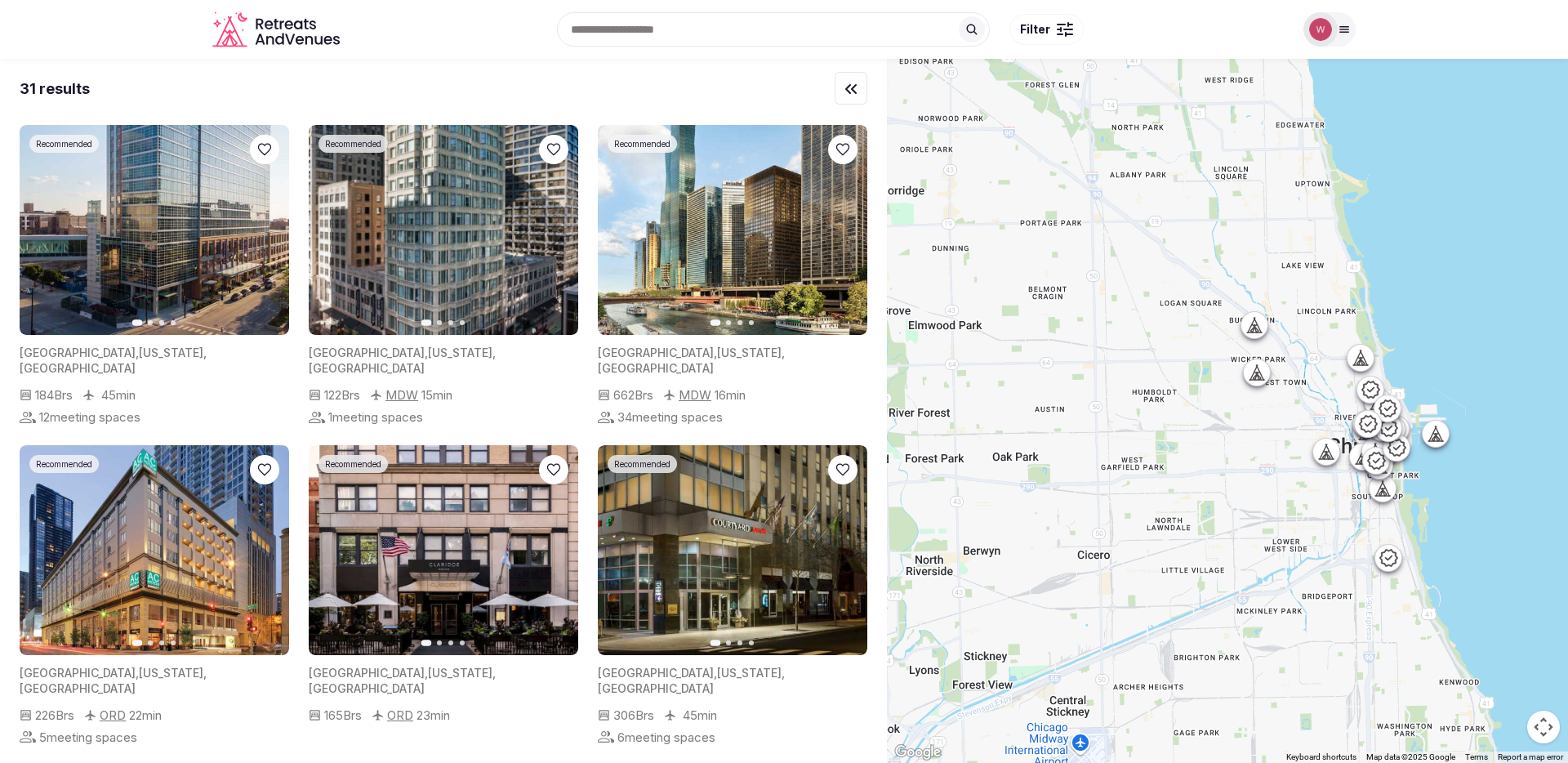 click 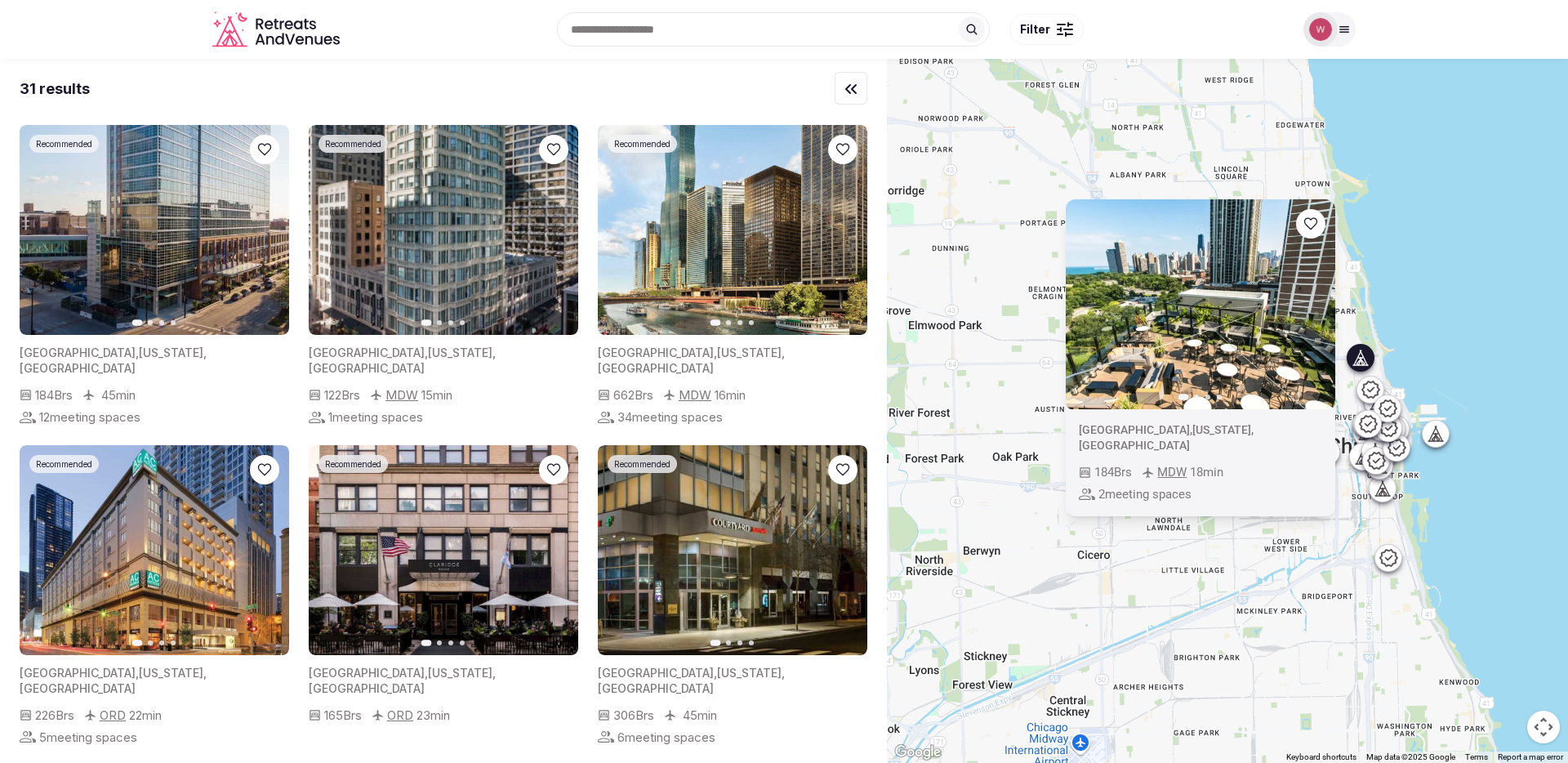 click on "To navigate, press the arrow keys. Previous slide Next slide United States ,  Illinois ,  Chicago 184  Brs MDW 18  min 2  meeting spaces" at bounding box center [1227, 411] 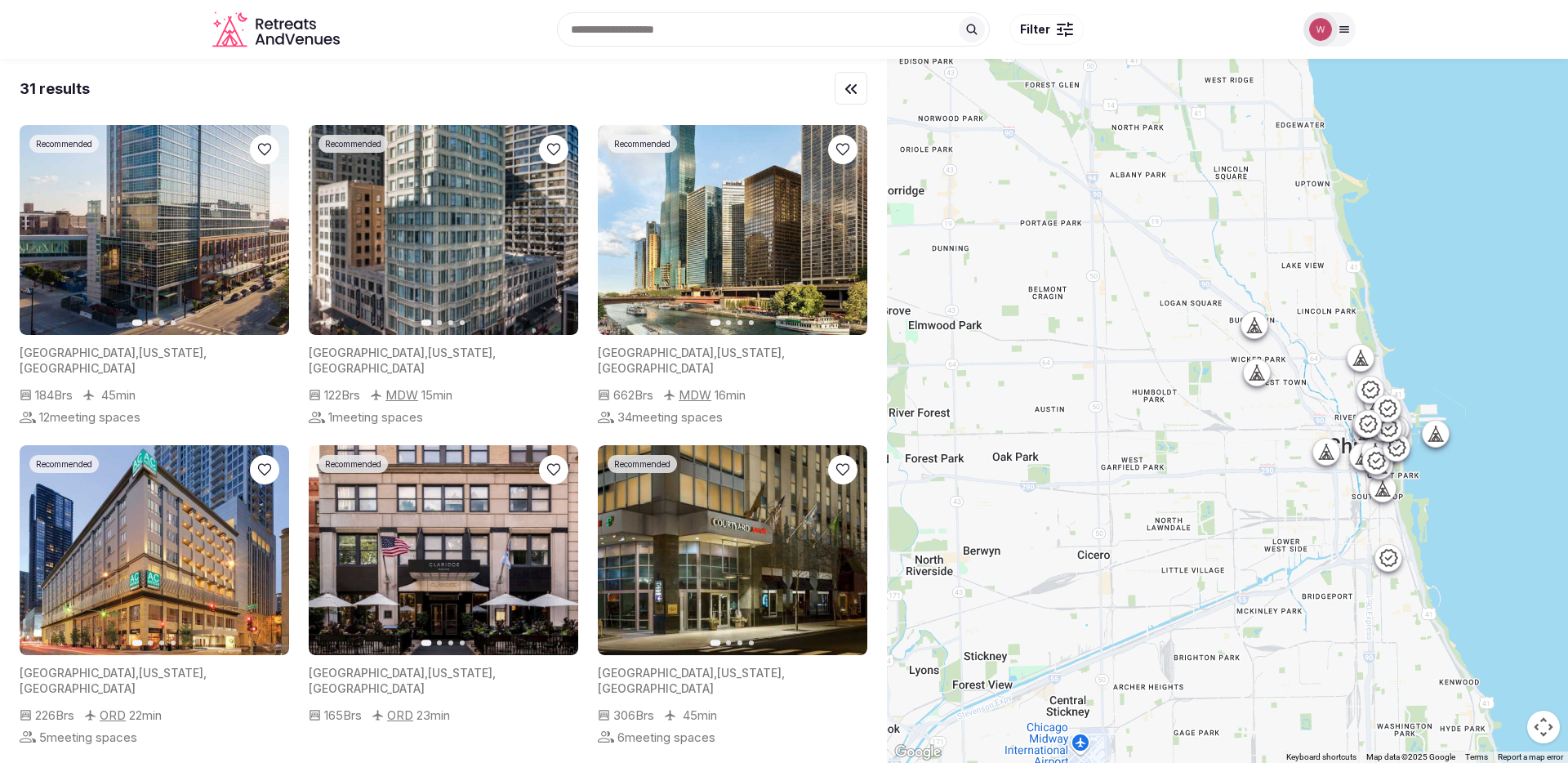 click 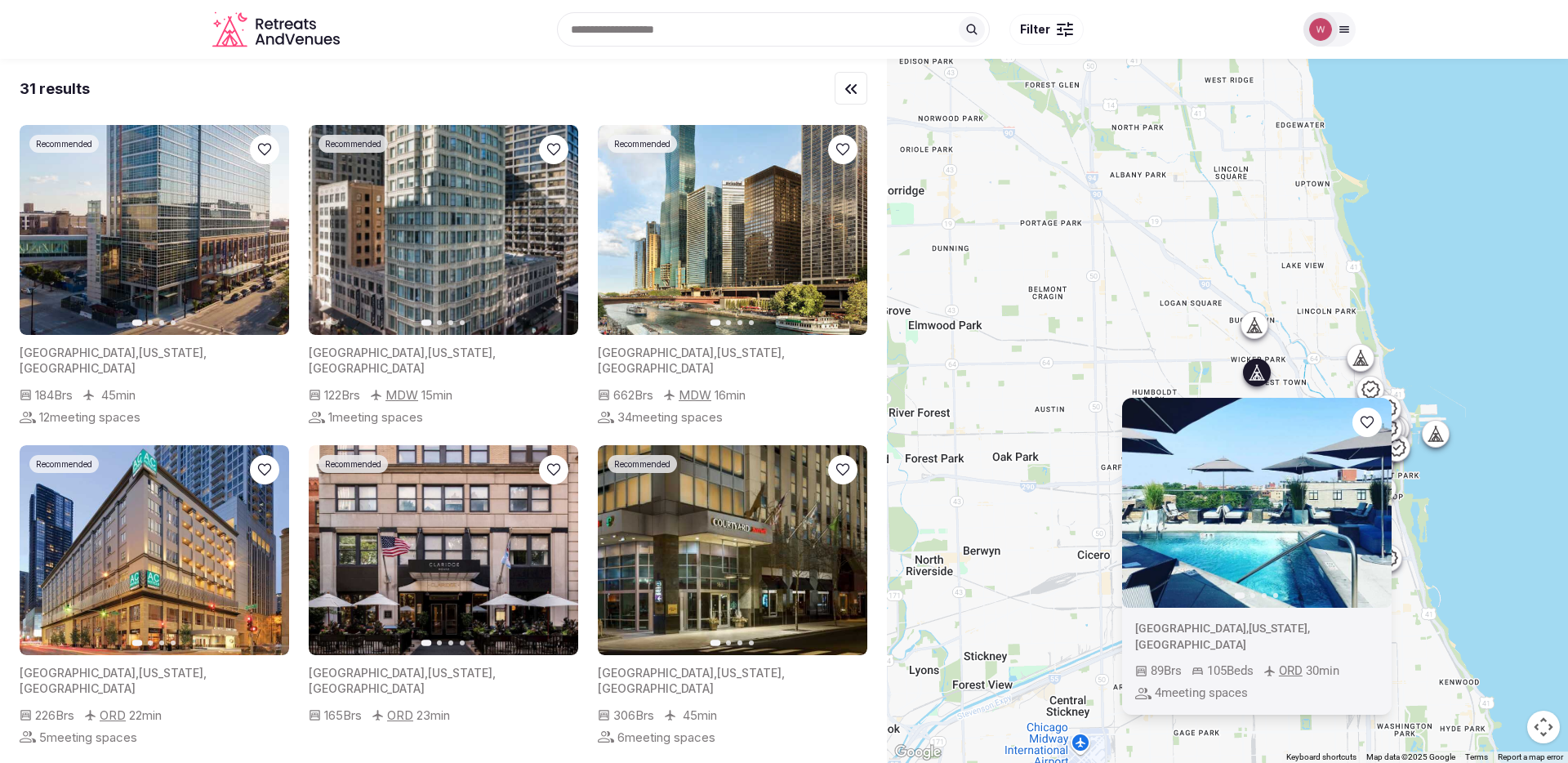 click 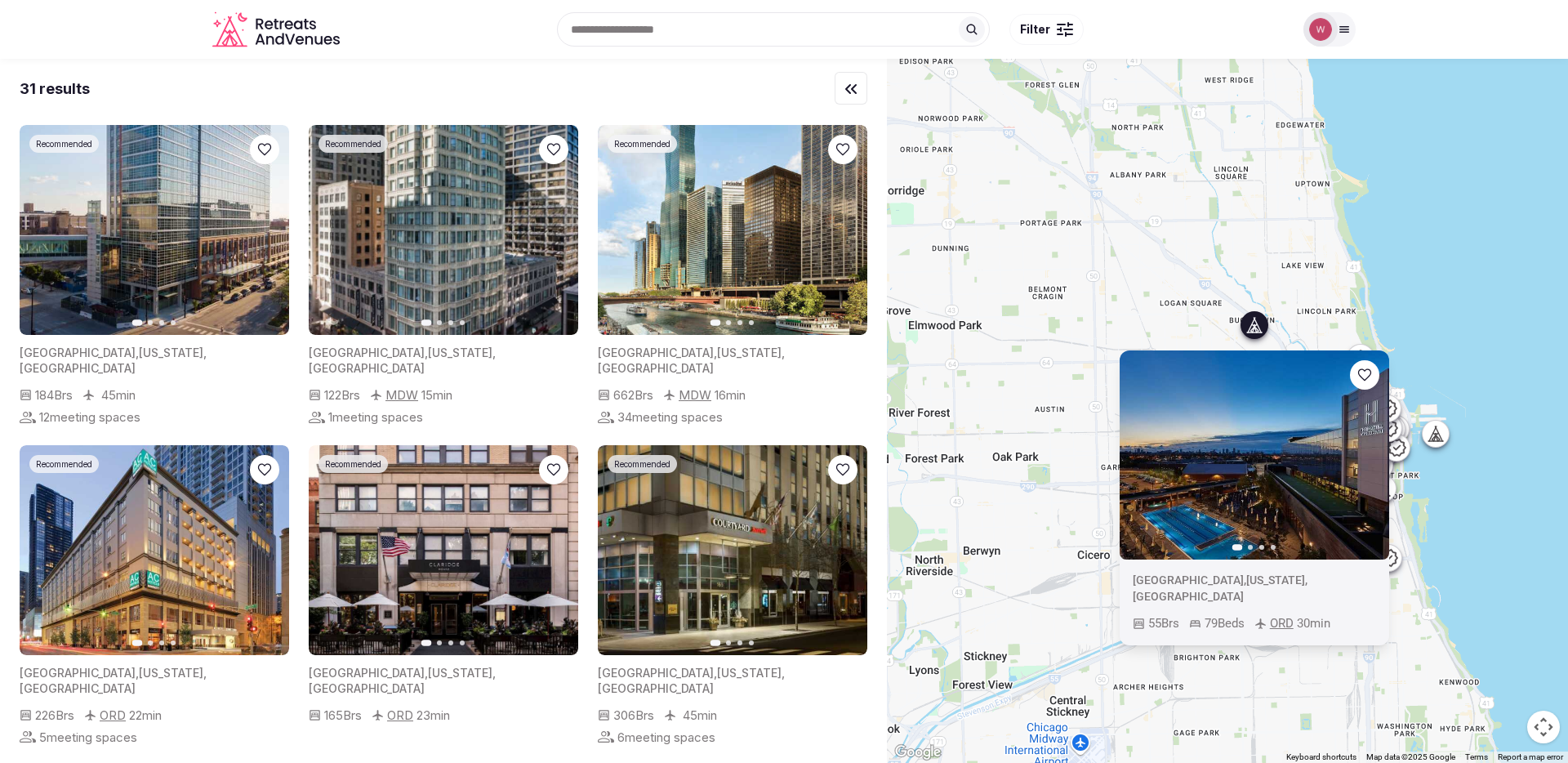 click on "To navigate, press the arrow keys. Previous slide Next slide United States ,  Illinois ,  Chicago 55  Brs 79  Beds ORD 30  min" at bounding box center [1227, 411] 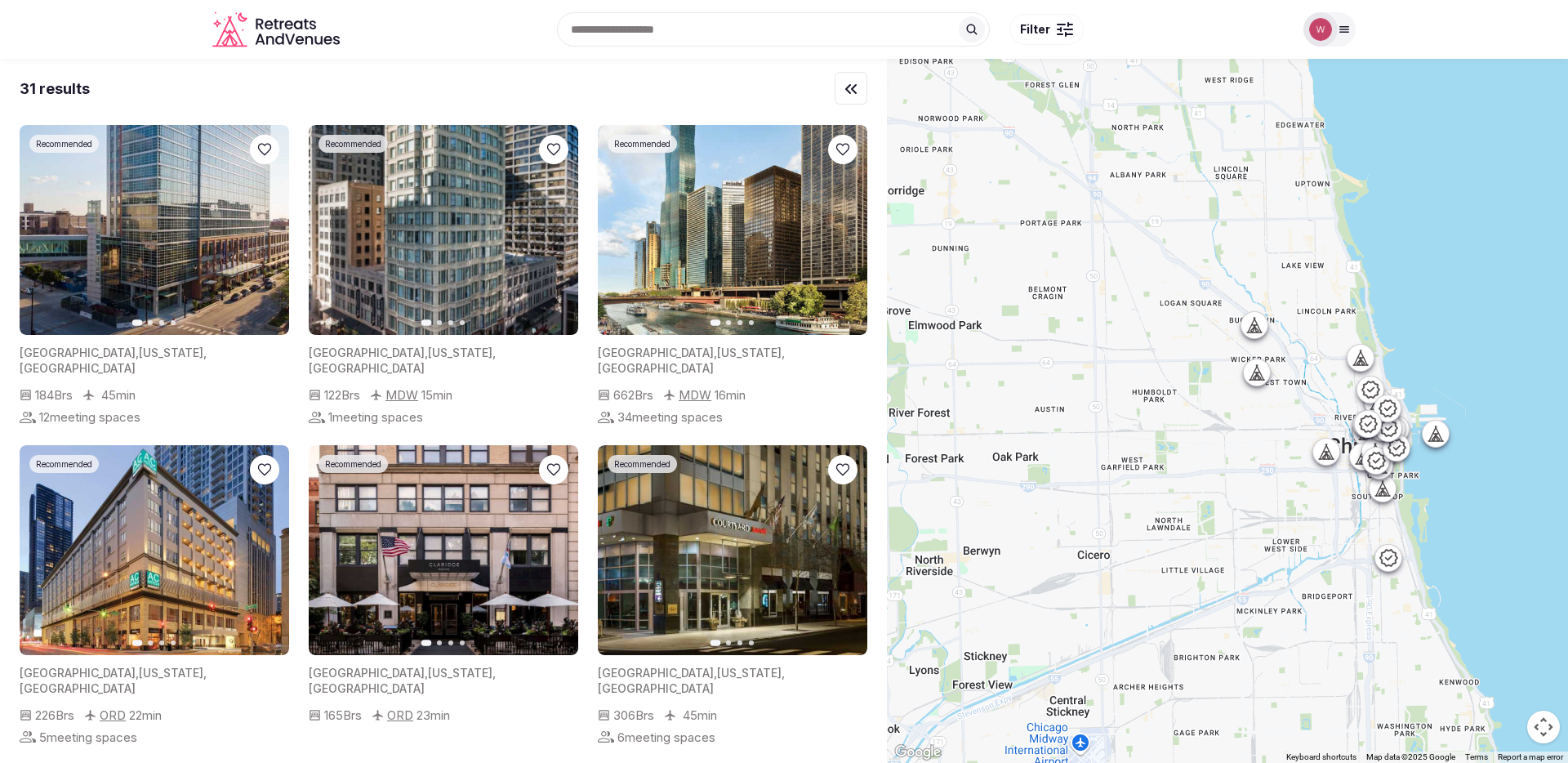 click on "To navigate, press the arrow keys. Previous slide Next slide United States ,  Illinois ,  Chicago 55  Brs 79  Beds ORD 30  min" at bounding box center (1227, 411) 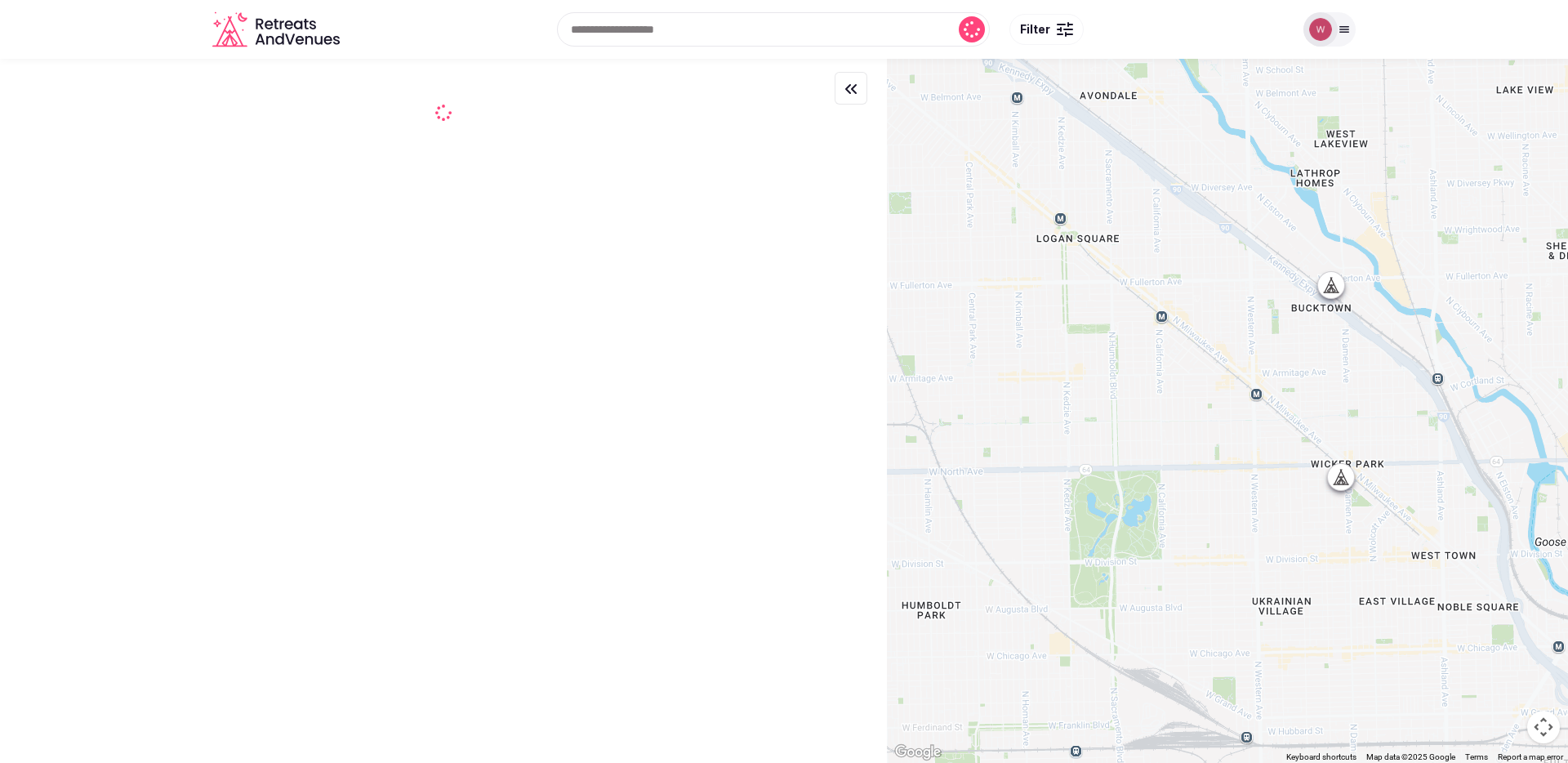 click on "To navigate, press the arrow keys." at bounding box center (1227, 411) 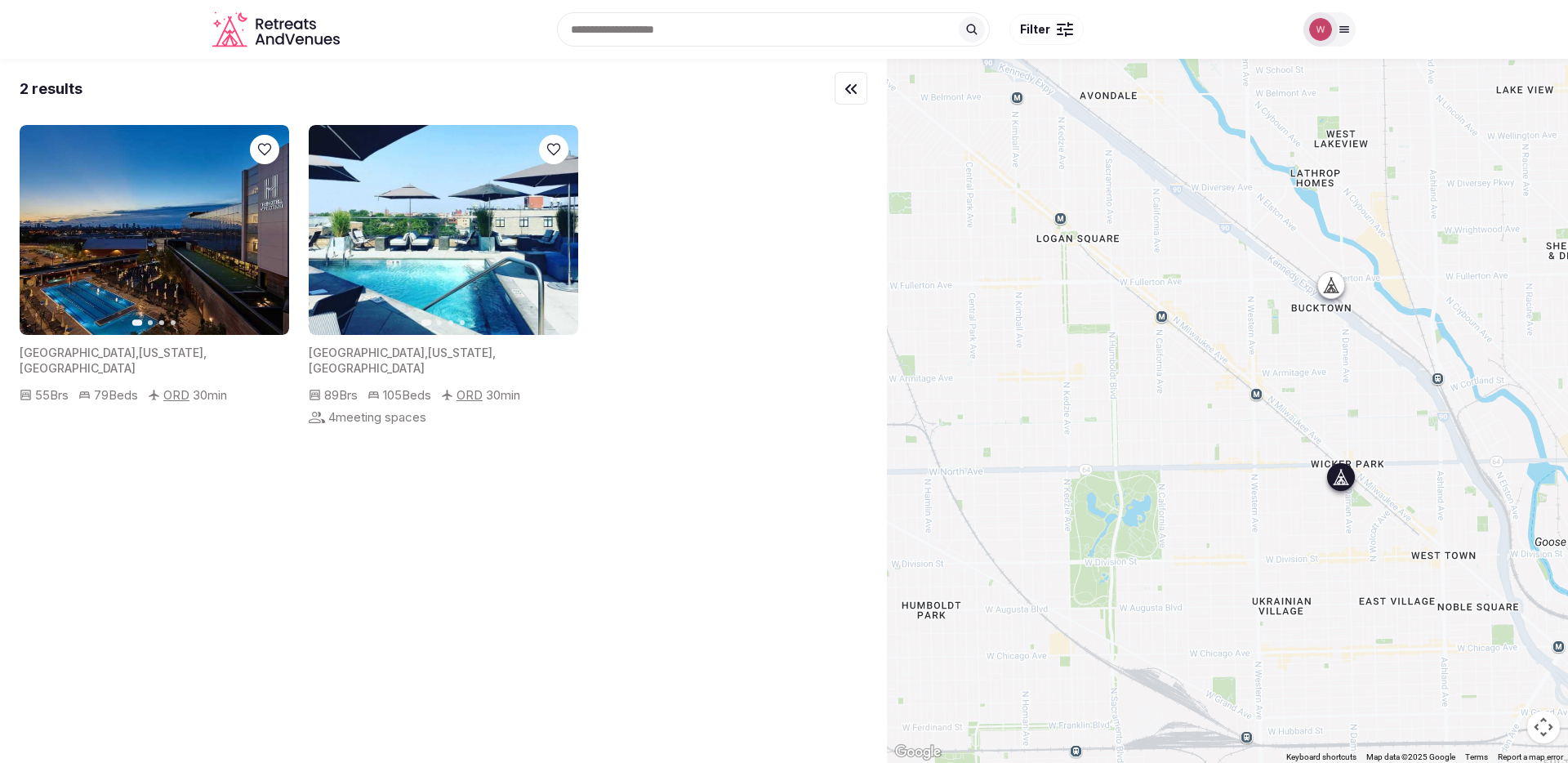 click at bounding box center [443, 230] 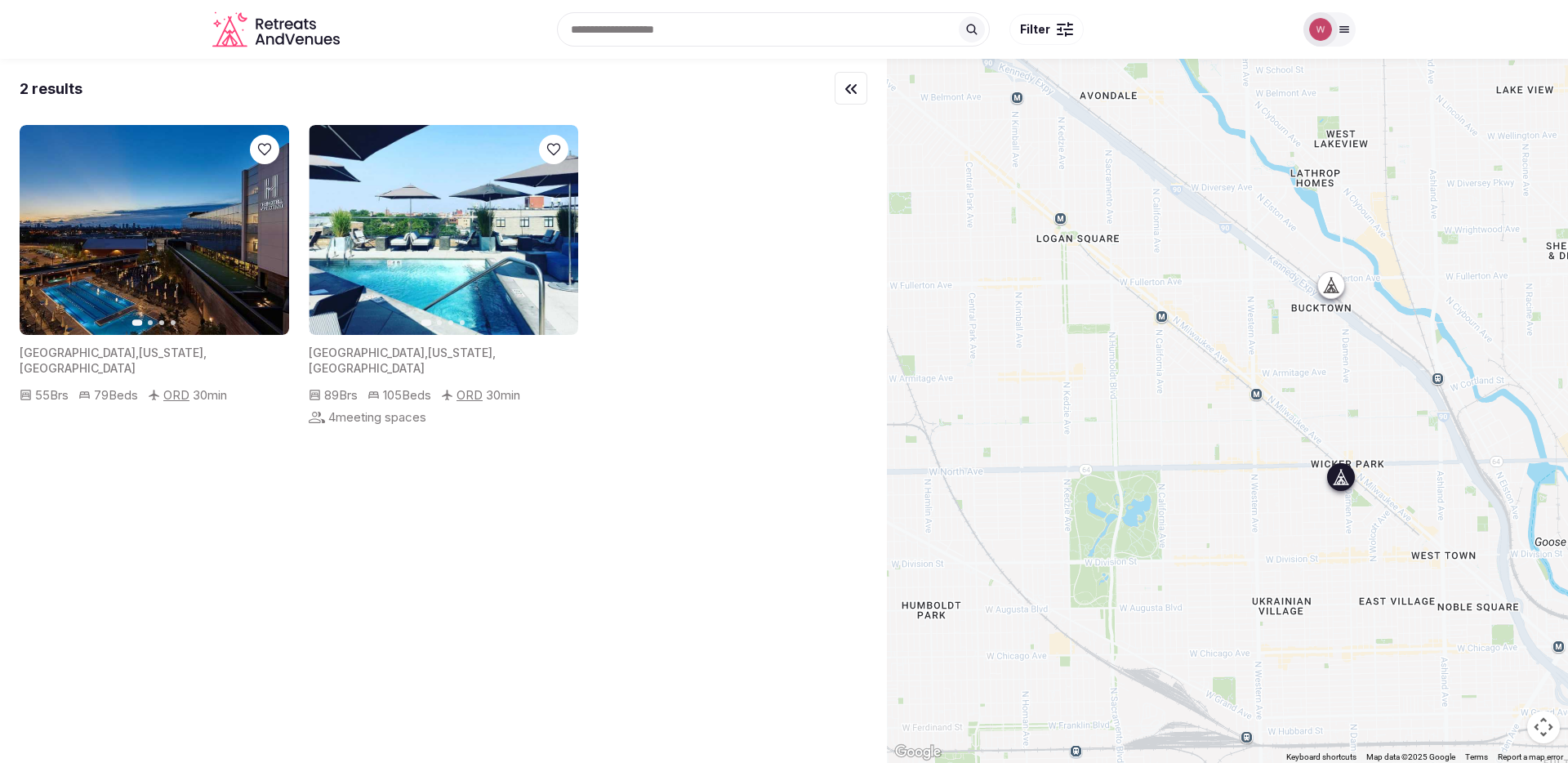 click at bounding box center (444, 230) 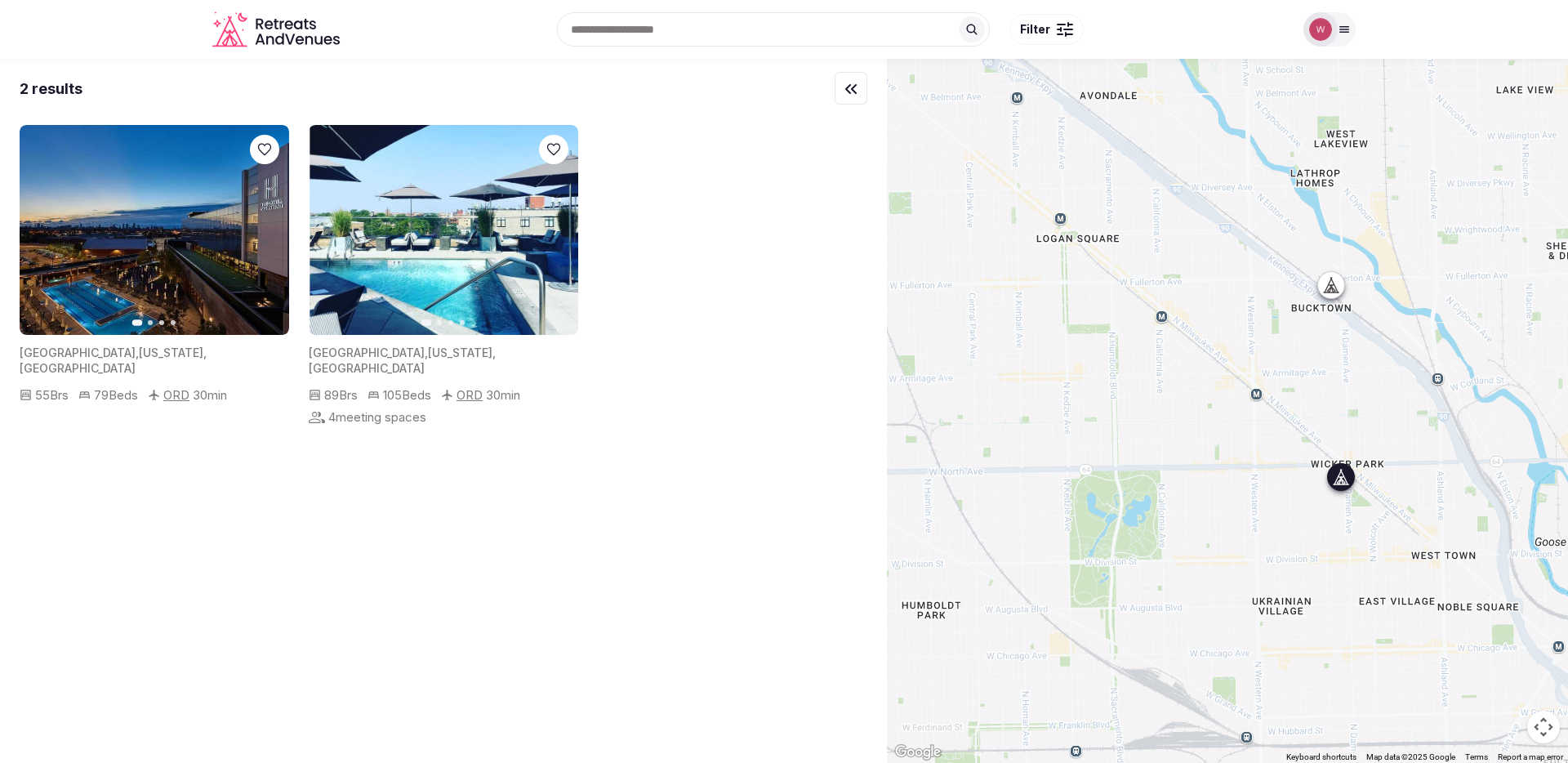 click at bounding box center [444, 230] 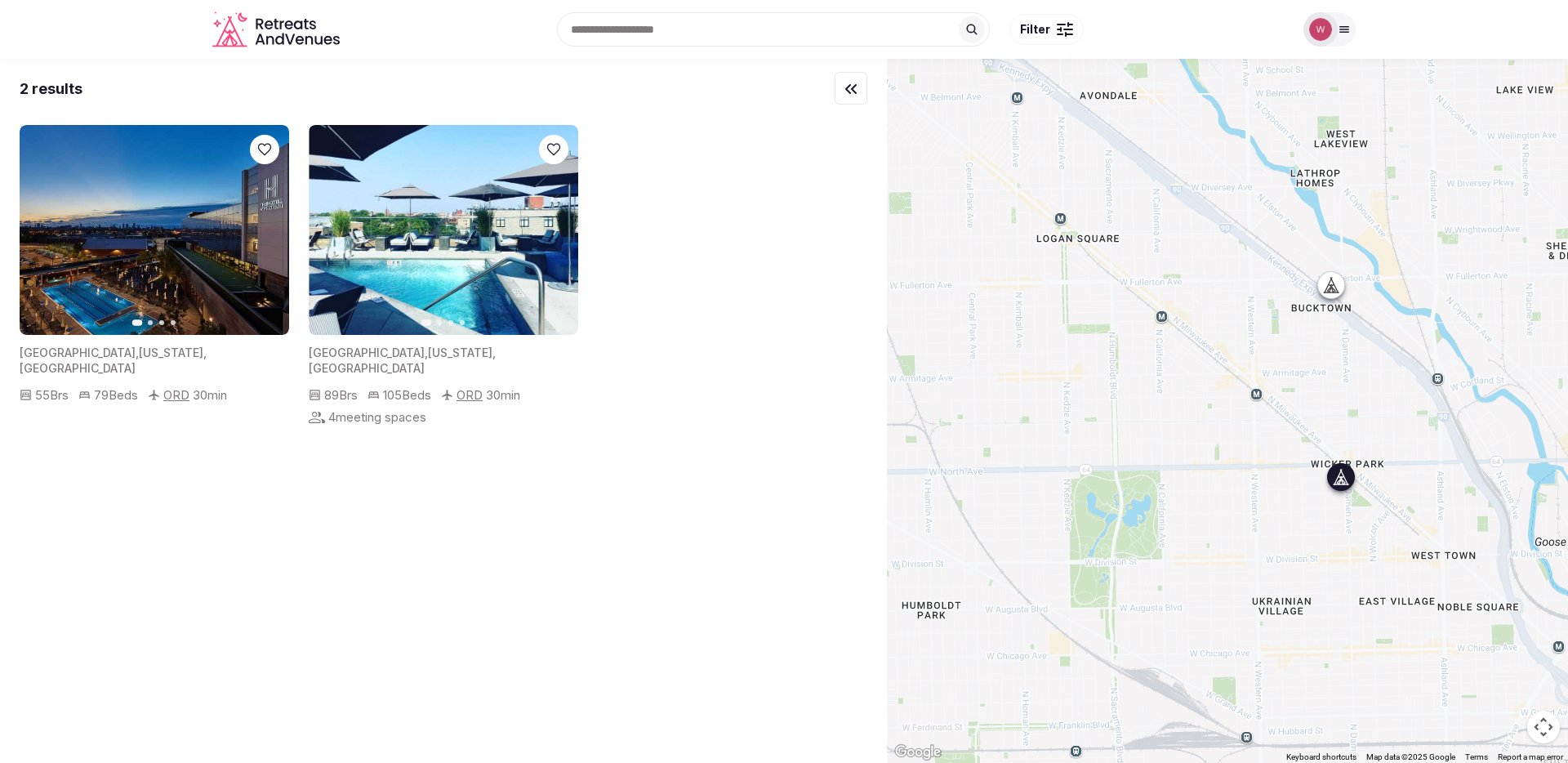 click 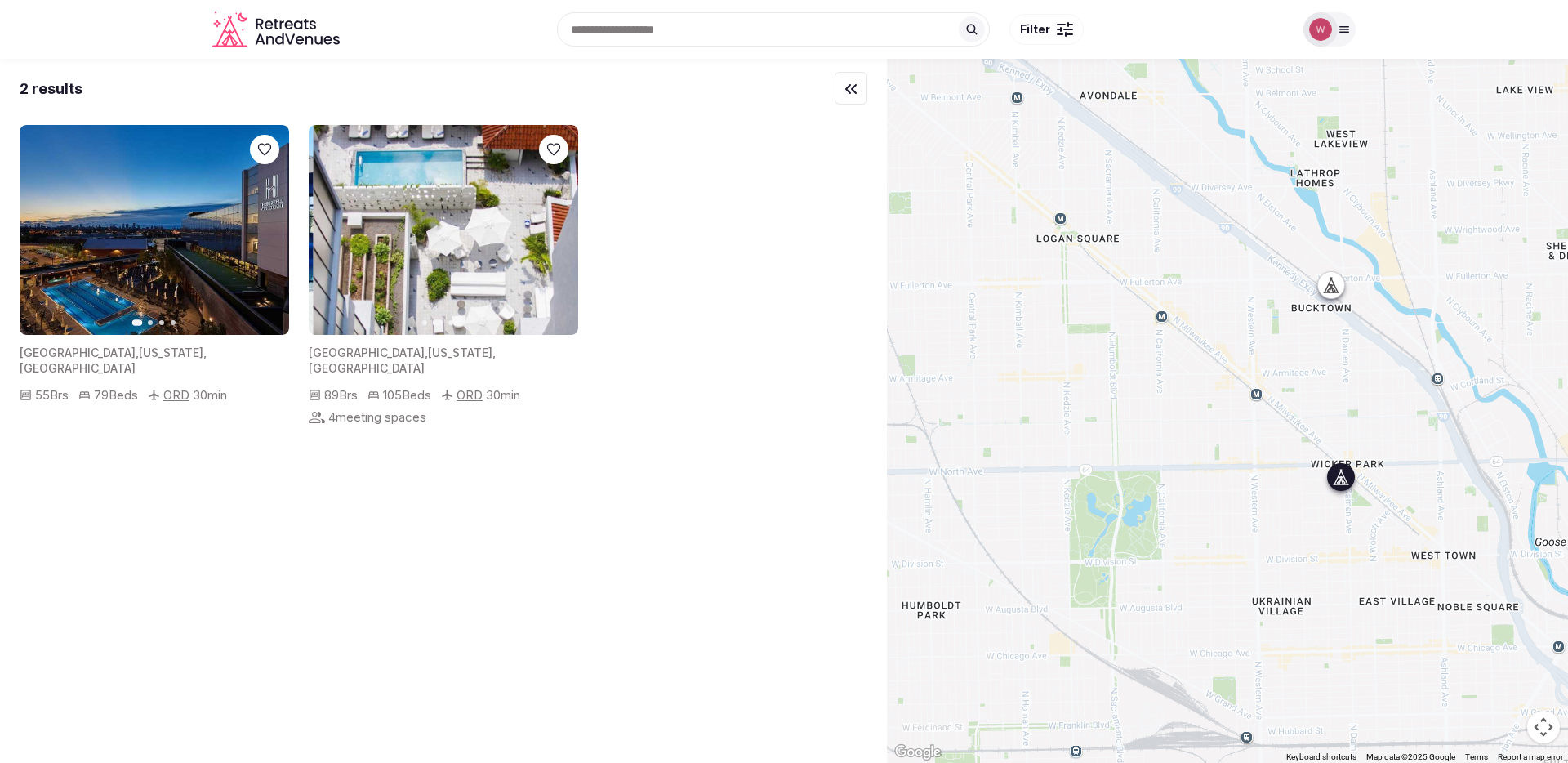click 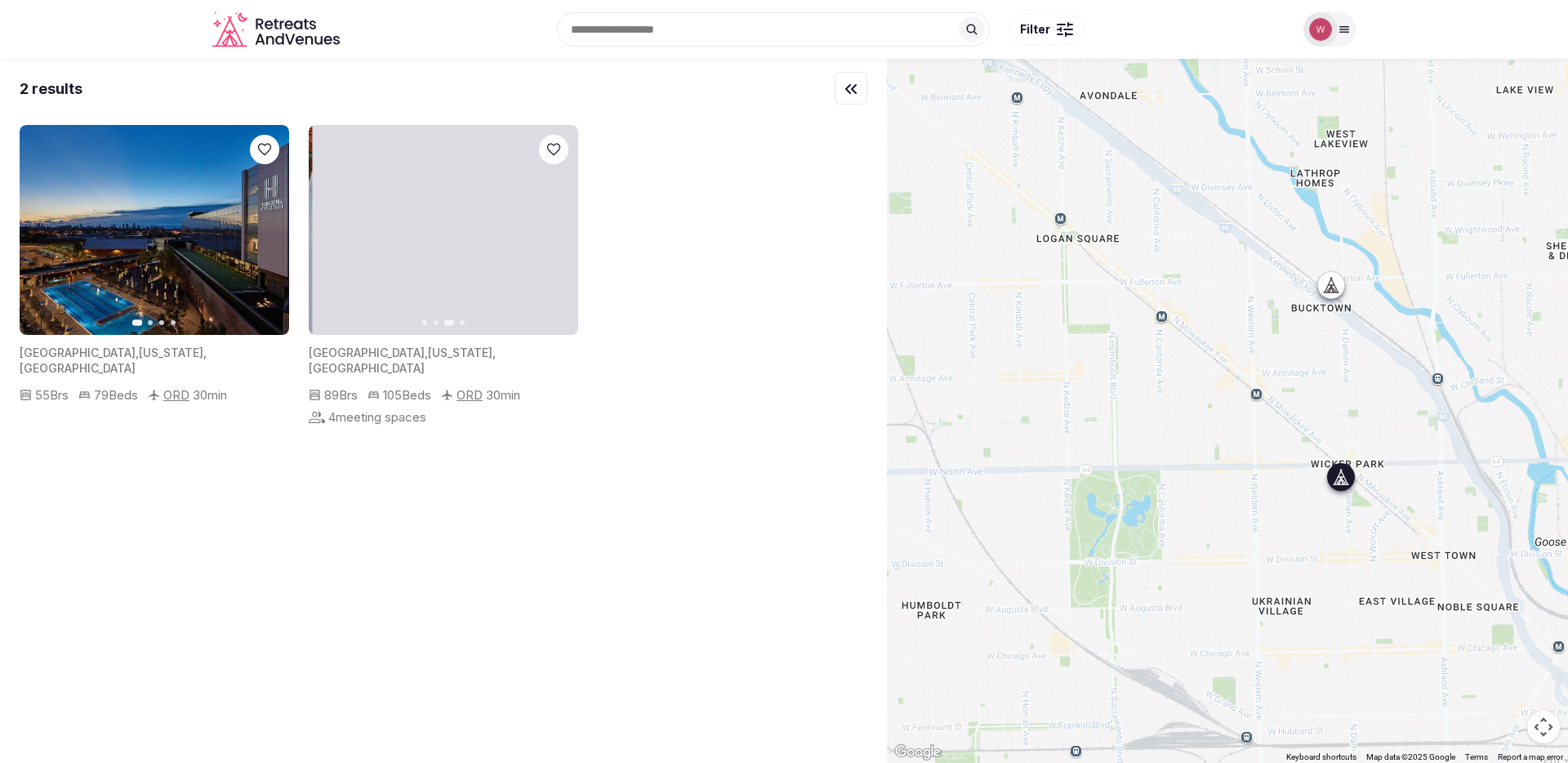 click 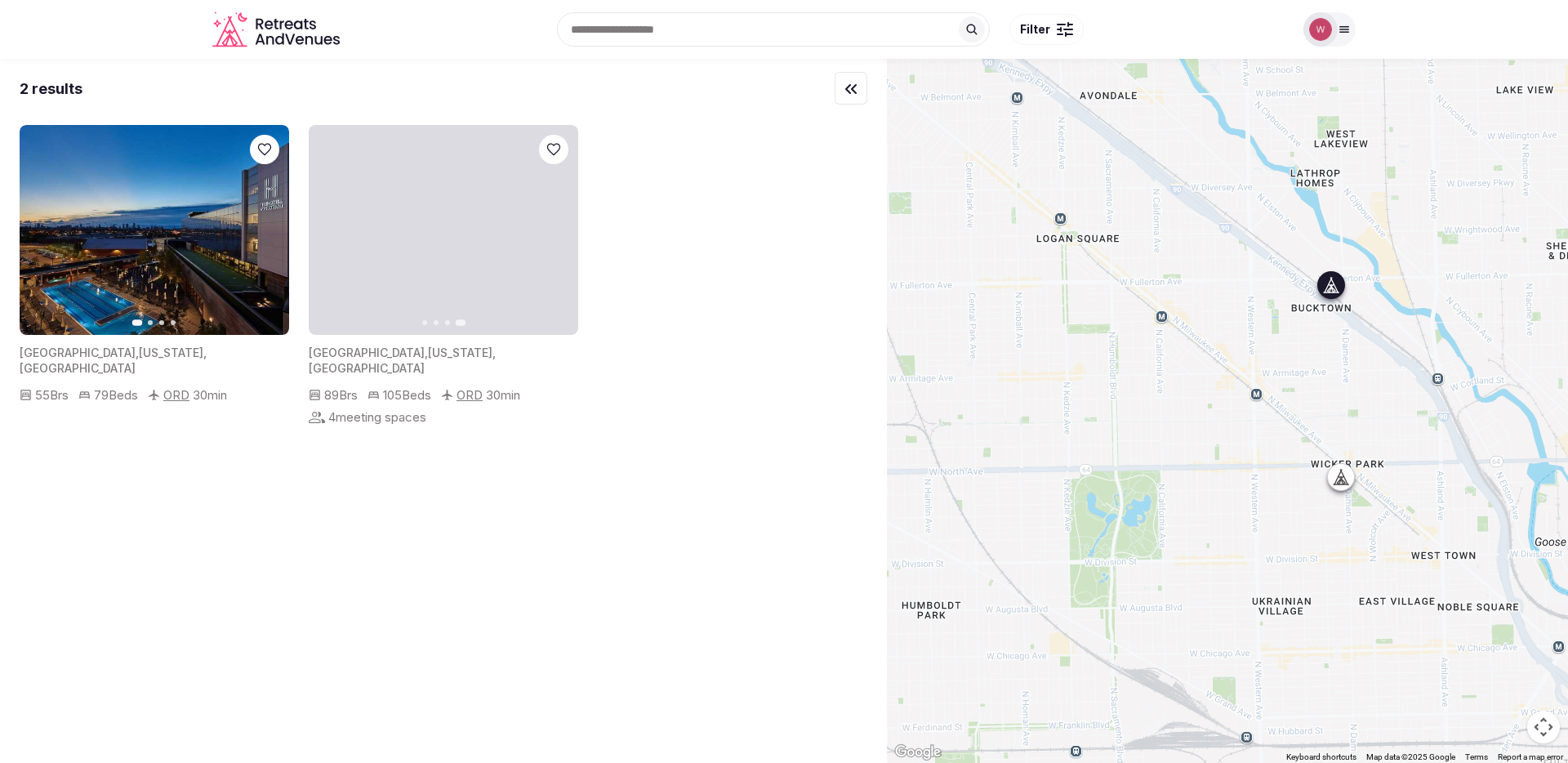 click at bounding box center [154, 230] 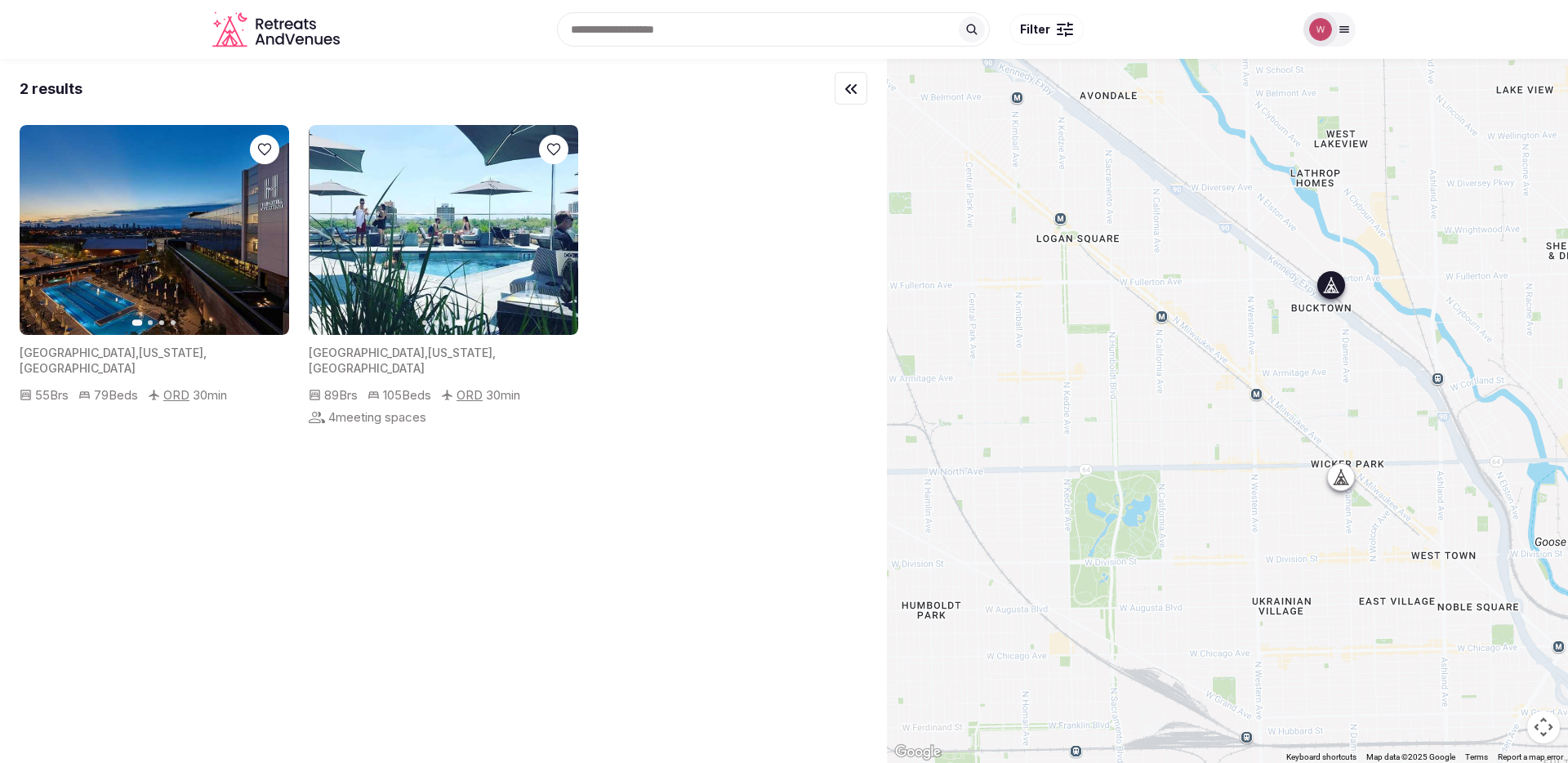 click at bounding box center (154, 230) 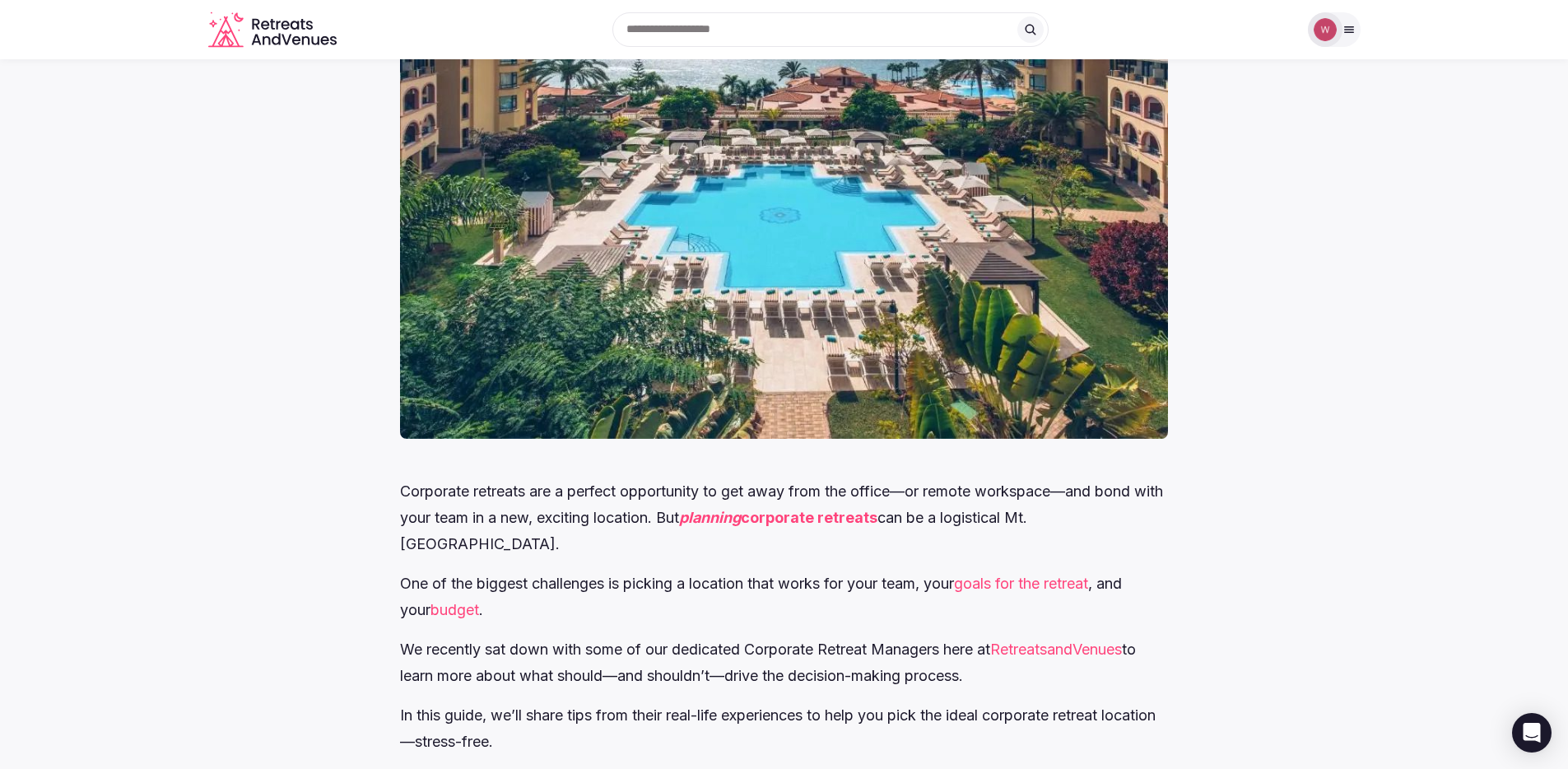 scroll, scrollTop: 0, scrollLeft: 0, axis: both 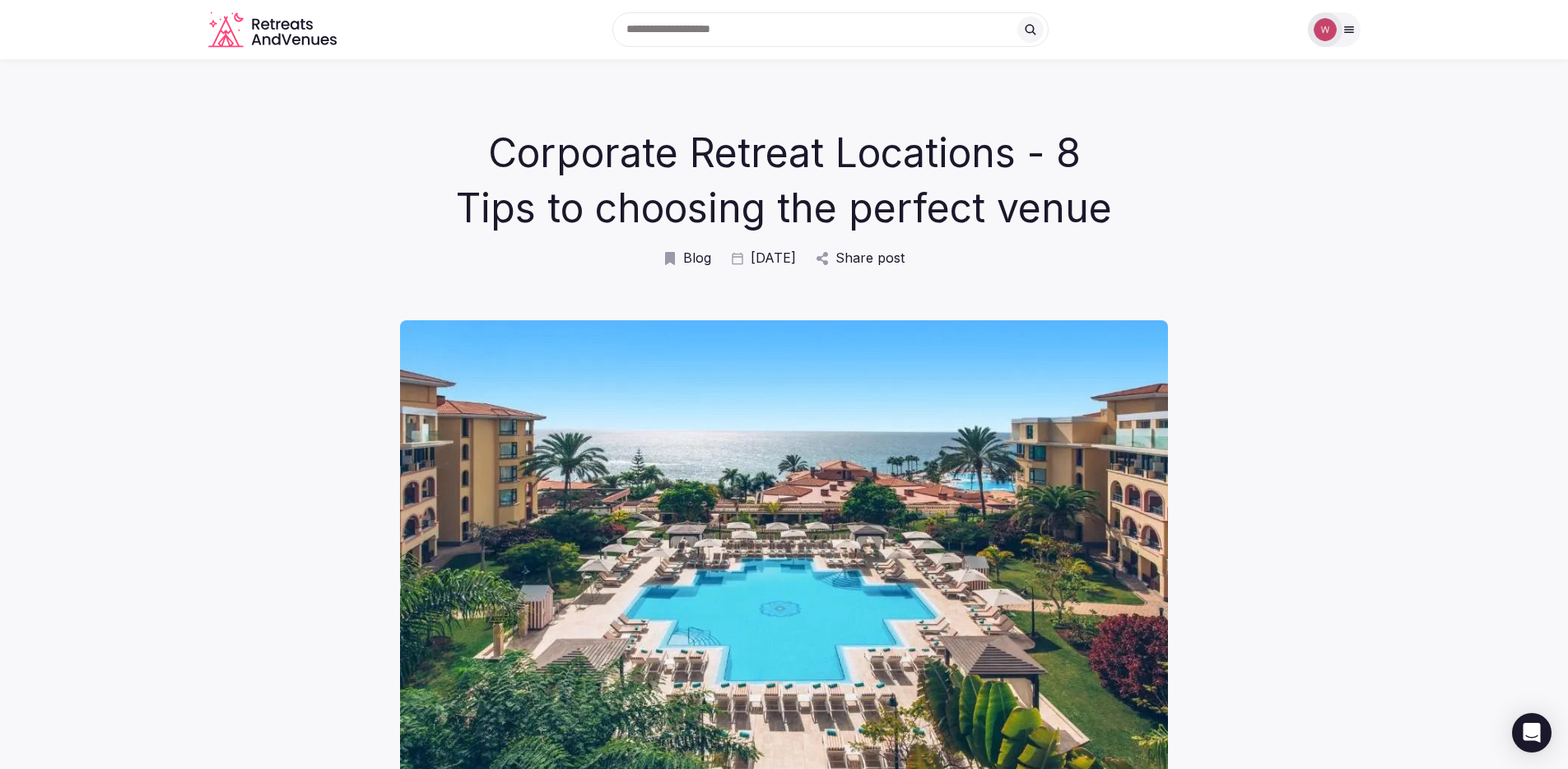 click 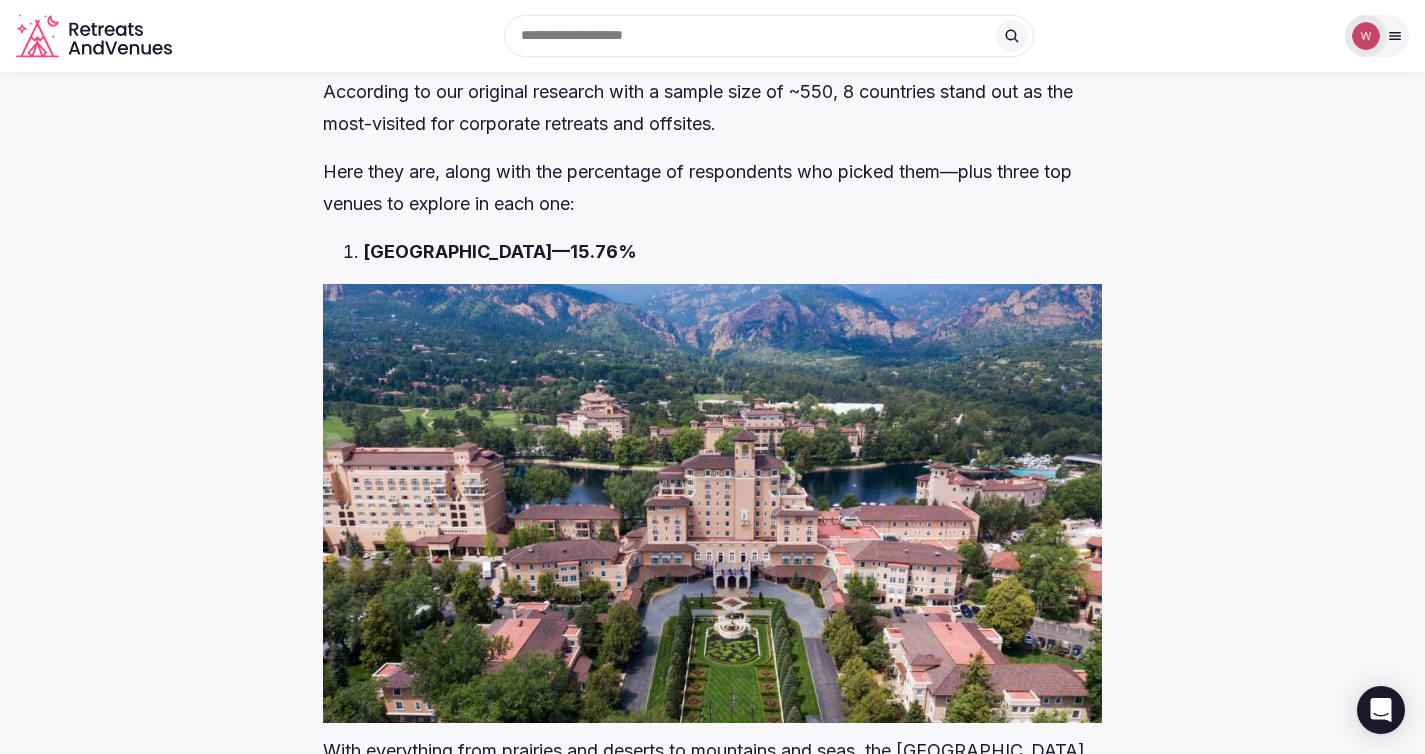 scroll, scrollTop: 7988, scrollLeft: 0, axis: vertical 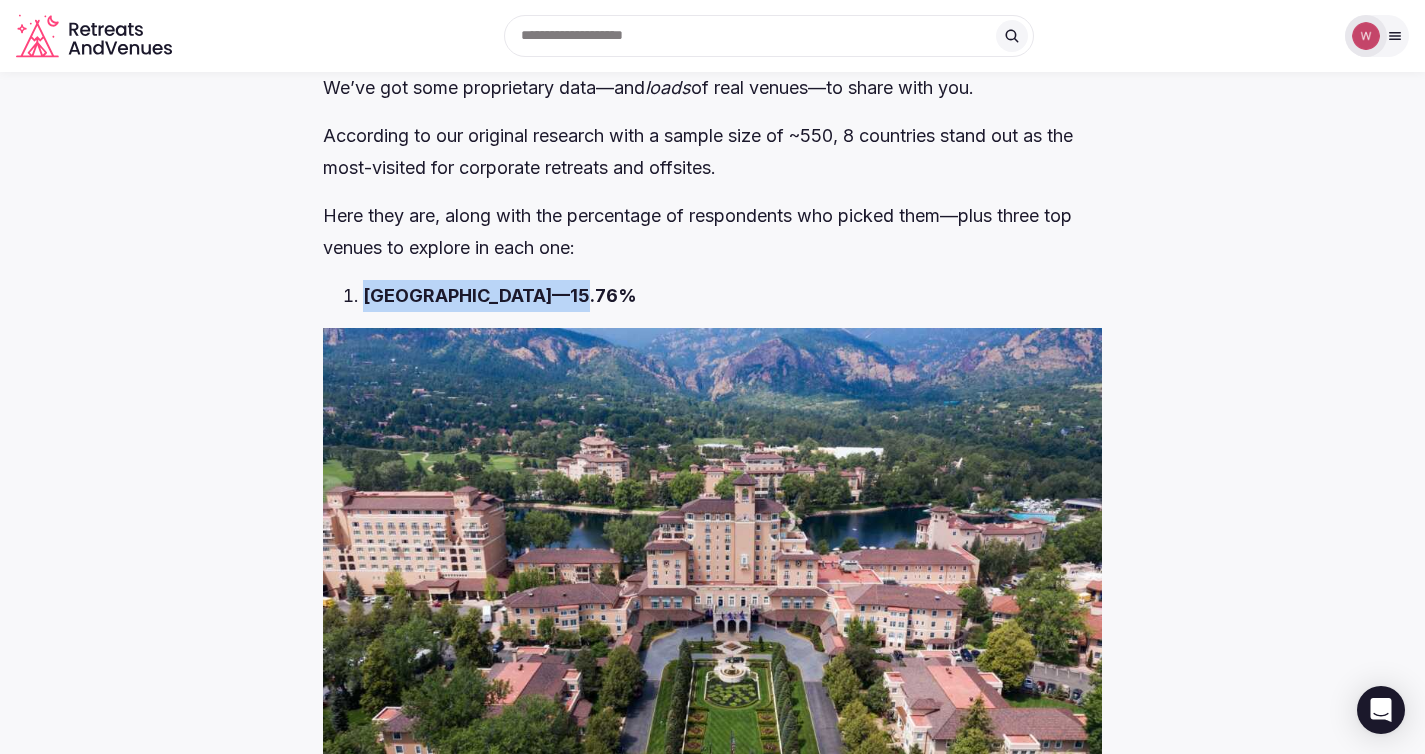 drag, startPoint x: 569, startPoint y: 259, endPoint x: 367, endPoint y: 262, distance: 202.02228 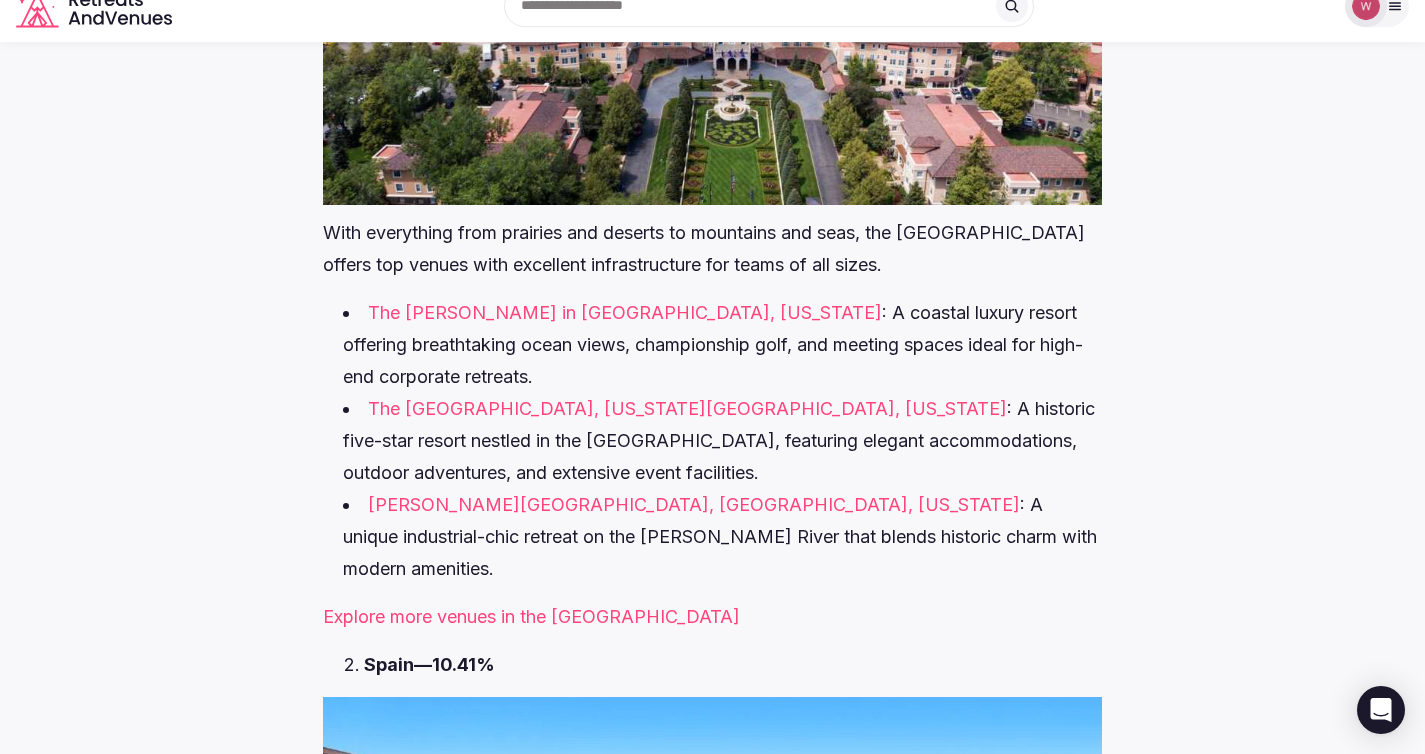 scroll, scrollTop: 8575, scrollLeft: 0, axis: vertical 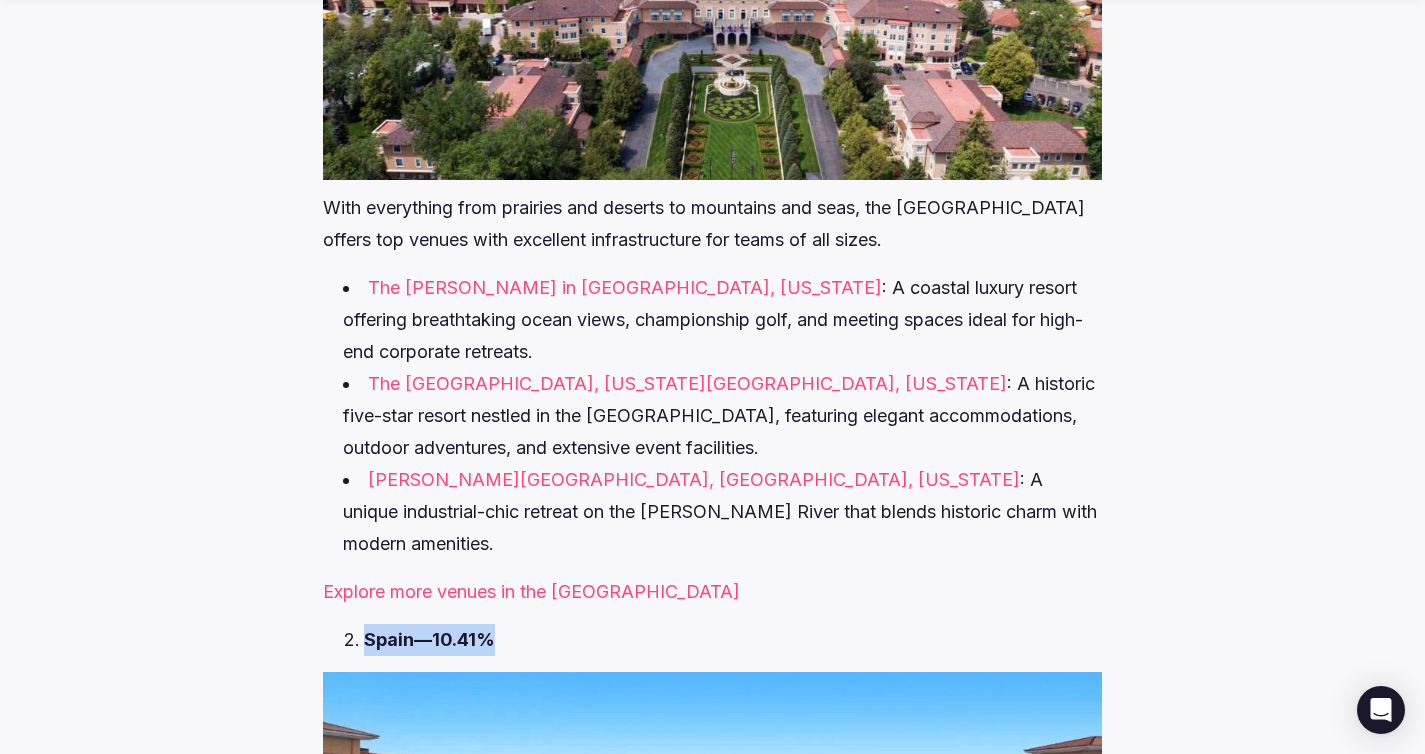 drag, startPoint x: 528, startPoint y: 579, endPoint x: 368, endPoint y: 569, distance: 160.3122 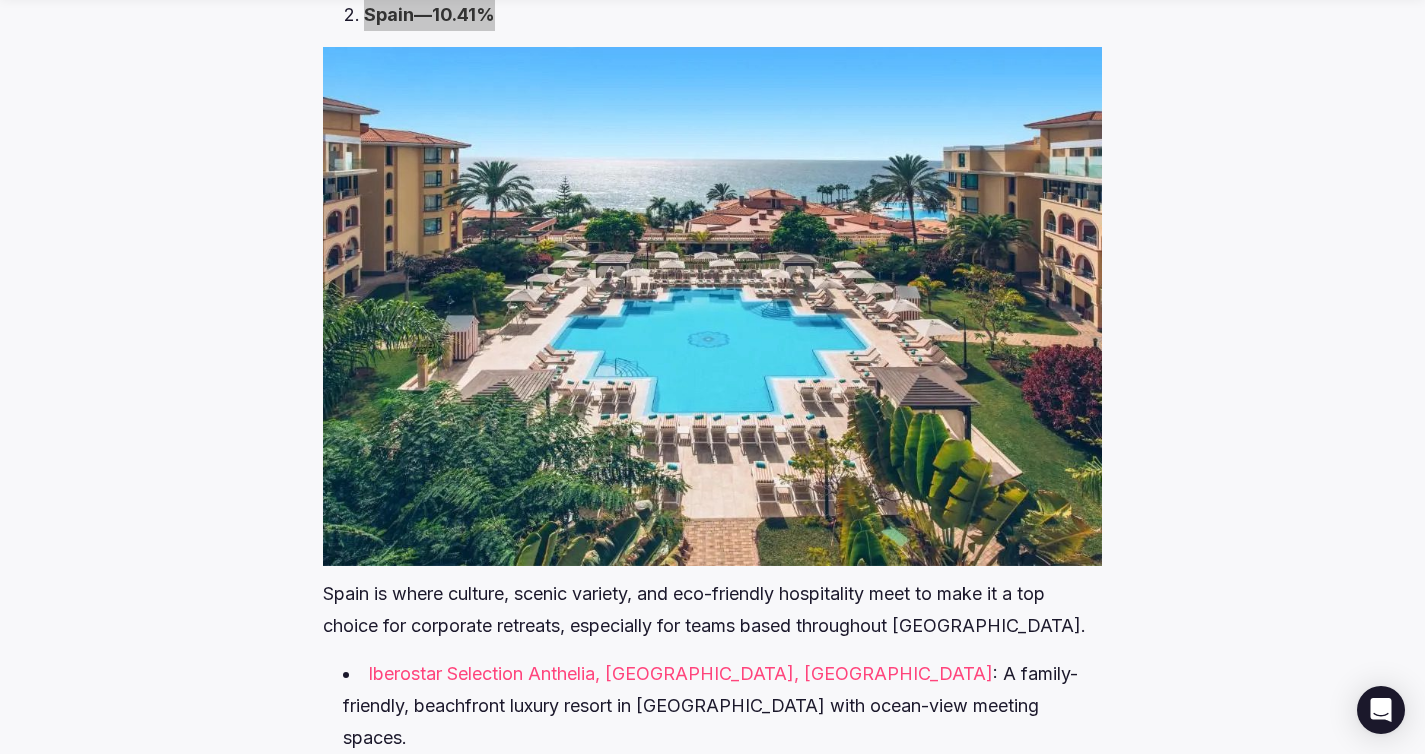 scroll, scrollTop: 9618, scrollLeft: 0, axis: vertical 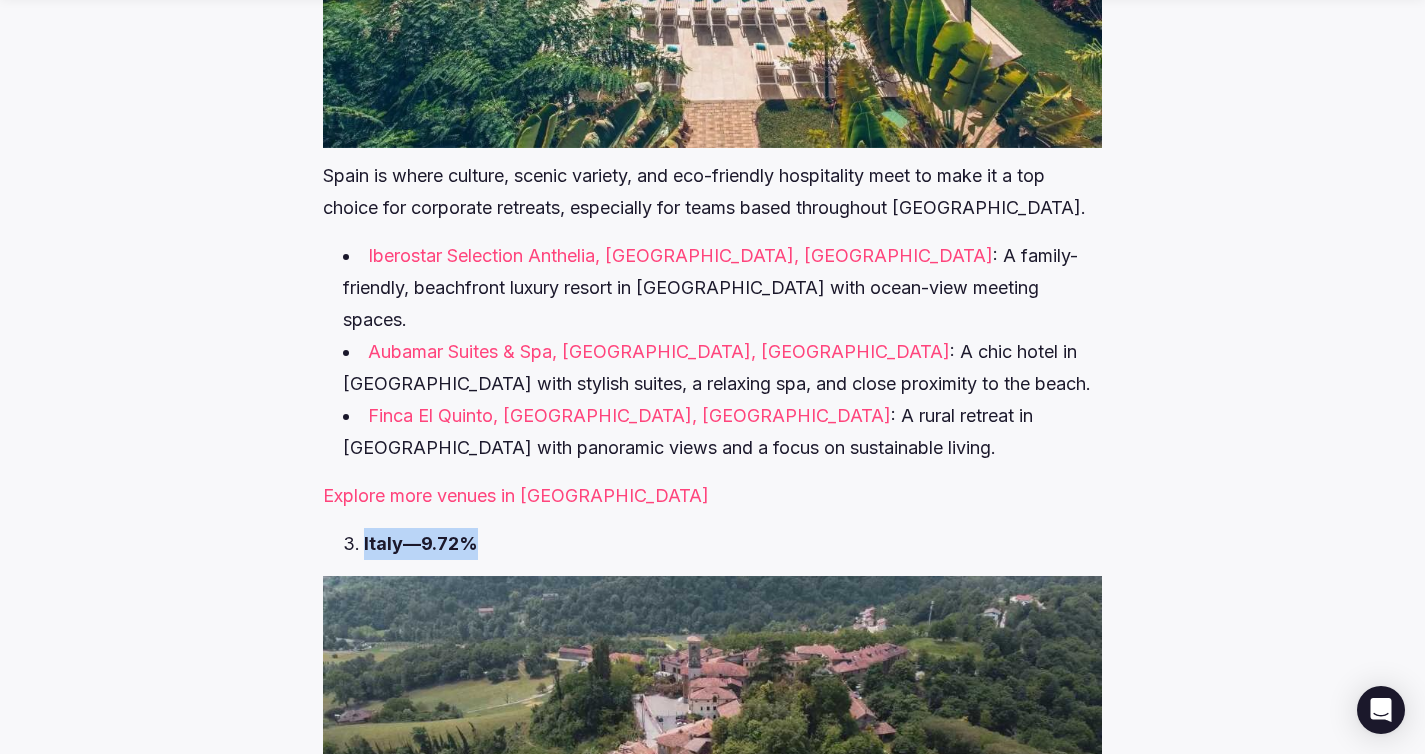 drag, startPoint x: 440, startPoint y: 445, endPoint x: 361, endPoint y: 444, distance: 79.00633 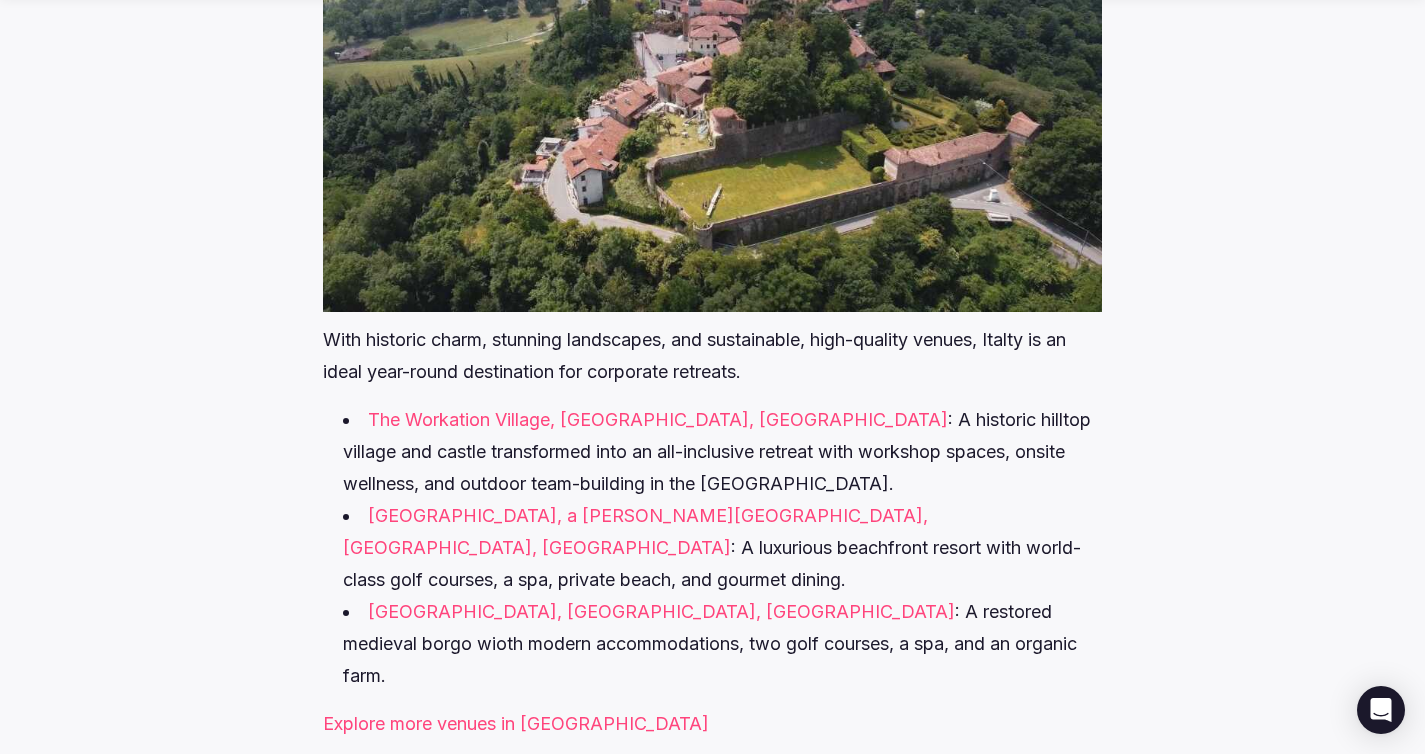 scroll, scrollTop: 10703, scrollLeft: 0, axis: vertical 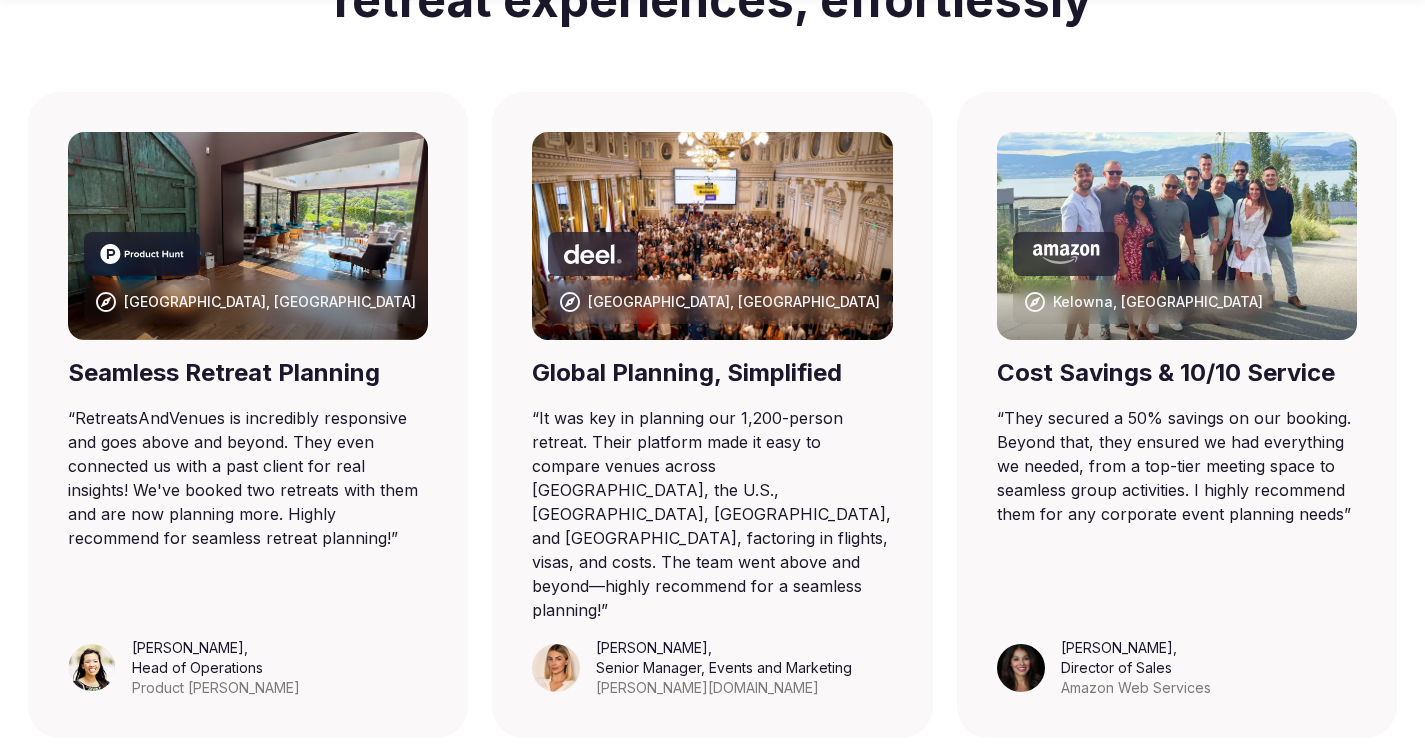click on "“ They secured a 50% savings on our booking. Beyond that, they ensured we had everything we needed, from a top-tier meeting space to seamless group activities. I highly recommend them for any corporate event planning needs ”" at bounding box center (1177, 466) 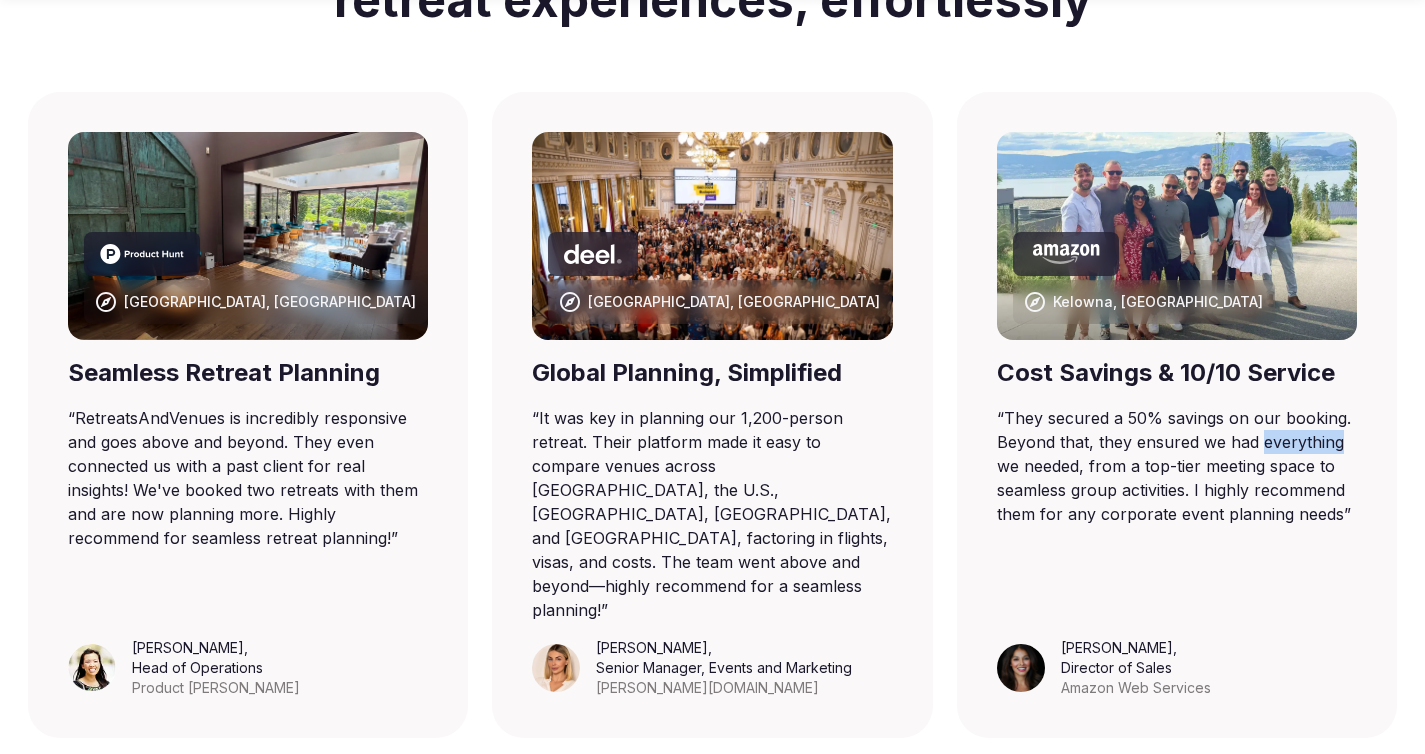 click on "“ They secured a 50% savings on our booking. Beyond that, they ensured we had everything we needed, from a top-tier meeting space to seamless group activities. I highly recommend them for any corporate event planning needs ”" at bounding box center [1177, 466] 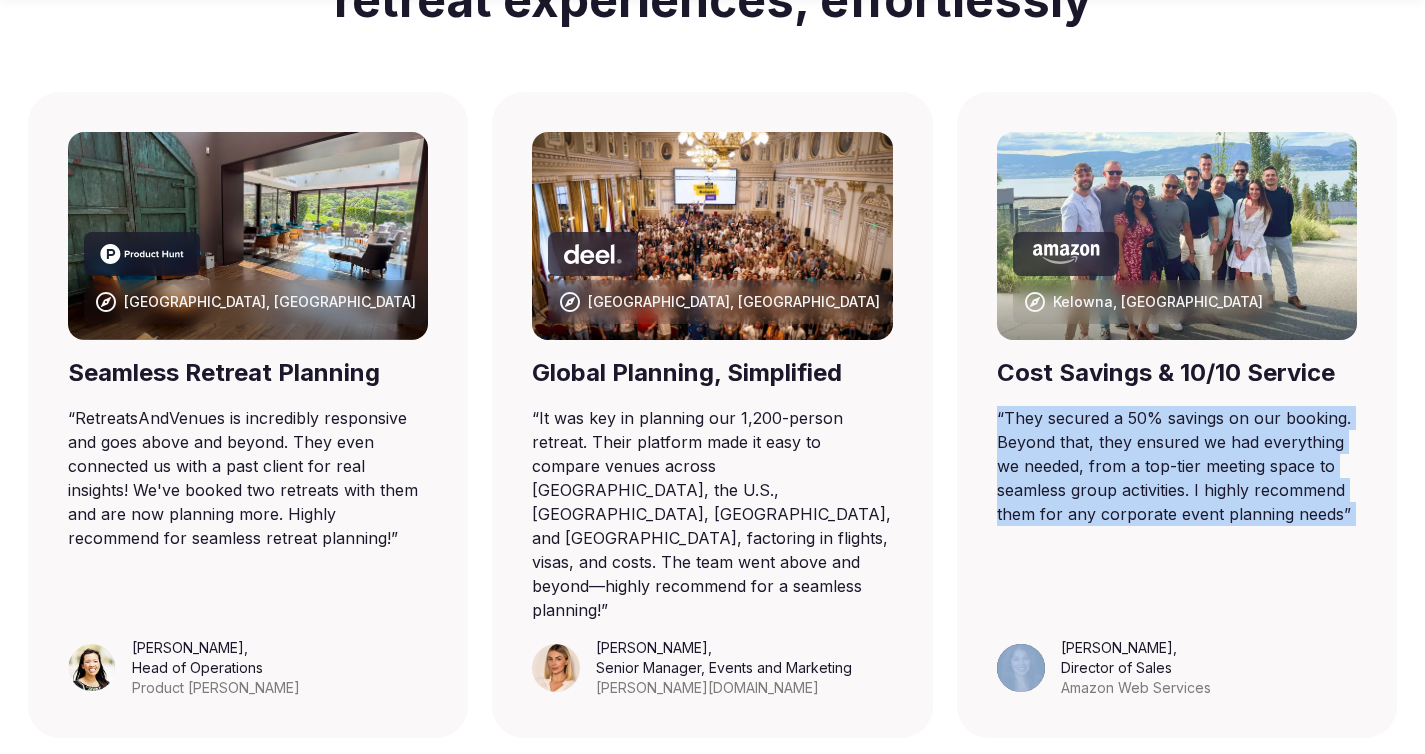 click on "“ They secured a 50% savings on our booking. Beyond that, they ensured we had everything we needed, from a top-tier meeting space to seamless group activities. I highly recommend them for any corporate event planning needs ”" at bounding box center [1177, 466] 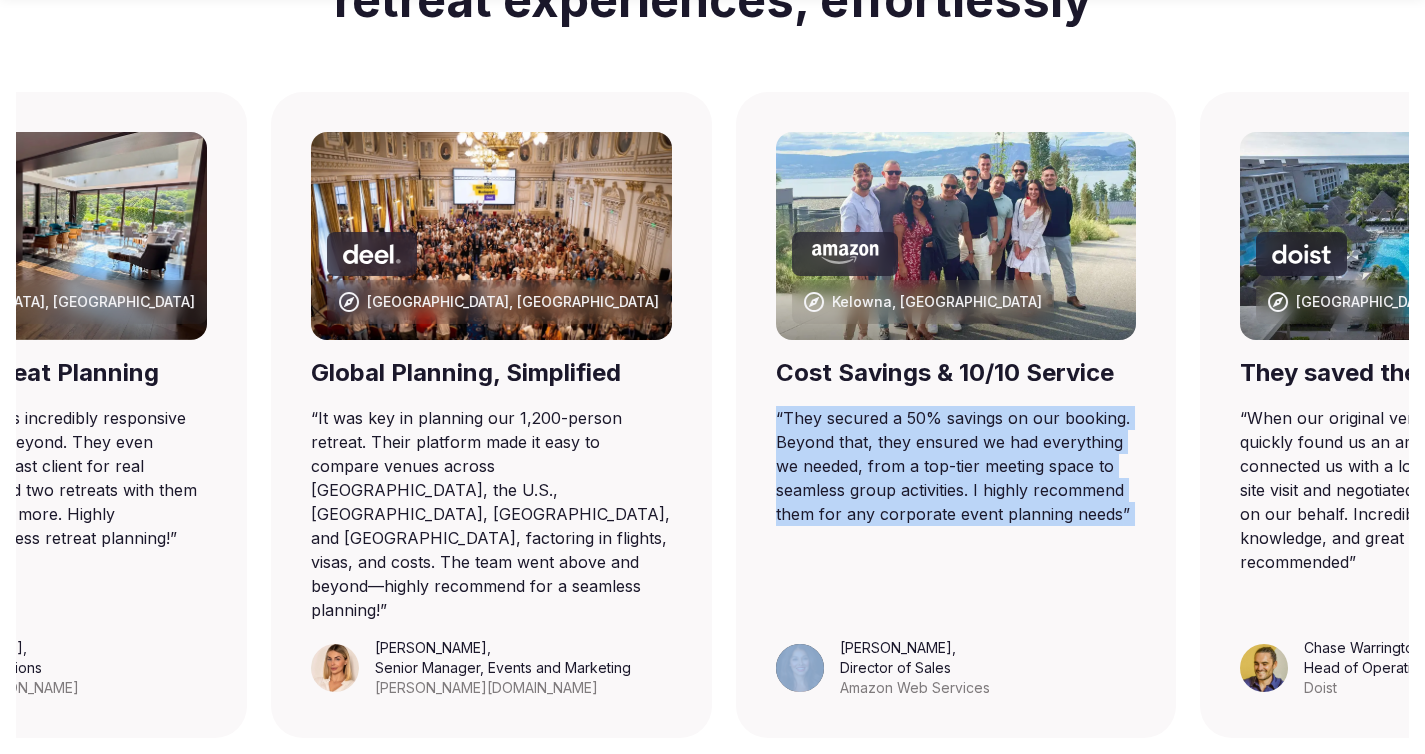 drag, startPoint x: 1234, startPoint y: 640, endPoint x: 1014, endPoint y: 592, distance: 225.17549 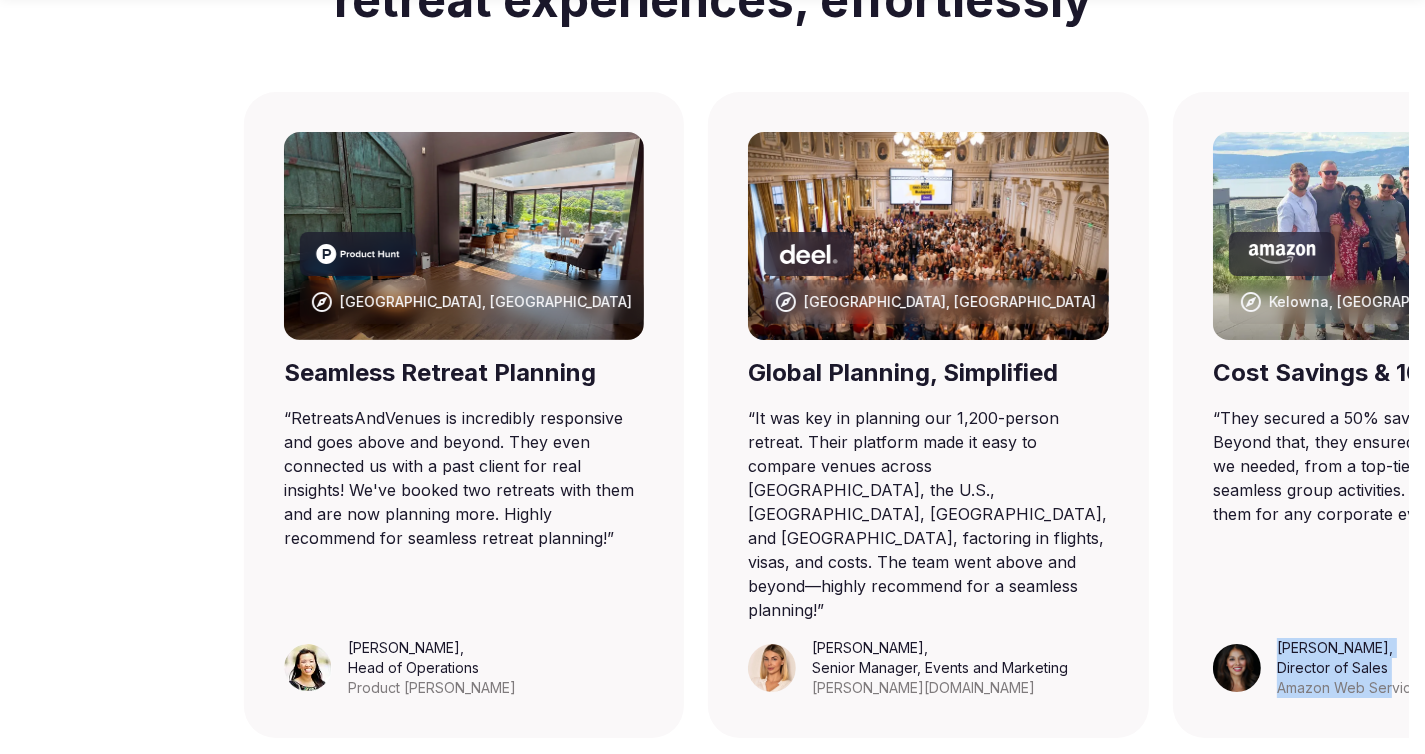 drag, startPoint x: 1062, startPoint y: 595, endPoint x: 1389, endPoint y: 649, distance: 331.4287 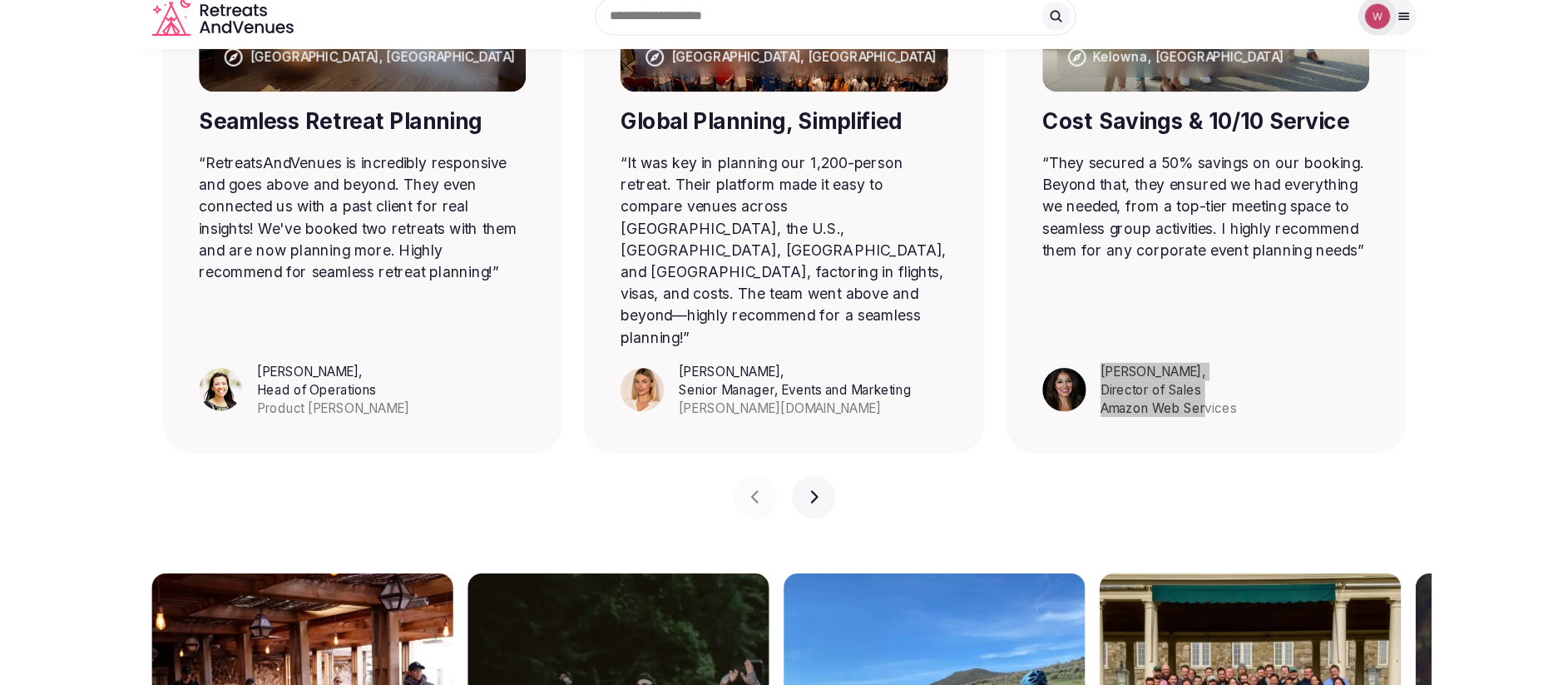 scroll, scrollTop: 1099, scrollLeft: 0, axis: vertical 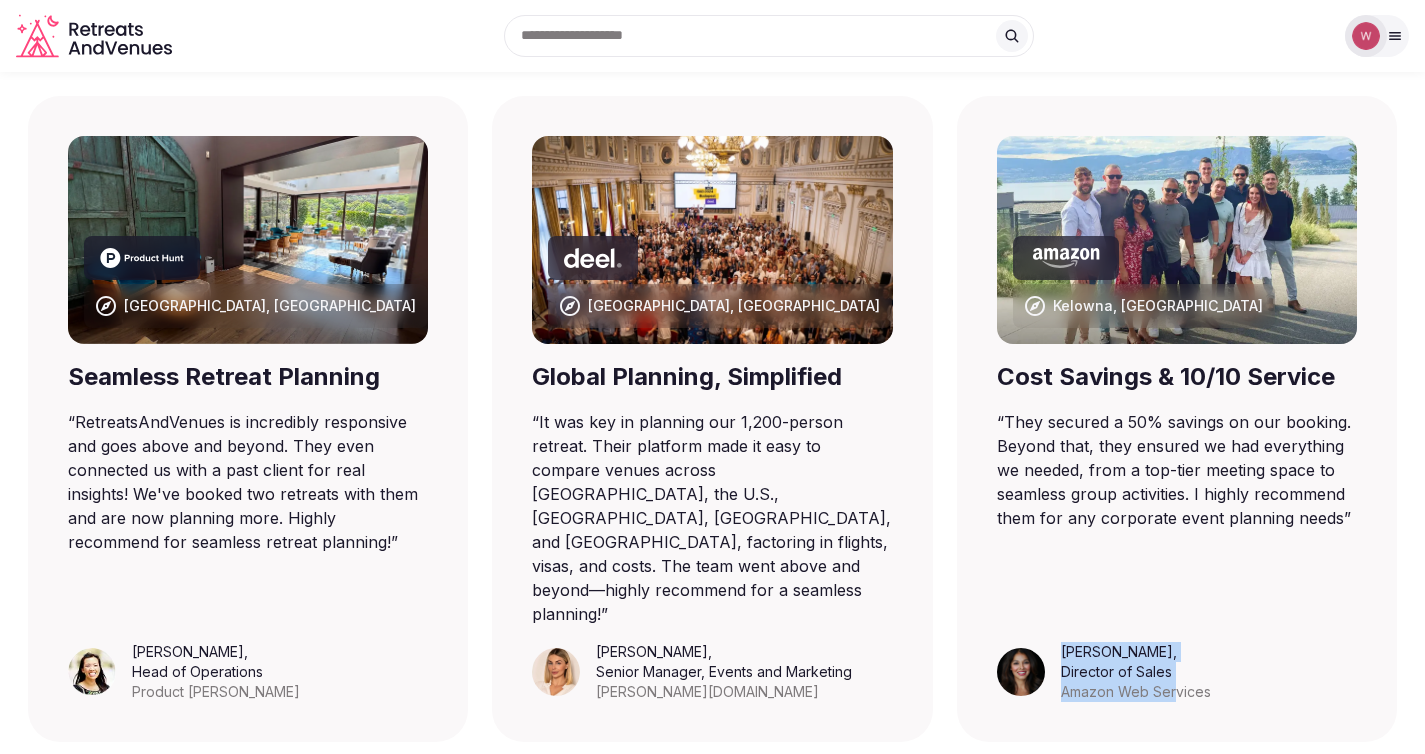 click 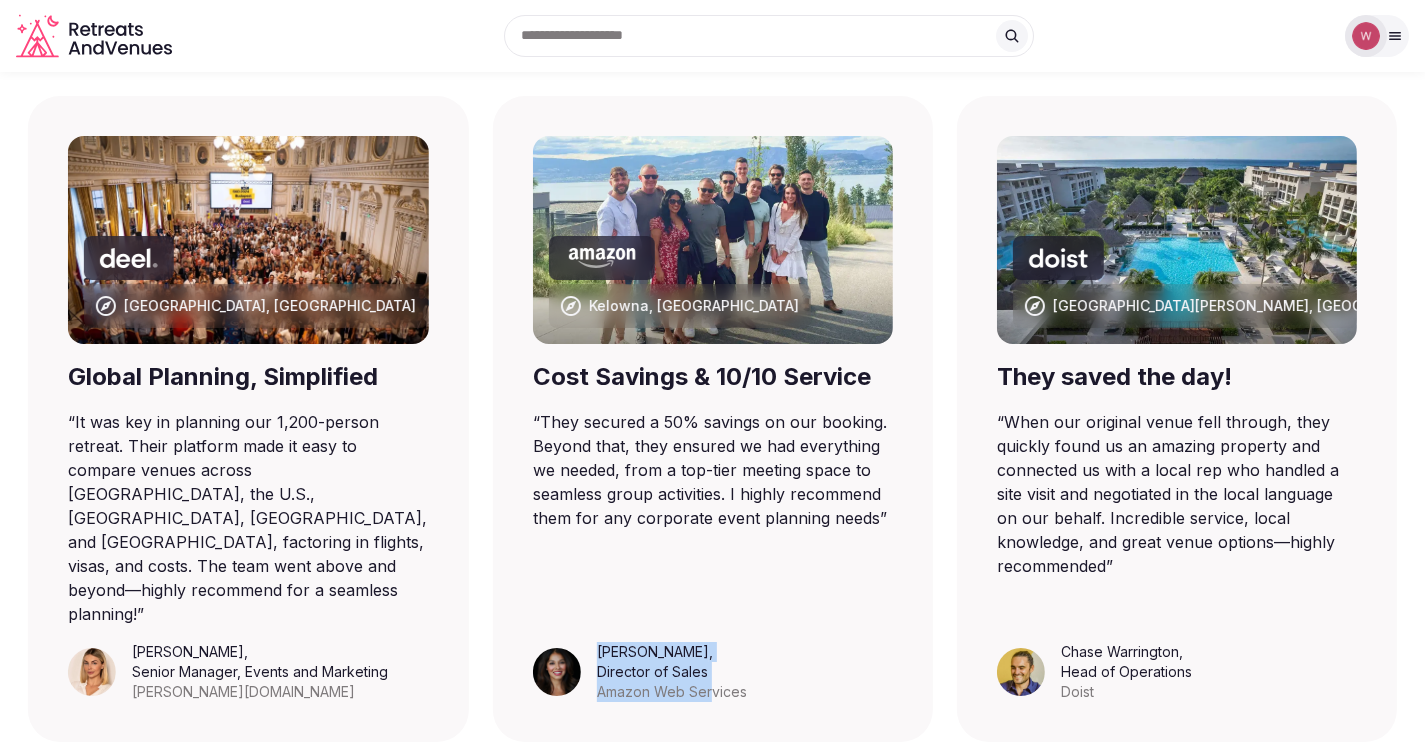 click 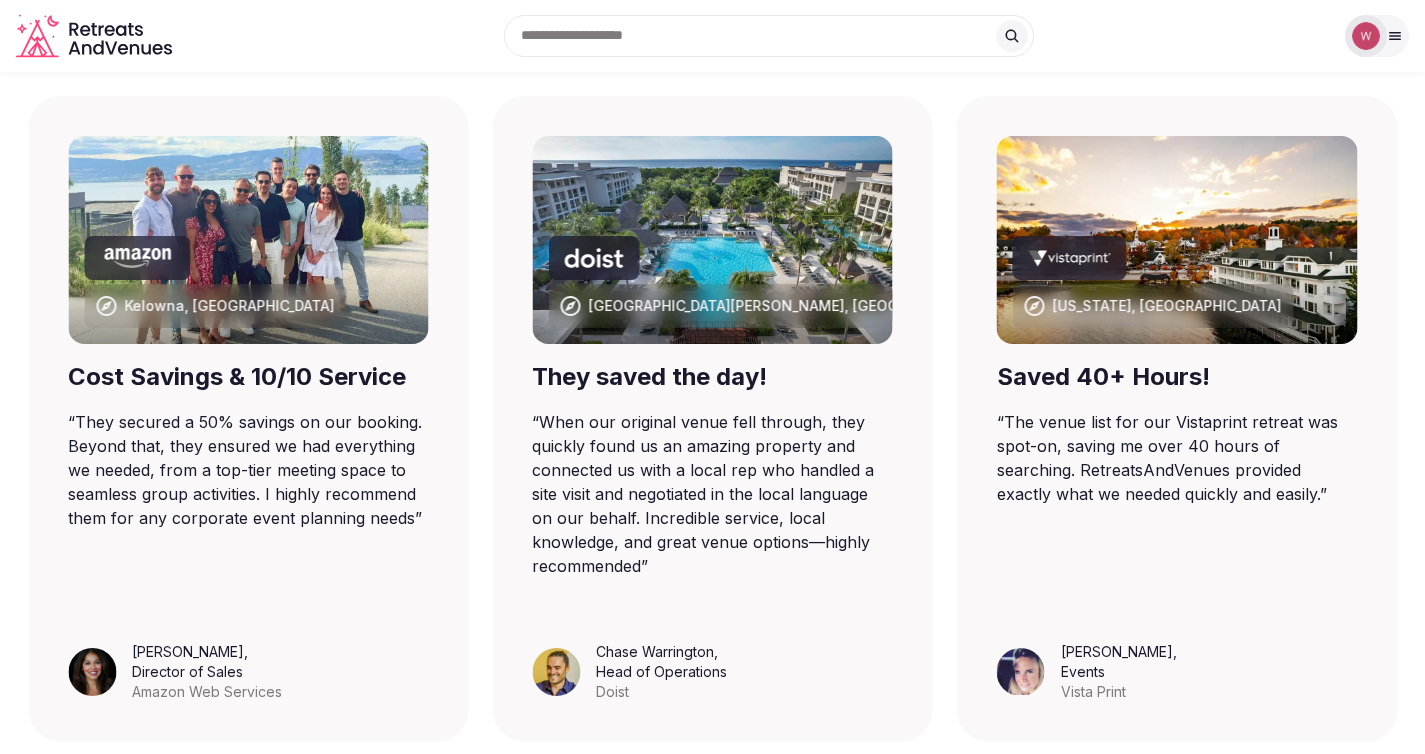 click on "“ The venue list for our Vistaprint retreat was spot-on, saving me over 40 hours of searching. RetreatsAndVenues provided exactly what we needed quickly and easily. ”" at bounding box center [1177, 458] 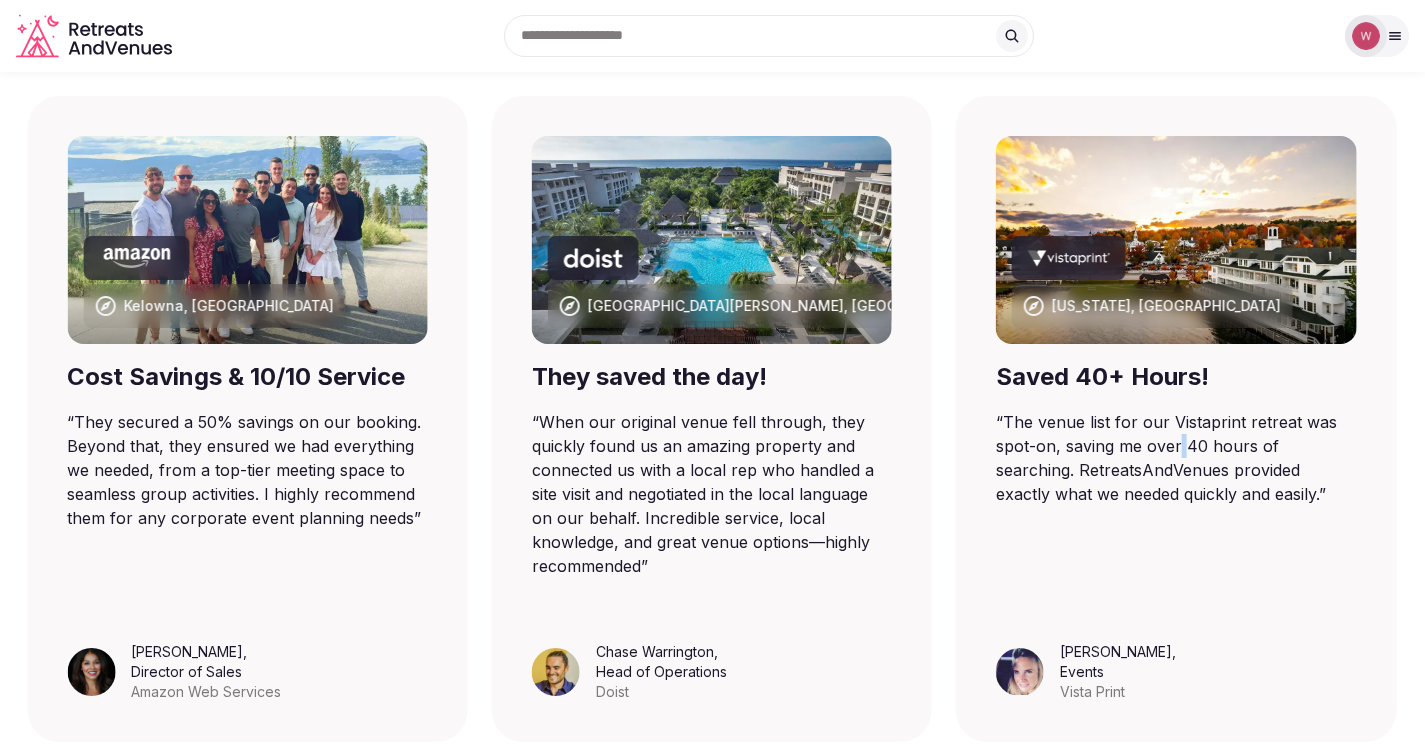 click on "“ The venue list for our Vistaprint retreat was spot-on, saving me over 40 hours of searching. RetreatsAndVenues provided exactly what we needed quickly and easily. ”" at bounding box center [1176, 458] 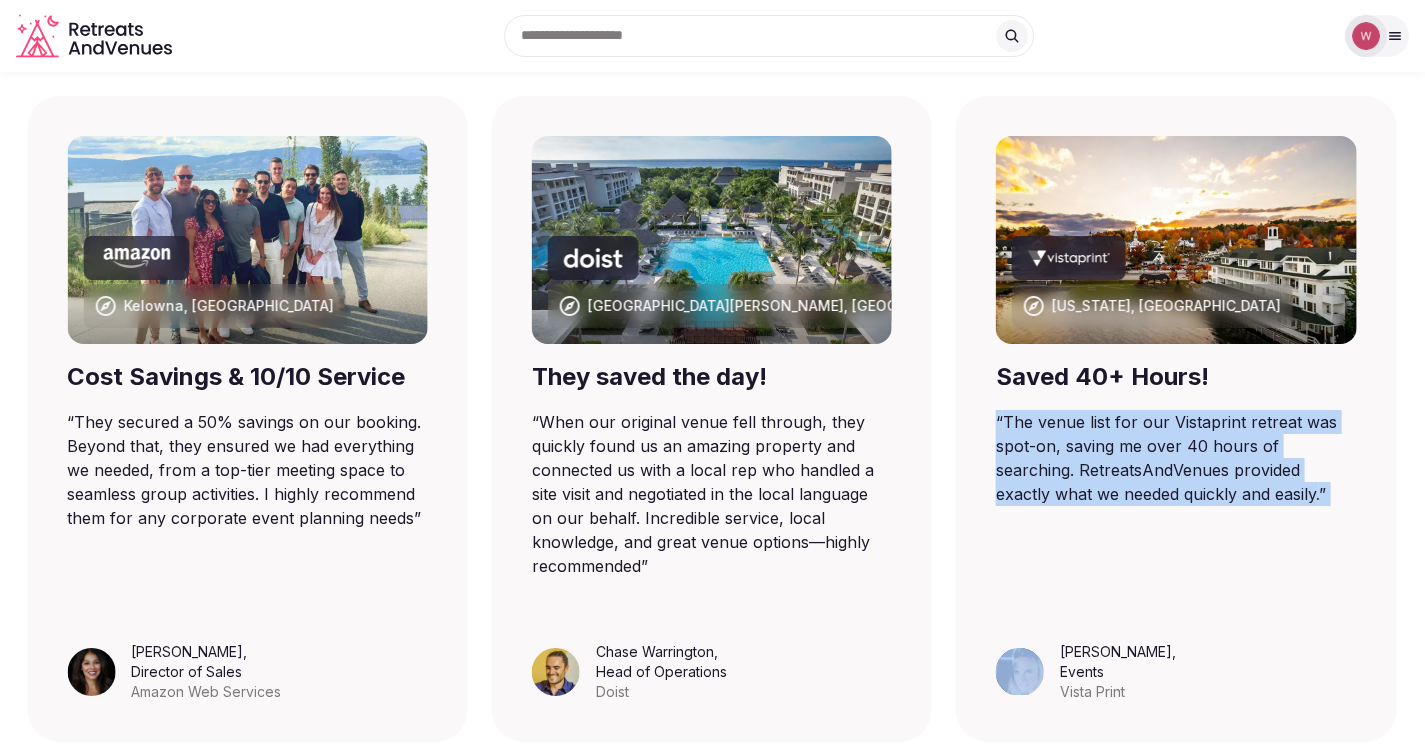 click on "“ The venue list for our Vistaprint retreat was spot-on, saving me over 40 hours of searching. RetreatsAndVenues provided exactly what we needed quickly and easily. ”" at bounding box center [1176, 458] 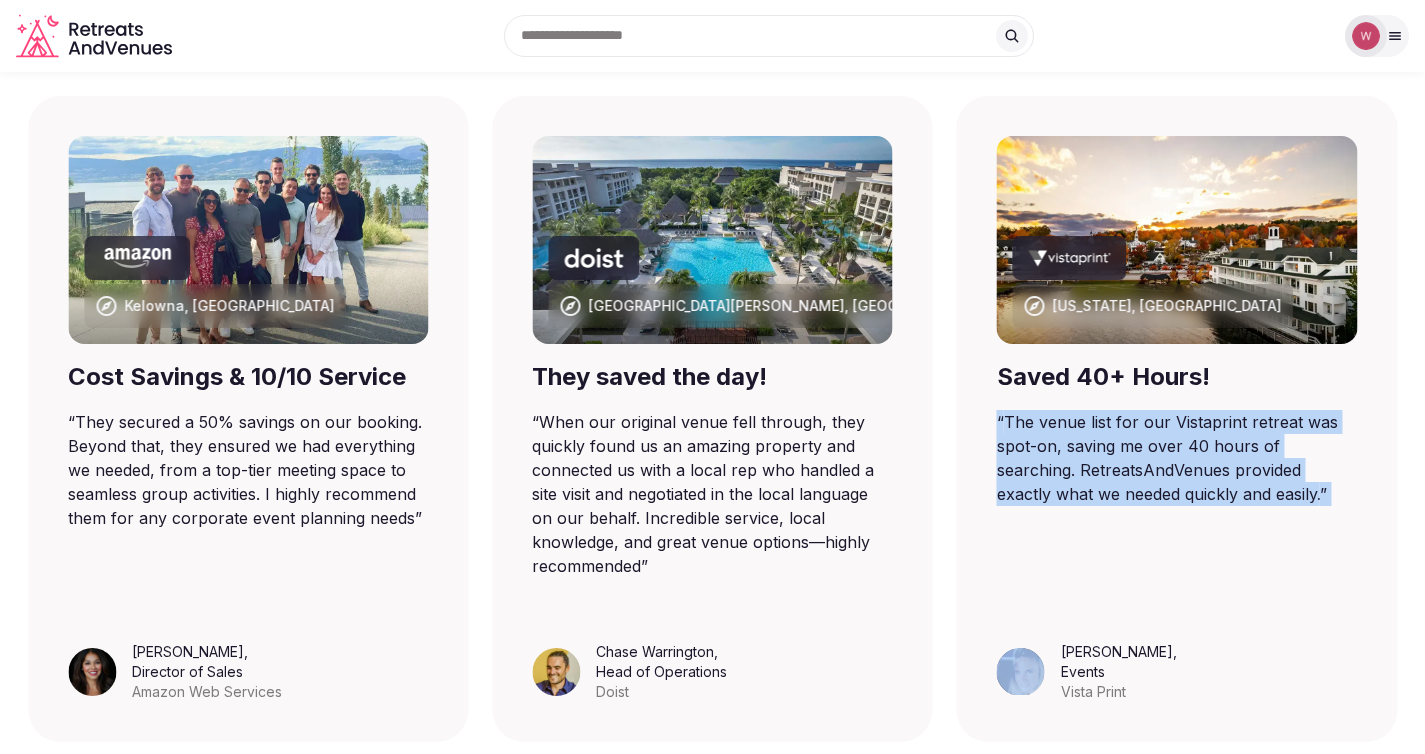 copy on "“ The venue list for our Vistaprint retreat was spot-on, saving me over 40 hours of searching. RetreatsAndVenues provided exactly what we needed quickly and easily. ”" 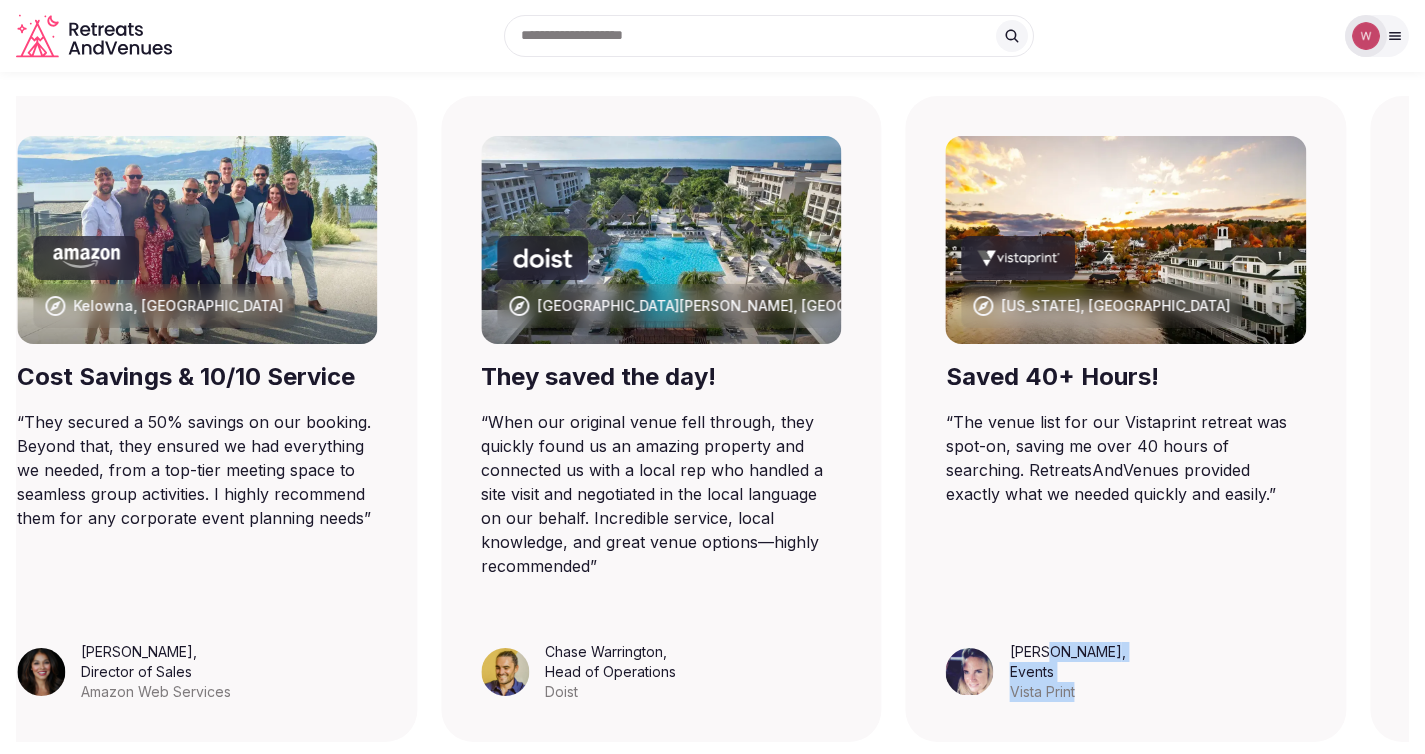 drag, startPoint x: 1136, startPoint y: 639, endPoint x: 1005, endPoint y: 598, distance: 137.26616 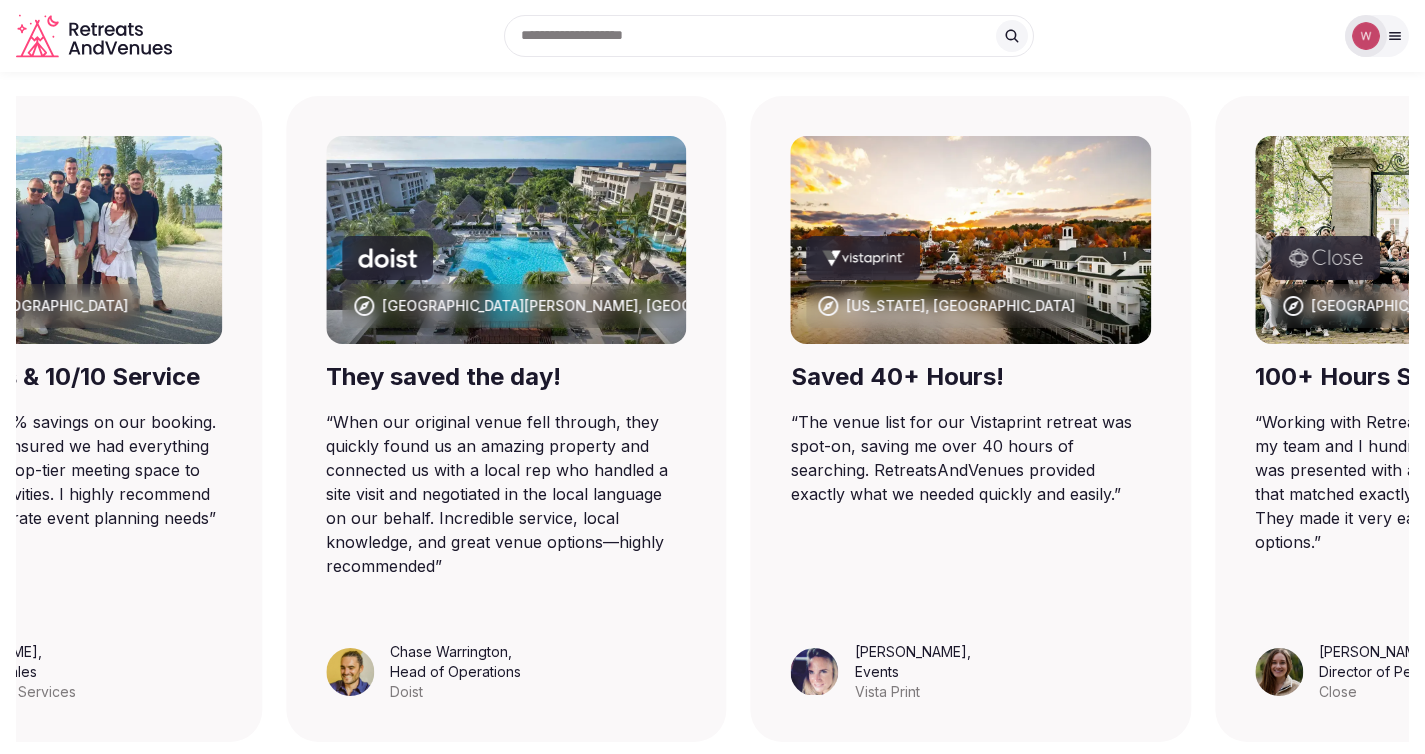 click on "[PERSON_NAME] ,  Events Vista Print" at bounding box center (971, 672) 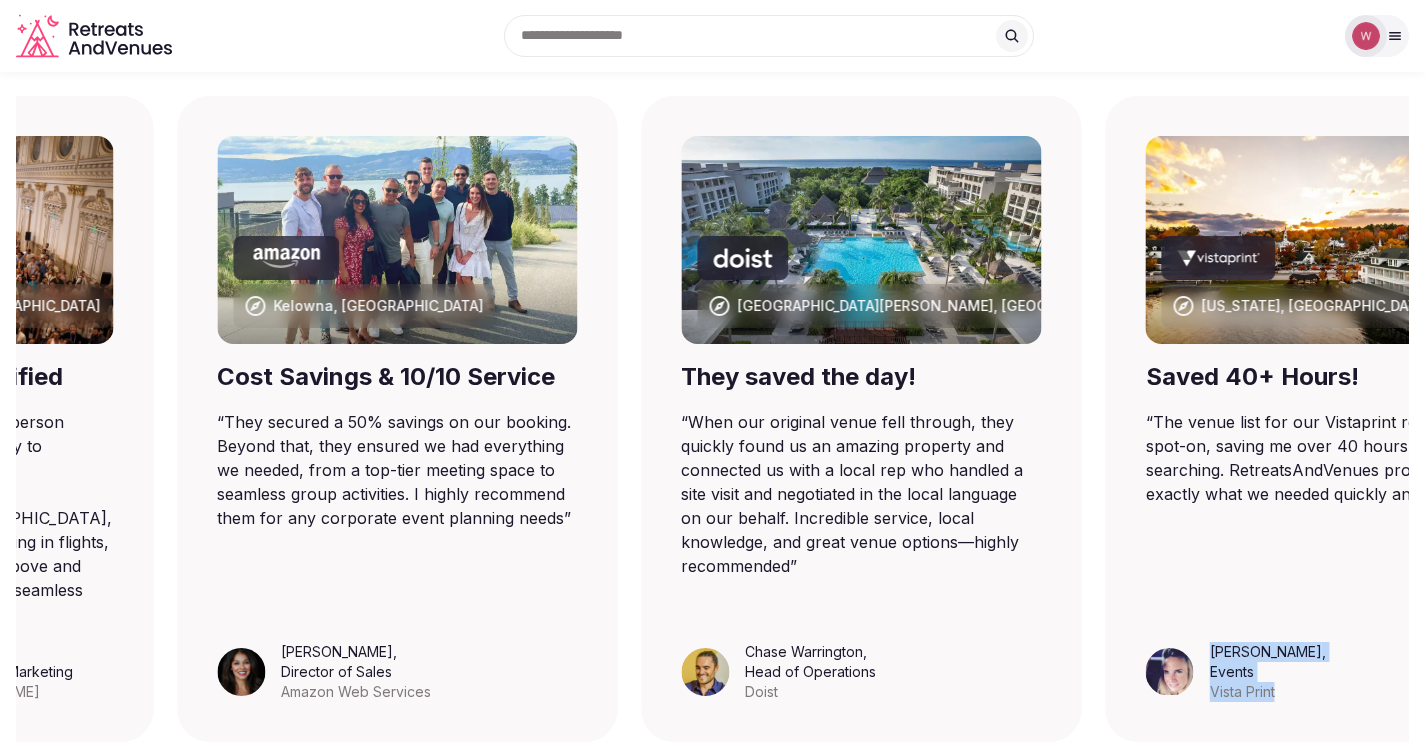 drag, startPoint x: 601, startPoint y: 599, endPoint x: 1214, endPoint y: 684, distance: 618.8651 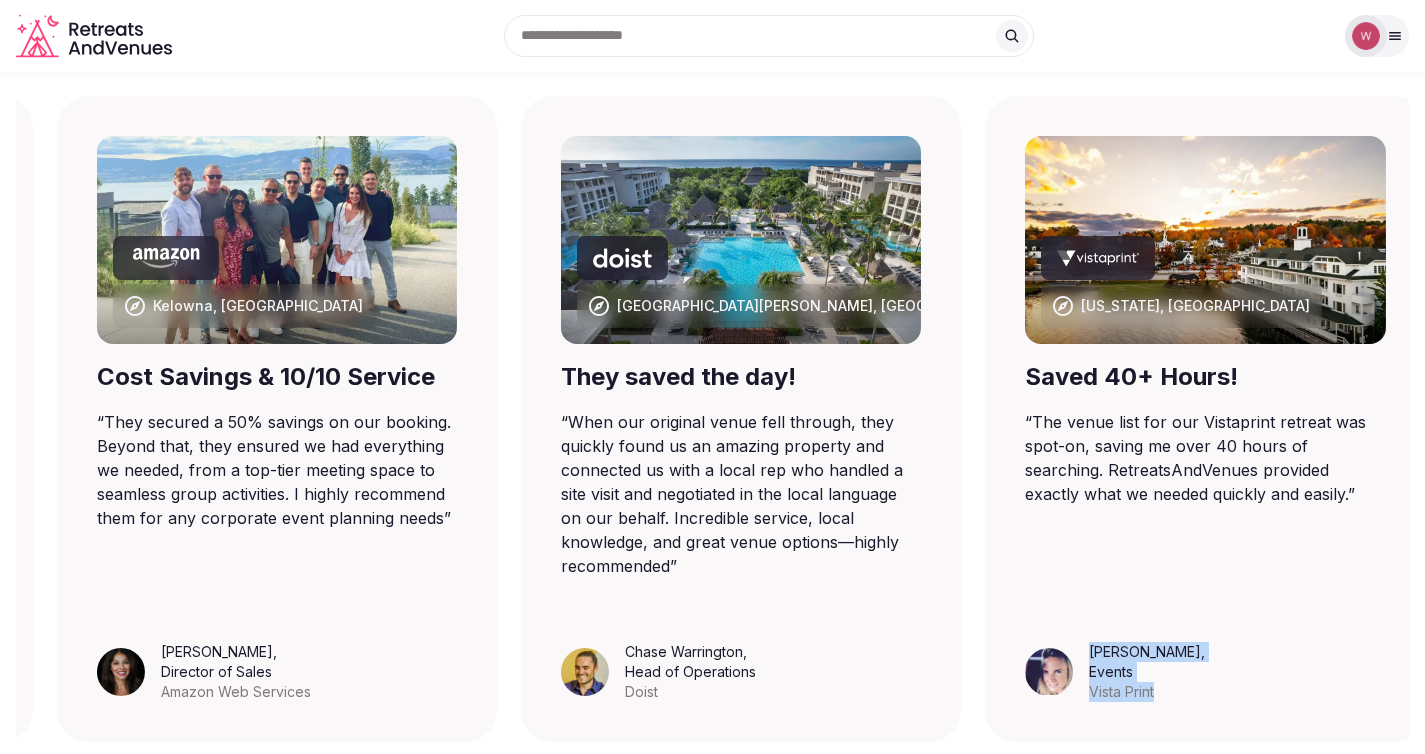 copy on "[PERSON_NAME] ,  Events Vista Print" 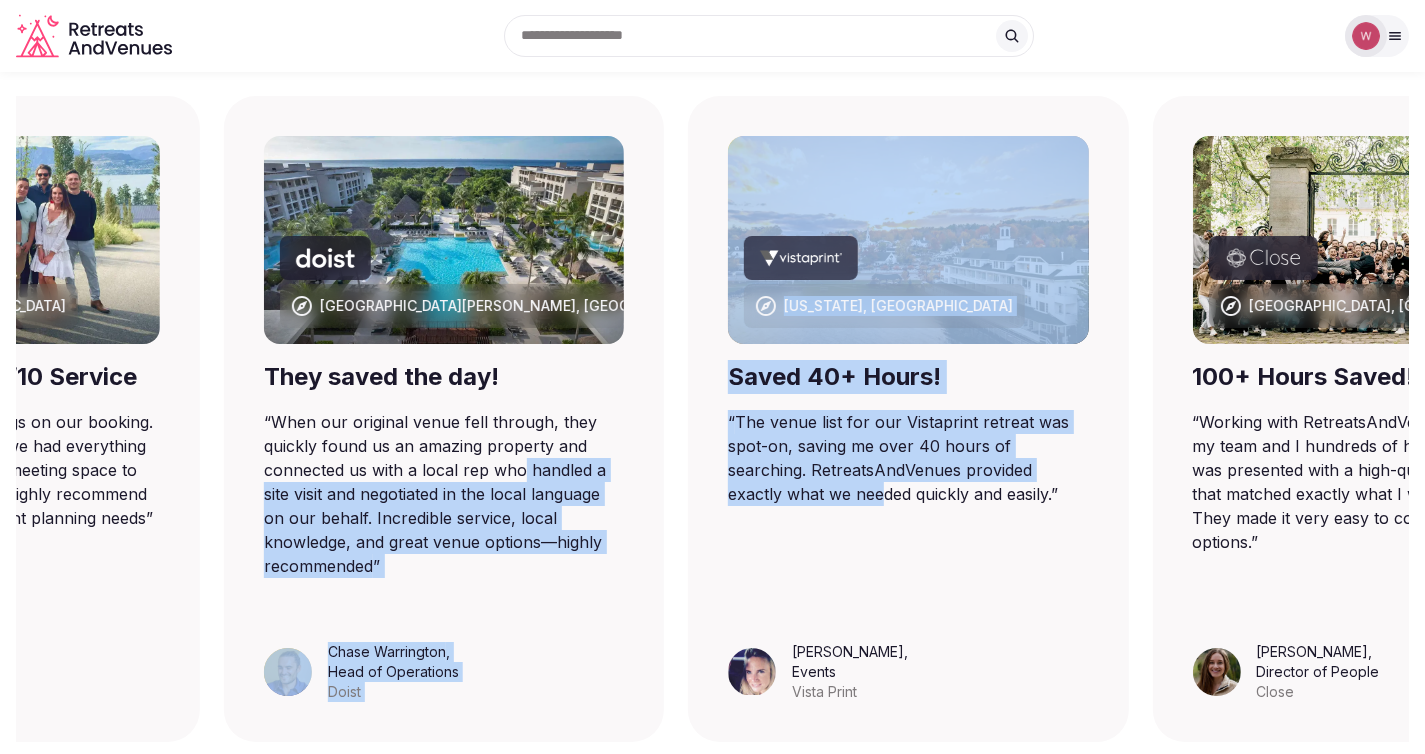 drag, startPoint x: 666, startPoint y: 476, endPoint x: 557, endPoint y: 476, distance: 109 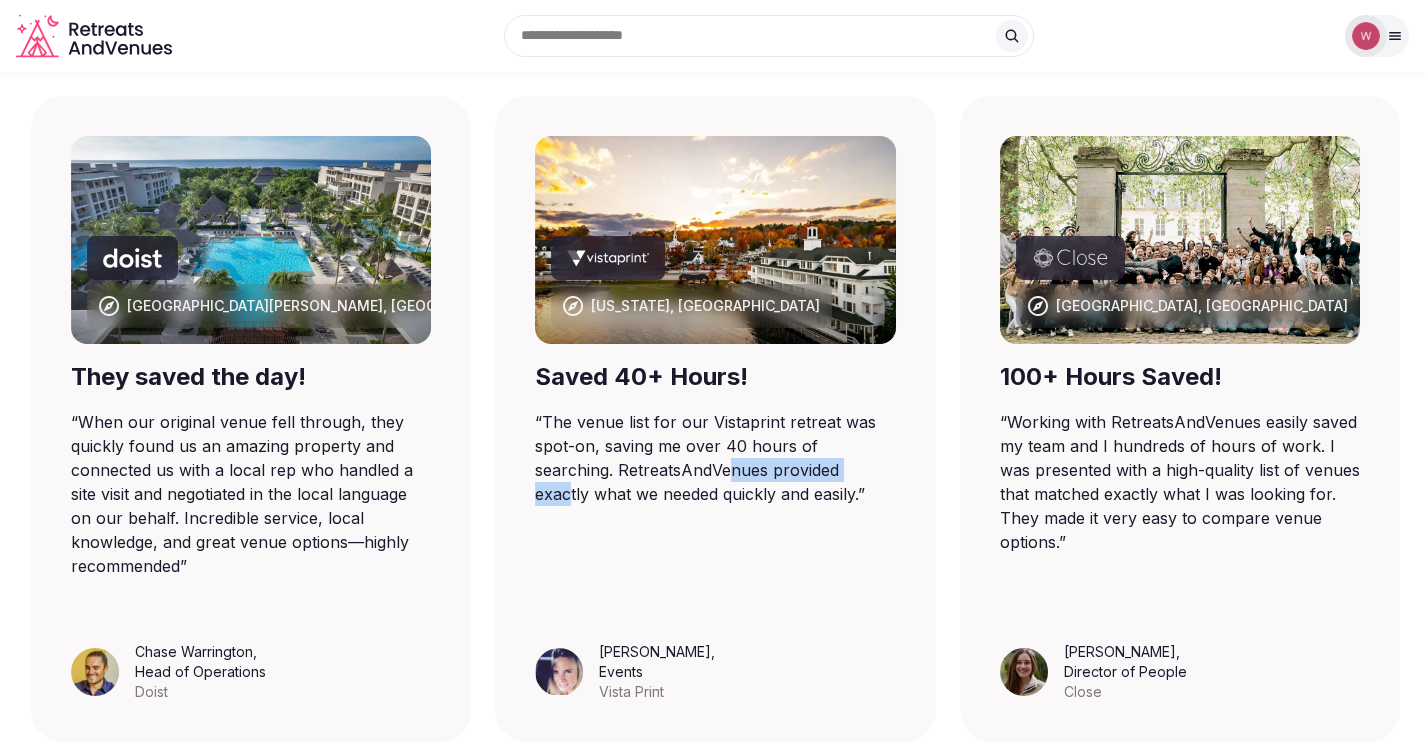 drag, startPoint x: 778, startPoint y: 467, endPoint x: 503, endPoint y: 466, distance: 275.00183 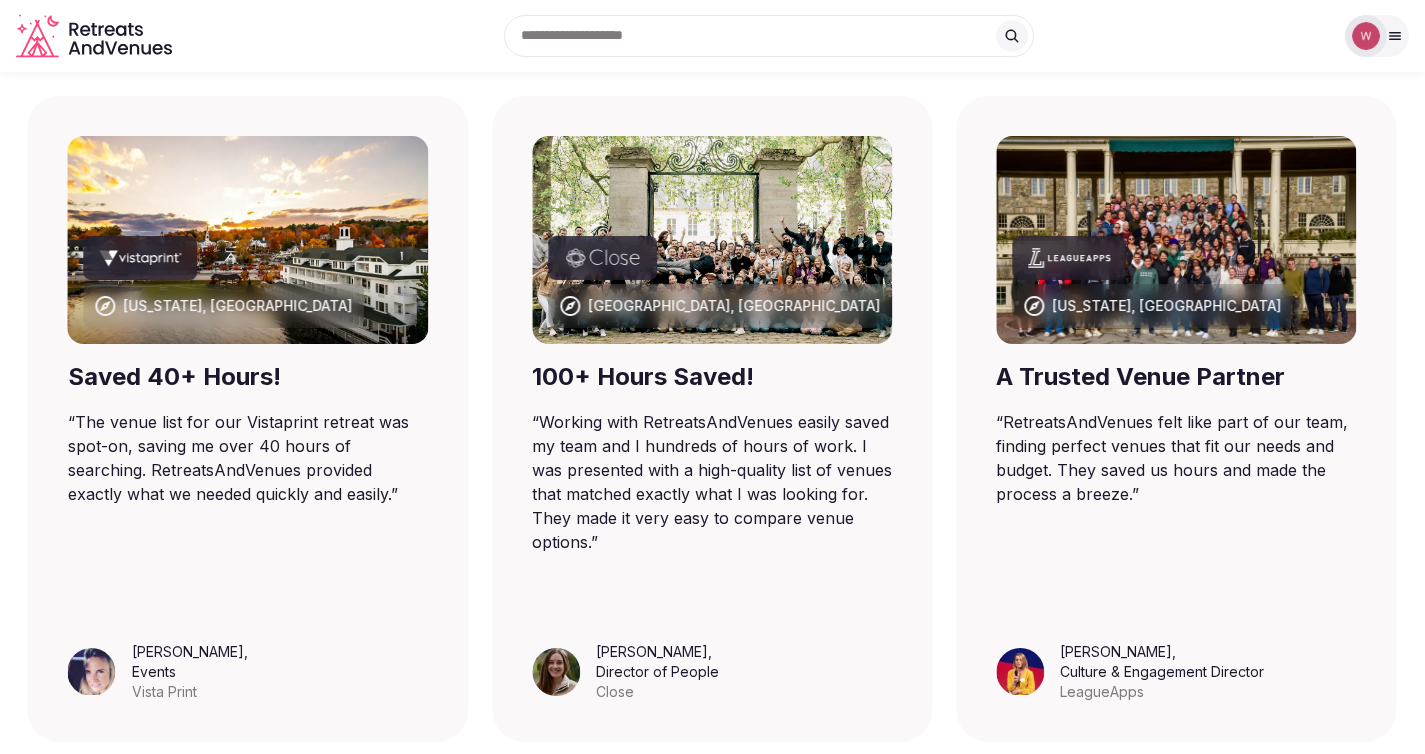 click on "“ Working with RetreatsAndVenues easily saved my team and I hundreds of hours of work. I was presented with a high-quality list of venues that matched exactly what I was looking for. They made it very easy to compare venue options. ”" at bounding box center [712, 482] 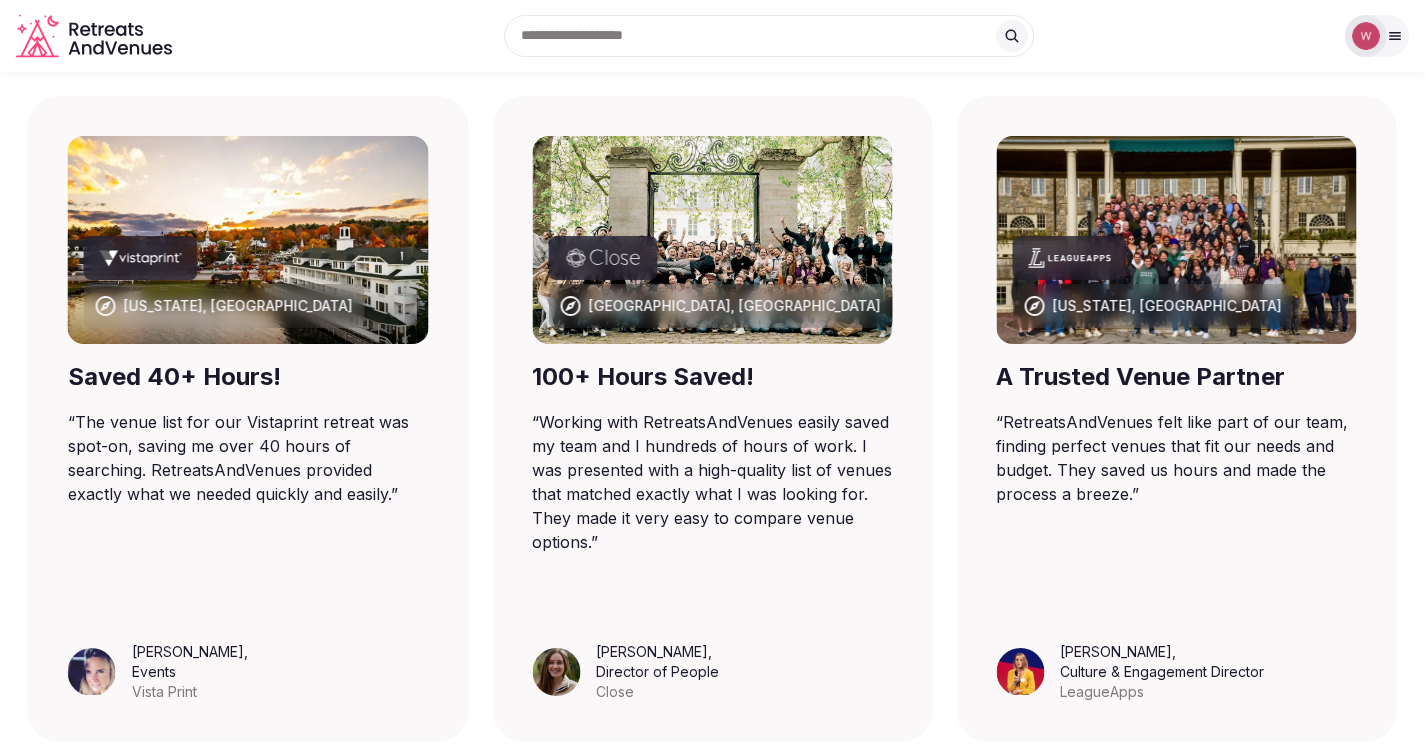 click on "“ Working with RetreatsAndVenues easily saved my team and I hundreds of hours of work. I was presented with a high-quality list of venues that matched exactly what I was looking for. They made it very easy to compare venue options. ”" at bounding box center [712, 482] 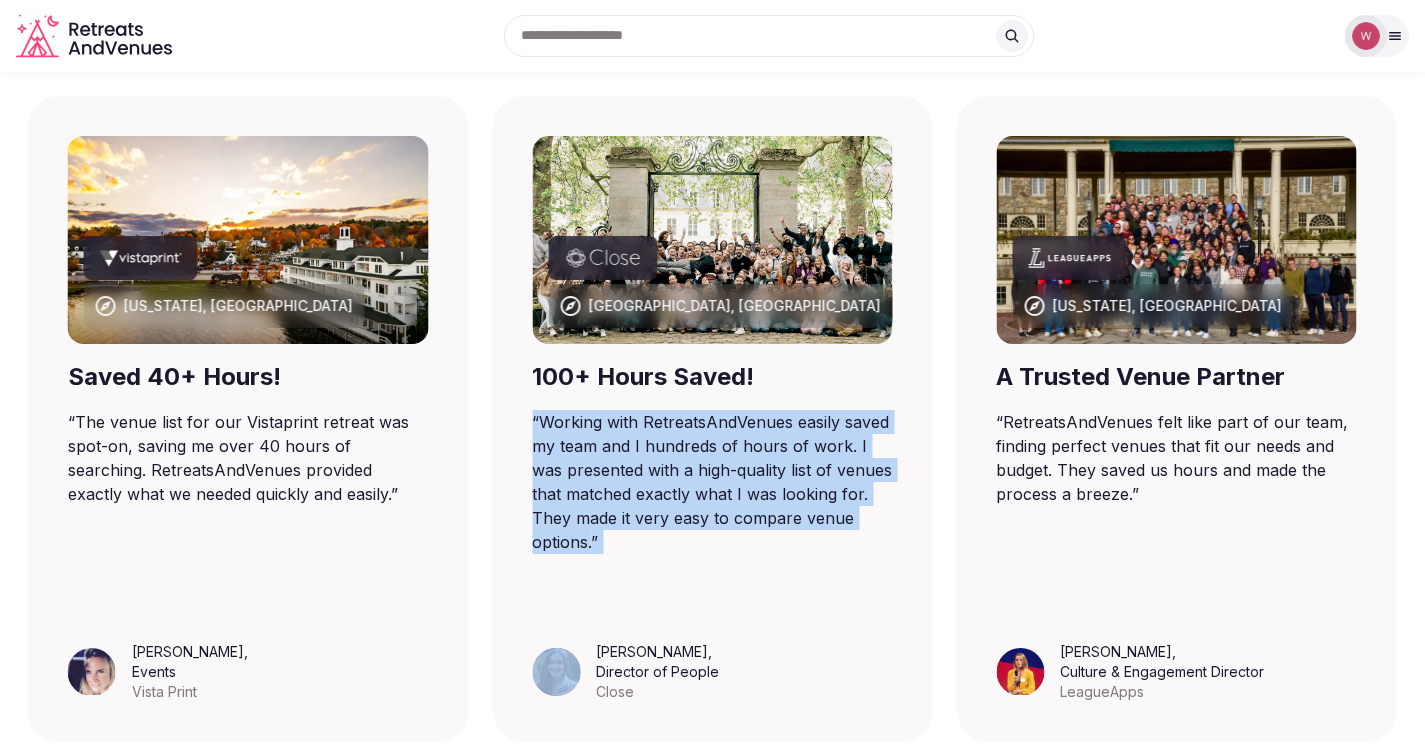 click on "“ Working with RetreatsAndVenues easily saved my team and I hundreds of hours of work. I was presented with a high-quality list of venues that matched exactly what I was looking for. They made it very easy to compare venue options. ”" at bounding box center [712, 482] 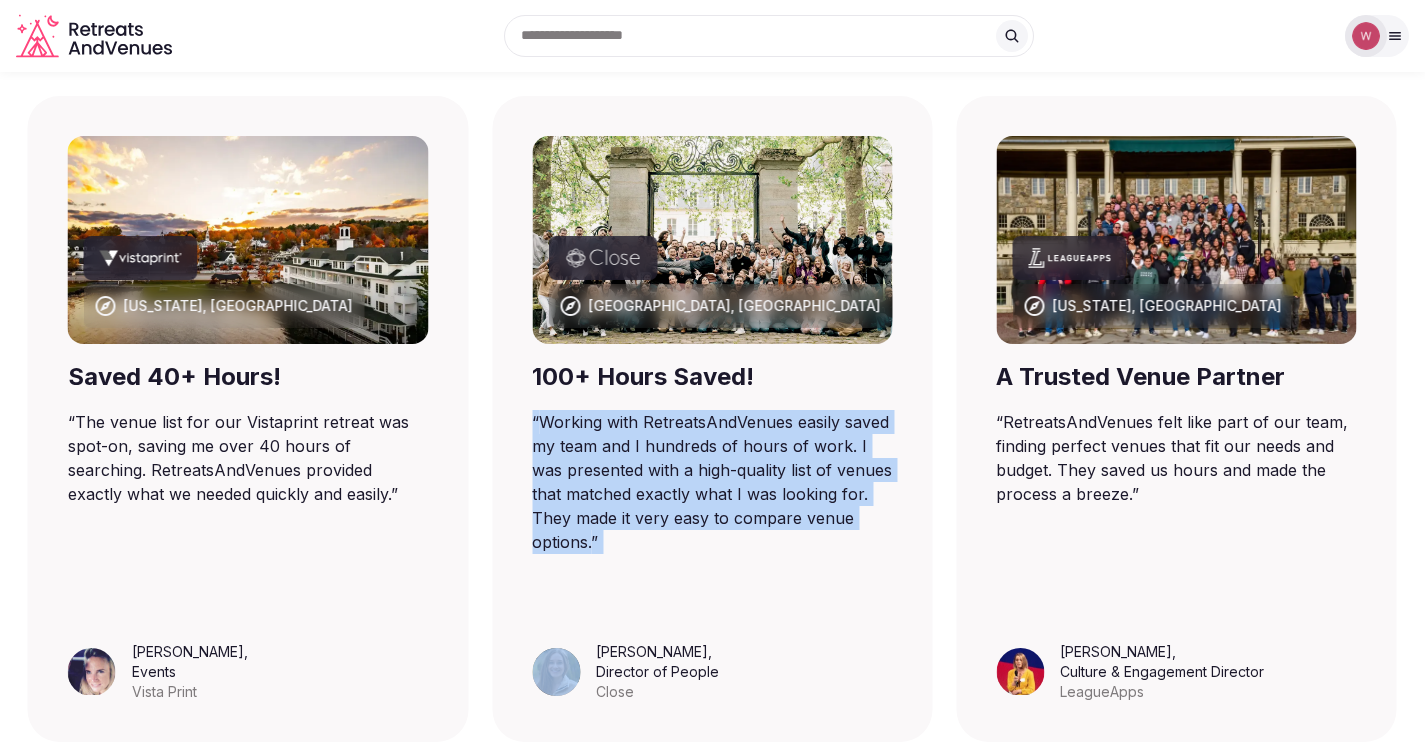copy on "“ Working with RetreatsAndVenues easily saved my team and I hundreds of hours of work. I was presented with a high-quality list of venues that matched exactly what I was looking for. They made it very easy to compare venue options. ”" 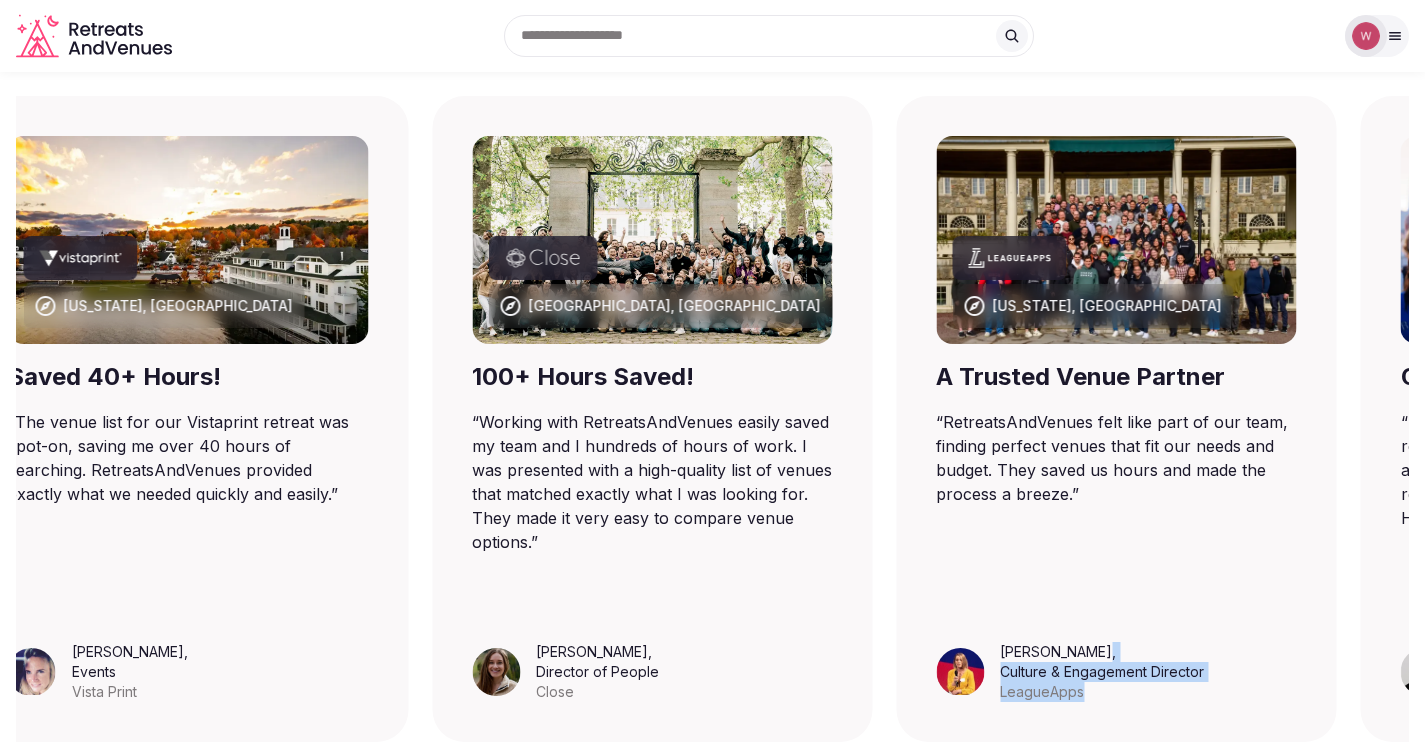 drag, startPoint x: 1160, startPoint y: 641, endPoint x: 1100, endPoint y: 609, distance: 68 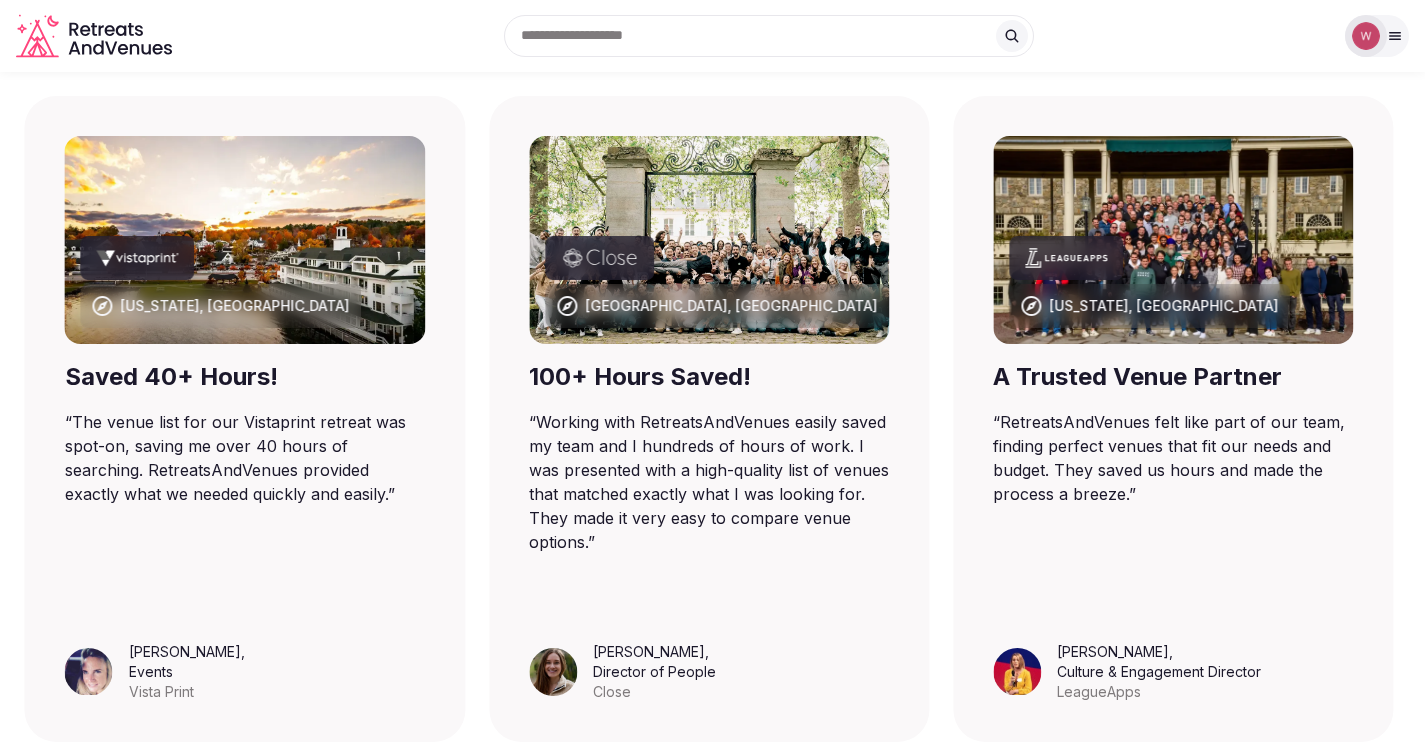 click on "[PERSON_NAME] ,  Culture & Engagement Director LeagueApps" at bounding box center [1173, 672] 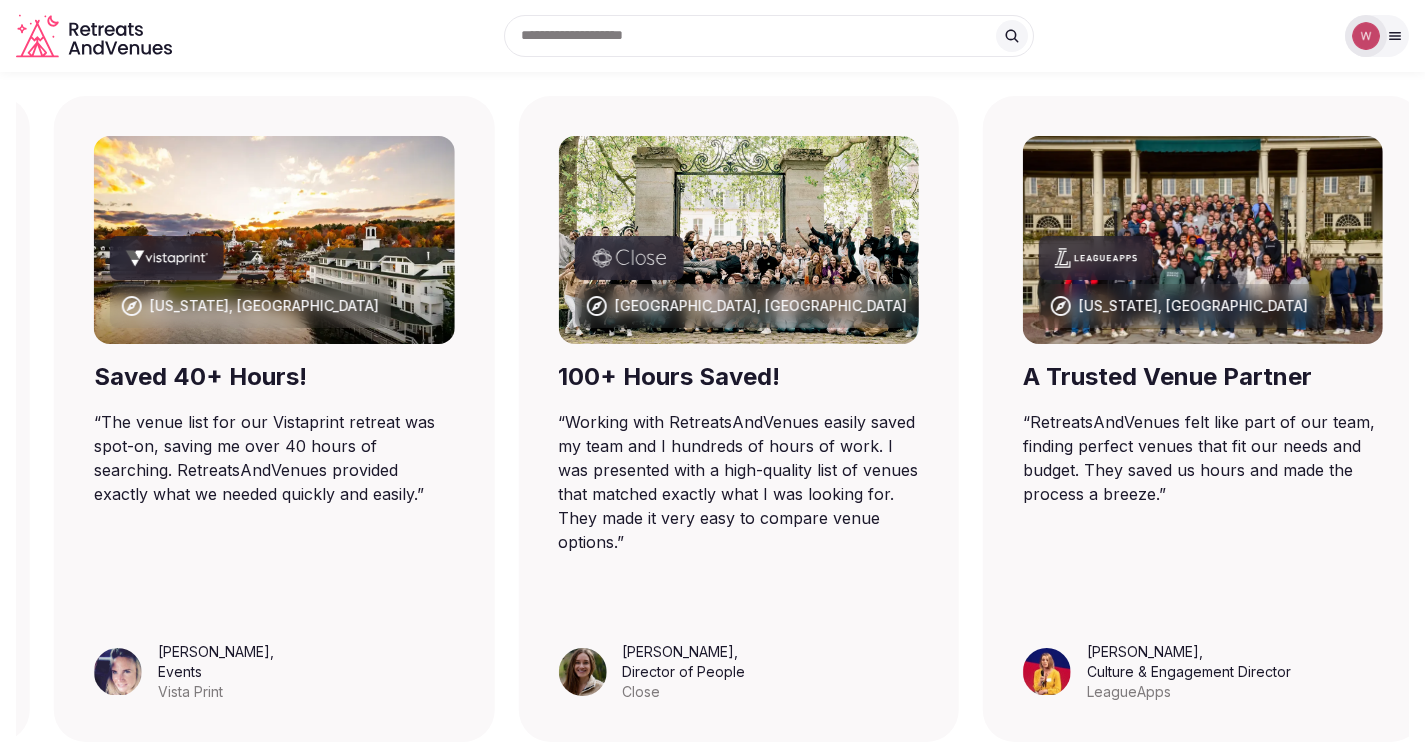 drag, startPoint x: 1067, startPoint y: 602, endPoint x: 1094, endPoint y: 630, distance: 38.8973 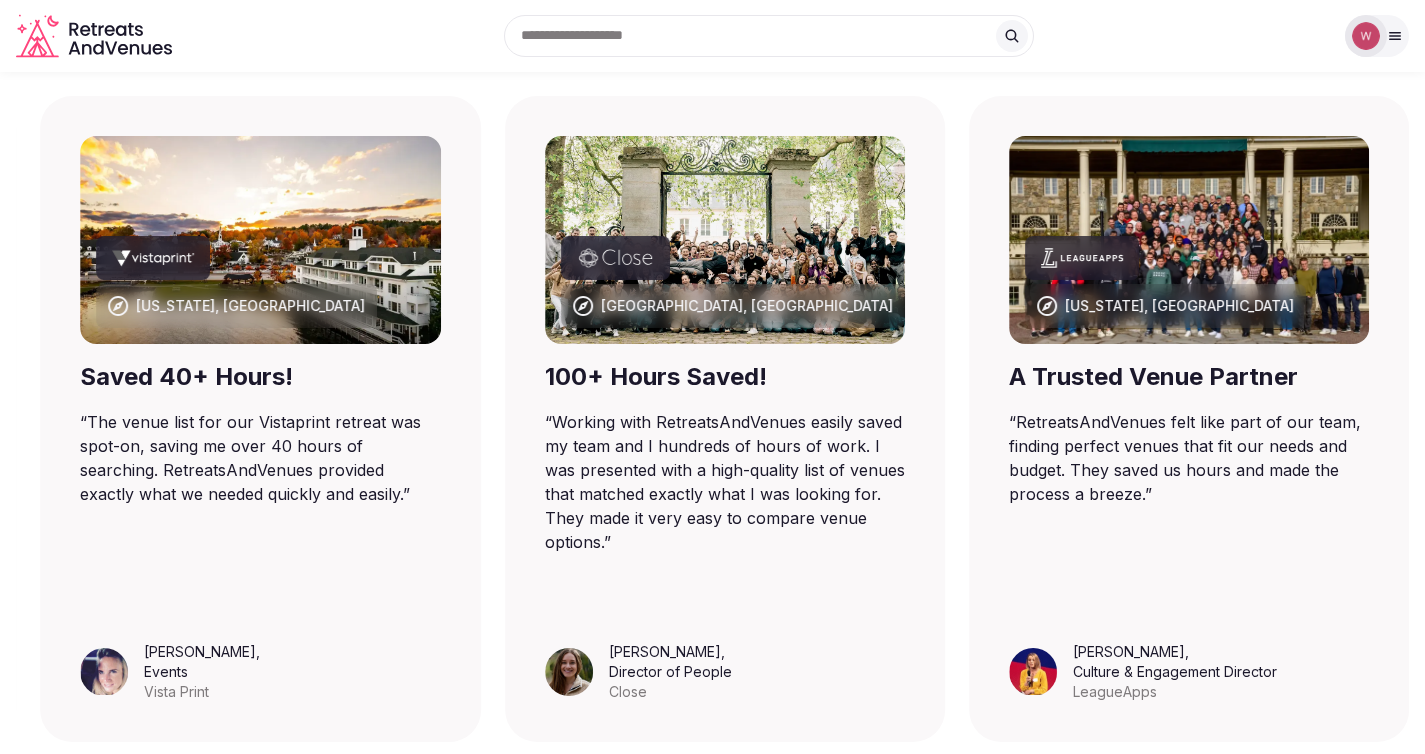 click on "Culture & Engagement Director" at bounding box center [1175, 672] 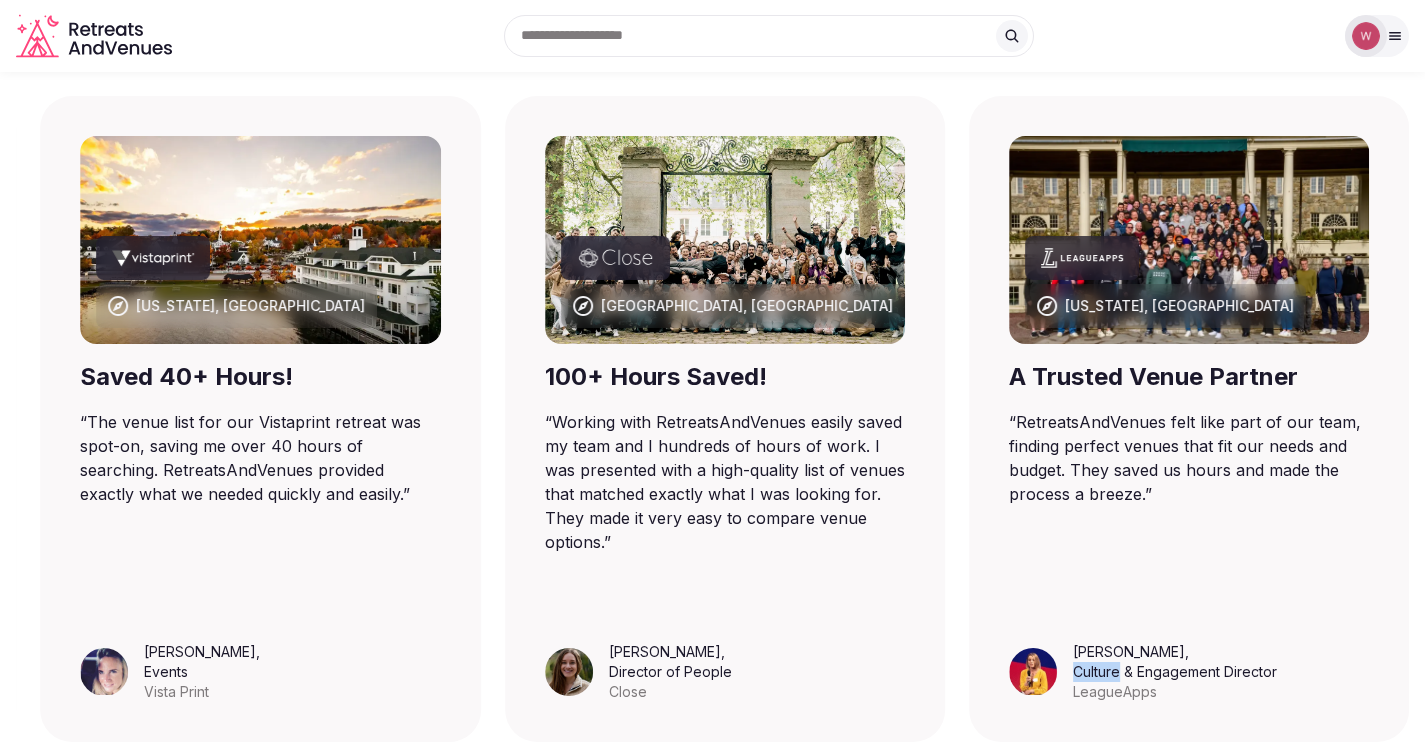 click on "Culture & Engagement Director" at bounding box center (1175, 672) 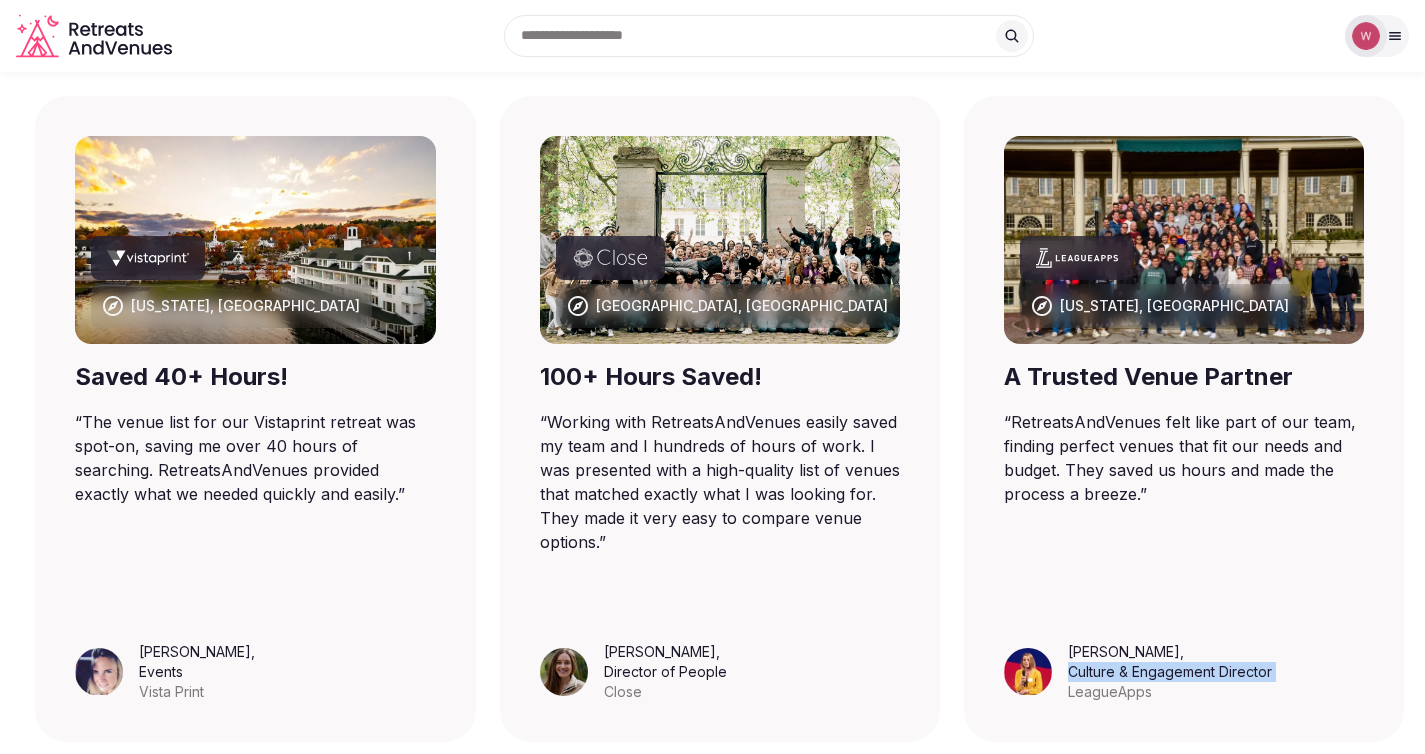 click on "Culture & Engagement Director" at bounding box center (1170, 672) 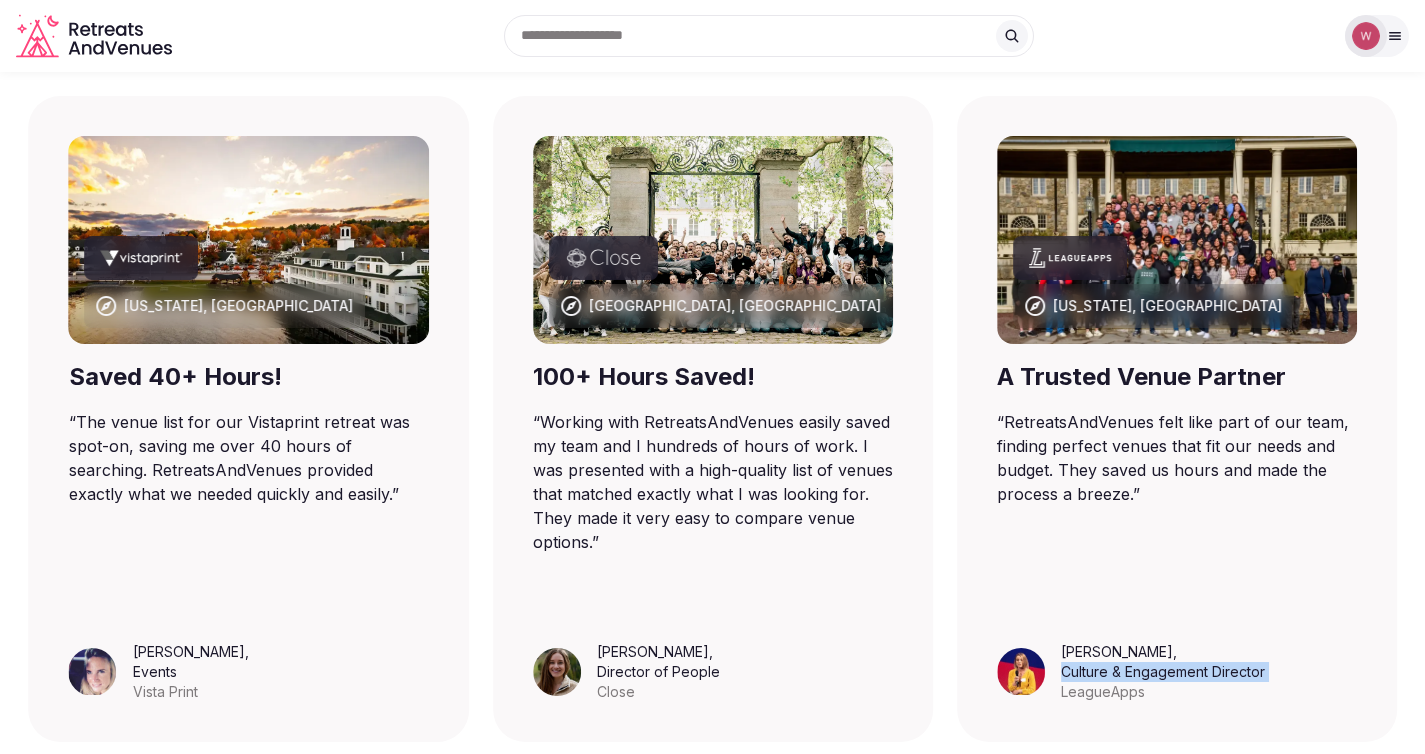 click on "Culture & Engagement Director" at bounding box center [1163, 672] 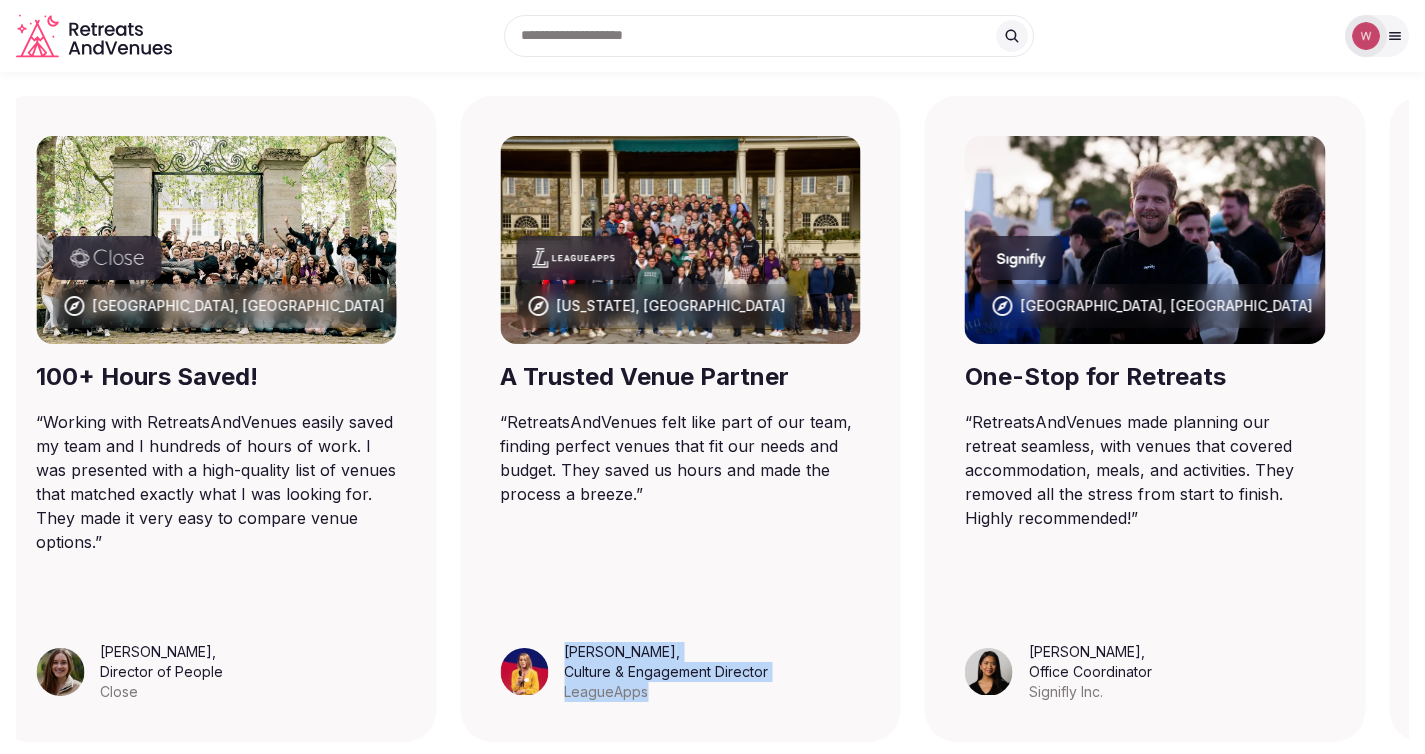 drag, startPoint x: 1143, startPoint y: 642, endPoint x: 647, endPoint y: 590, distance: 498.71835 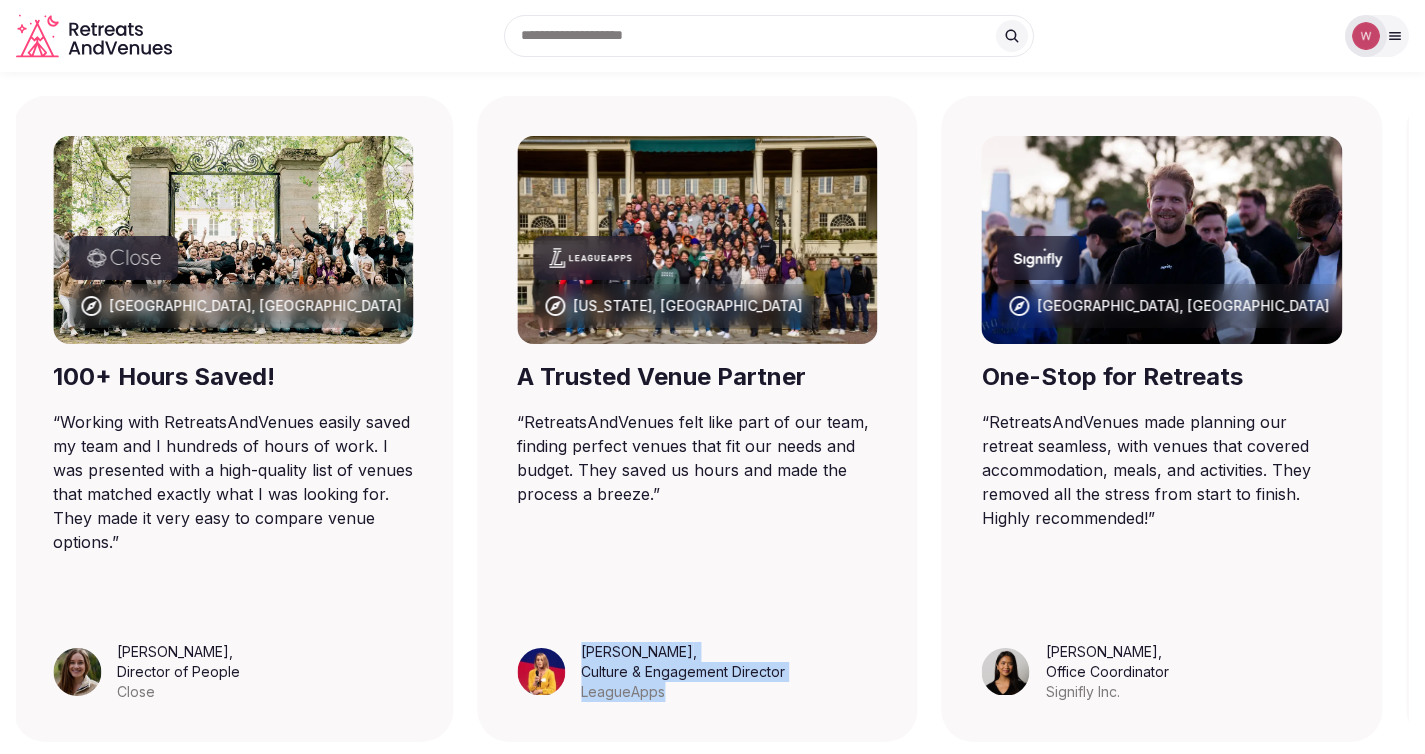 copy on "[PERSON_NAME] ,  Culture & Engagement Director LeagueApps" 